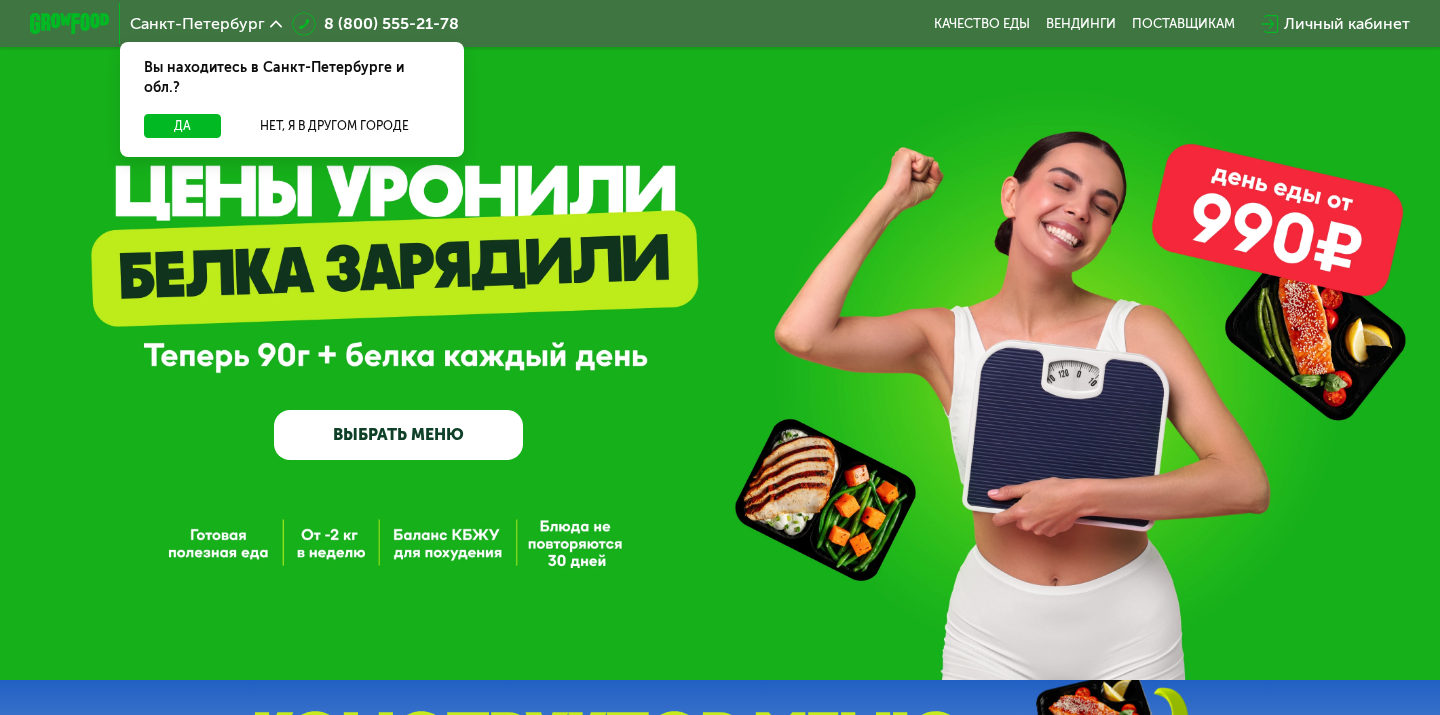 scroll, scrollTop: 0, scrollLeft: 0, axis: both 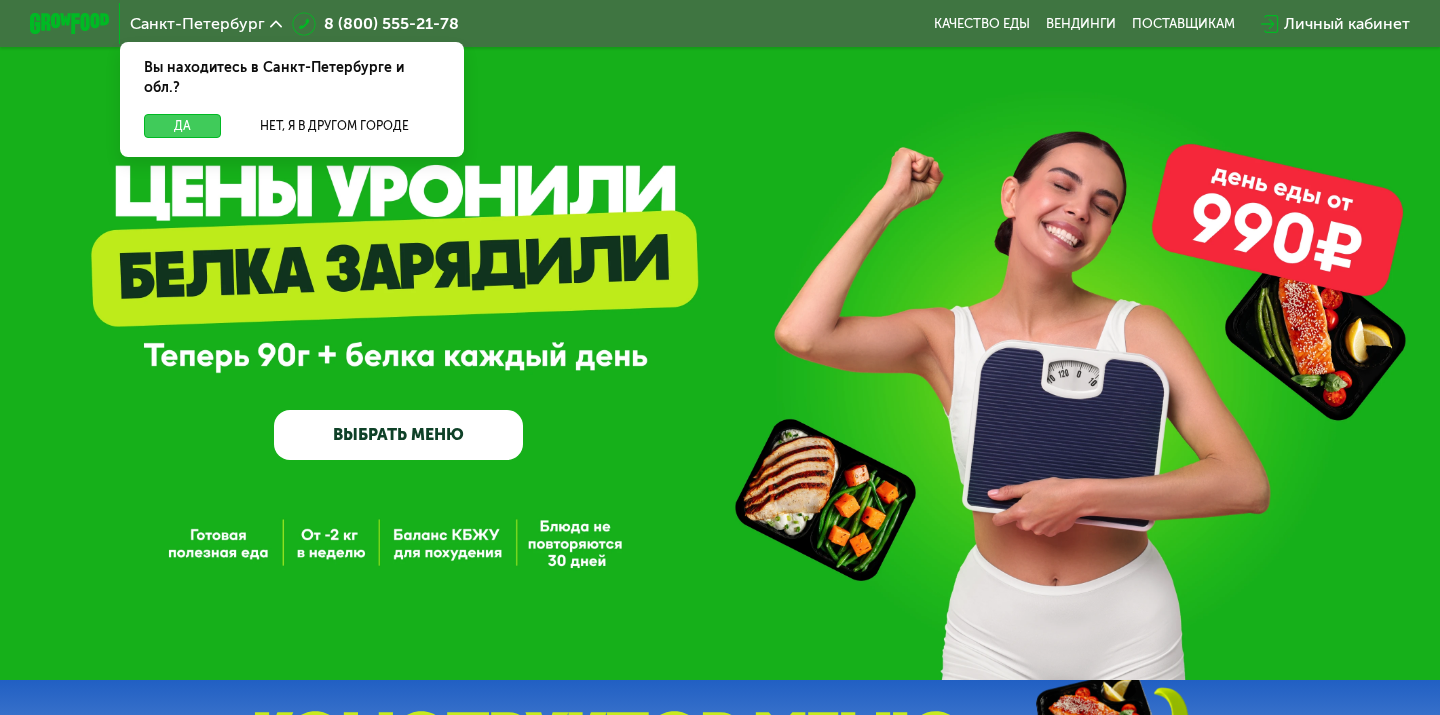 click on "Да" at bounding box center (182, 126) 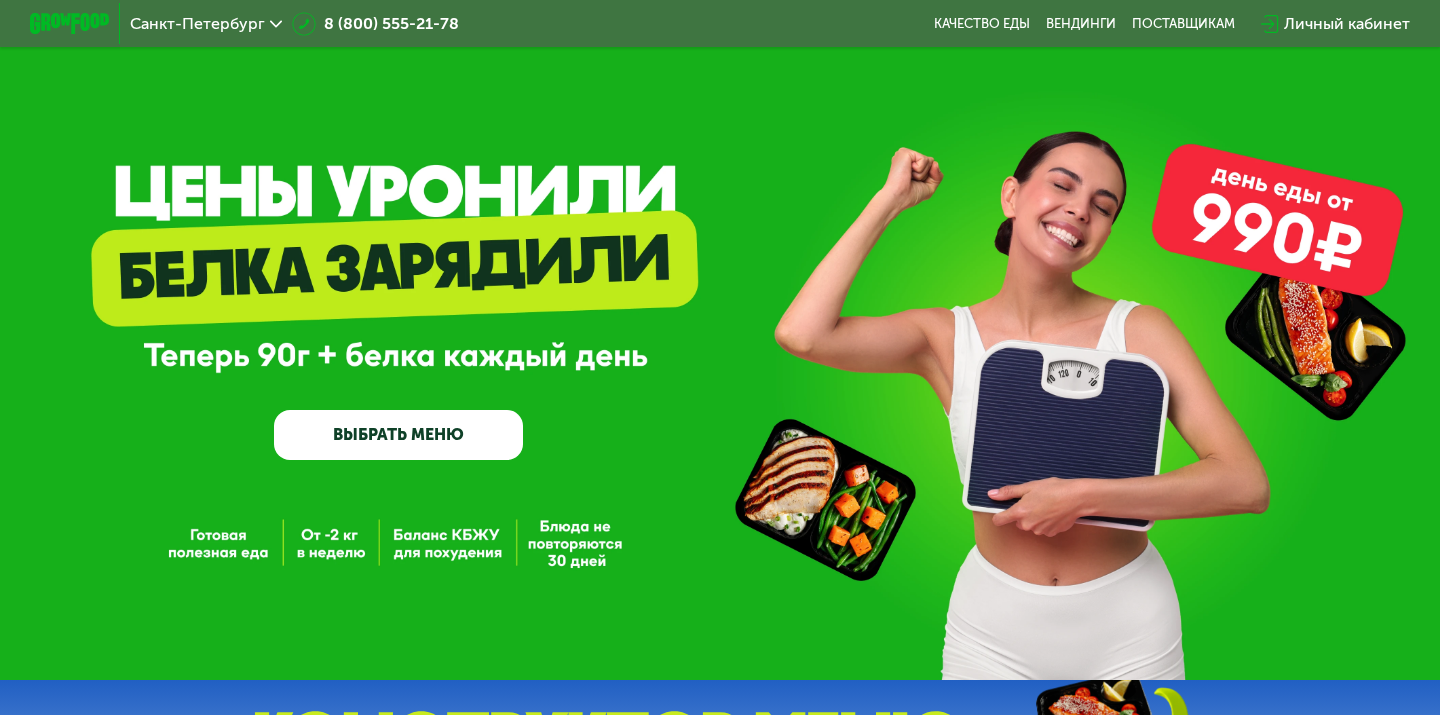 click on "ВЫБРАТЬ МЕНЮ" at bounding box center [398, 435] 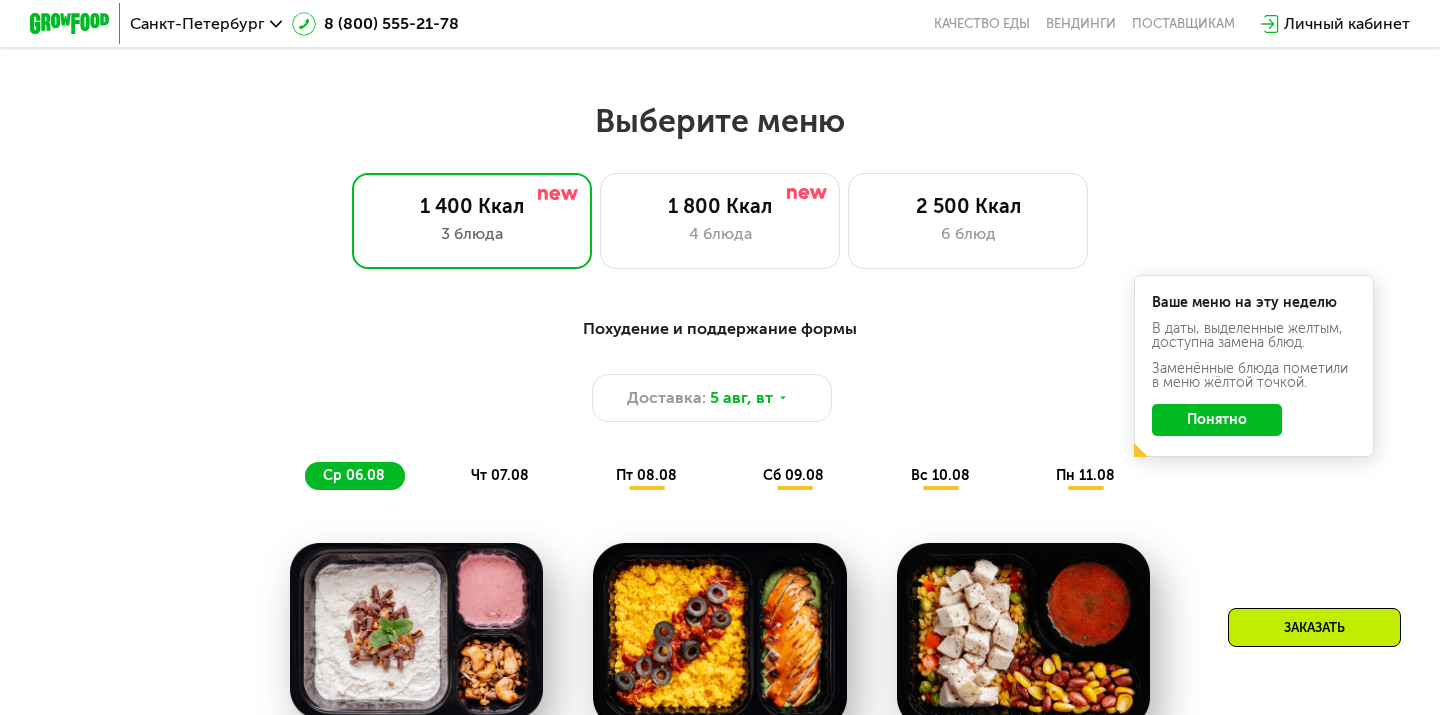 scroll, scrollTop: 853, scrollLeft: 0, axis: vertical 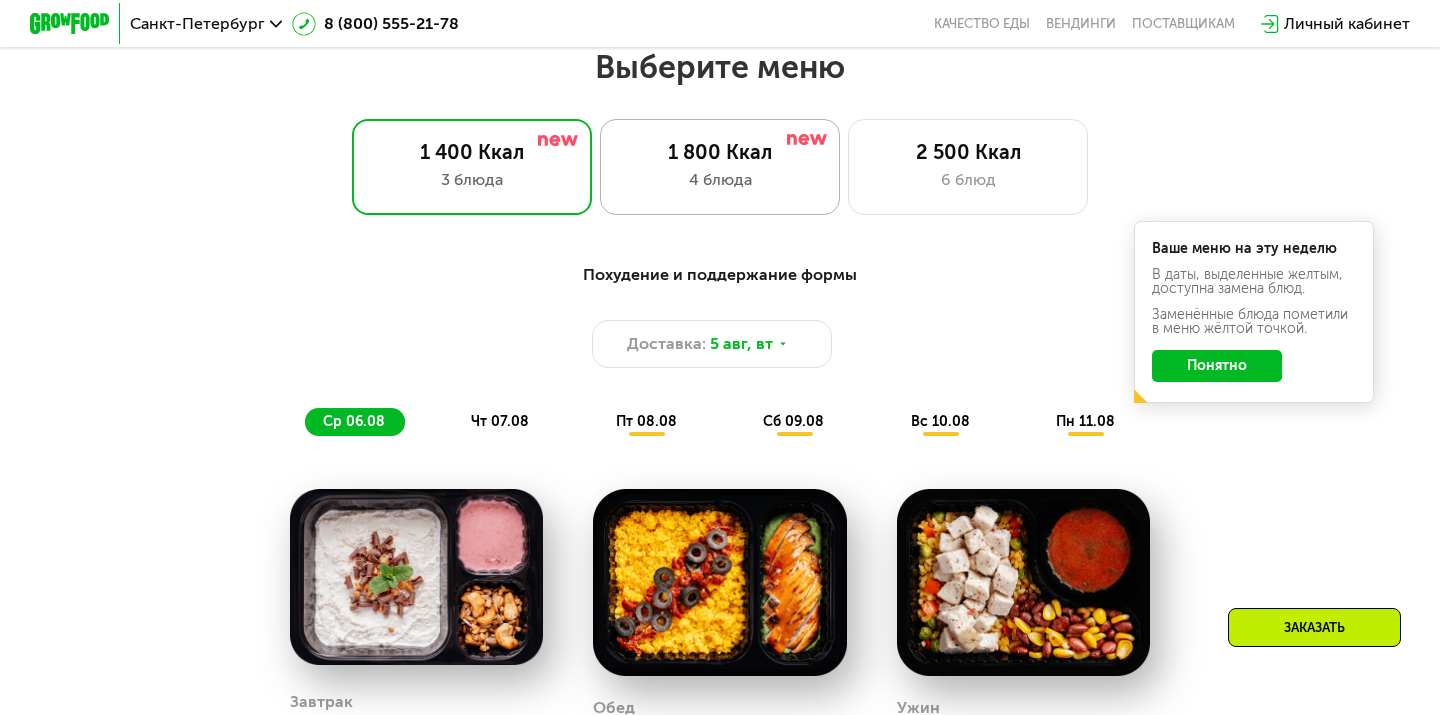 click on "1 800 Ккал 4 блюда" 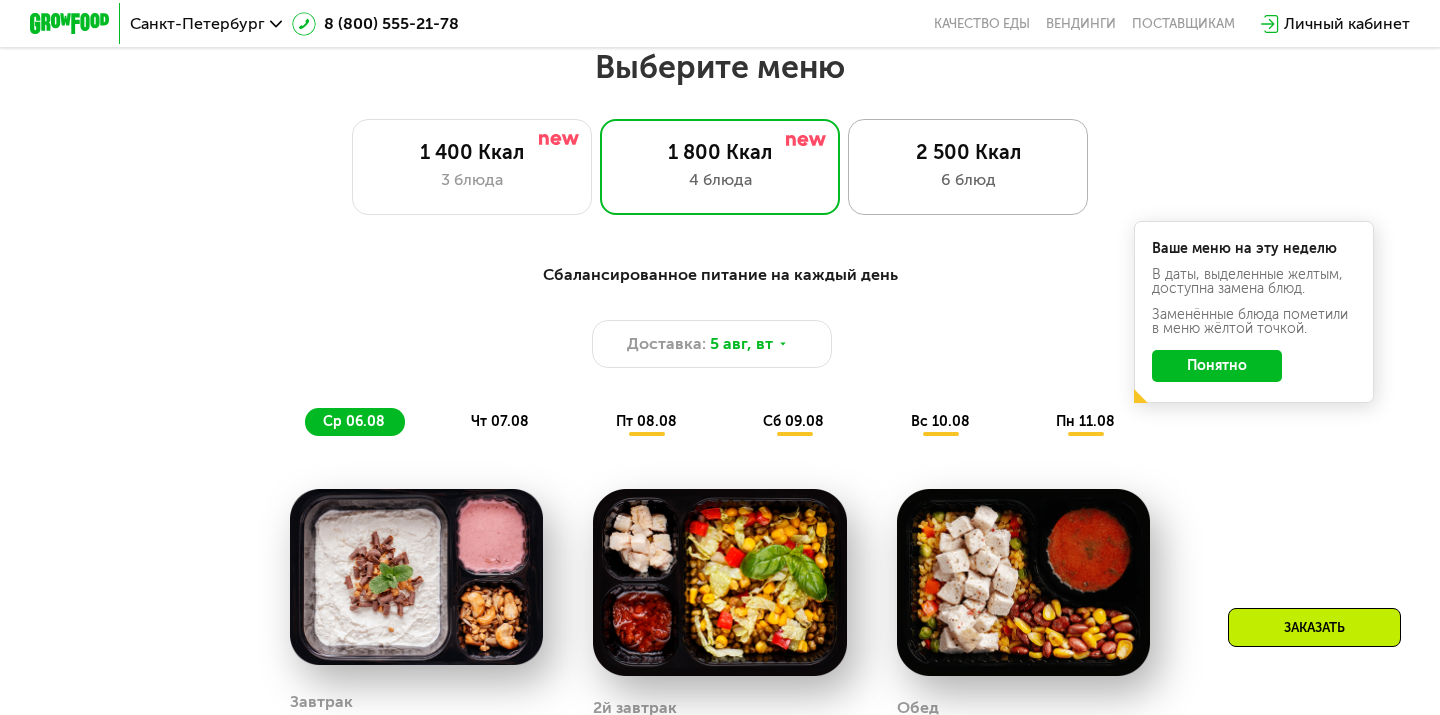 click on "2 500 Ккал 6 блюд" 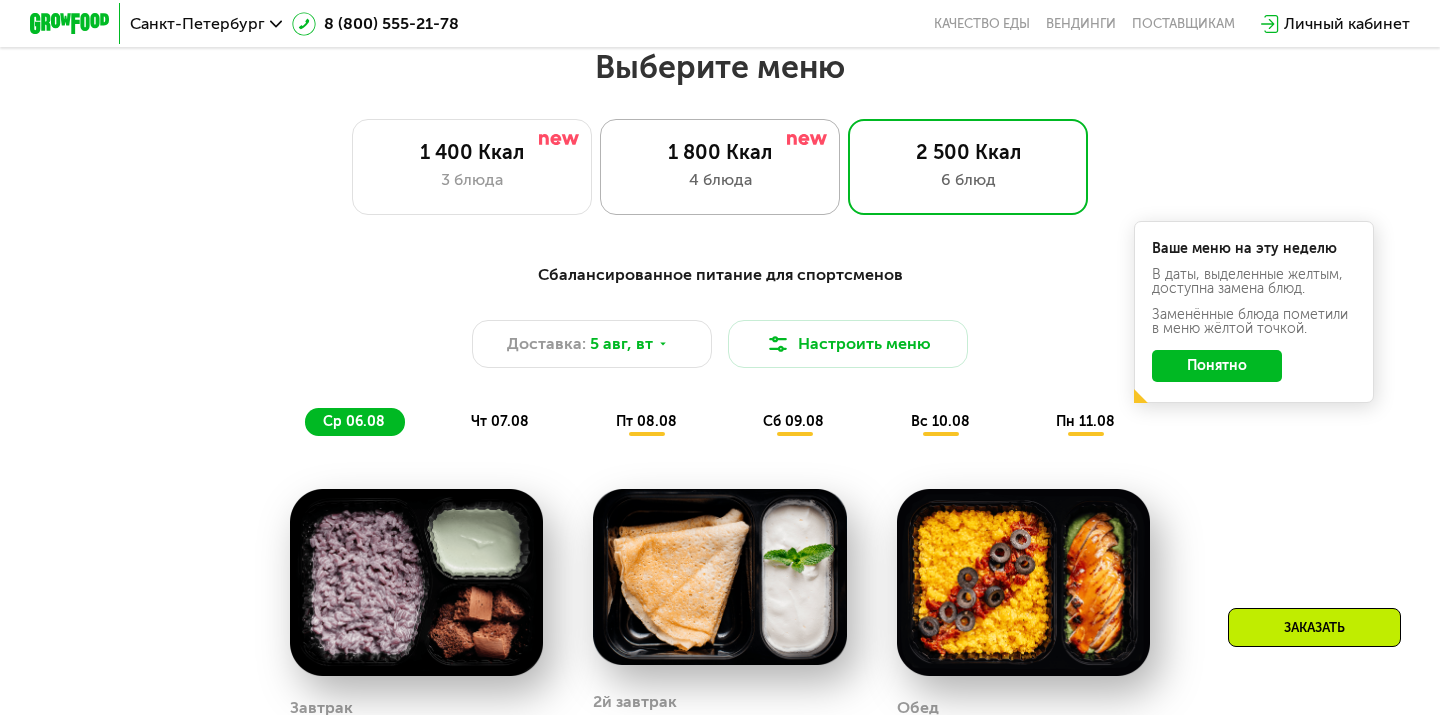 click on "1 800 Ккал 4 блюда" 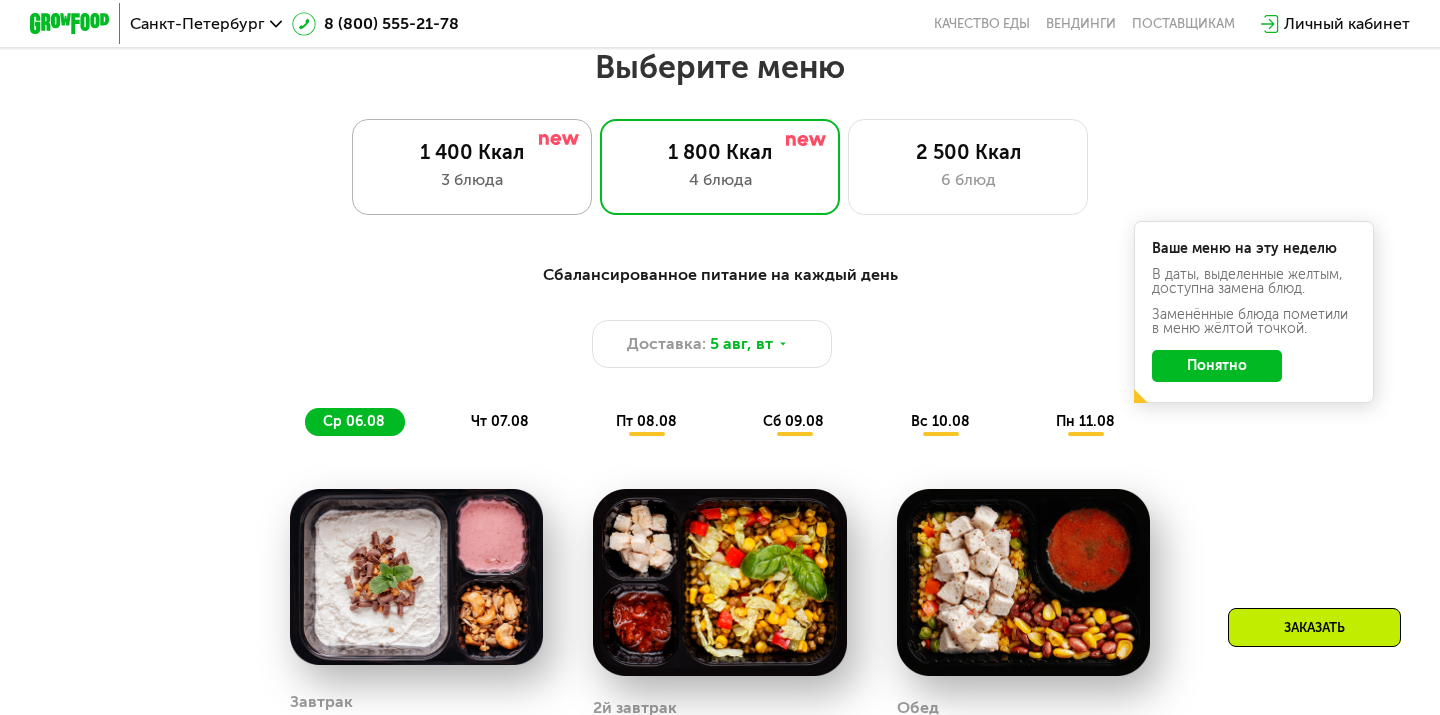 click on "3 блюда" at bounding box center (472, 180) 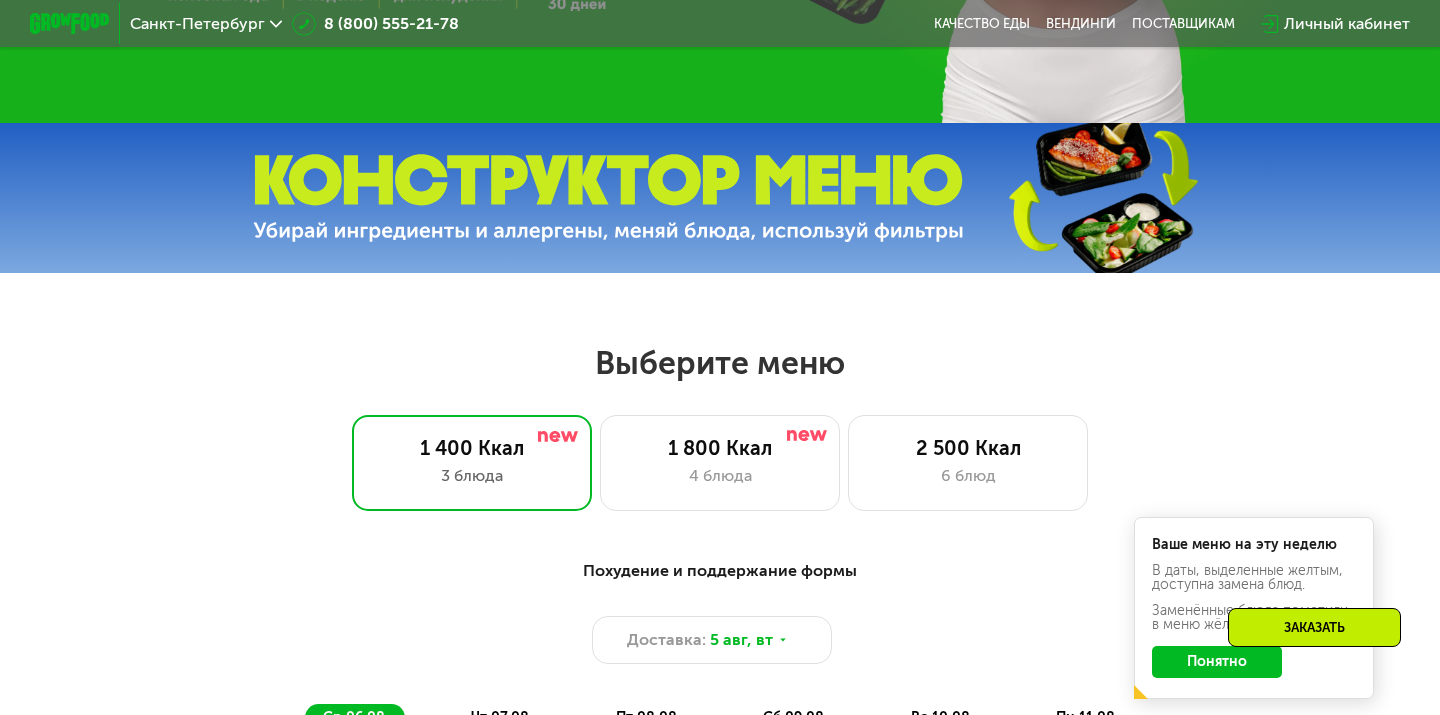 scroll, scrollTop: 541, scrollLeft: 0, axis: vertical 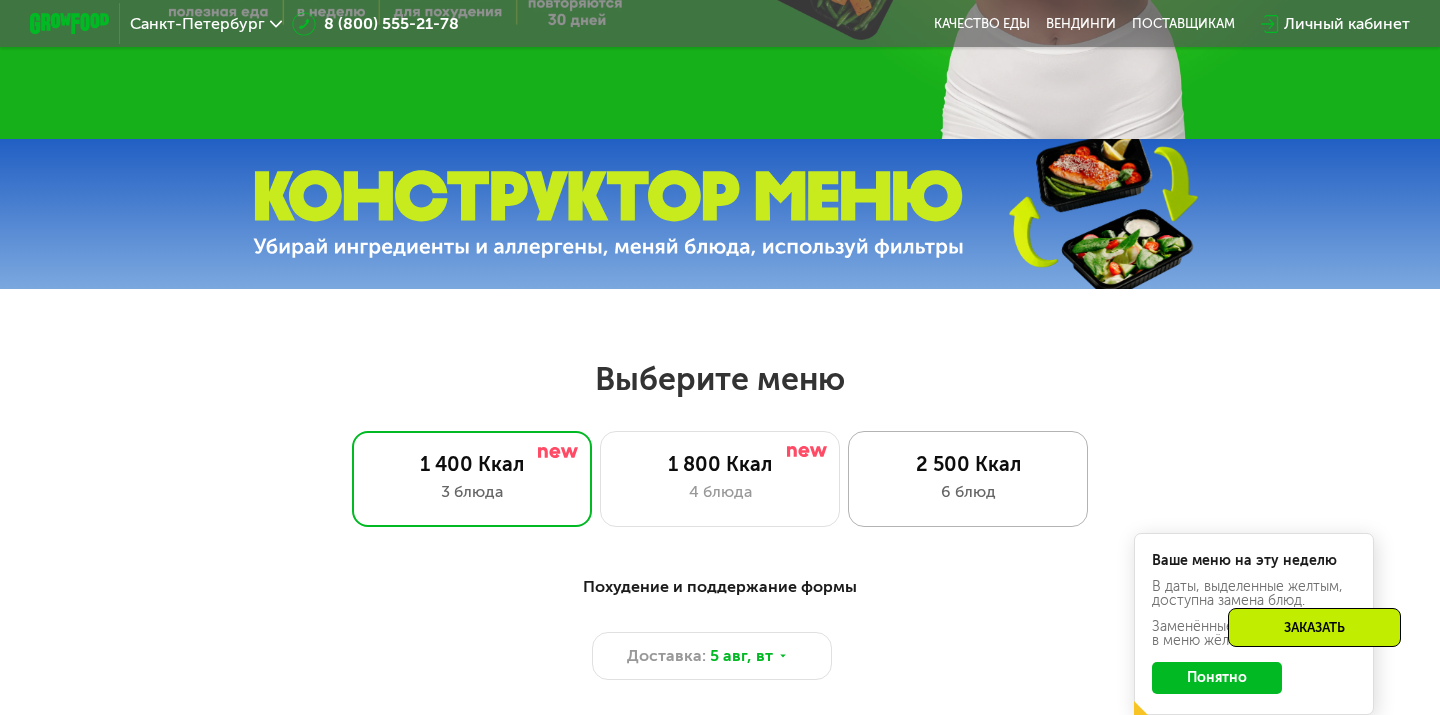 click on "2 500 Ккал 6 блюд" 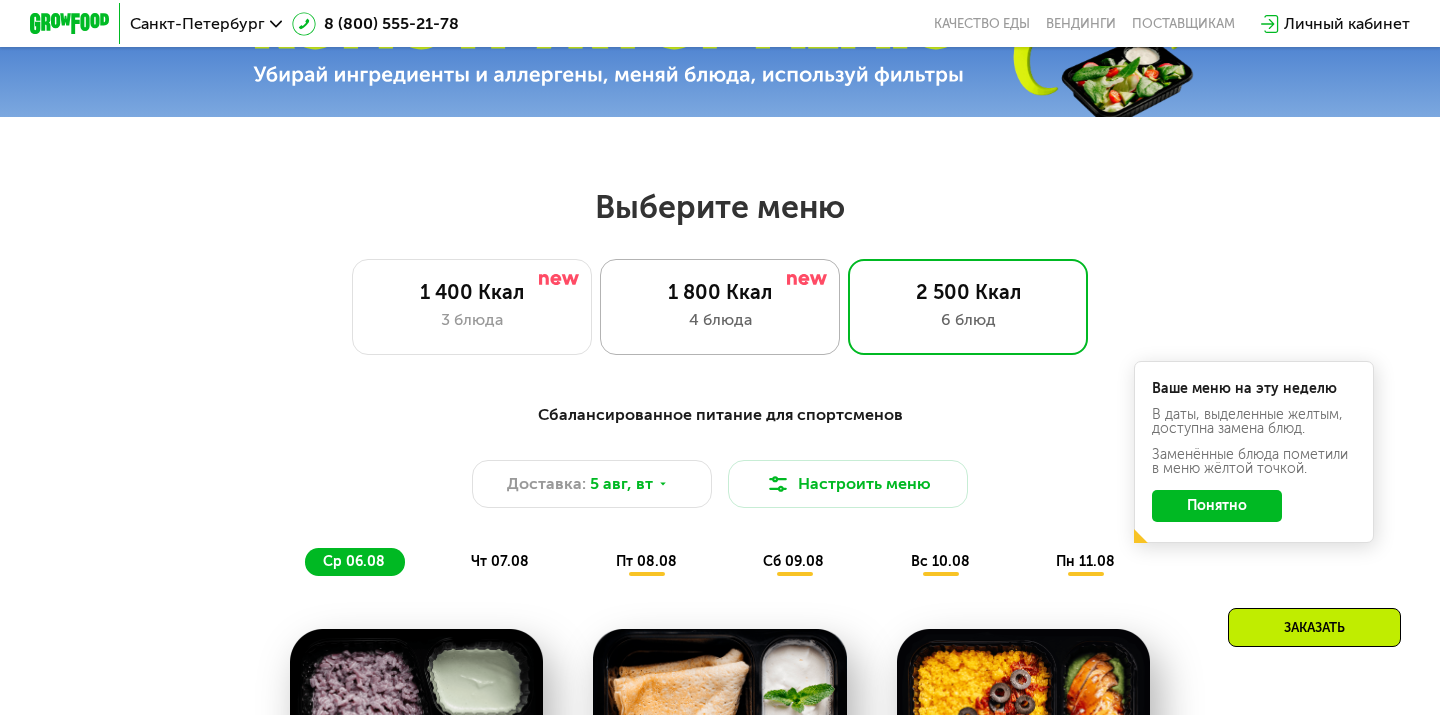 scroll, scrollTop: 913, scrollLeft: 0, axis: vertical 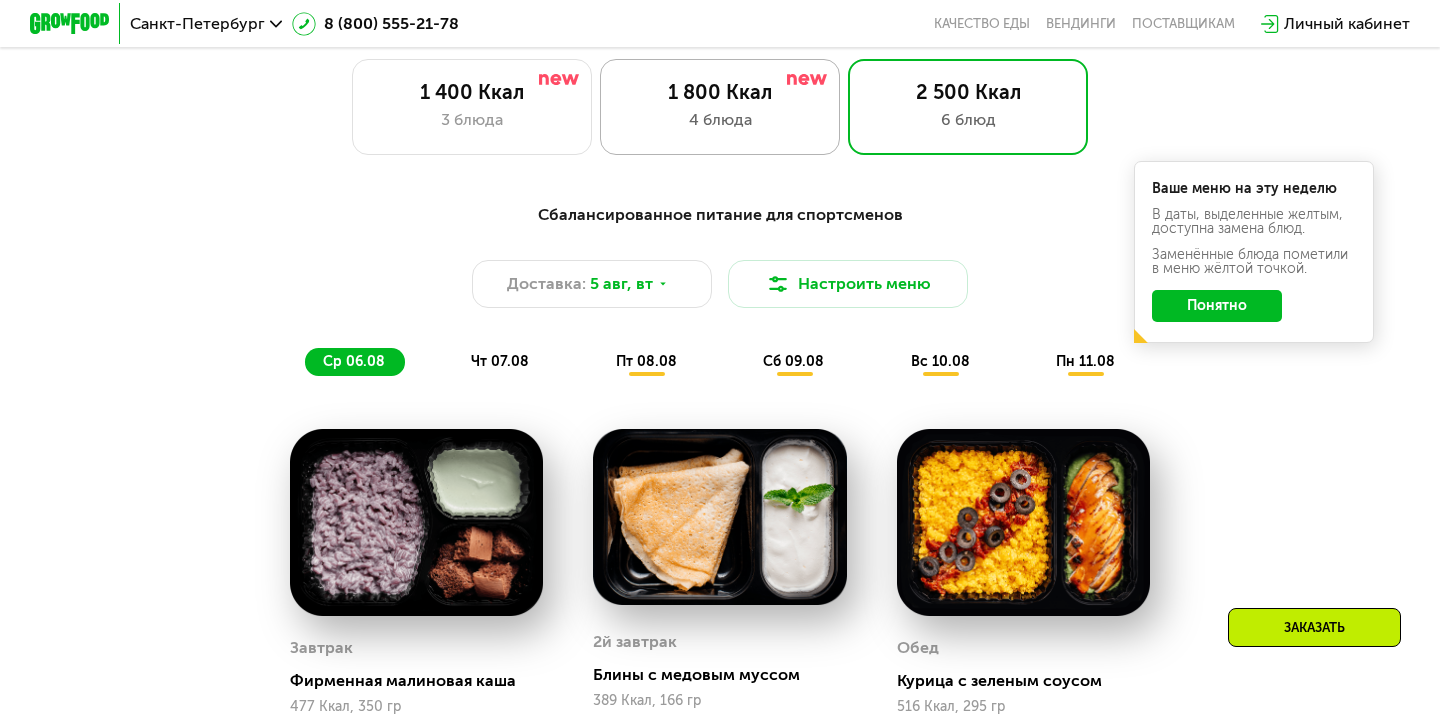 click on "4 блюда" at bounding box center (720, 120) 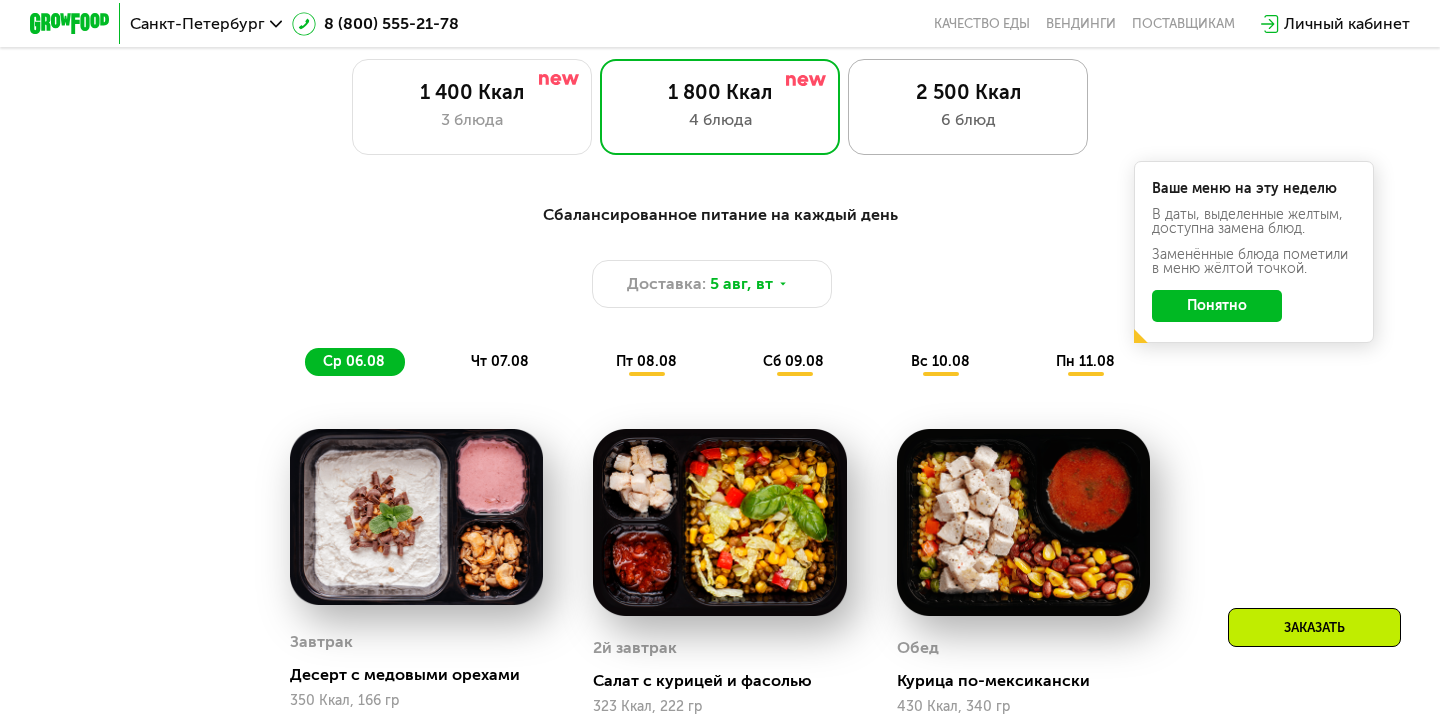 click on "2 500 Ккал 6 блюд" 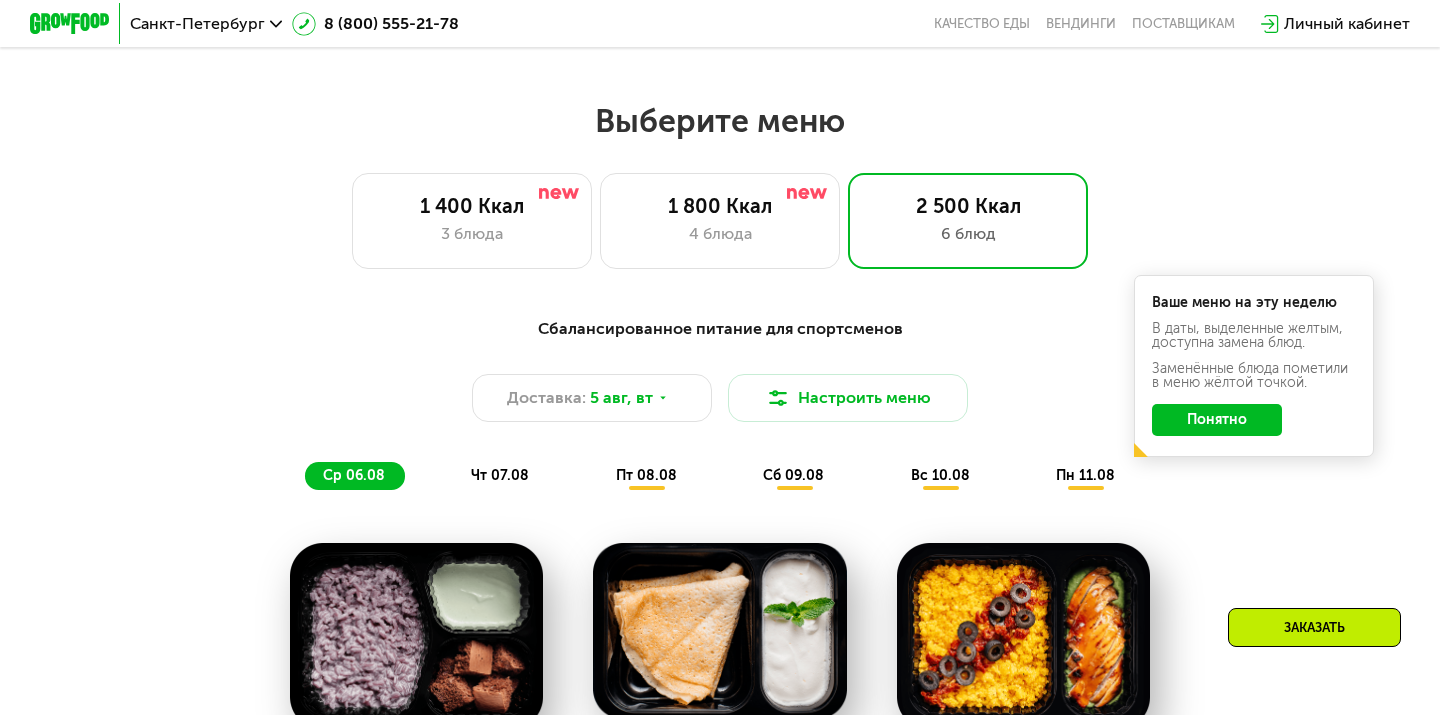 scroll, scrollTop: 796, scrollLeft: 0, axis: vertical 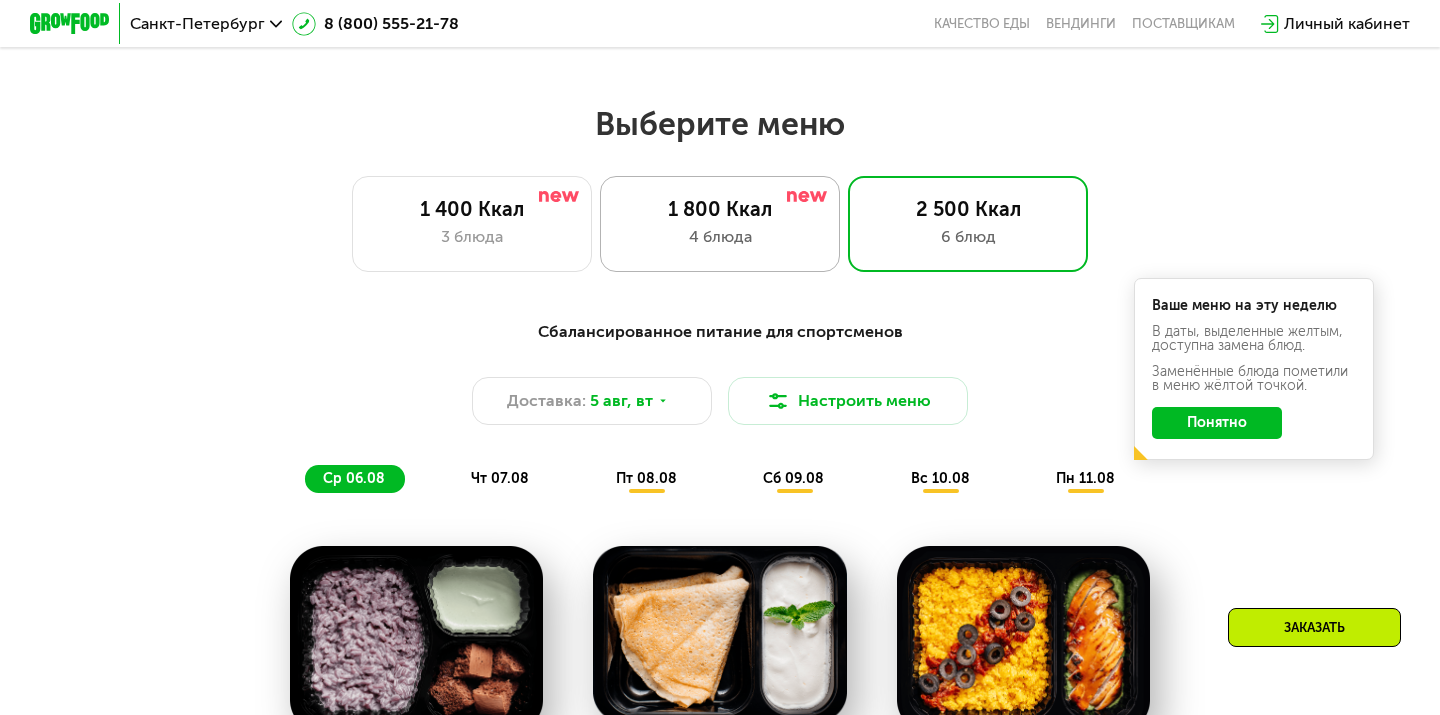 click on "4 блюда" at bounding box center (720, 237) 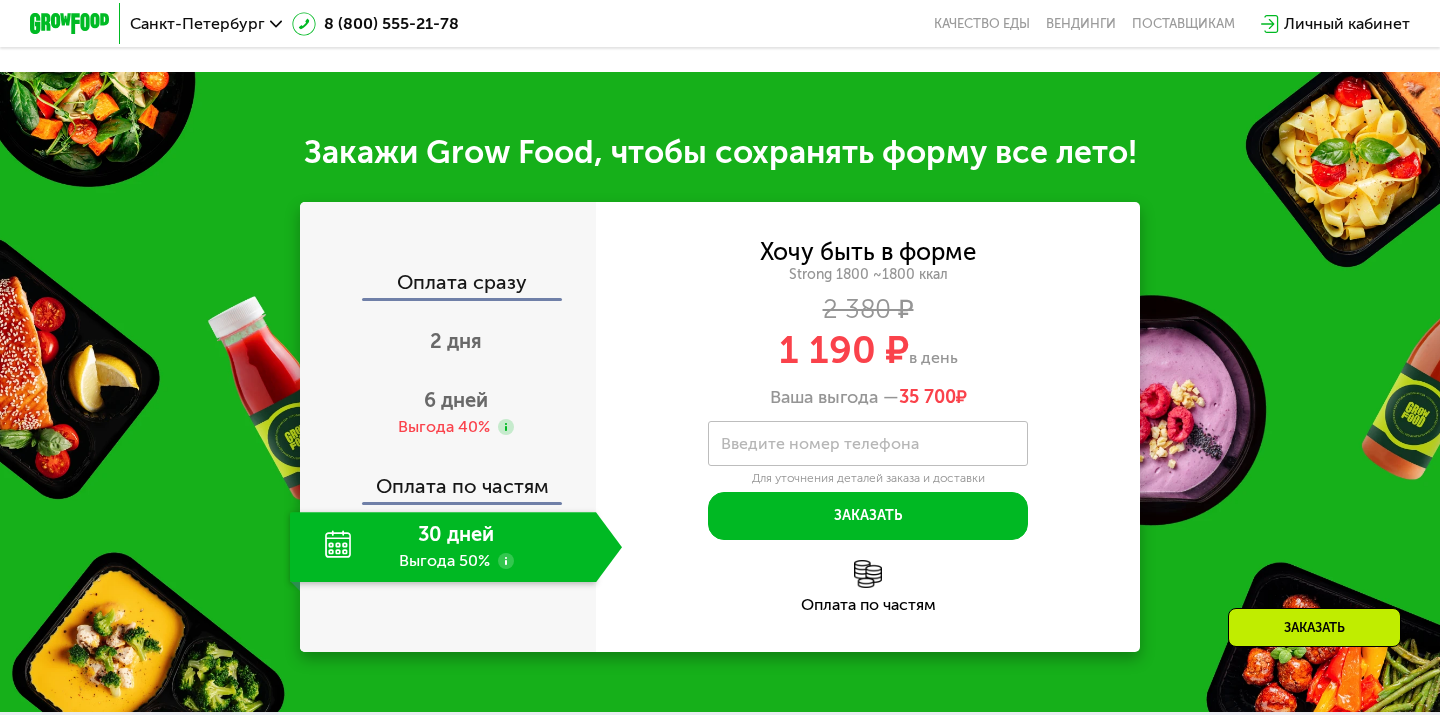 scroll, scrollTop: 2023, scrollLeft: 0, axis: vertical 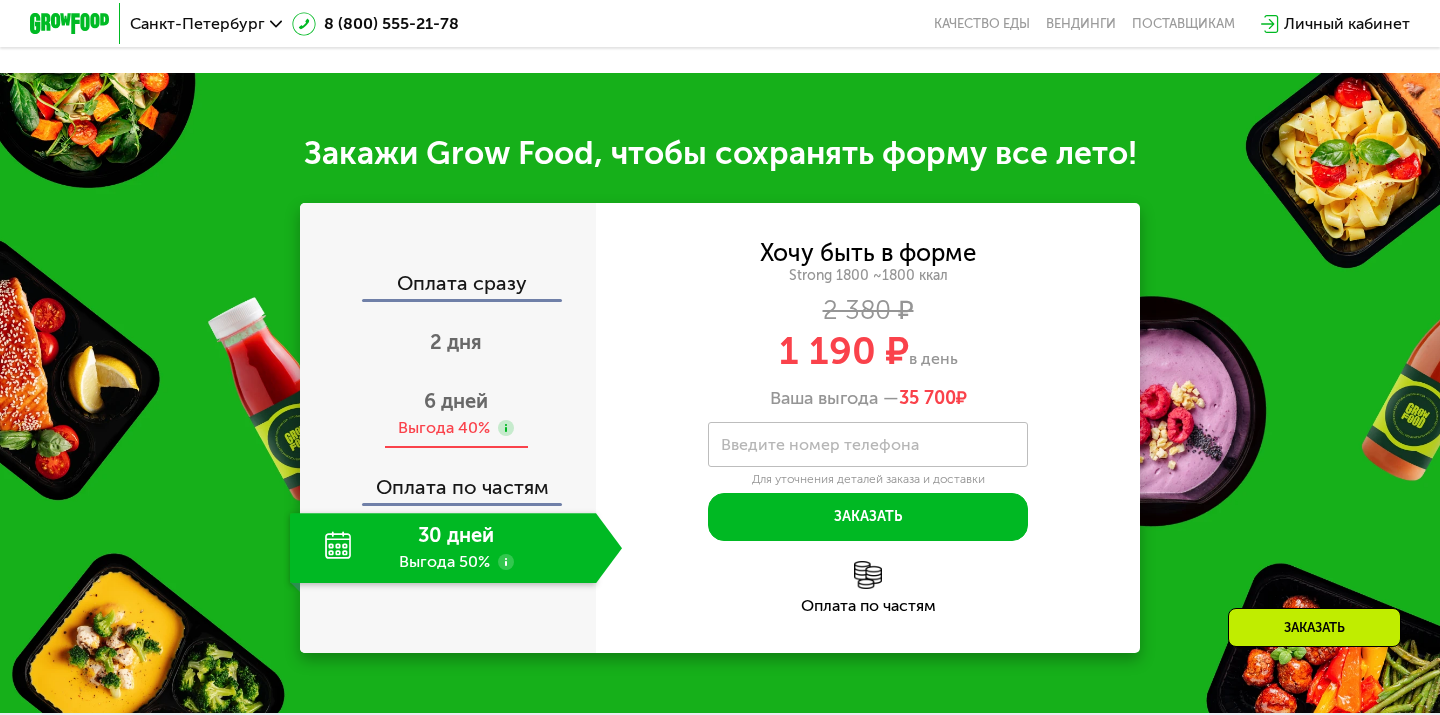 click on "6 дней" at bounding box center [456, 401] 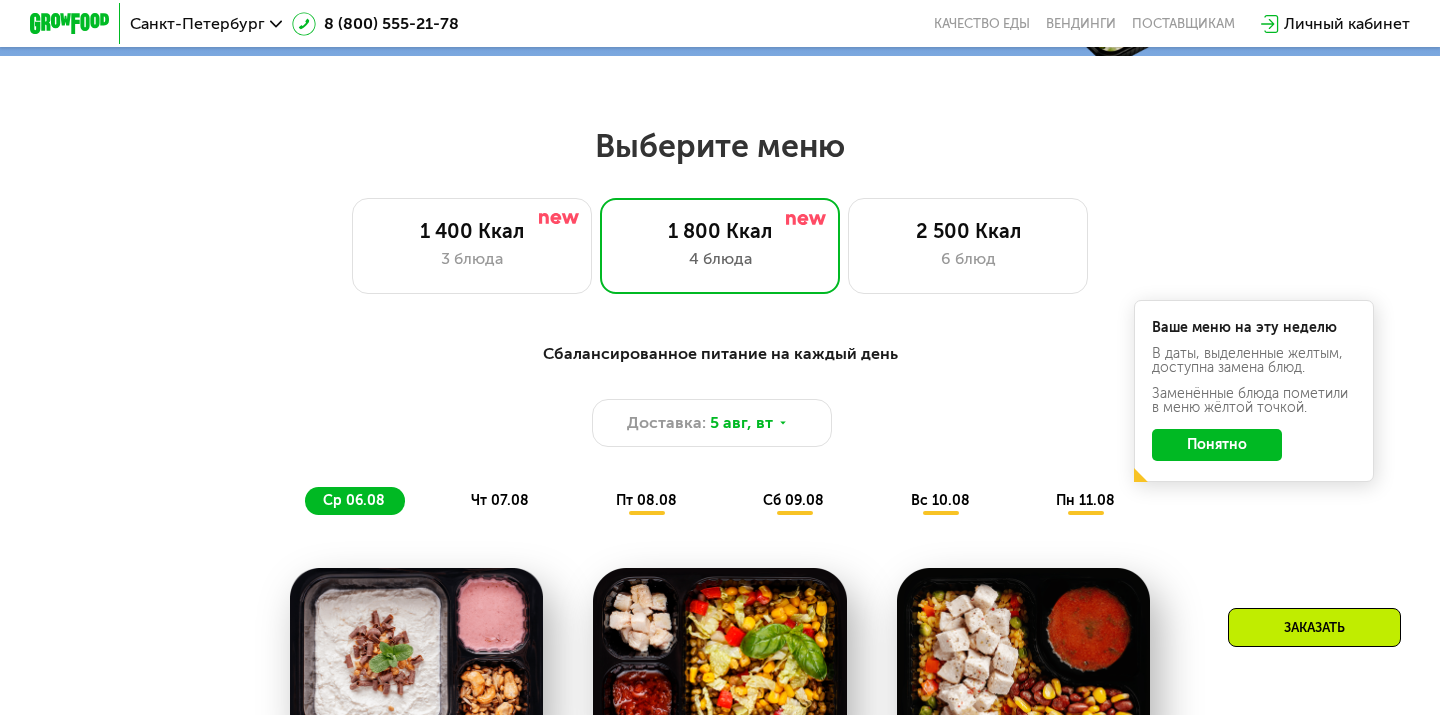 scroll, scrollTop: 357, scrollLeft: 0, axis: vertical 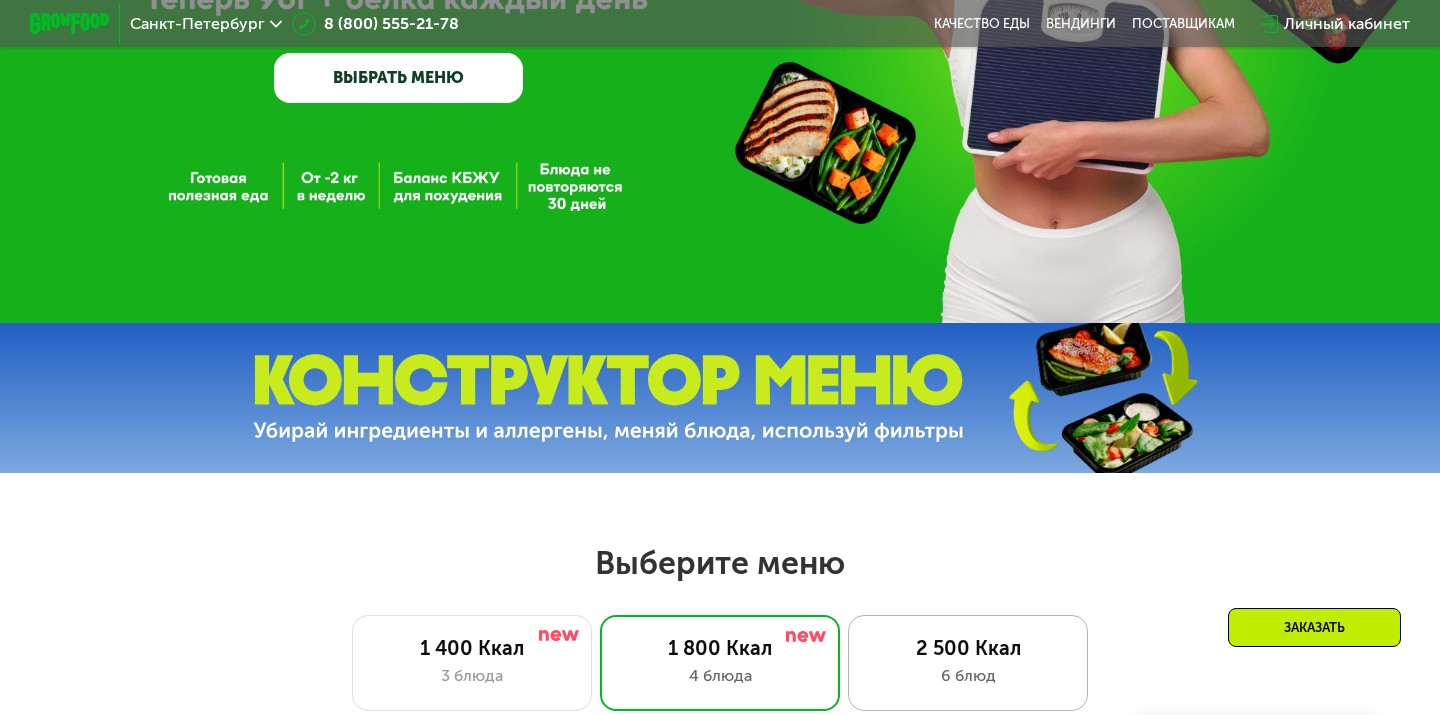 click on "2 500 Ккал" at bounding box center [968, 648] 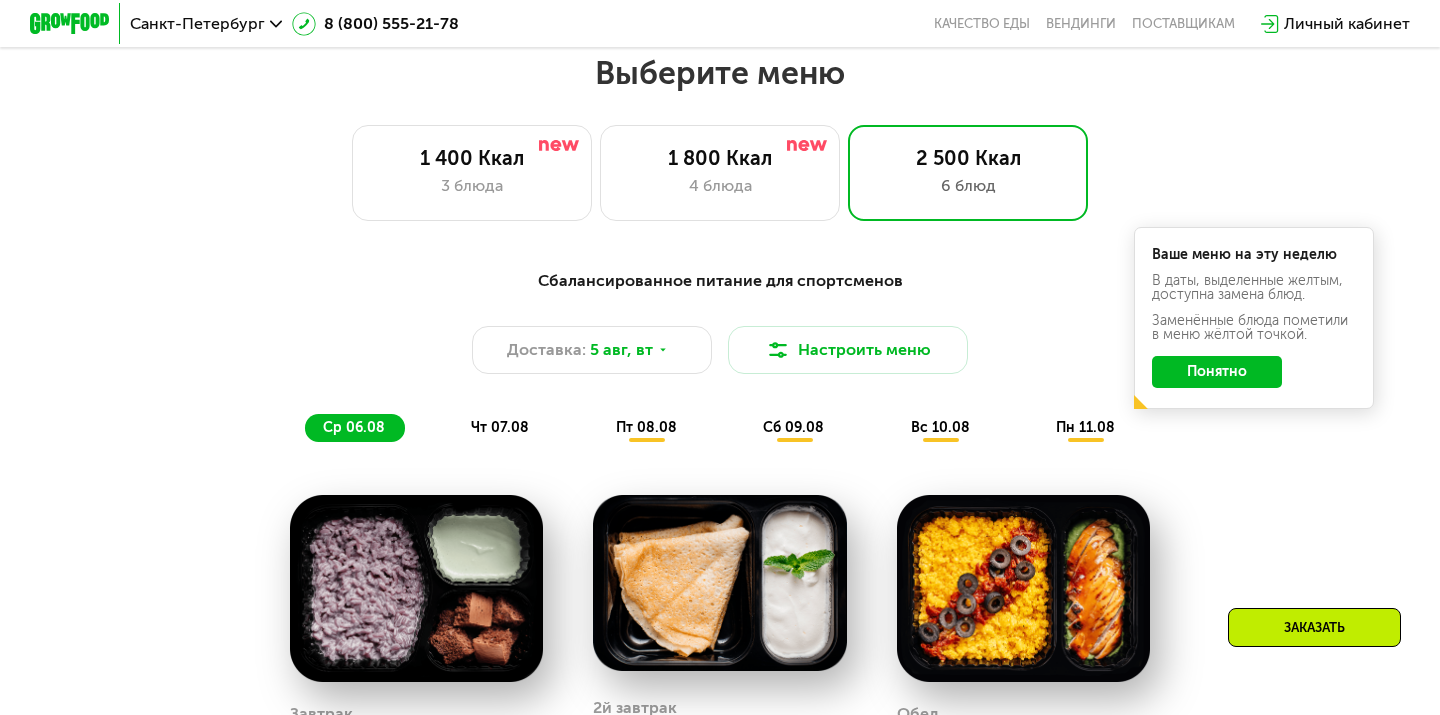 scroll, scrollTop: 844, scrollLeft: 0, axis: vertical 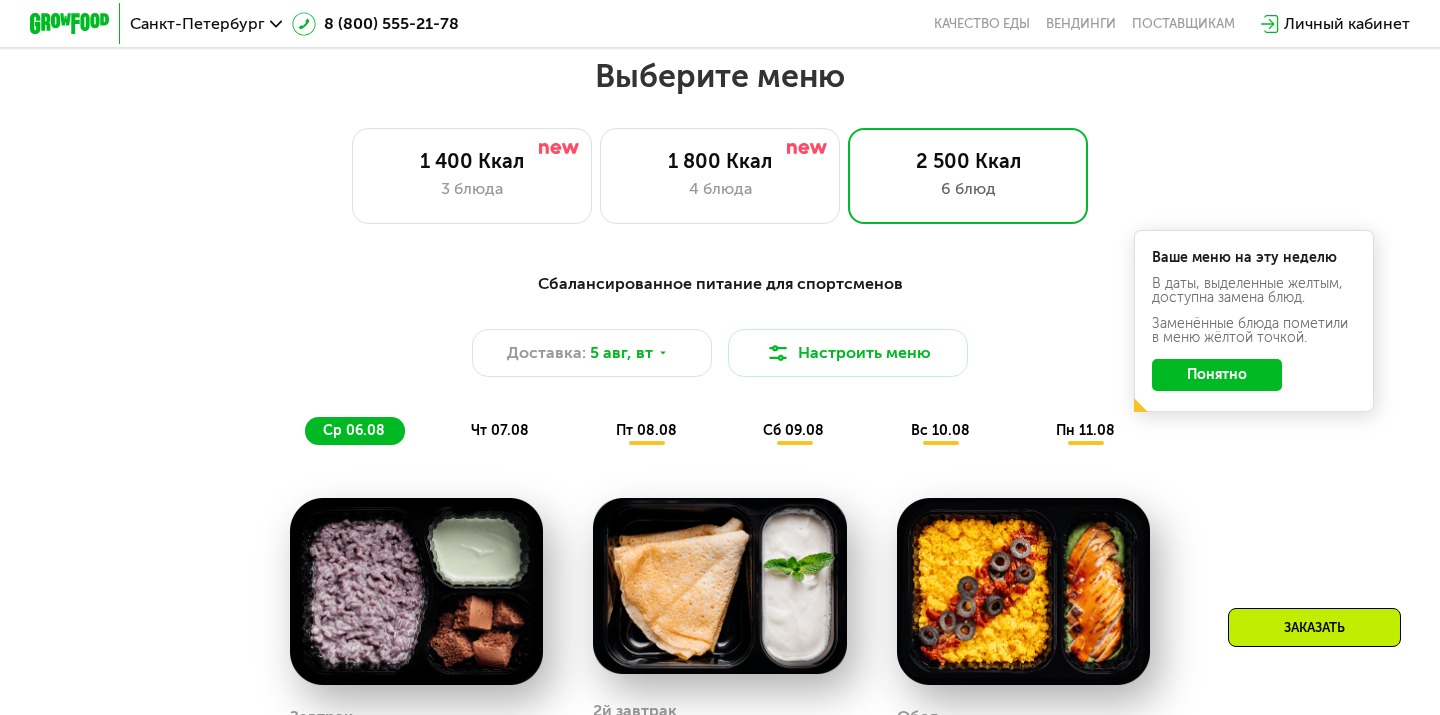 click on "Понятно" 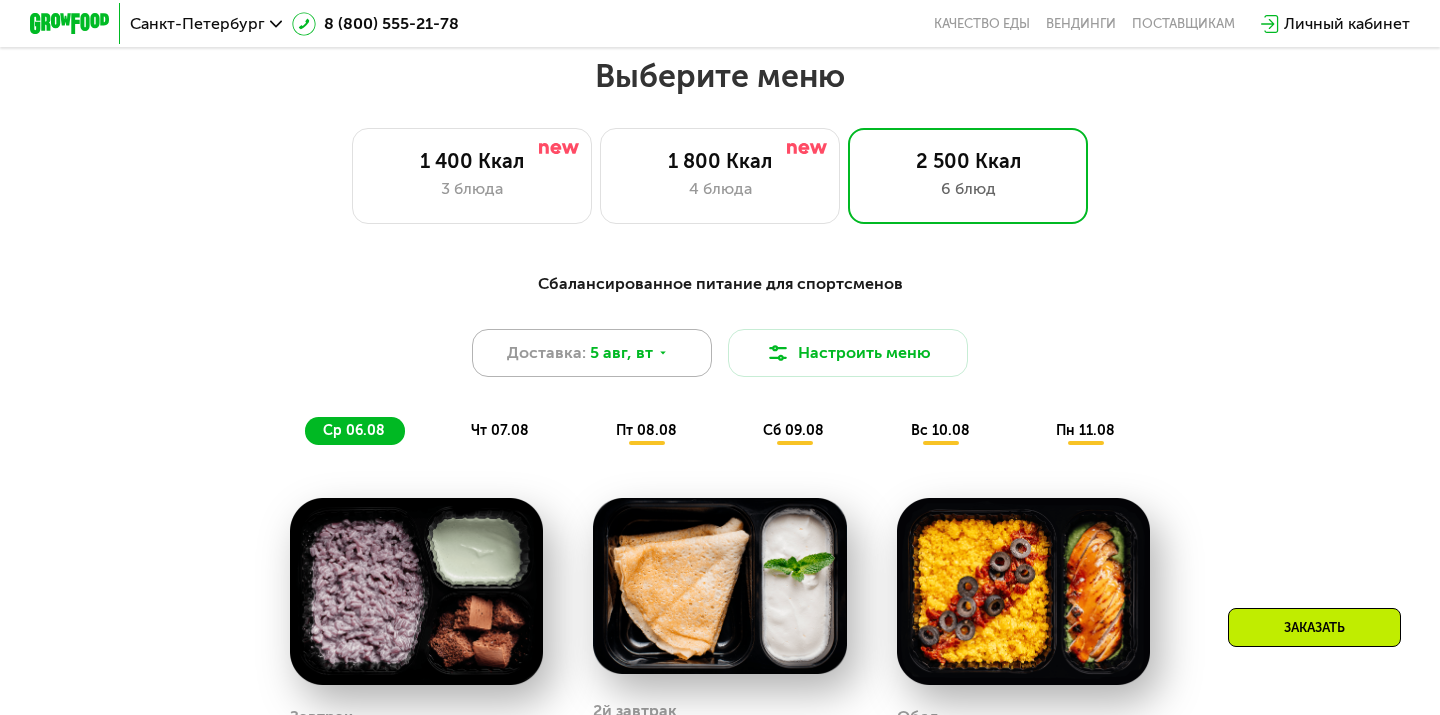 click on "Доставка: 5 авг, вт" at bounding box center (592, 353) 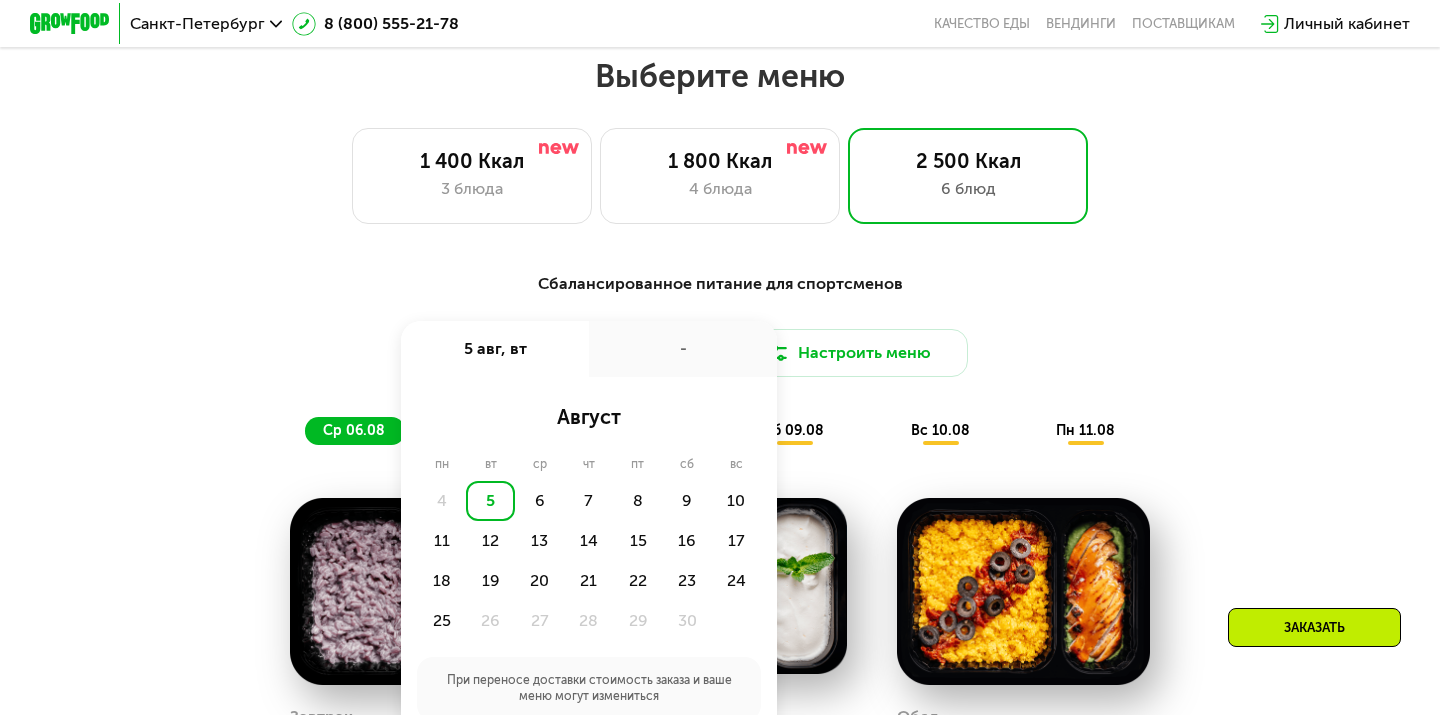 click on "5" 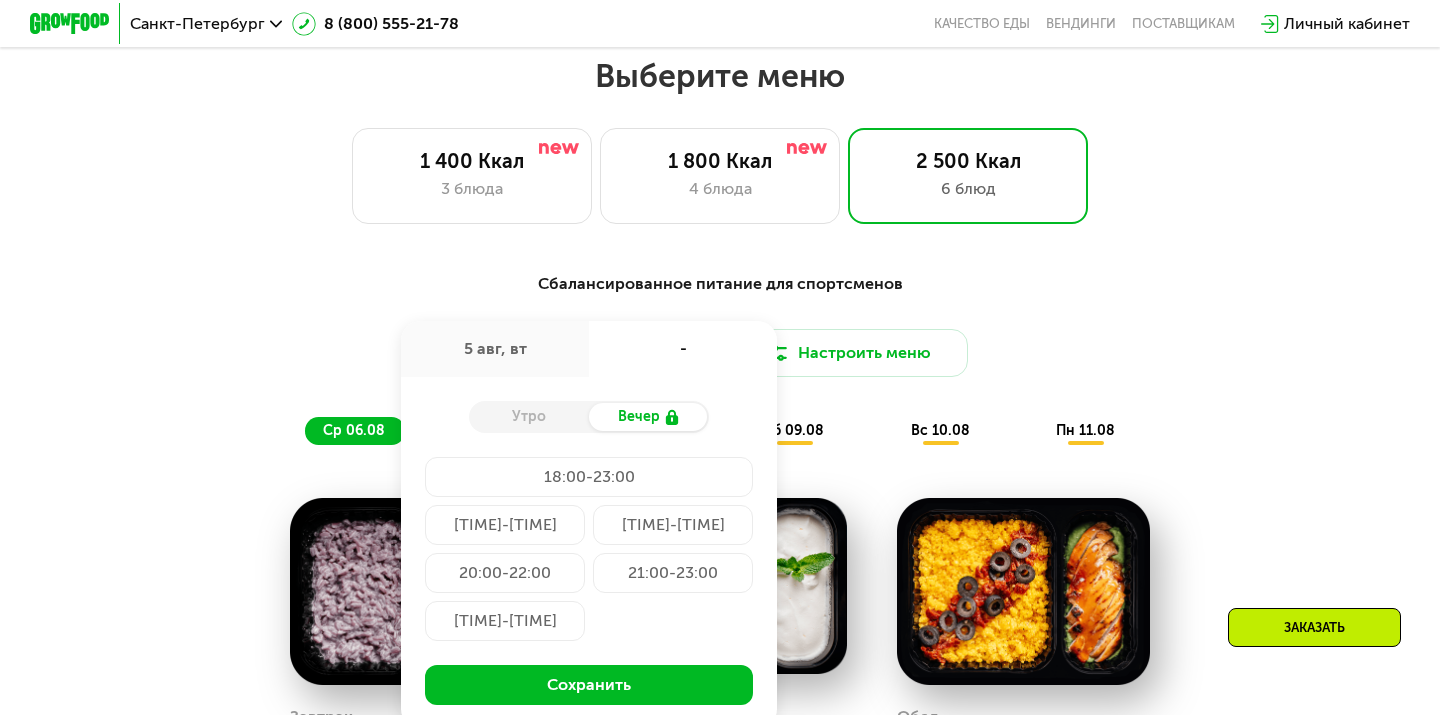 click on "18:00-20:00" 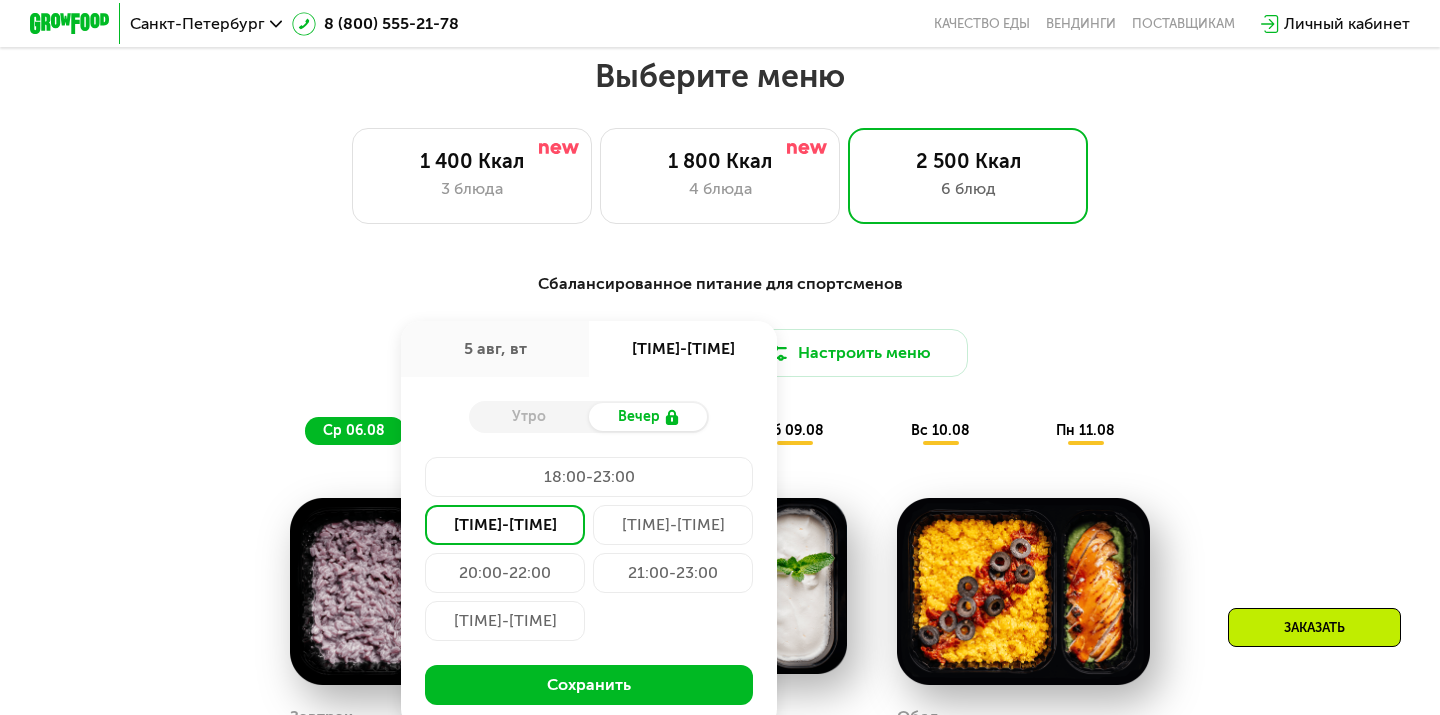 click on "22:00-23:59" 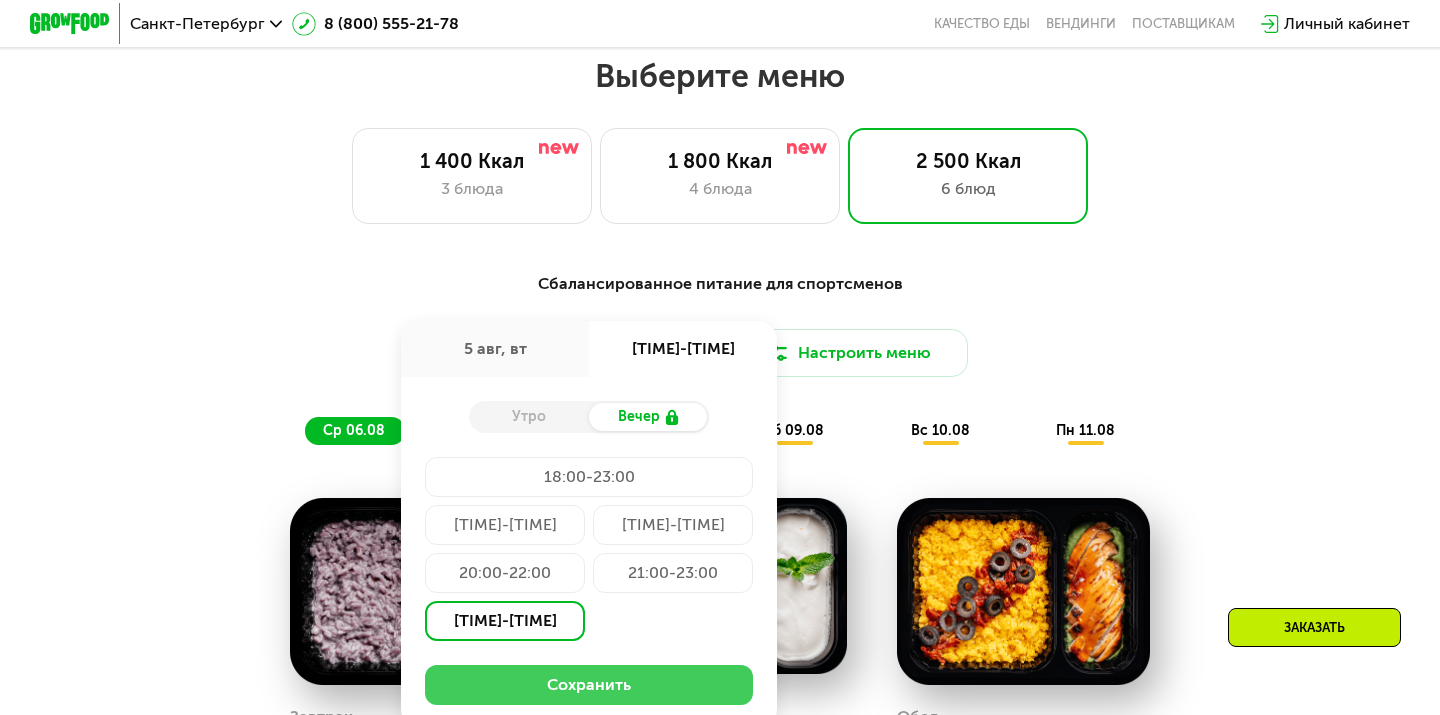 click on "Сохранить" at bounding box center (589, 685) 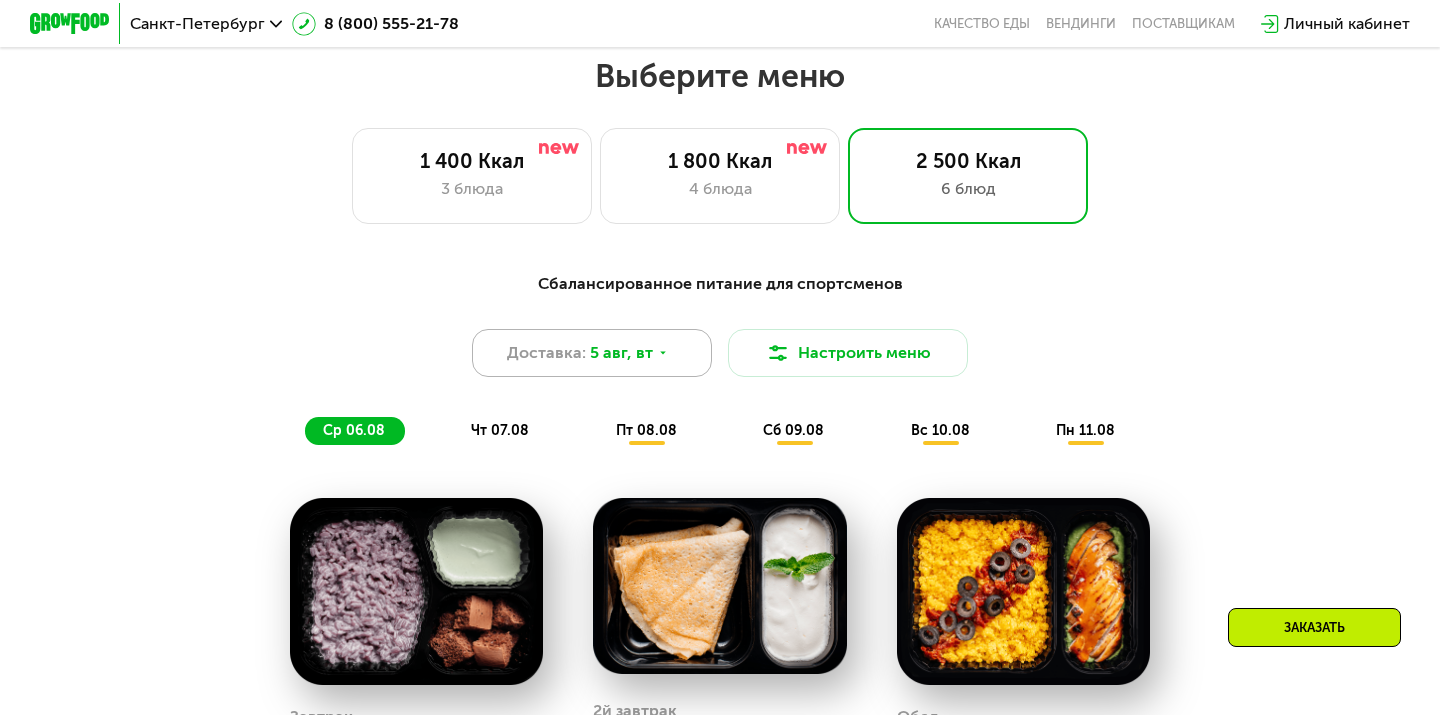 click on "5 авг, вт" at bounding box center [621, 353] 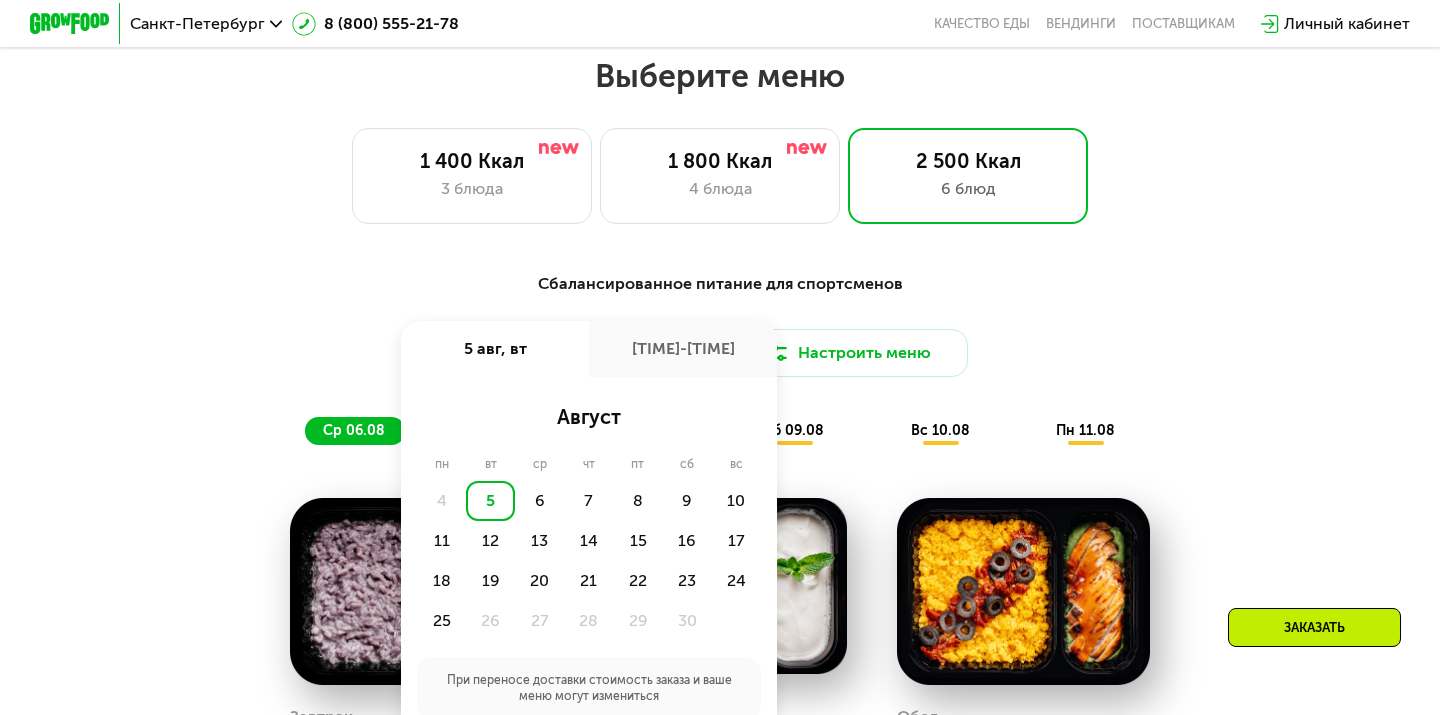 click on "5" 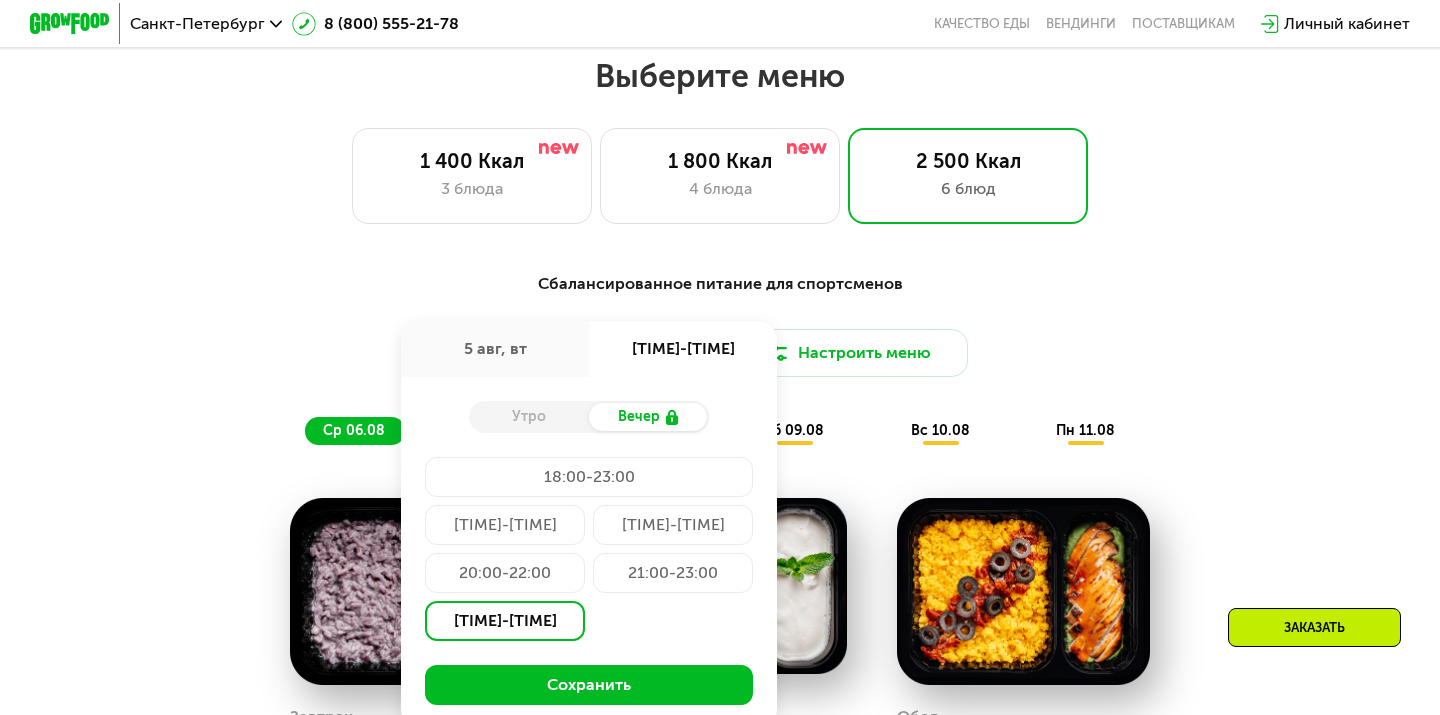click on "Утро" at bounding box center (529, 417) 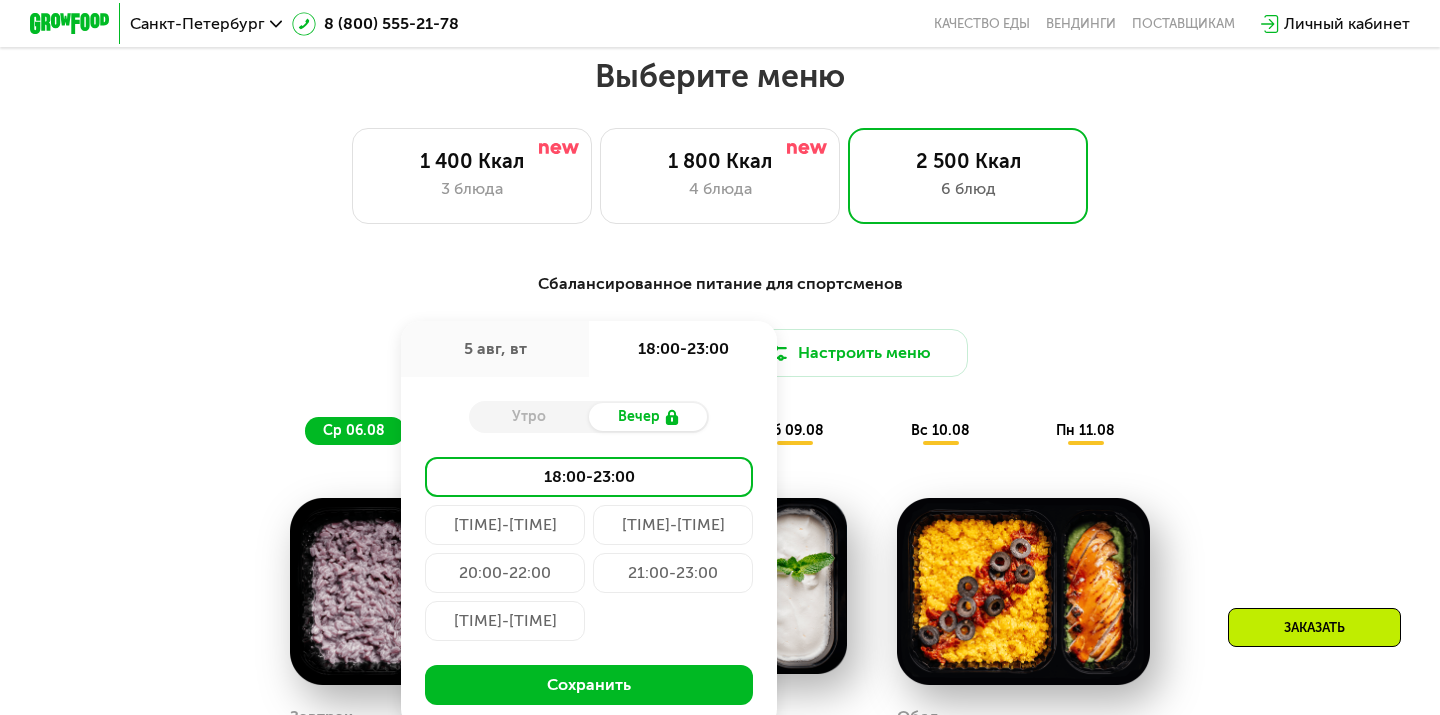 click on "22:00-23:59" 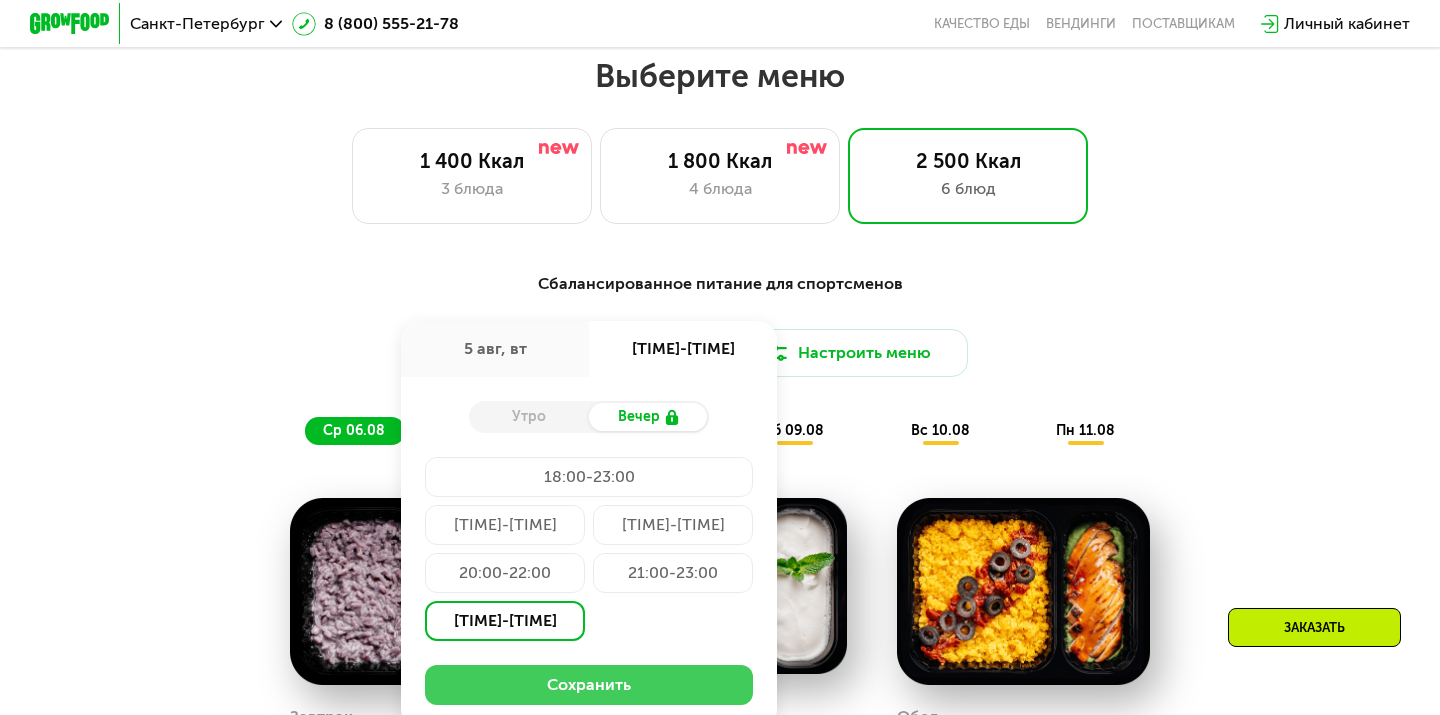 click on "Сохранить" at bounding box center (589, 685) 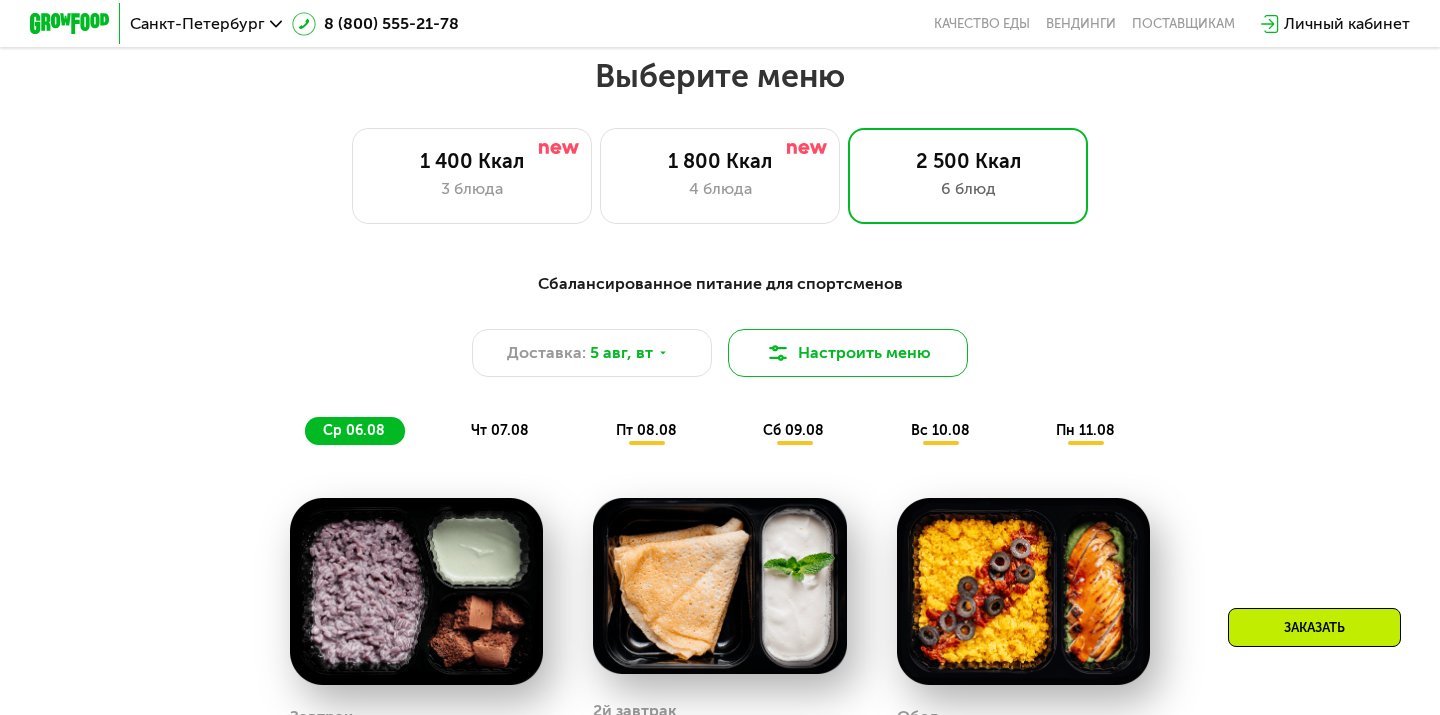 click on "Настроить меню" at bounding box center (848, 353) 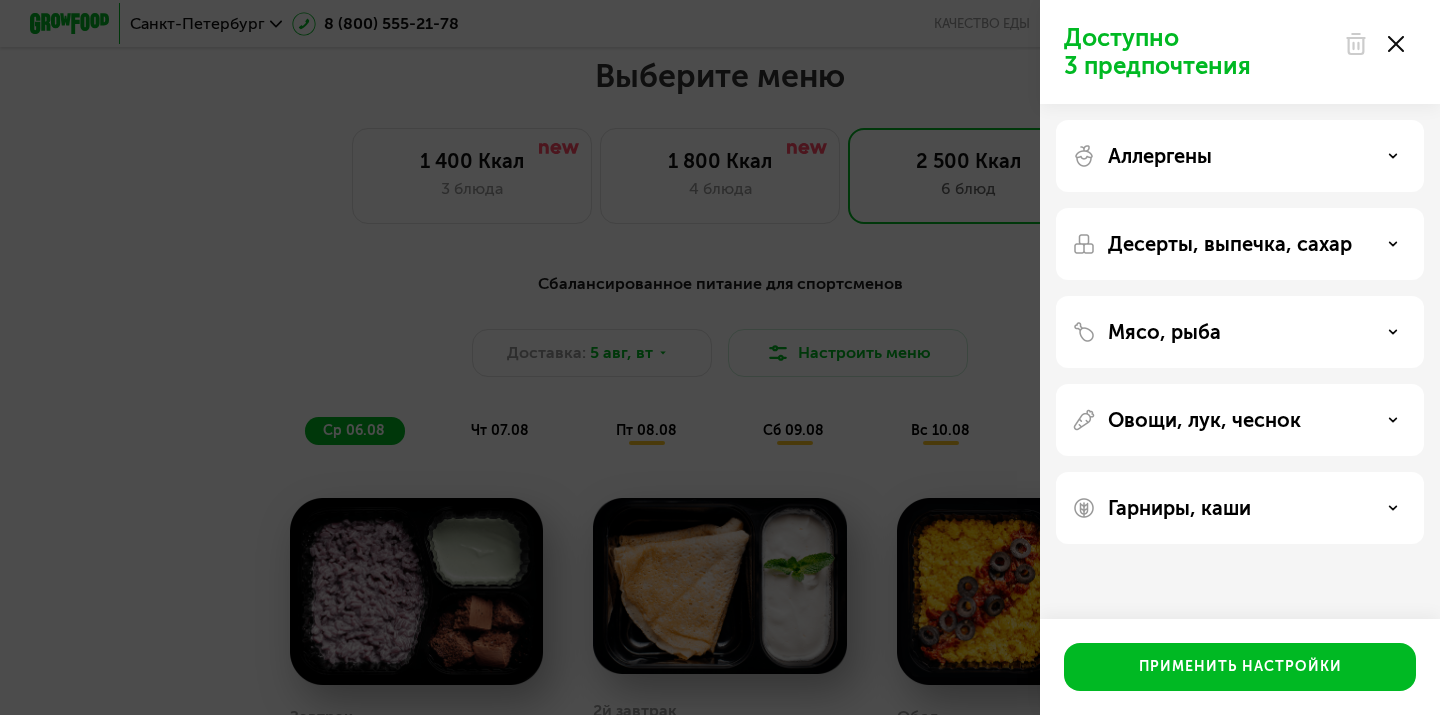 click on "Аллергены" 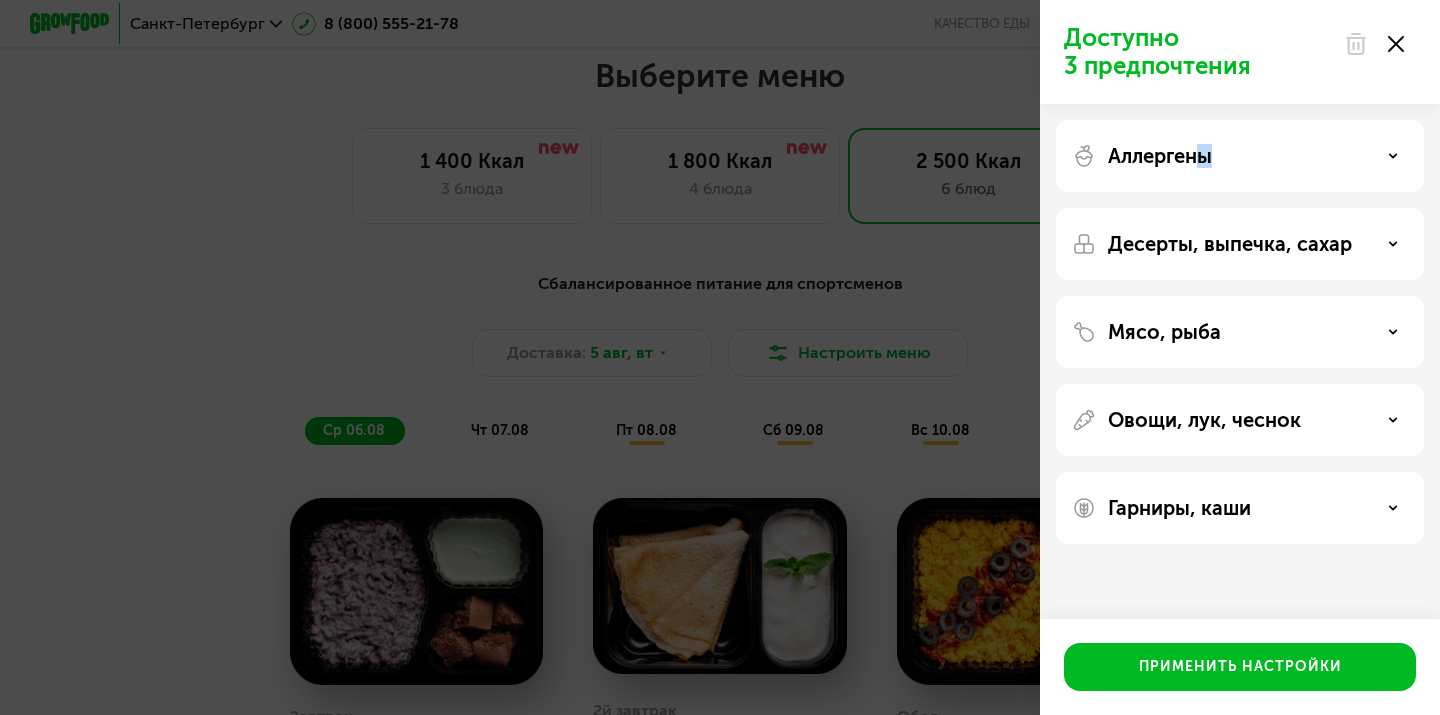 click on "Аллергены" at bounding box center [1160, 156] 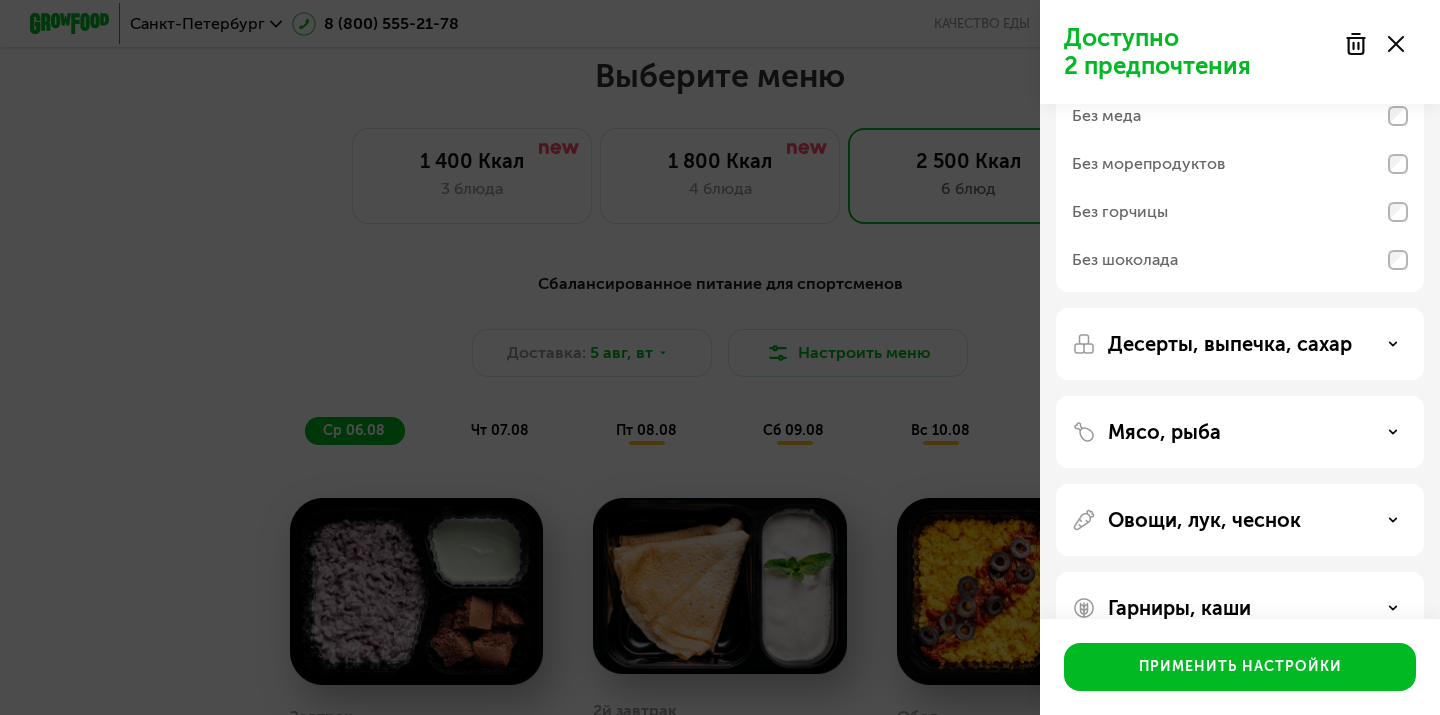 click on "Десерты, выпечка, сахар" at bounding box center (1230, 344) 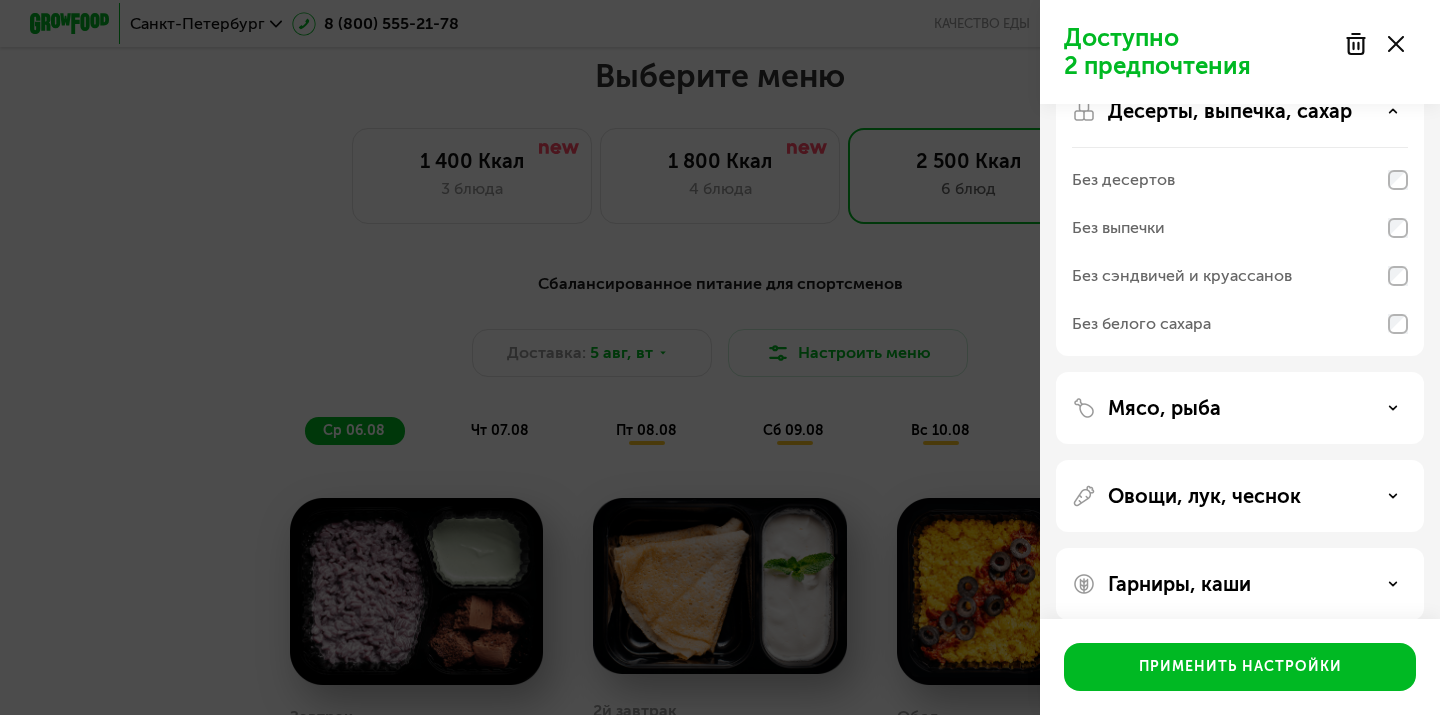 scroll, scrollTop: 436, scrollLeft: 0, axis: vertical 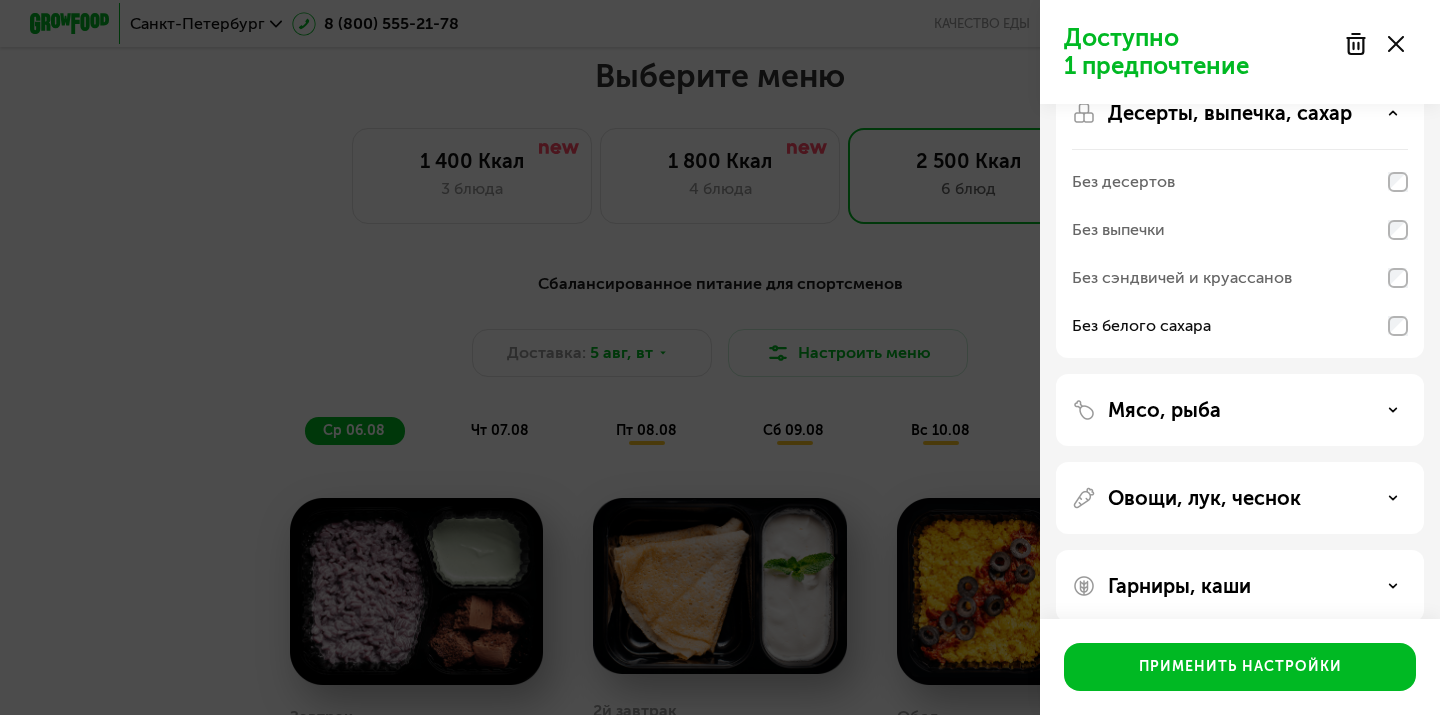 click on "Без белого сахара" at bounding box center (1141, 326) 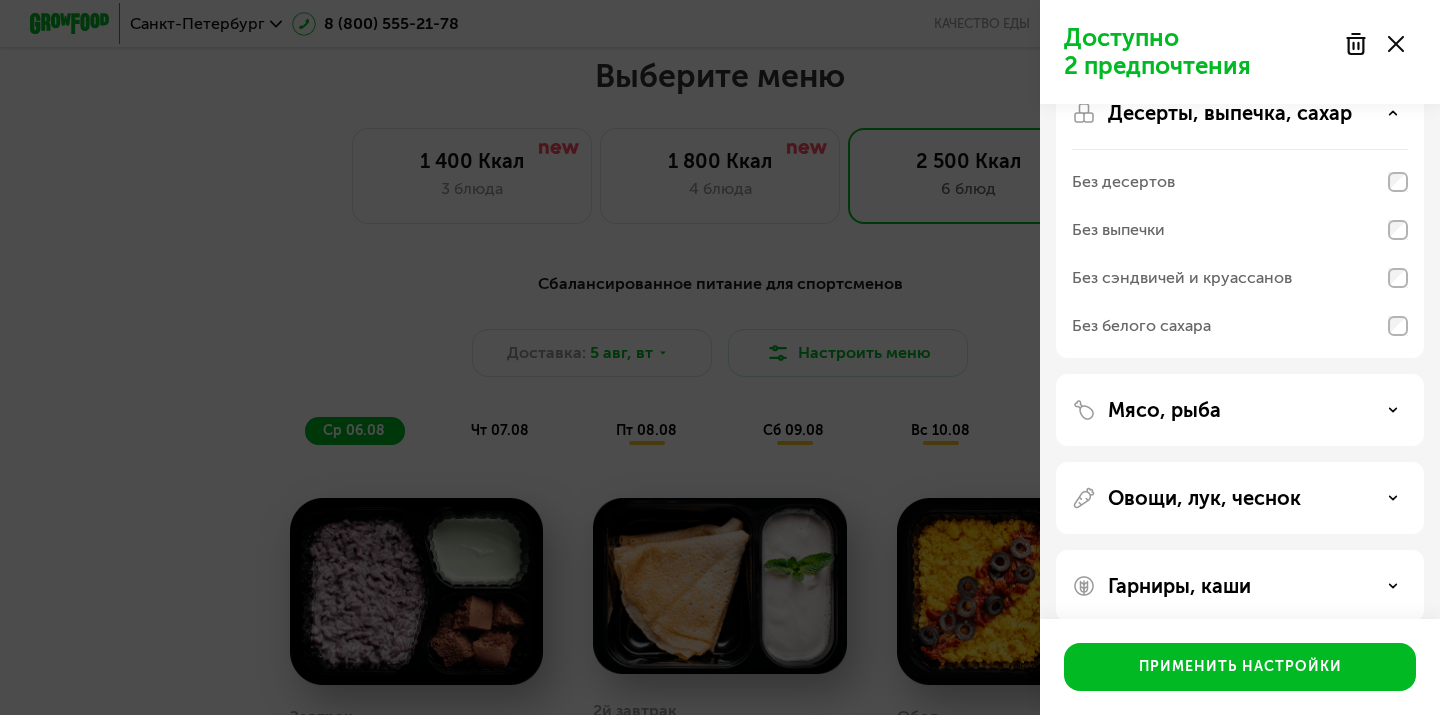 click on "Мясо, рыба" 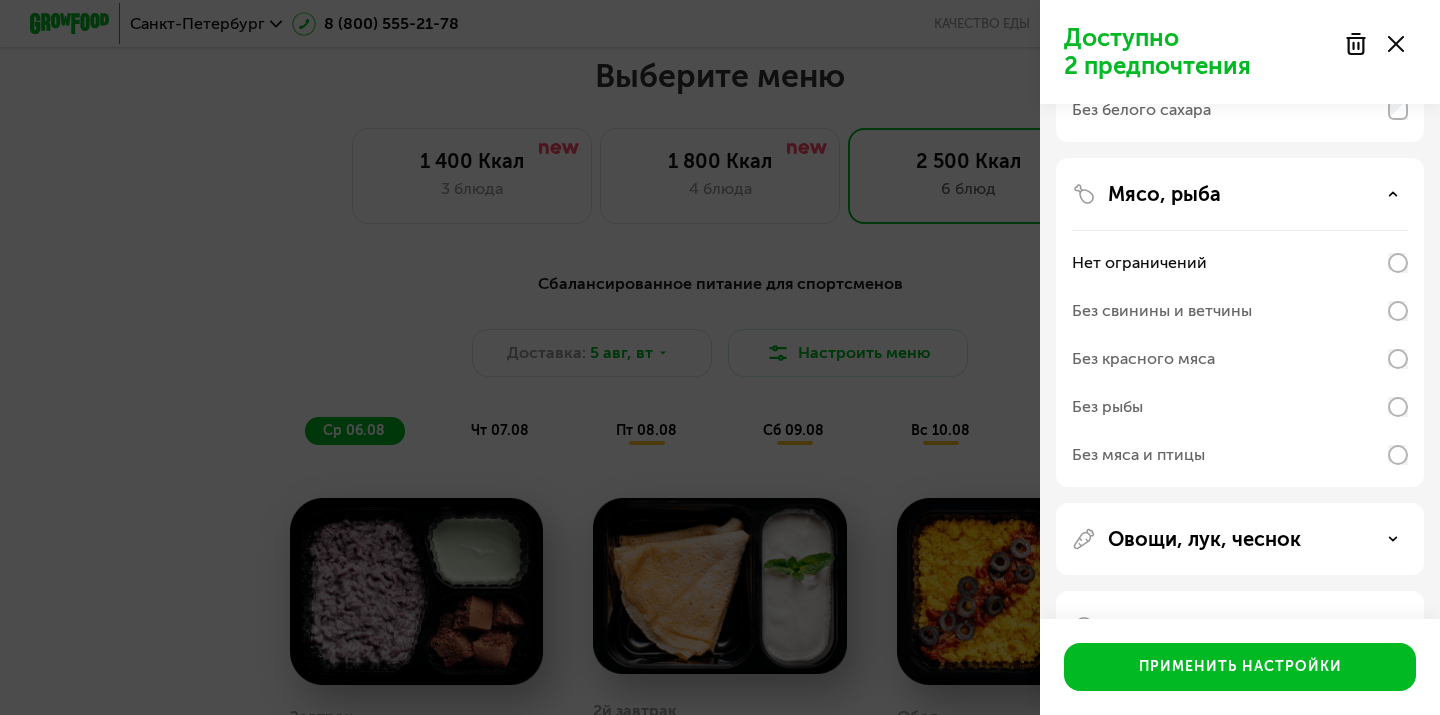 scroll, scrollTop: 716, scrollLeft: 0, axis: vertical 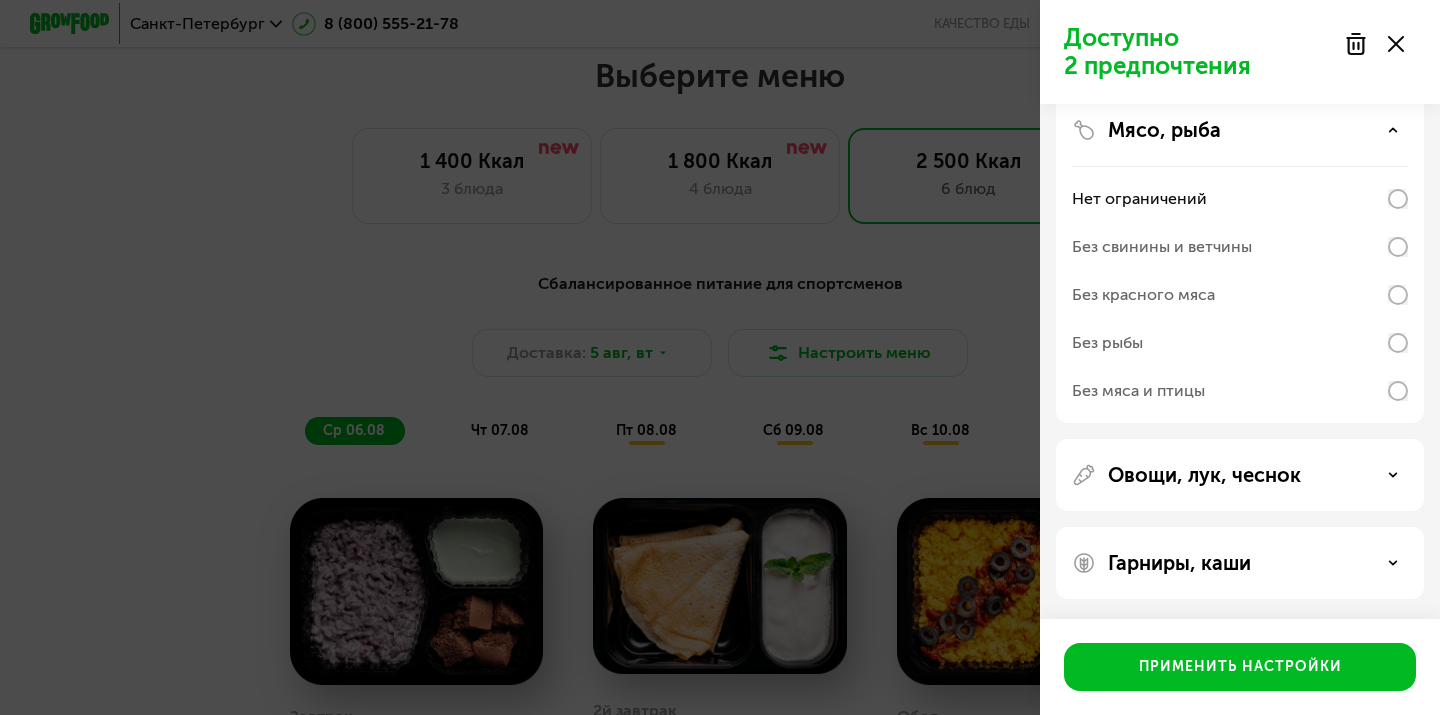 click on "Овощи, лук, чеснок" at bounding box center (1204, 475) 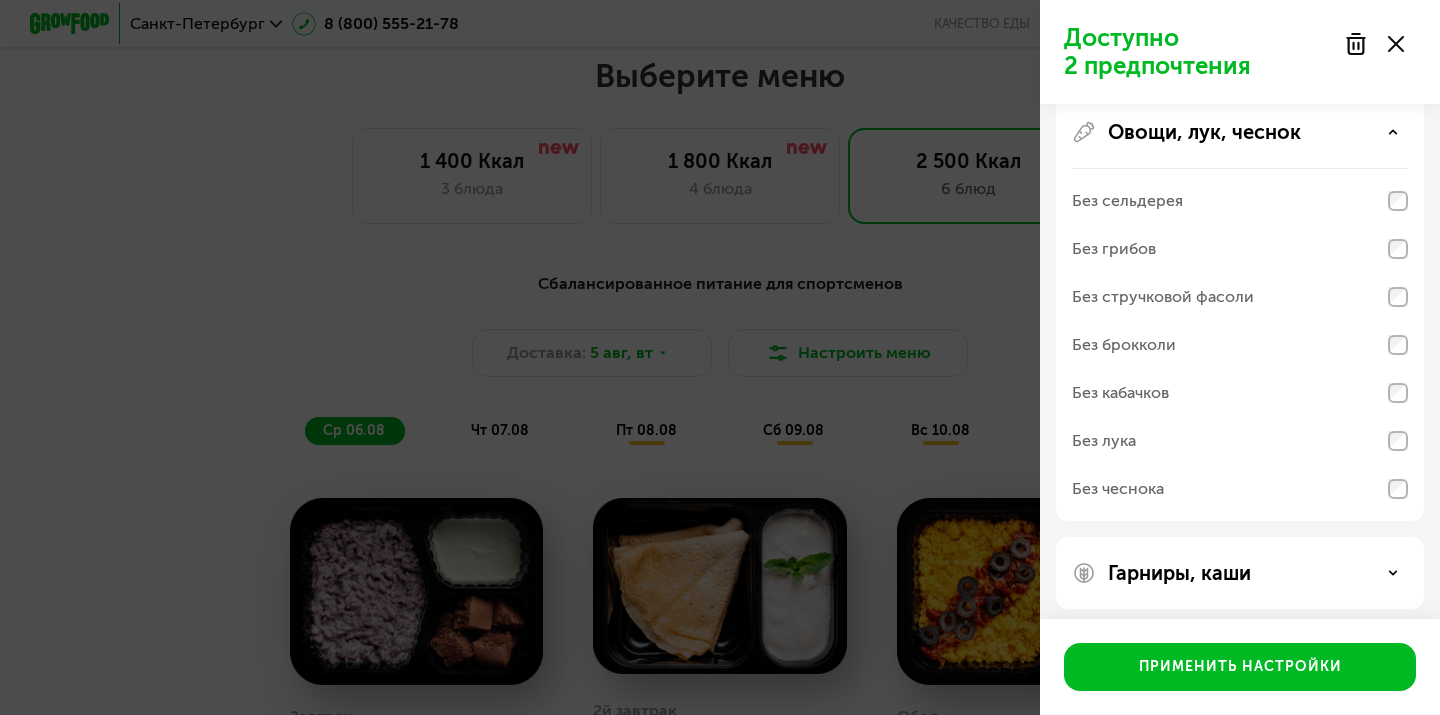 scroll, scrollTop: 1069, scrollLeft: 0, axis: vertical 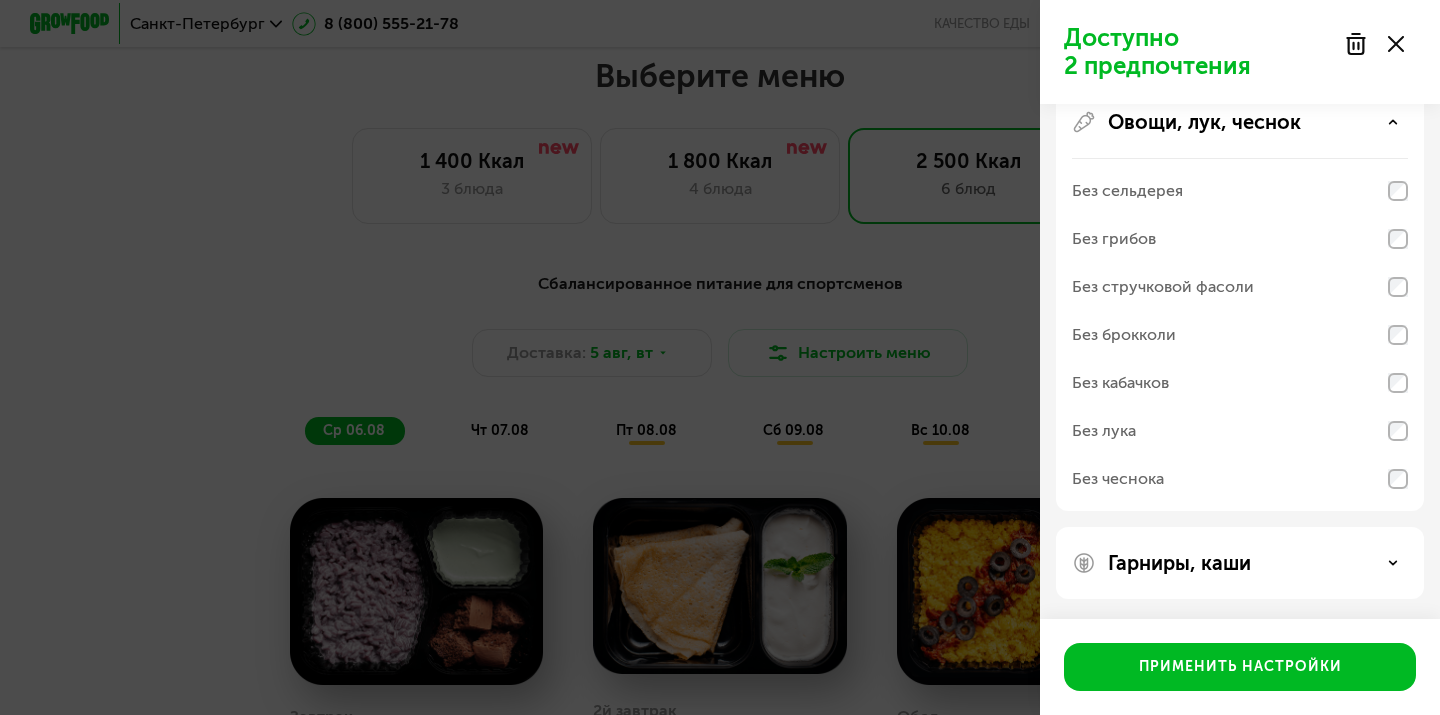 click on "Гарниры, каши" 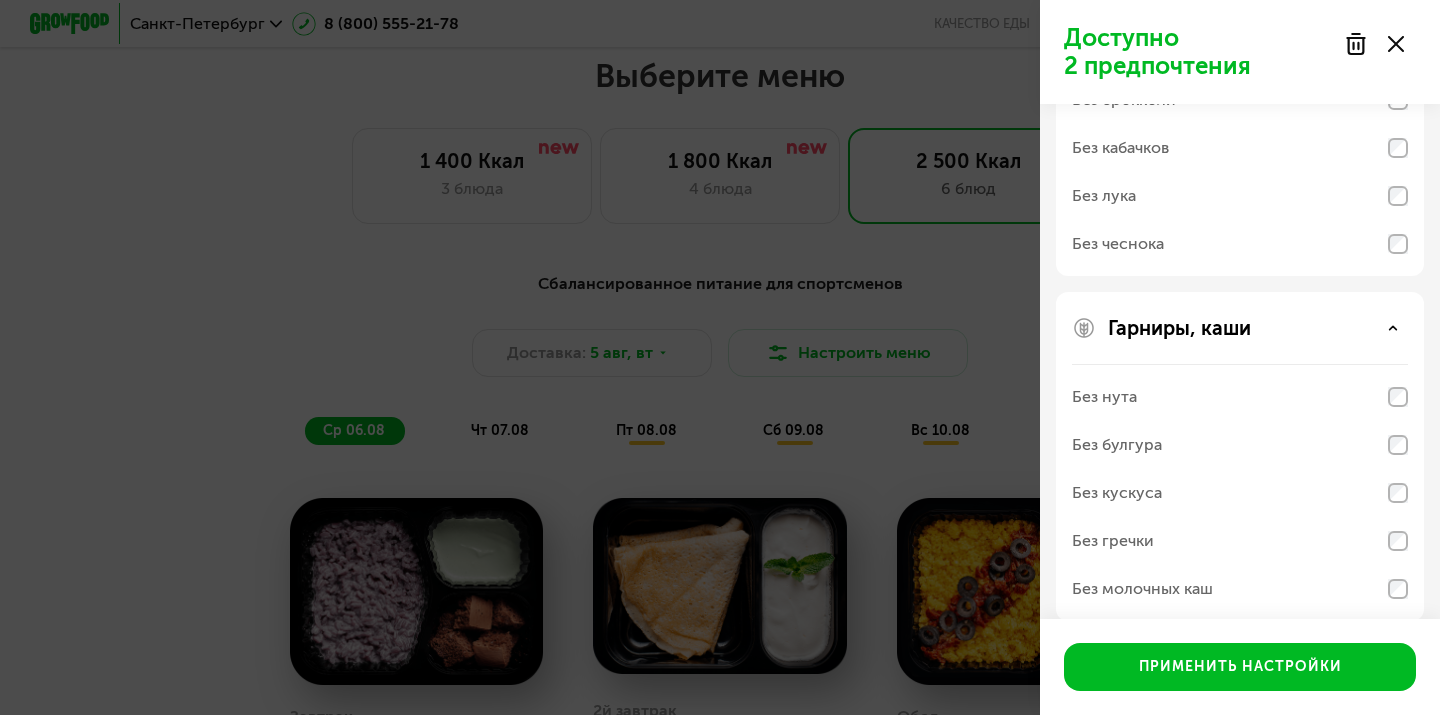 scroll, scrollTop: 1326, scrollLeft: 0, axis: vertical 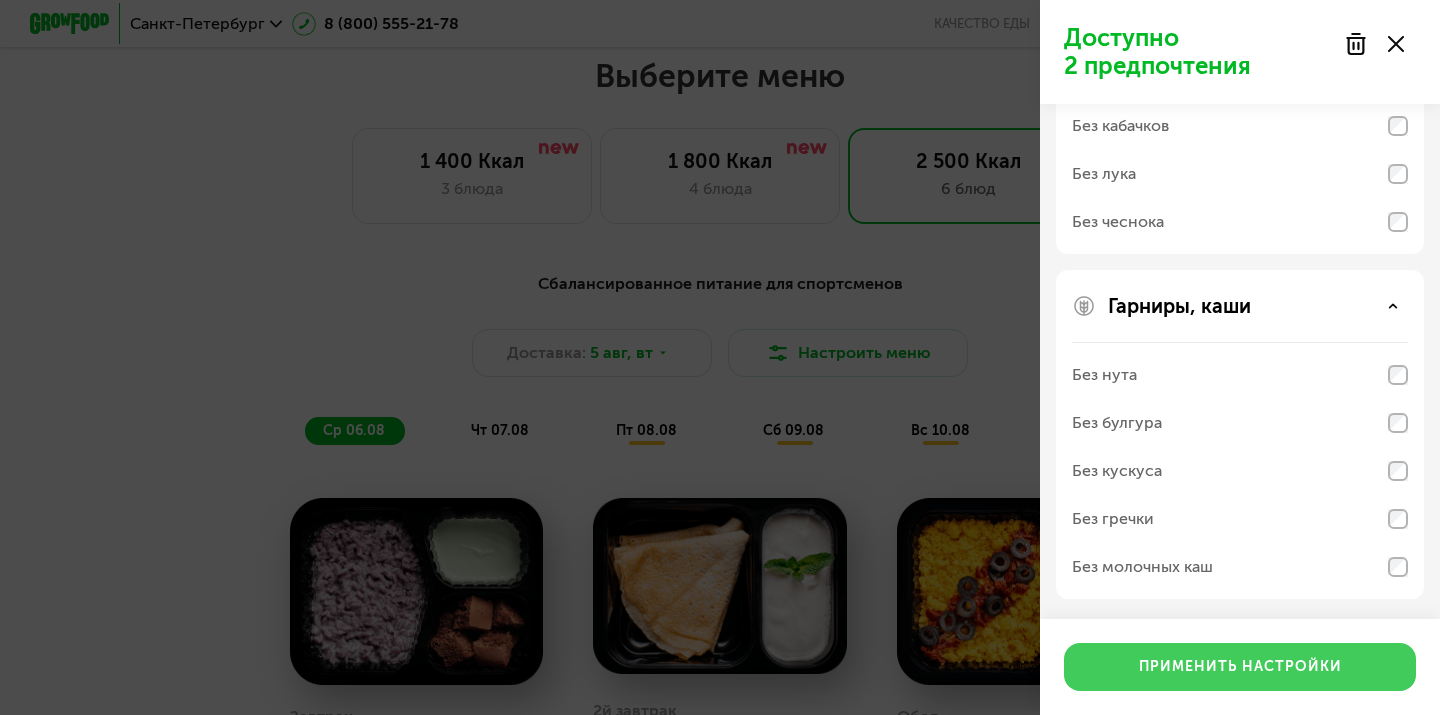 click on "Применить настройки" at bounding box center [1240, 667] 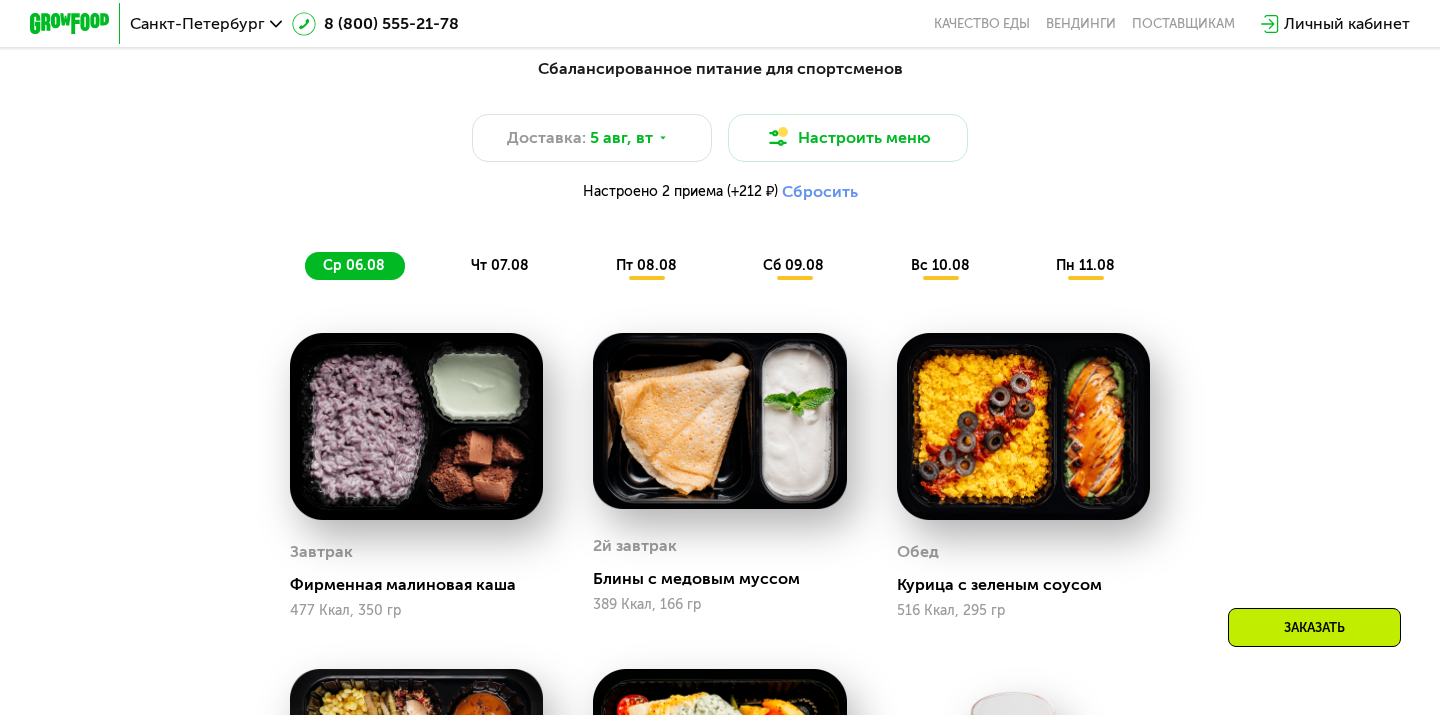 scroll, scrollTop: 1084, scrollLeft: 0, axis: vertical 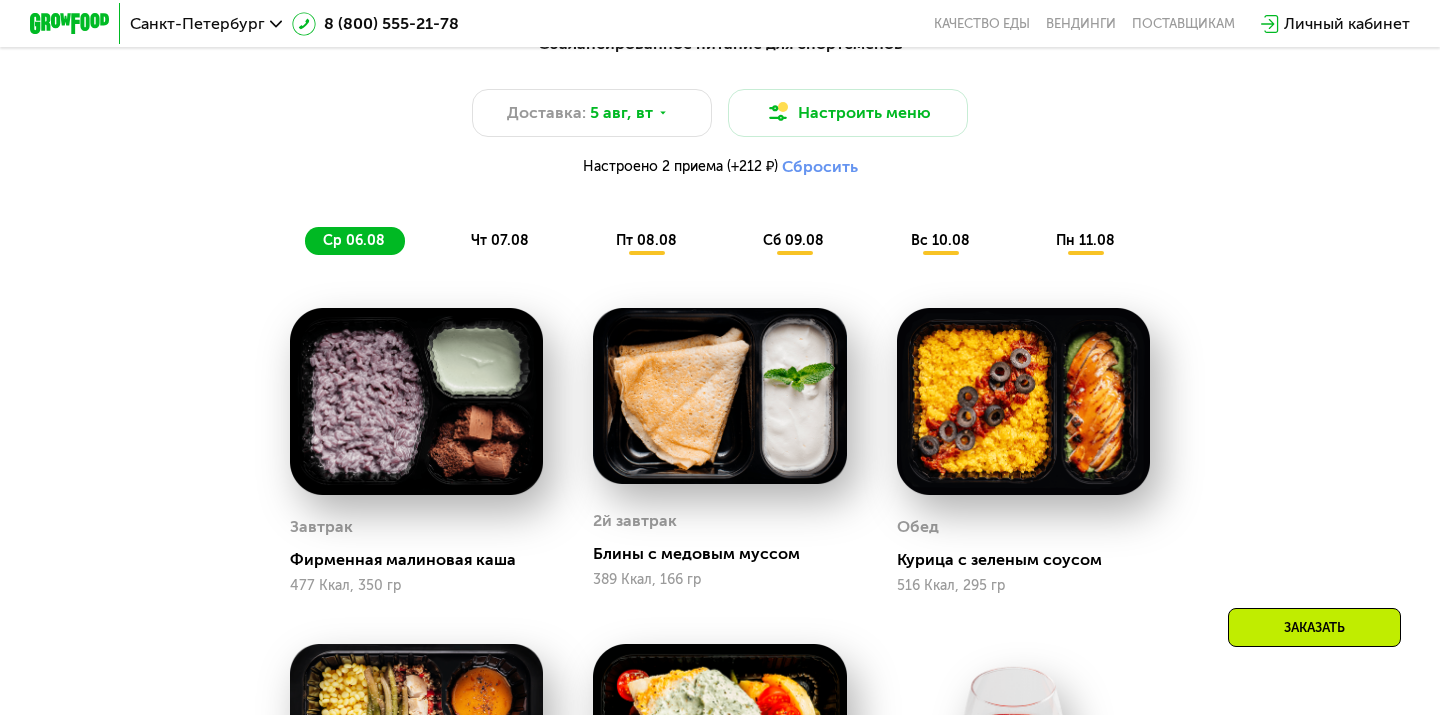 click on "чт 07.08" at bounding box center [500, 240] 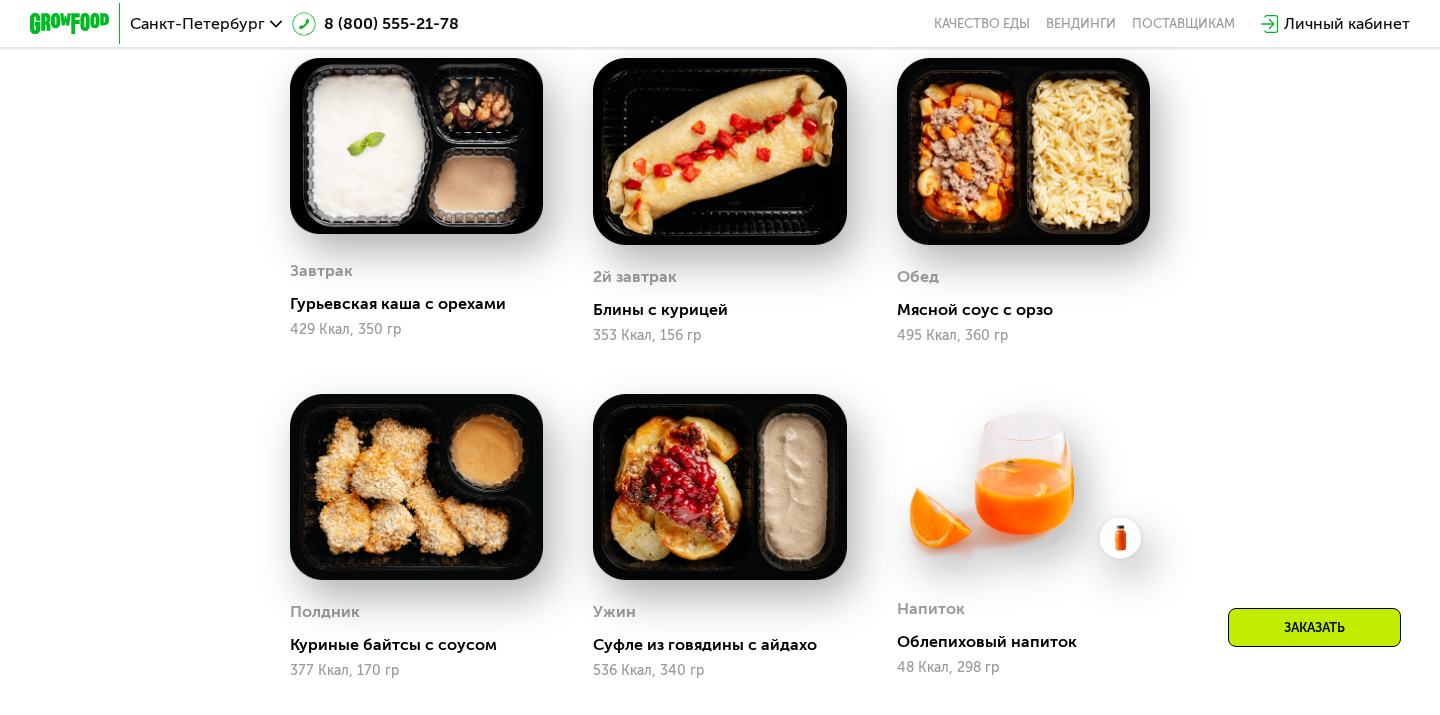 scroll, scrollTop: 1338, scrollLeft: 0, axis: vertical 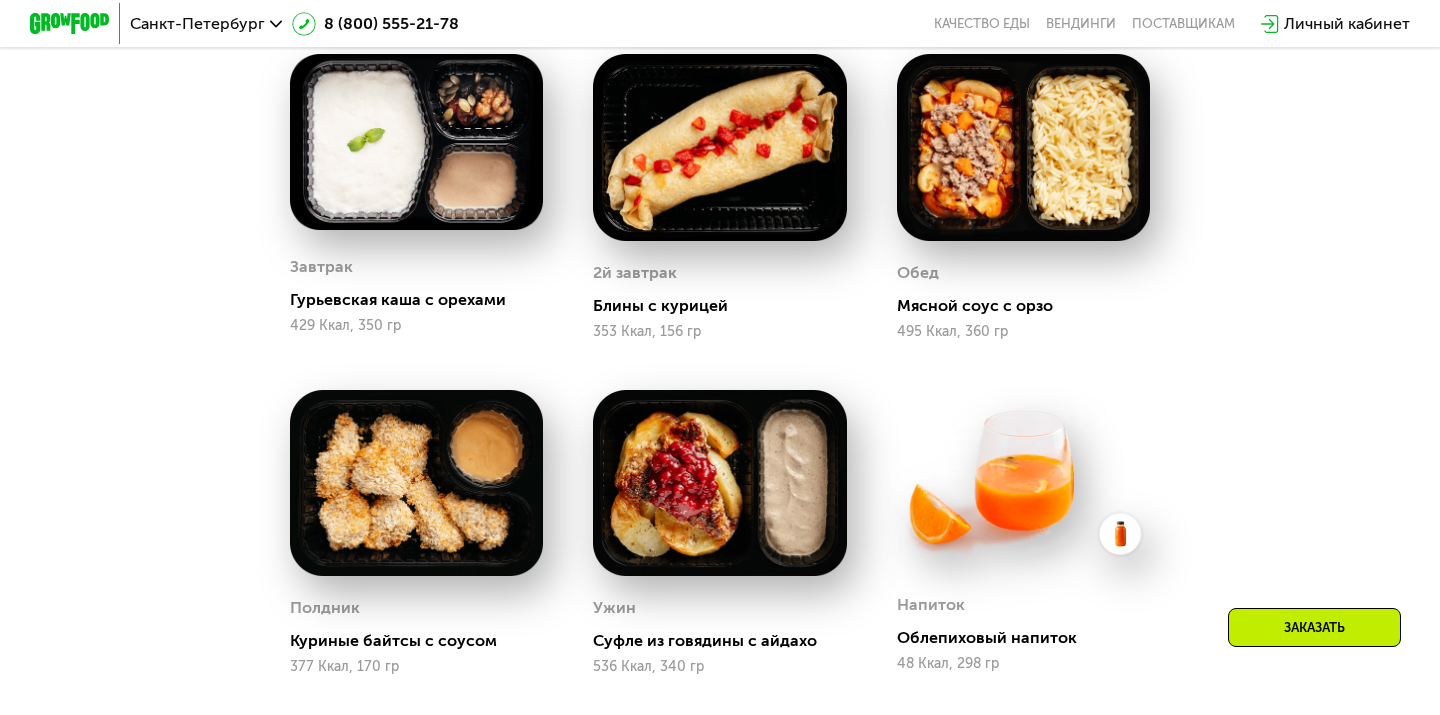 click at bounding box center (1023, 480) 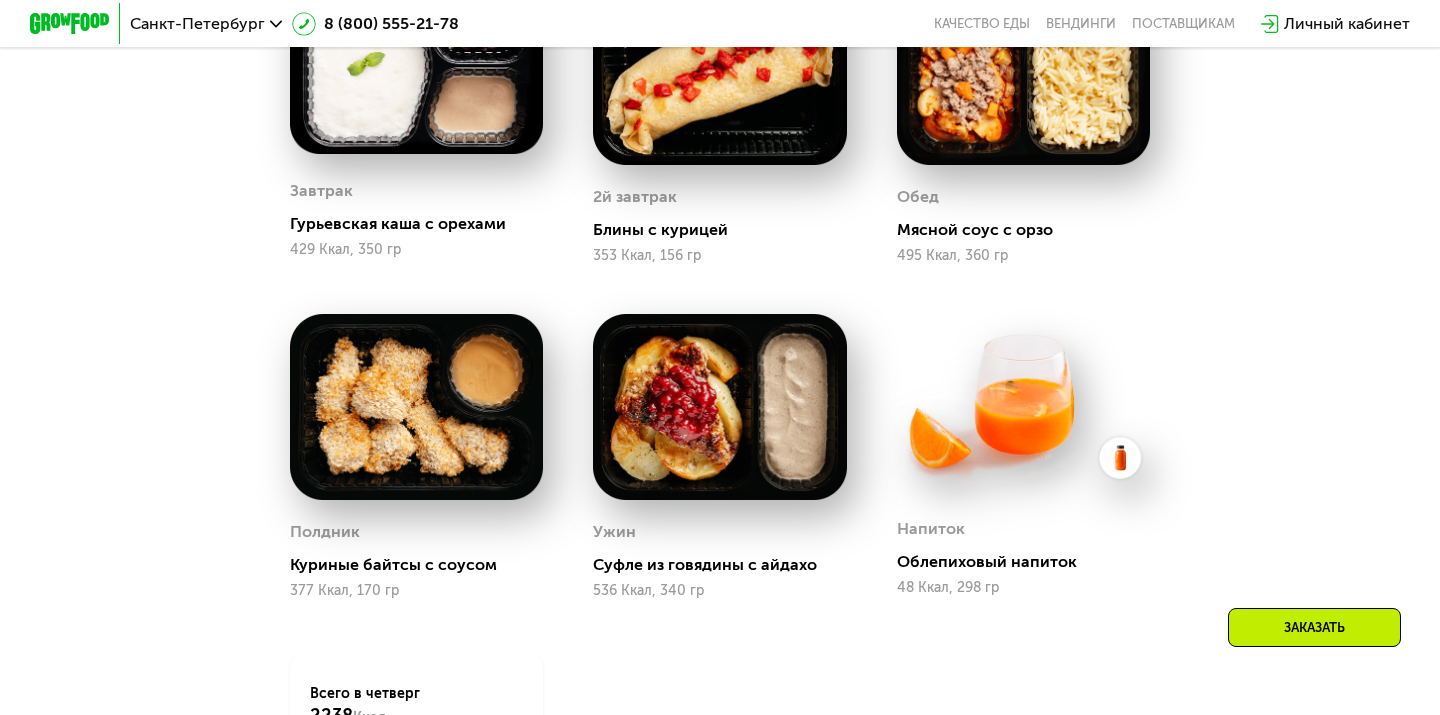 scroll, scrollTop: 1429, scrollLeft: 0, axis: vertical 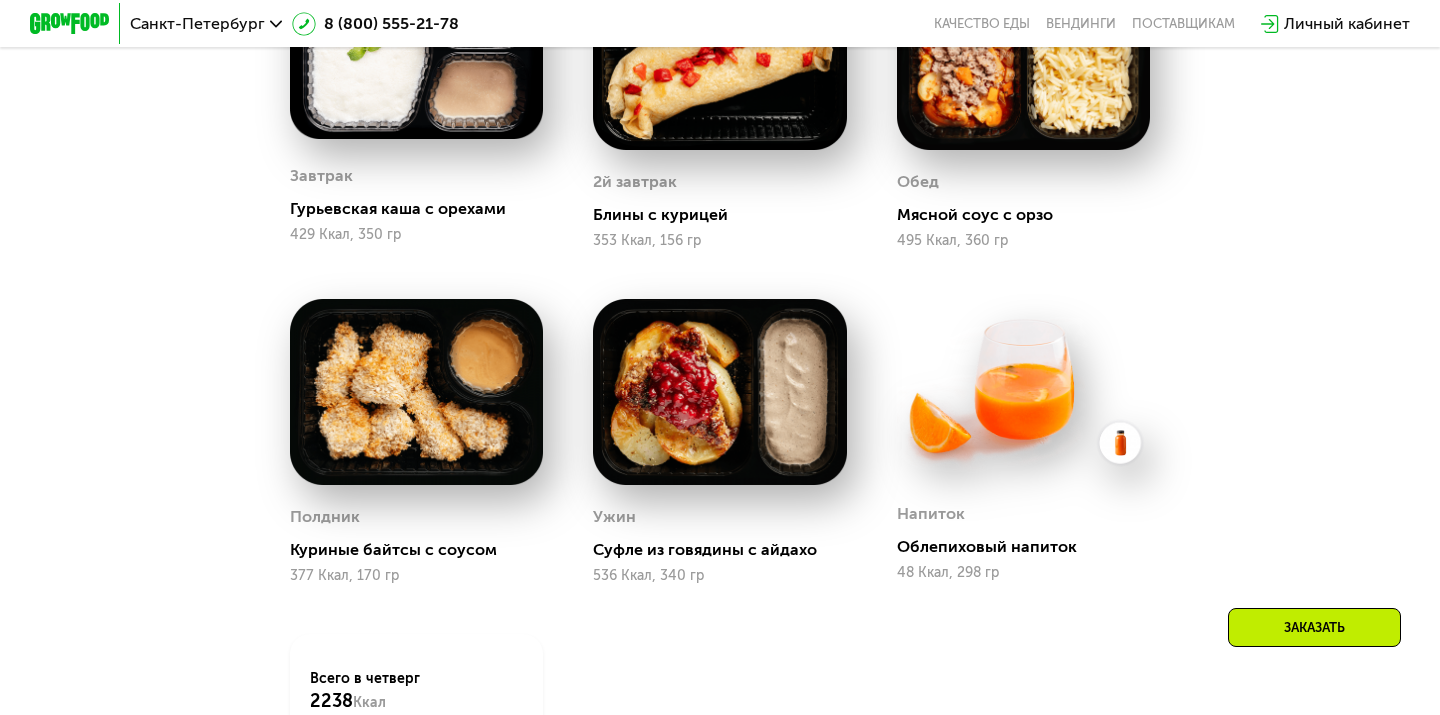 click at bounding box center (1023, 389) 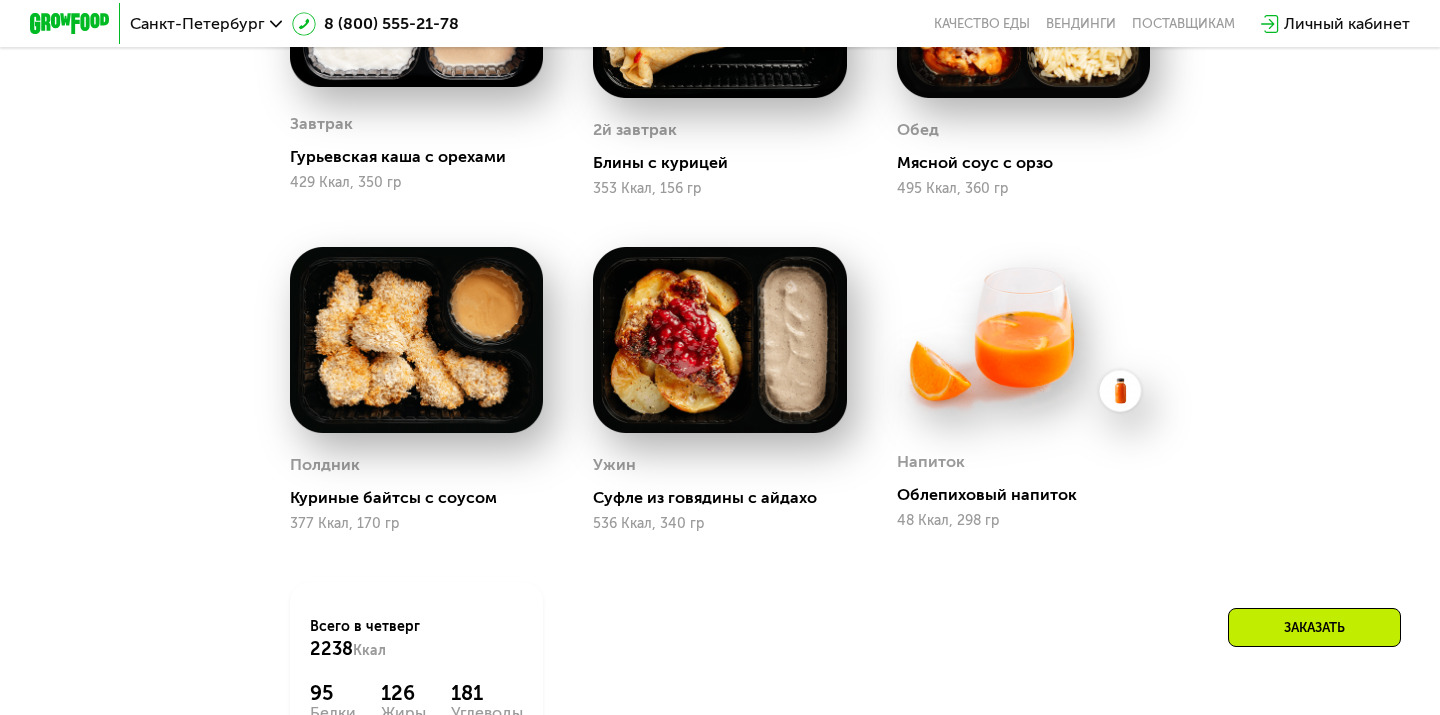 scroll, scrollTop: 1483, scrollLeft: 0, axis: vertical 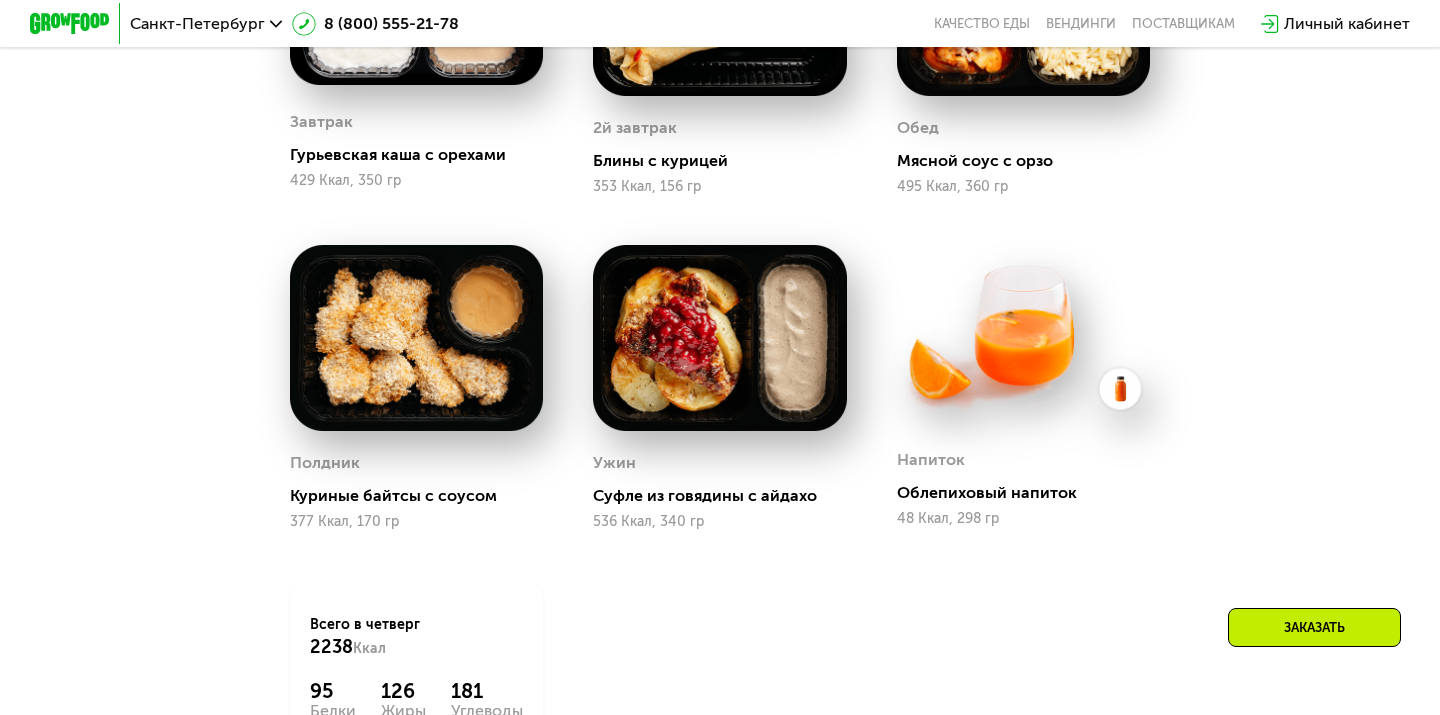 click at bounding box center [1023, 335] 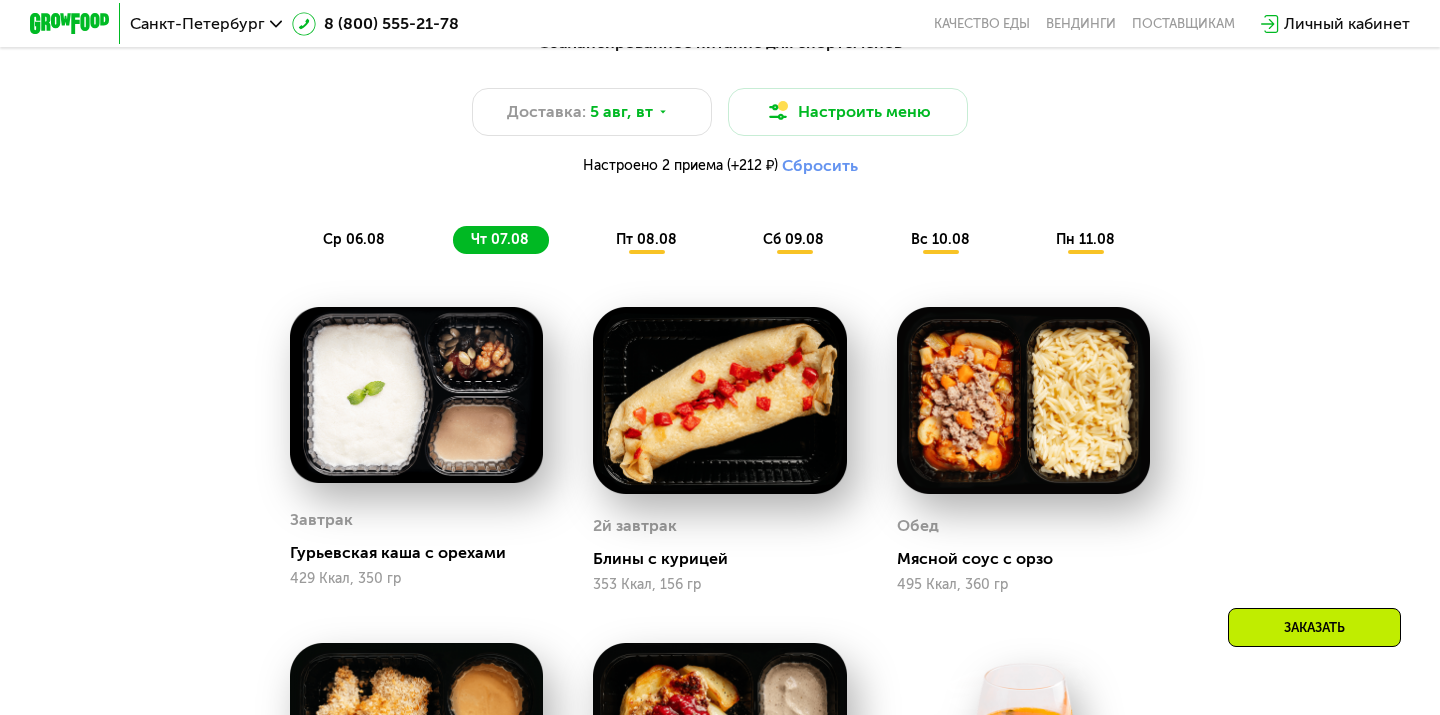 scroll, scrollTop: 1046, scrollLeft: 0, axis: vertical 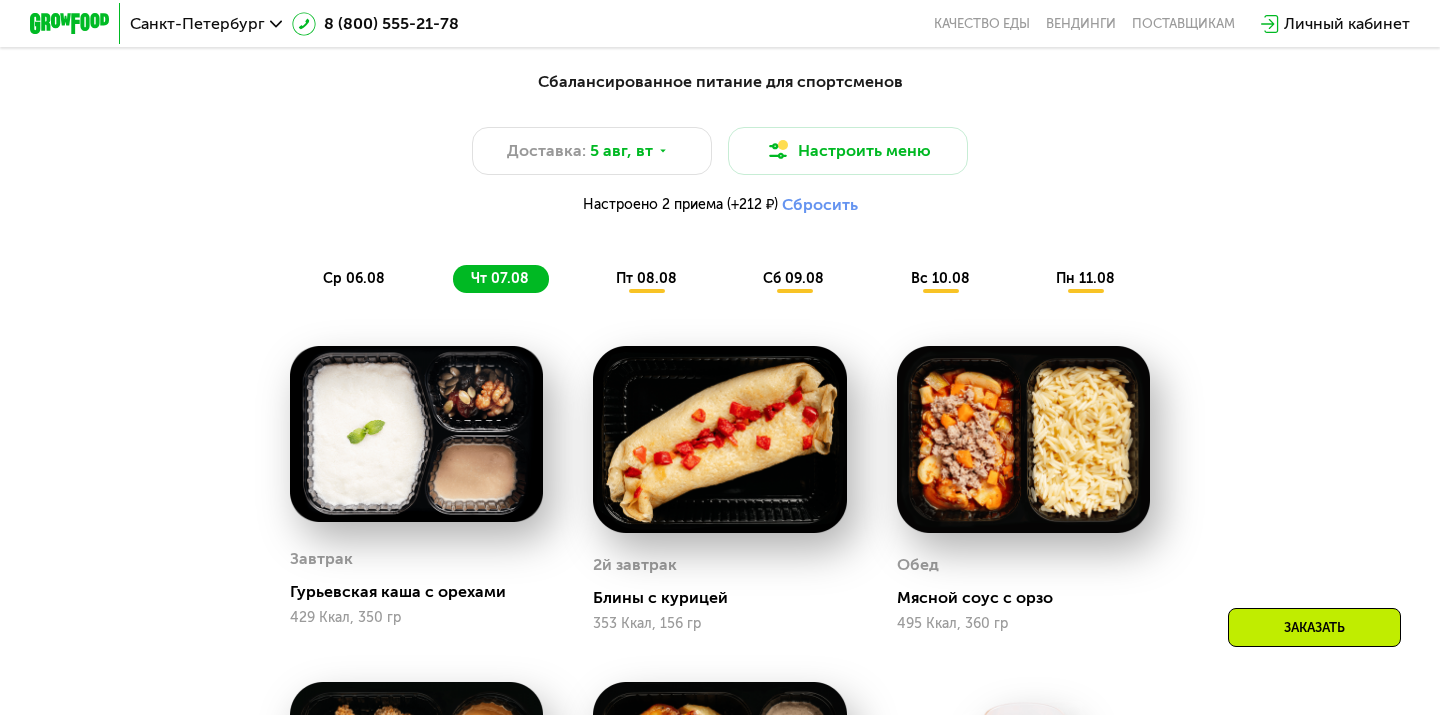 click on "пт 08.08" 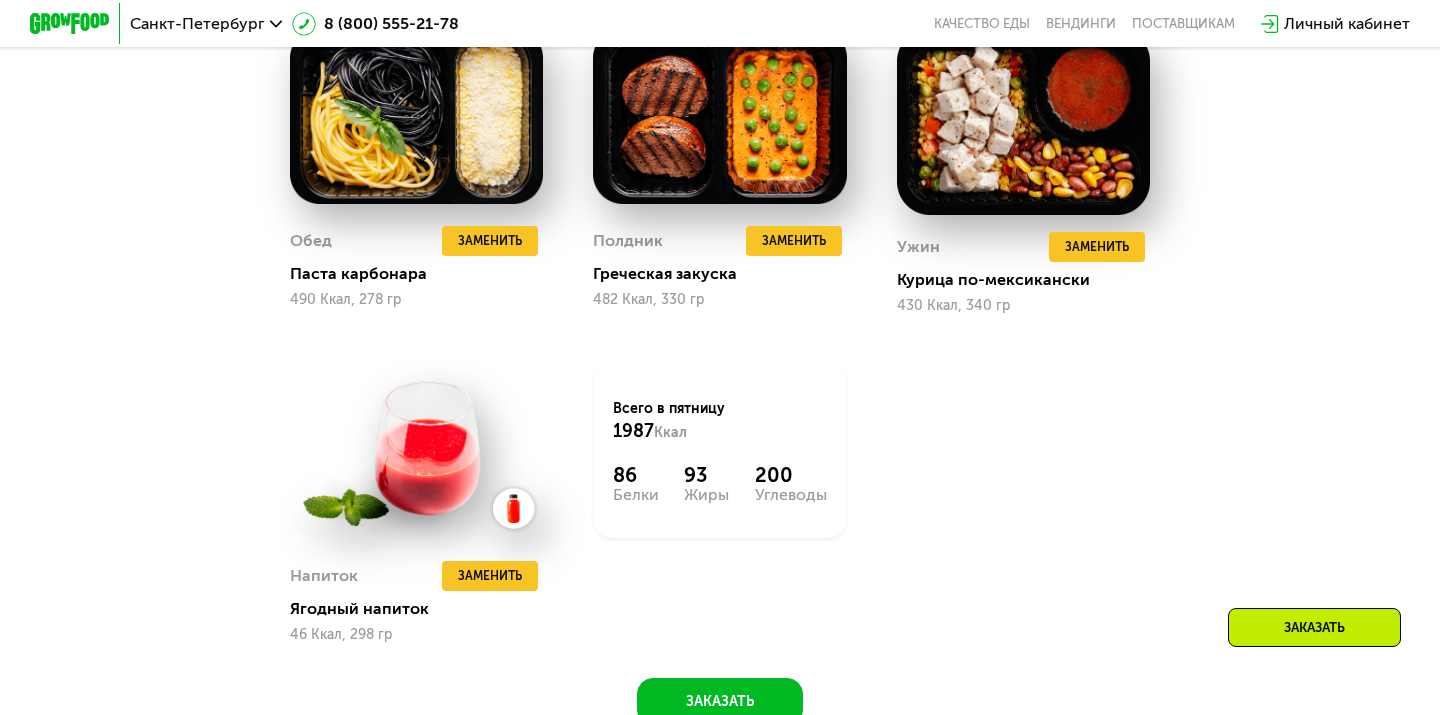 scroll, scrollTop: 1712, scrollLeft: 0, axis: vertical 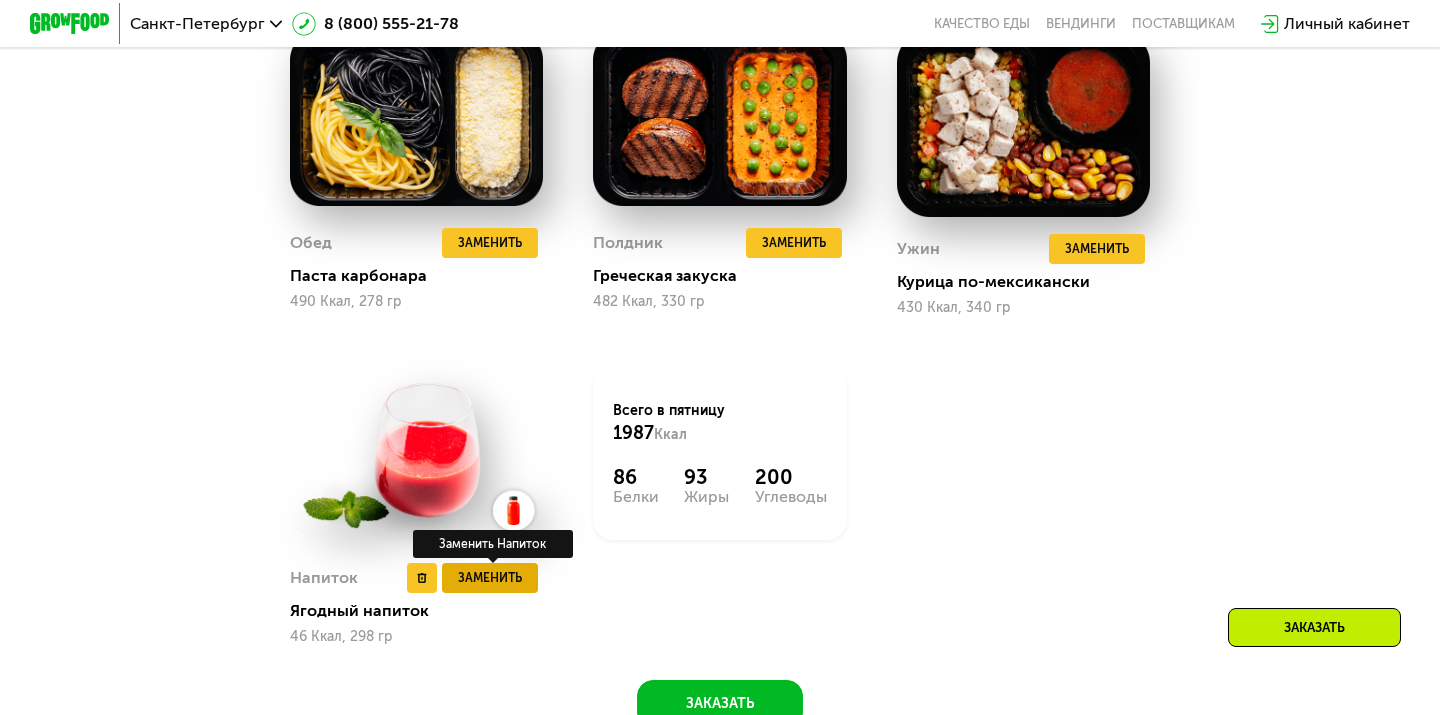 click on "Заменить" at bounding box center [490, 578] 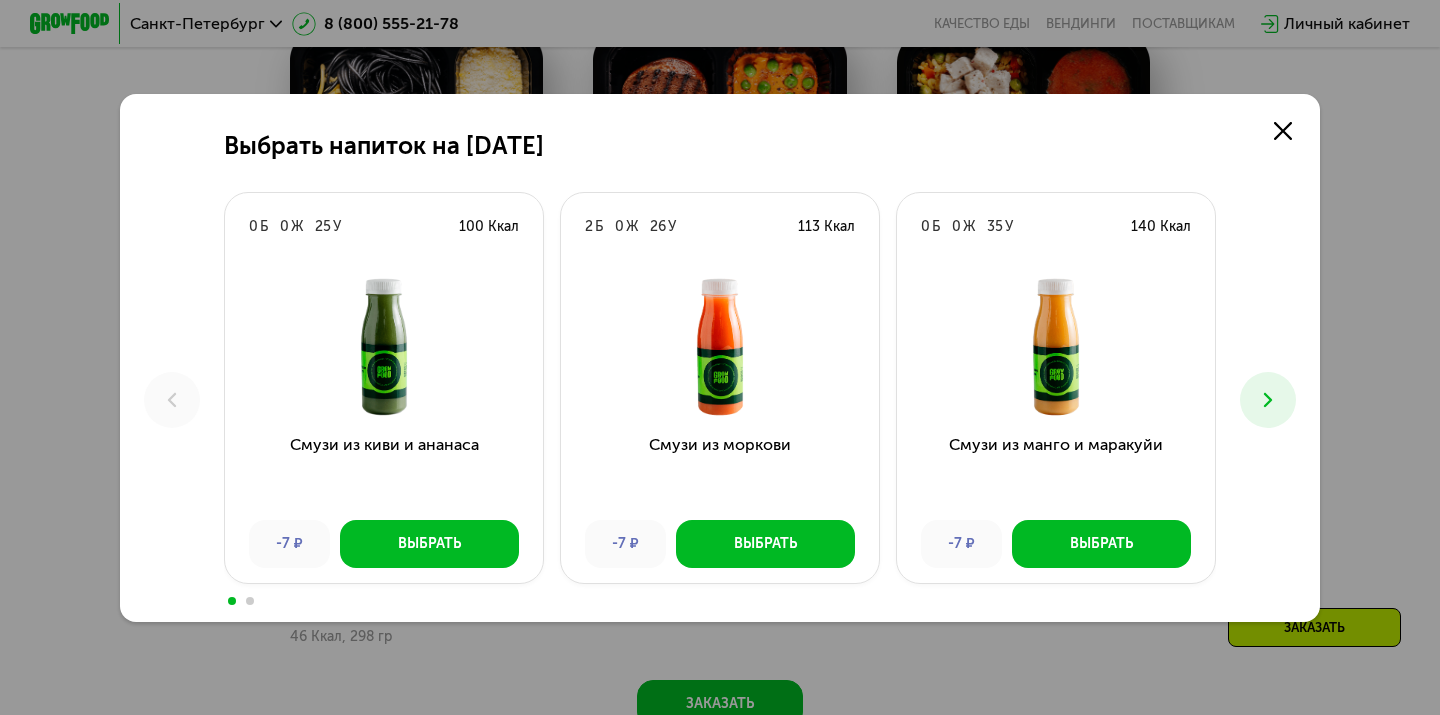 click 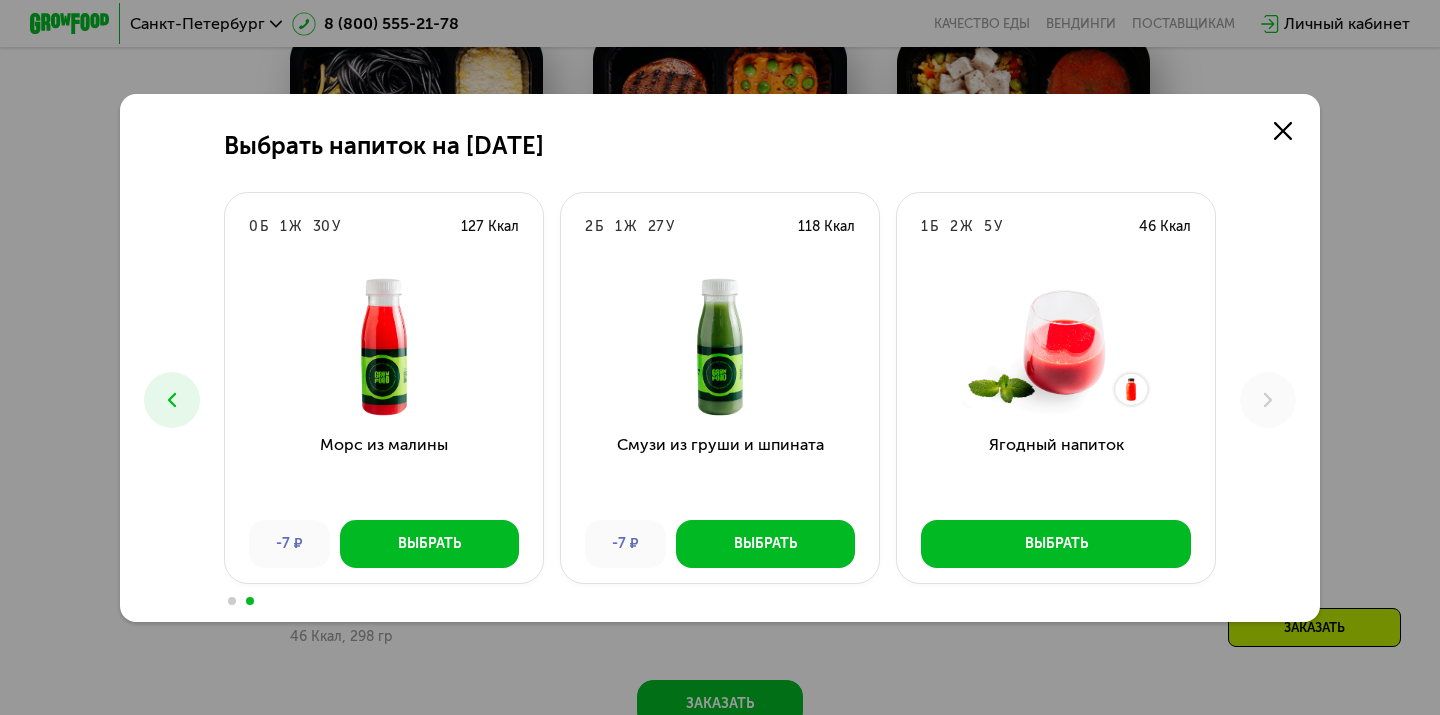 click at bounding box center [172, 400] 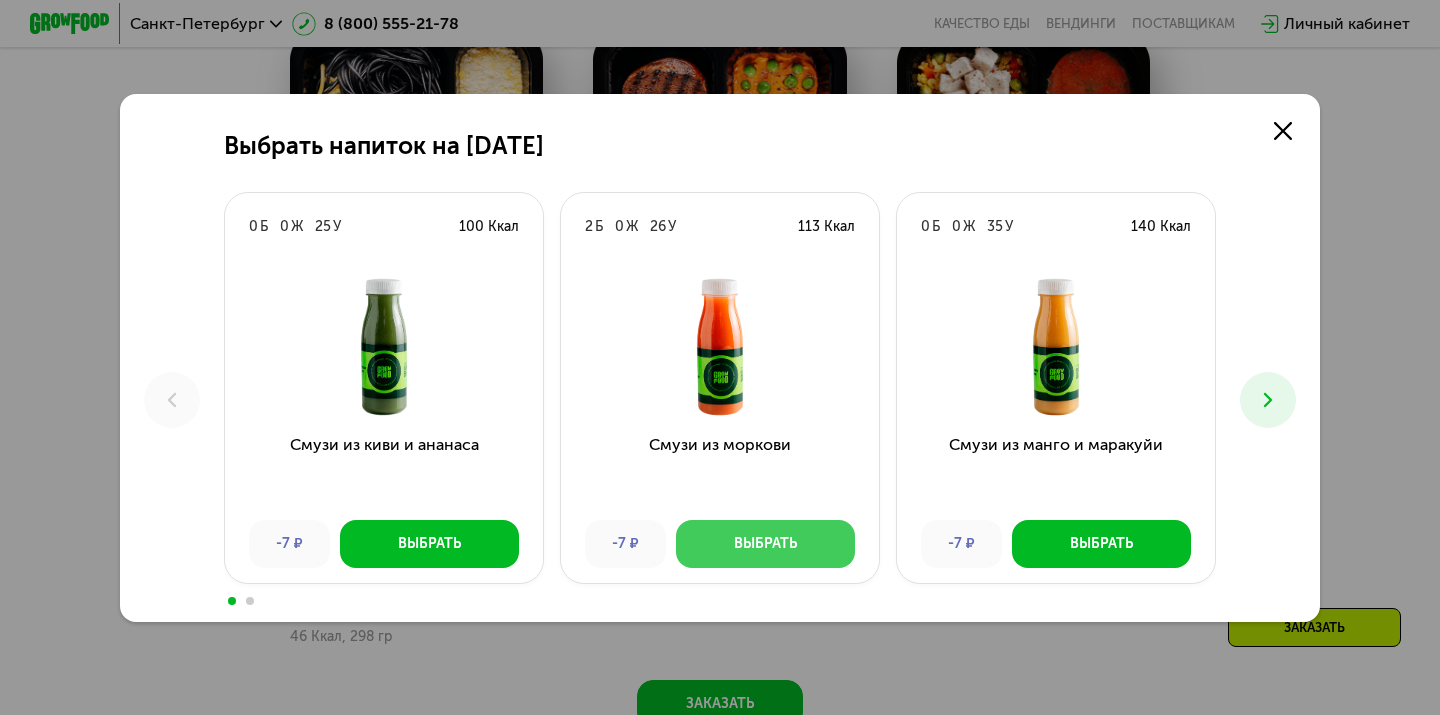 click on "Выбрать" at bounding box center [765, 544] 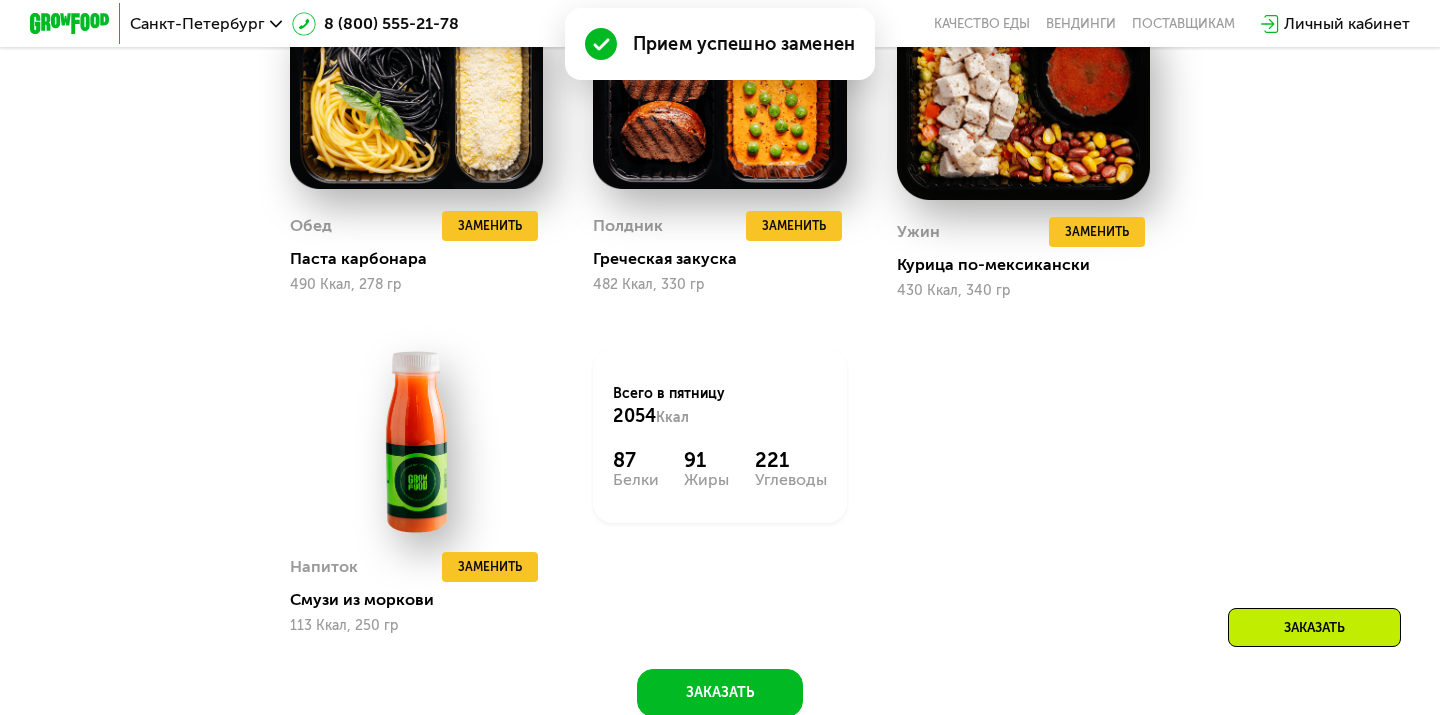 scroll, scrollTop: 1745, scrollLeft: 0, axis: vertical 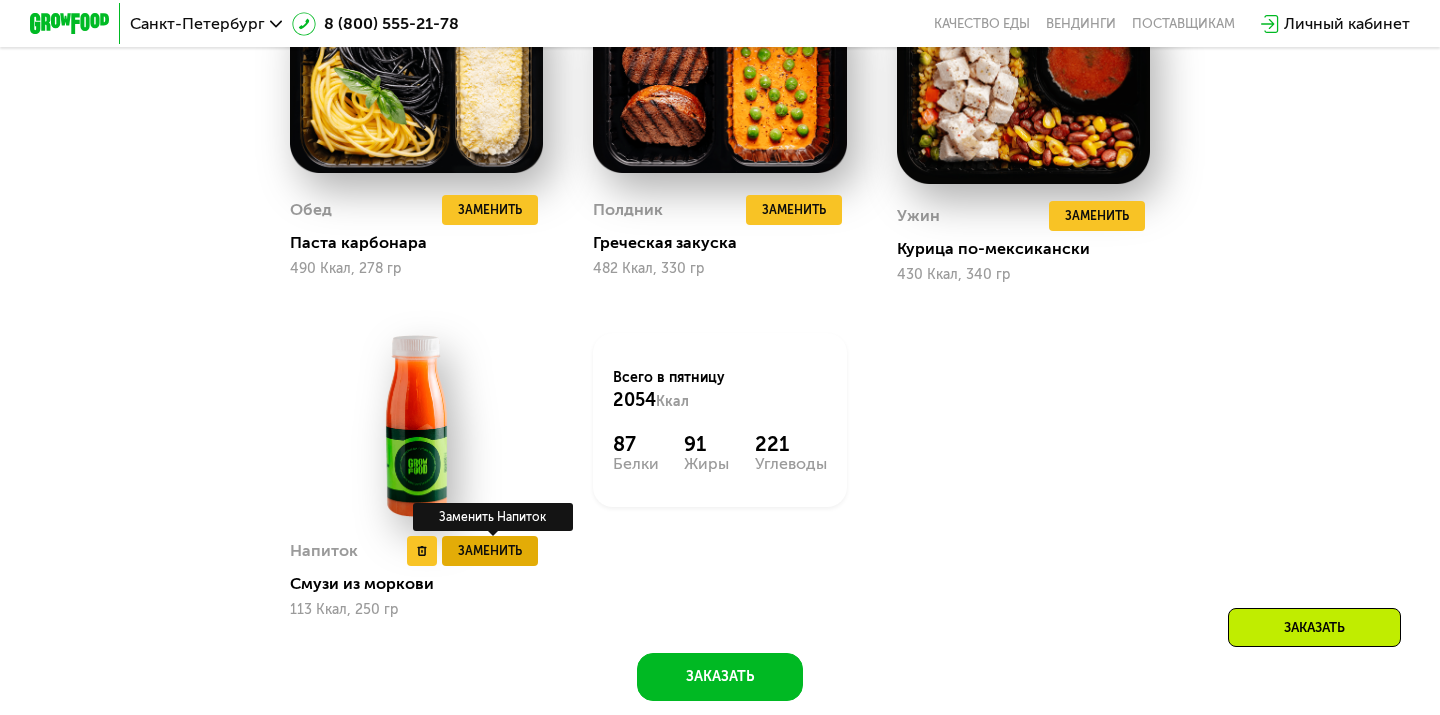 click on "Заменить" at bounding box center (490, 551) 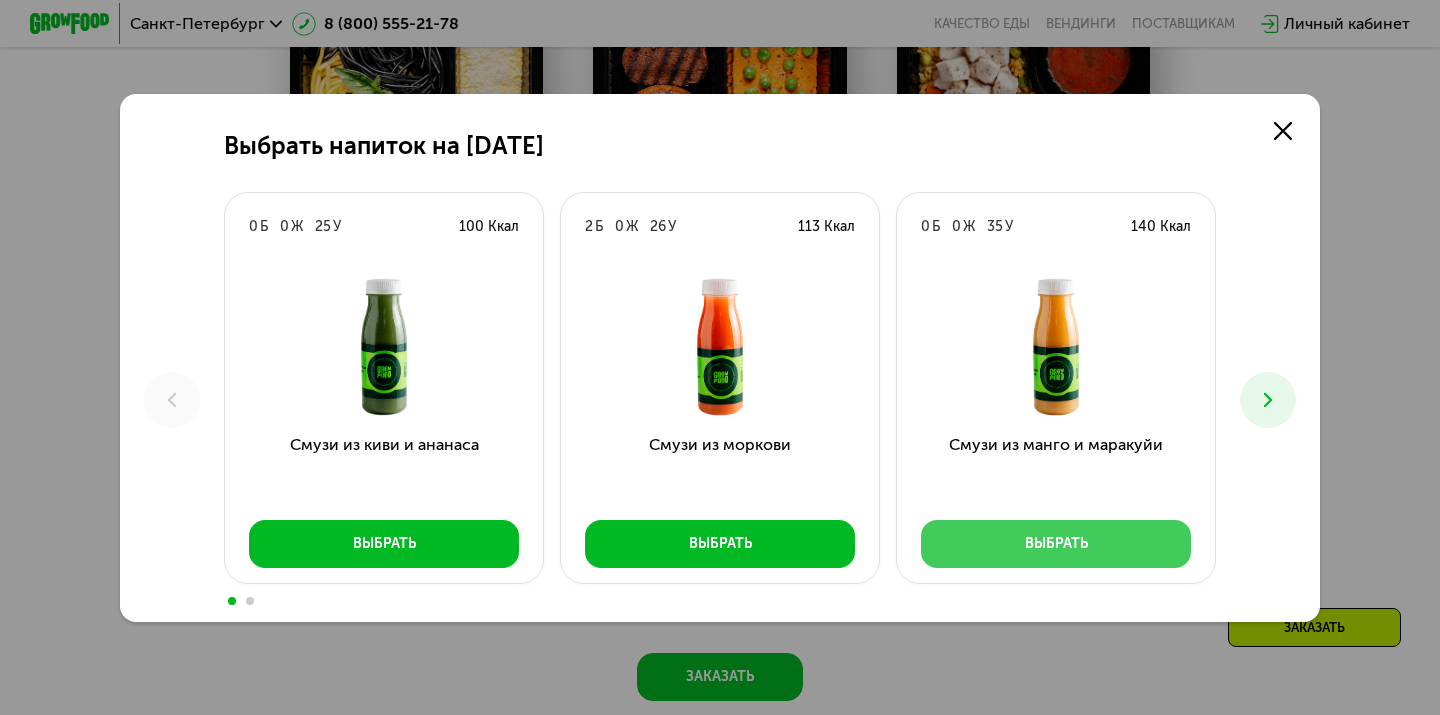 click on "Выбрать" at bounding box center (1056, 544) 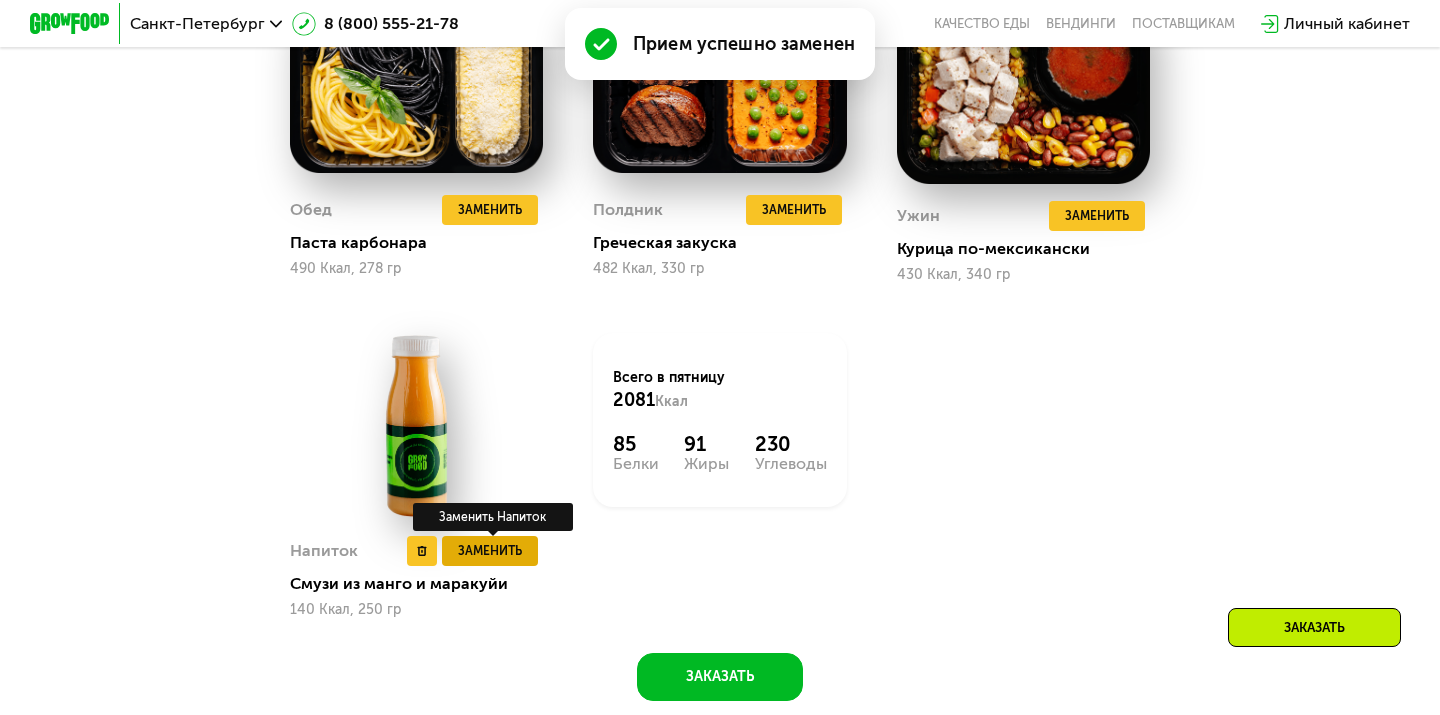 click on "Заменить" at bounding box center (490, 551) 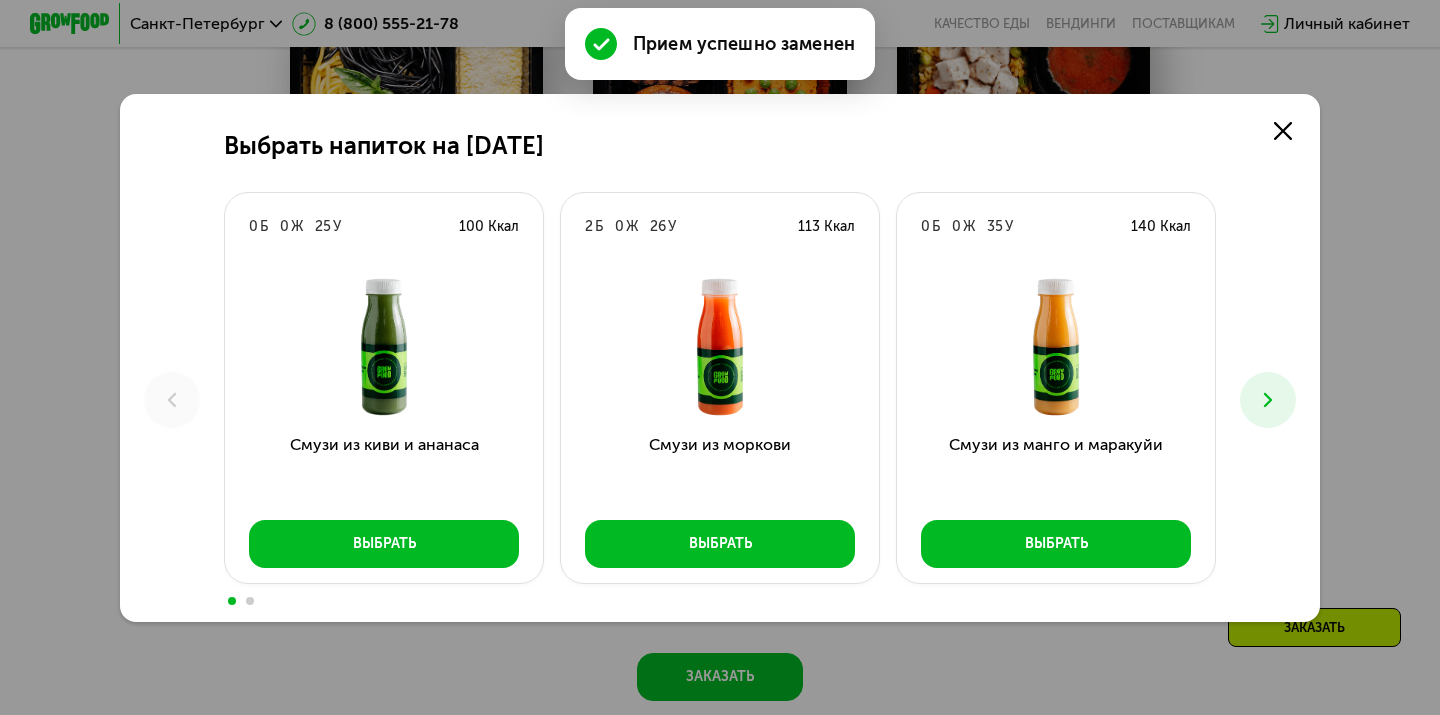 click at bounding box center [1268, 400] 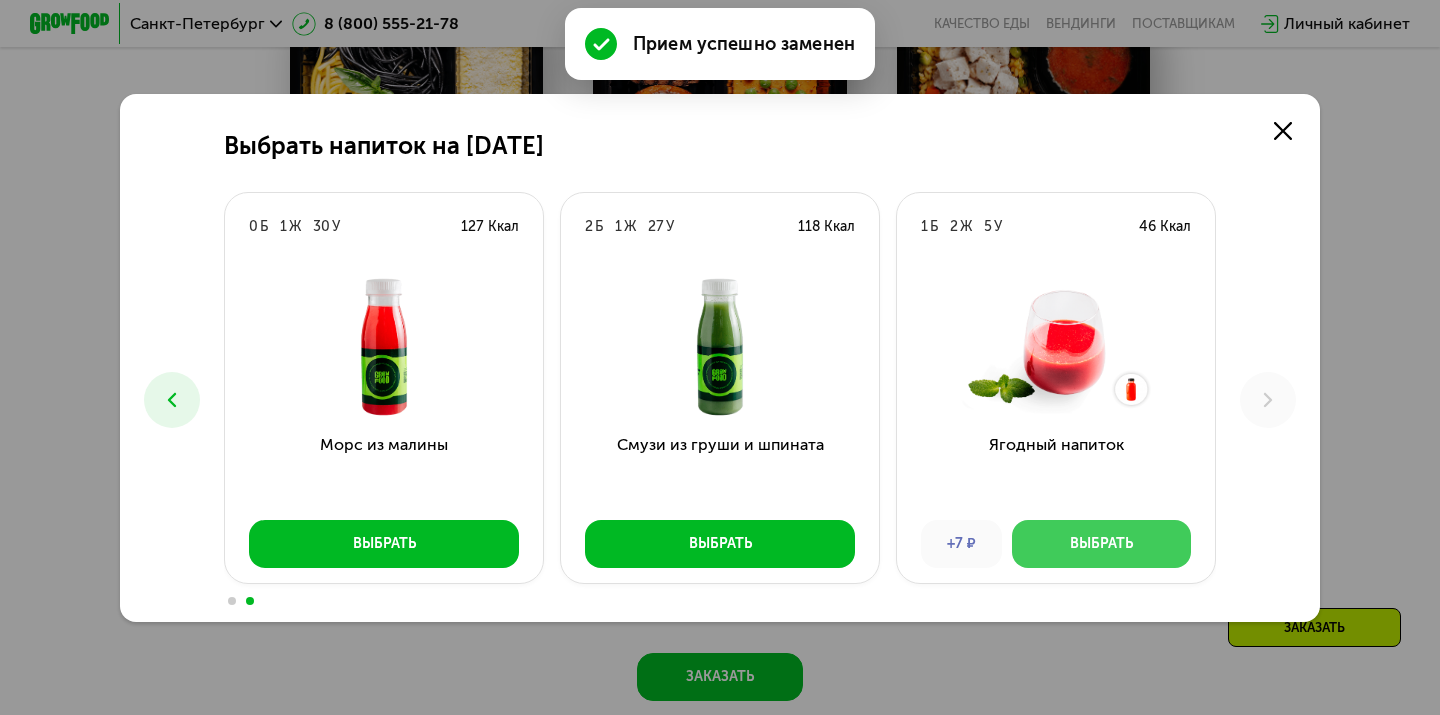 click on "Выбрать" at bounding box center (1101, 544) 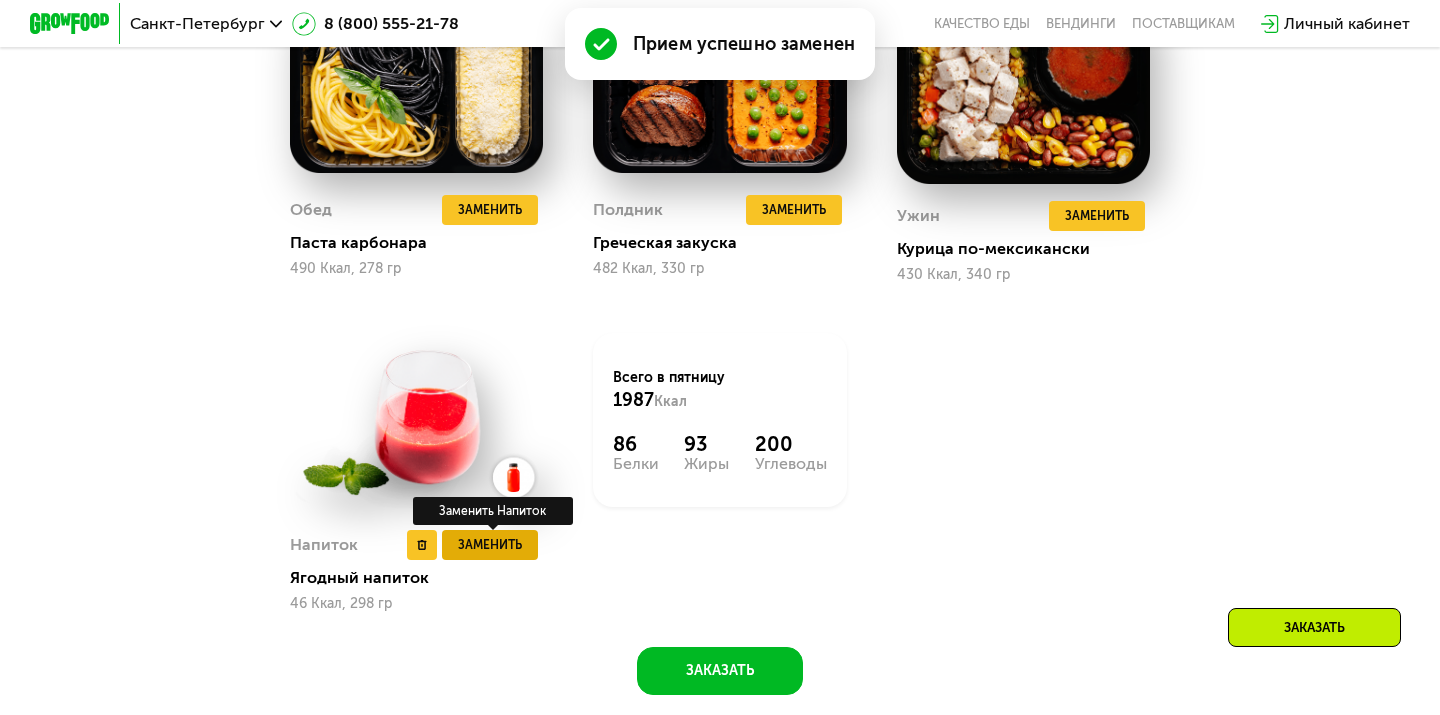click on "Заменить" at bounding box center (490, 545) 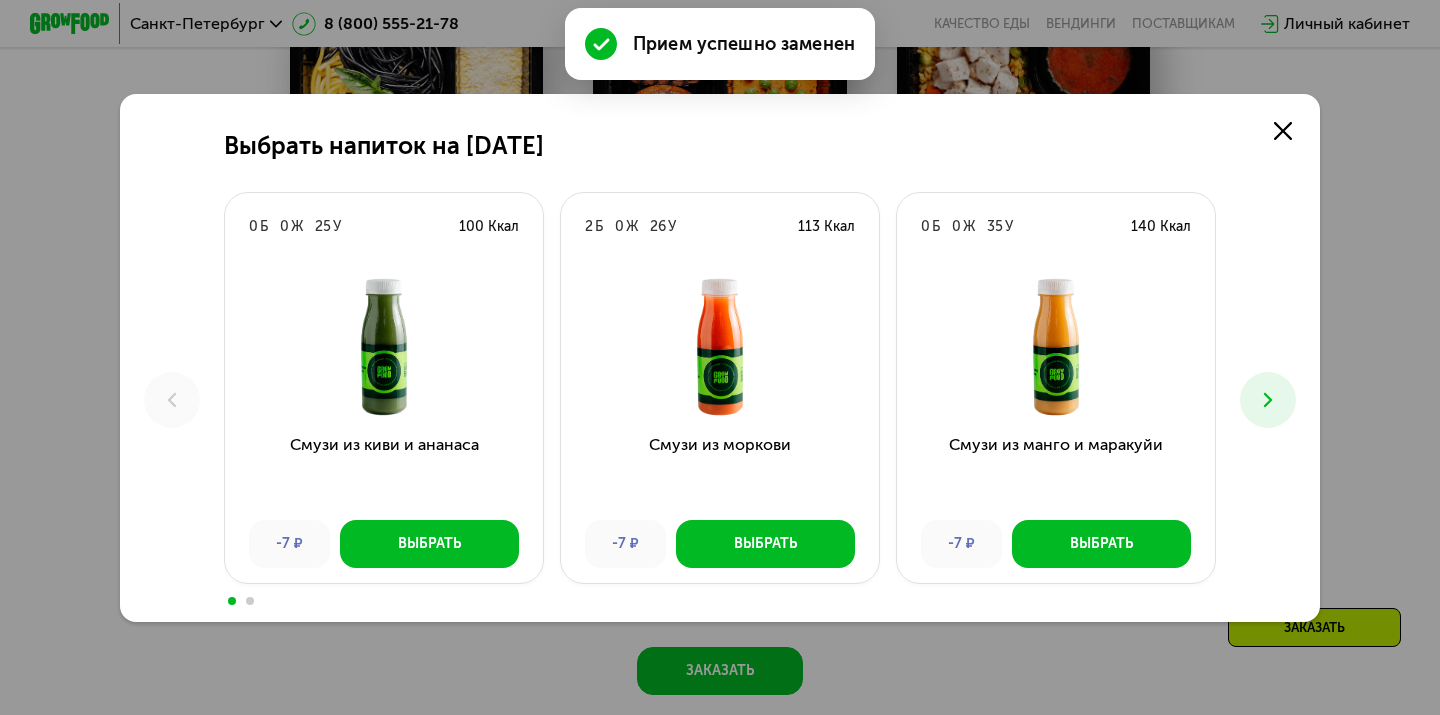 click 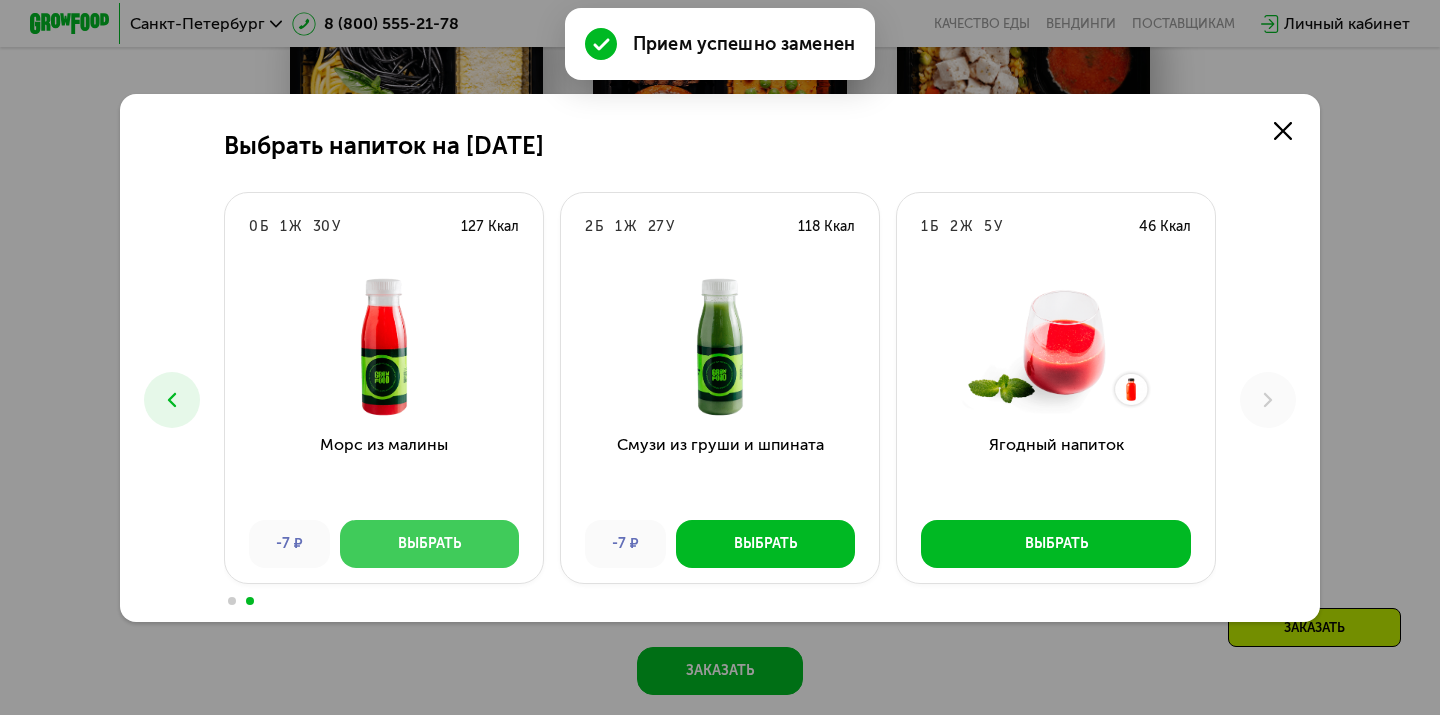 click on "Выбрать" at bounding box center (429, 544) 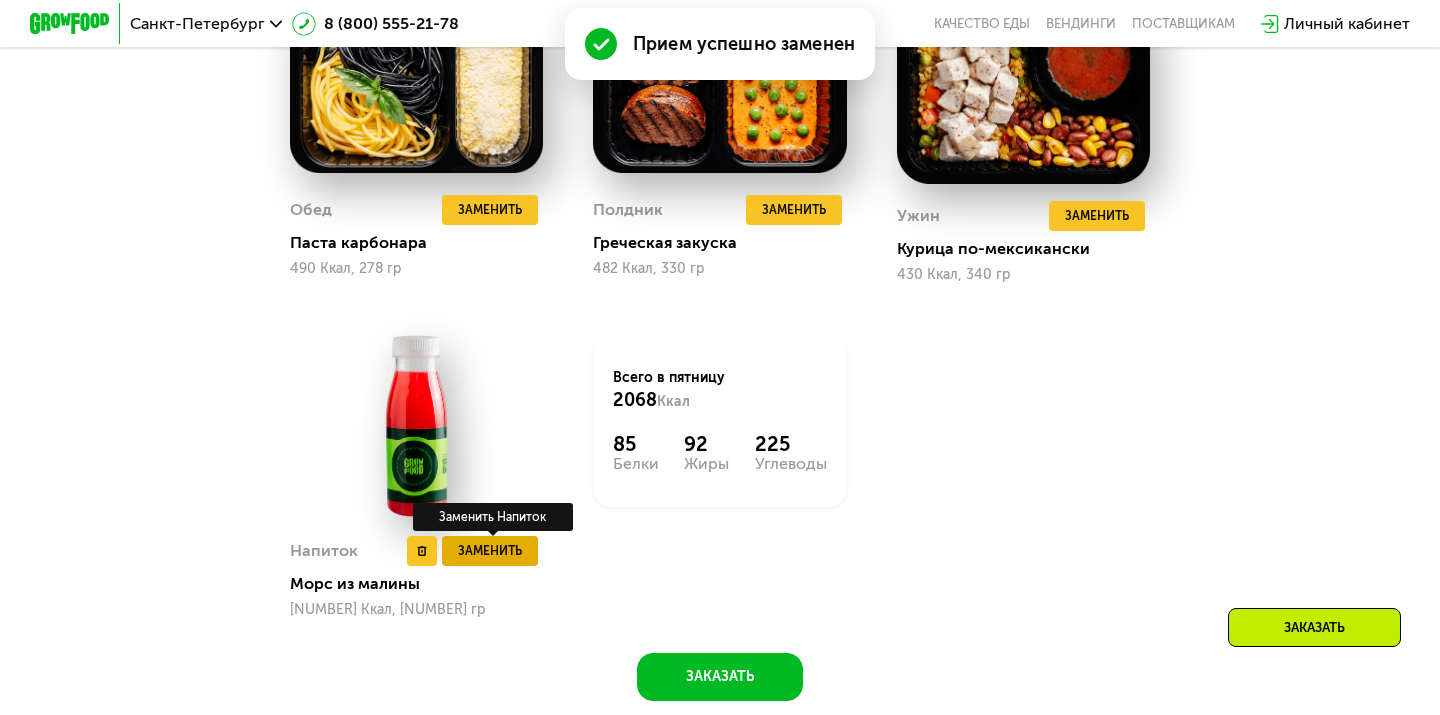 click on "Заменить   Заменить Напиток" at bounding box center [492, 551] 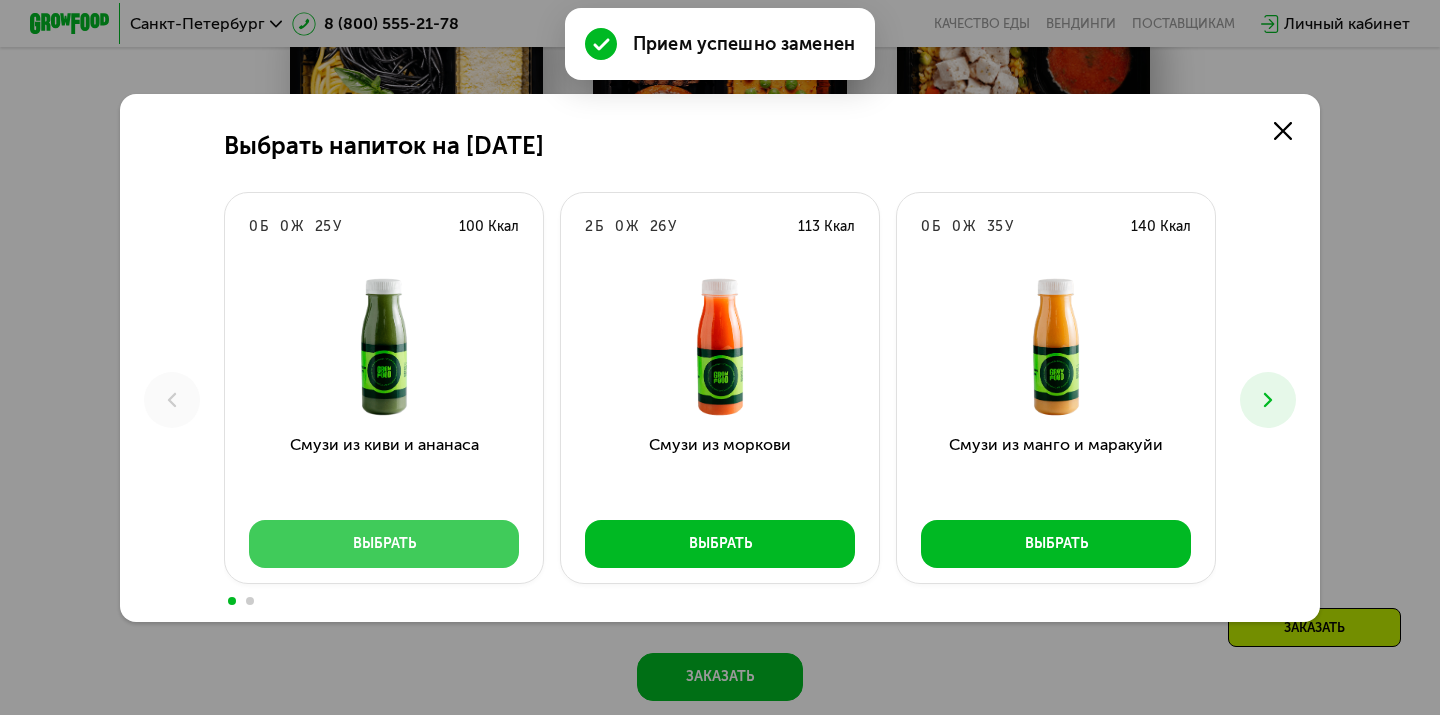 click on "Выбрать" at bounding box center (384, 544) 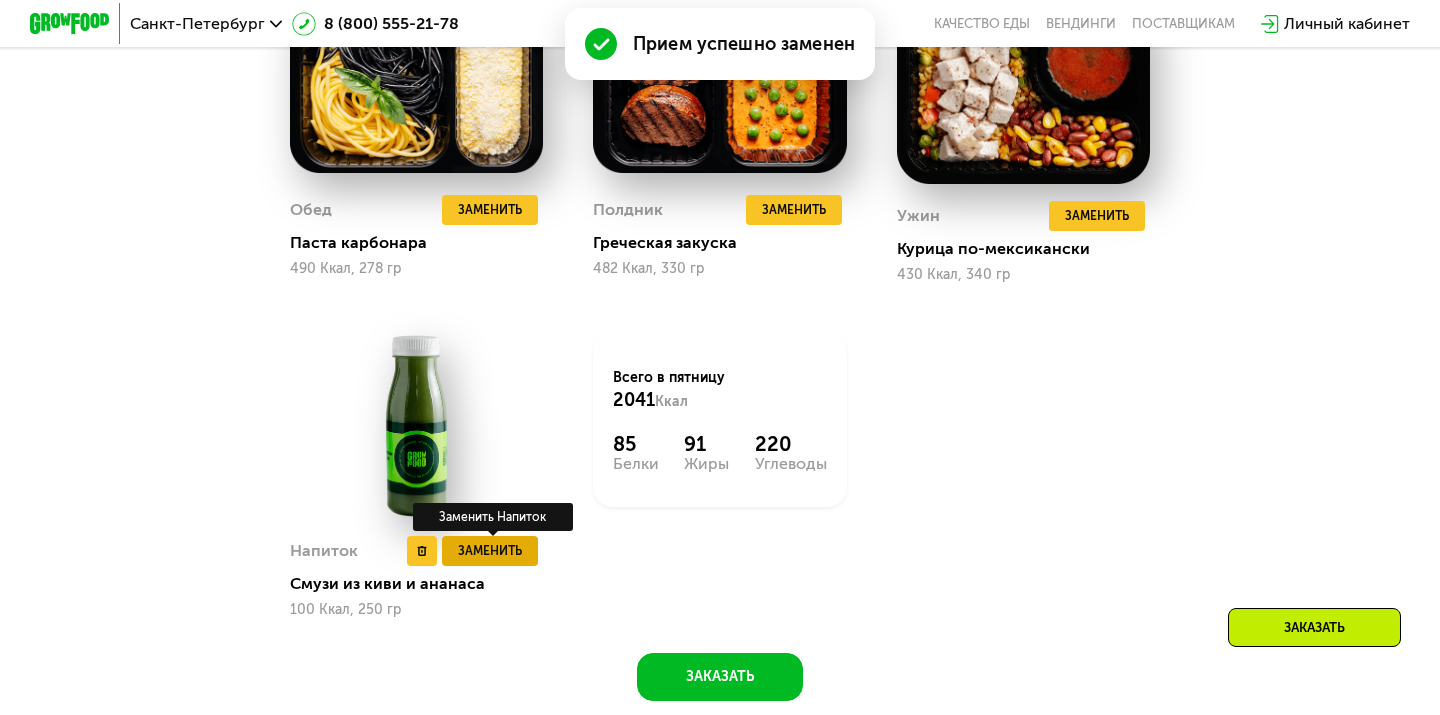 click on "Заменить" at bounding box center [490, 551] 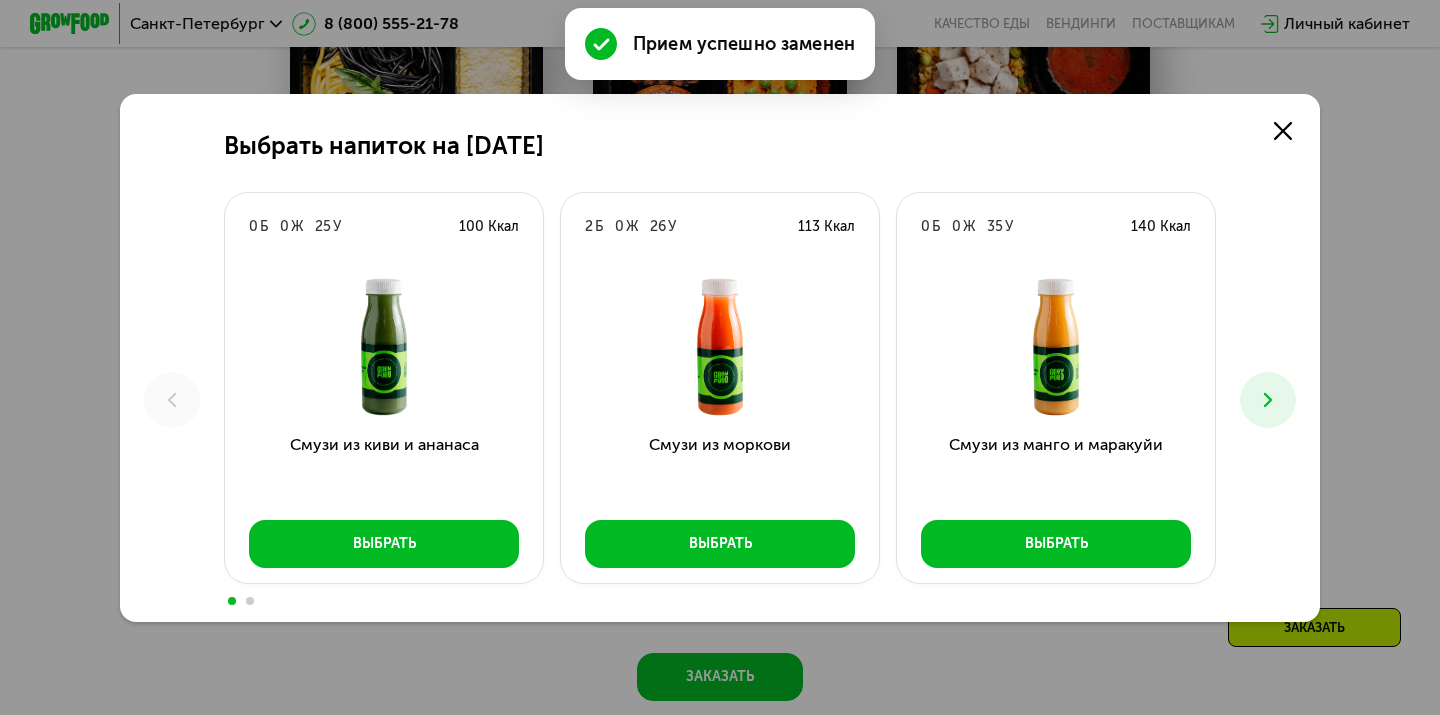 click 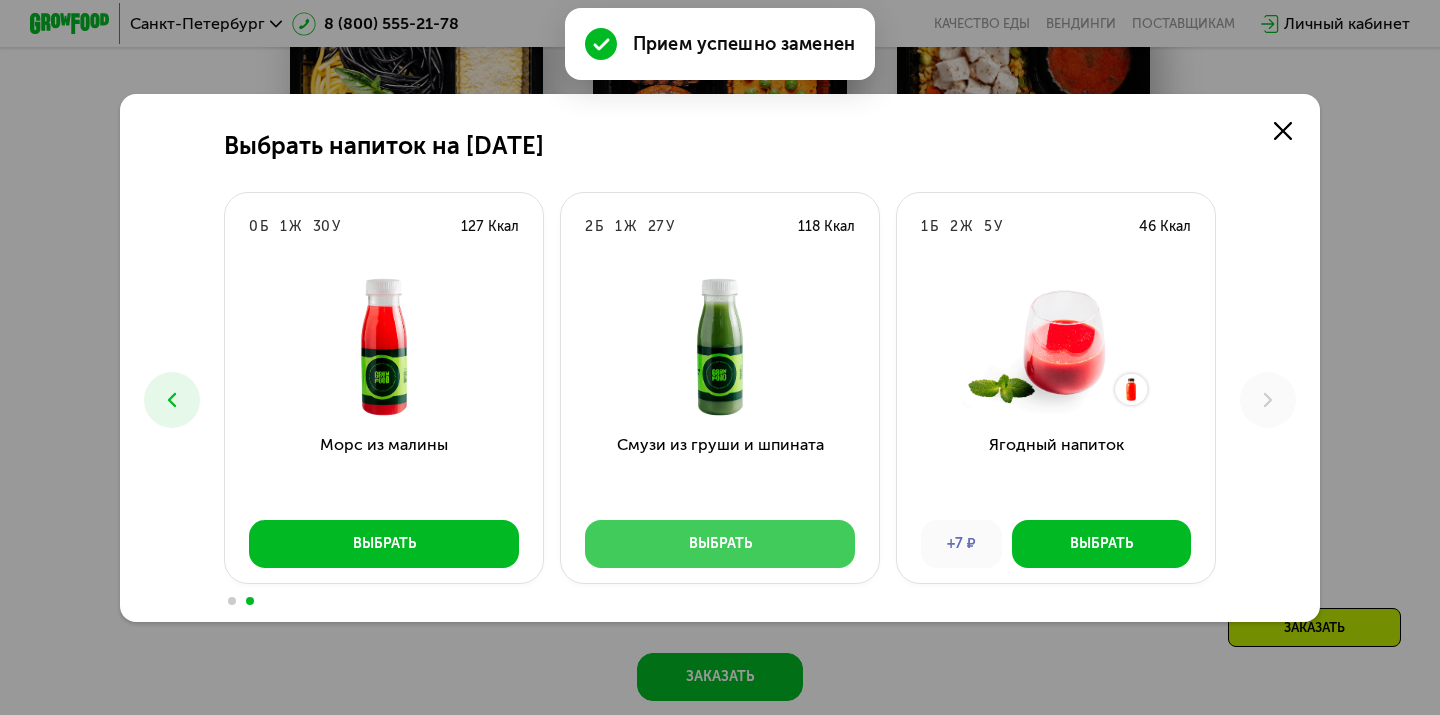 click on "Выбрать" at bounding box center [720, 544] 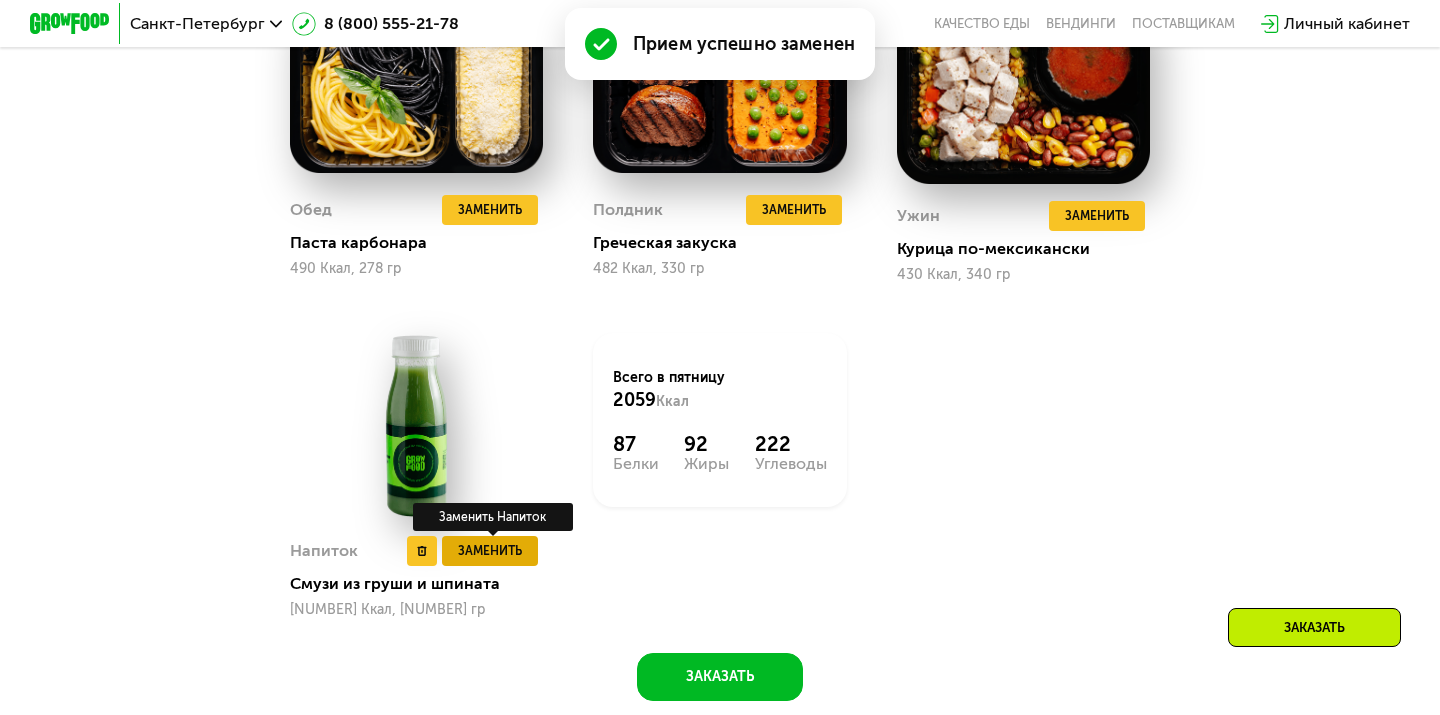click on "Заменить" at bounding box center [490, 551] 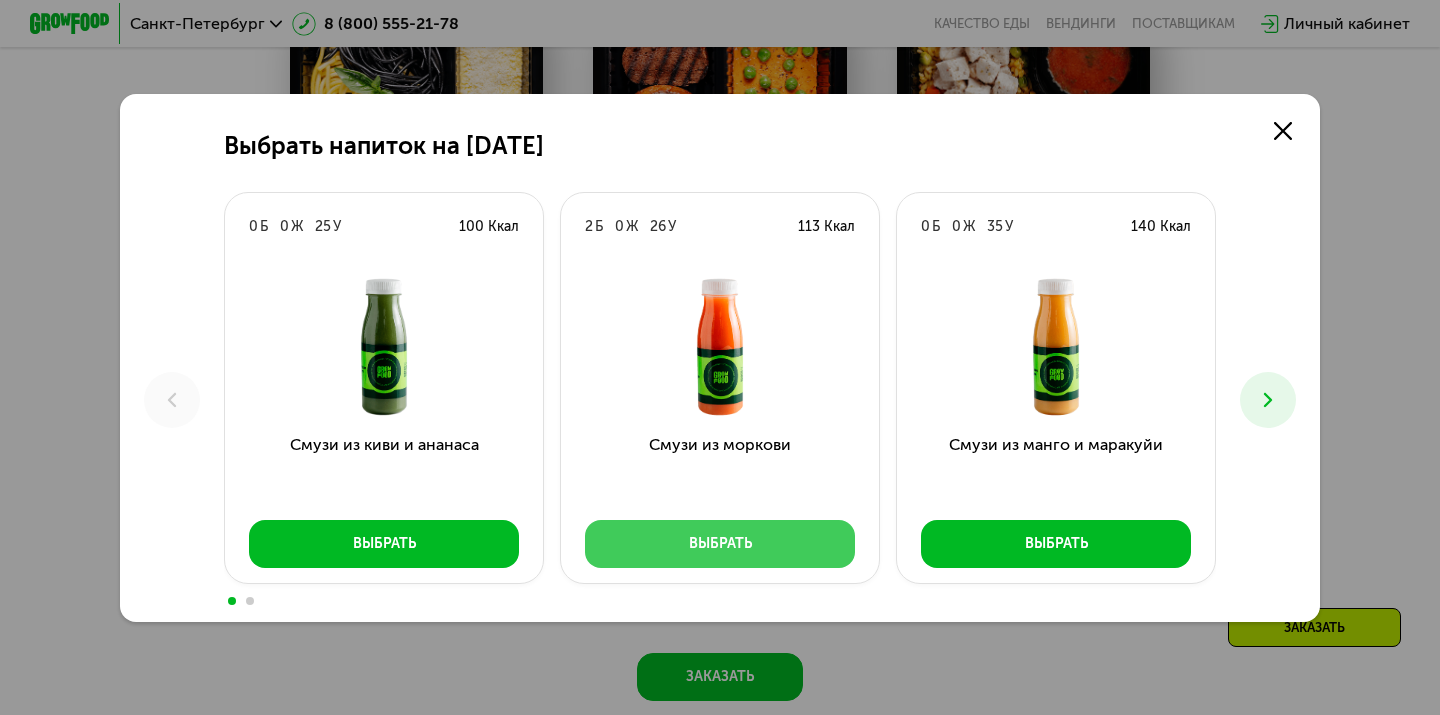 click on "Выбрать" at bounding box center [720, 544] 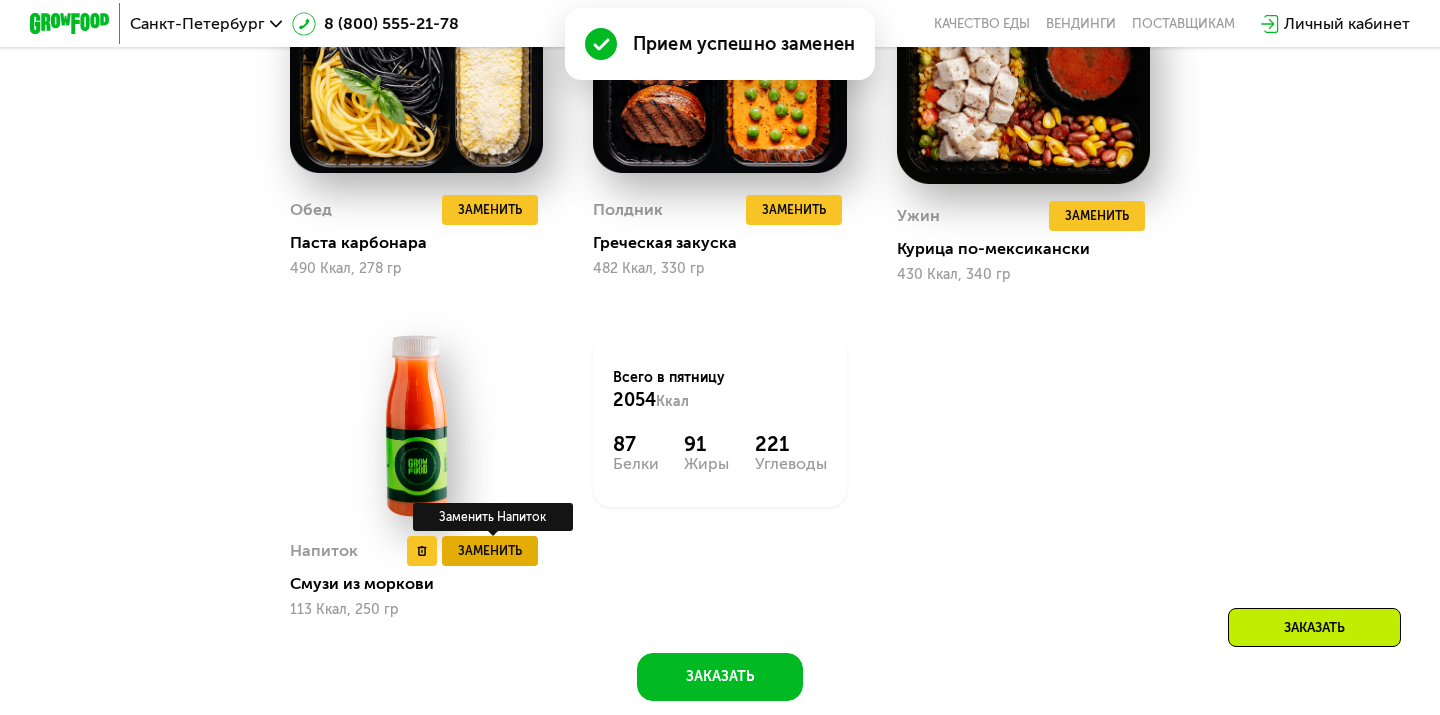 click on "Заменить" at bounding box center [490, 551] 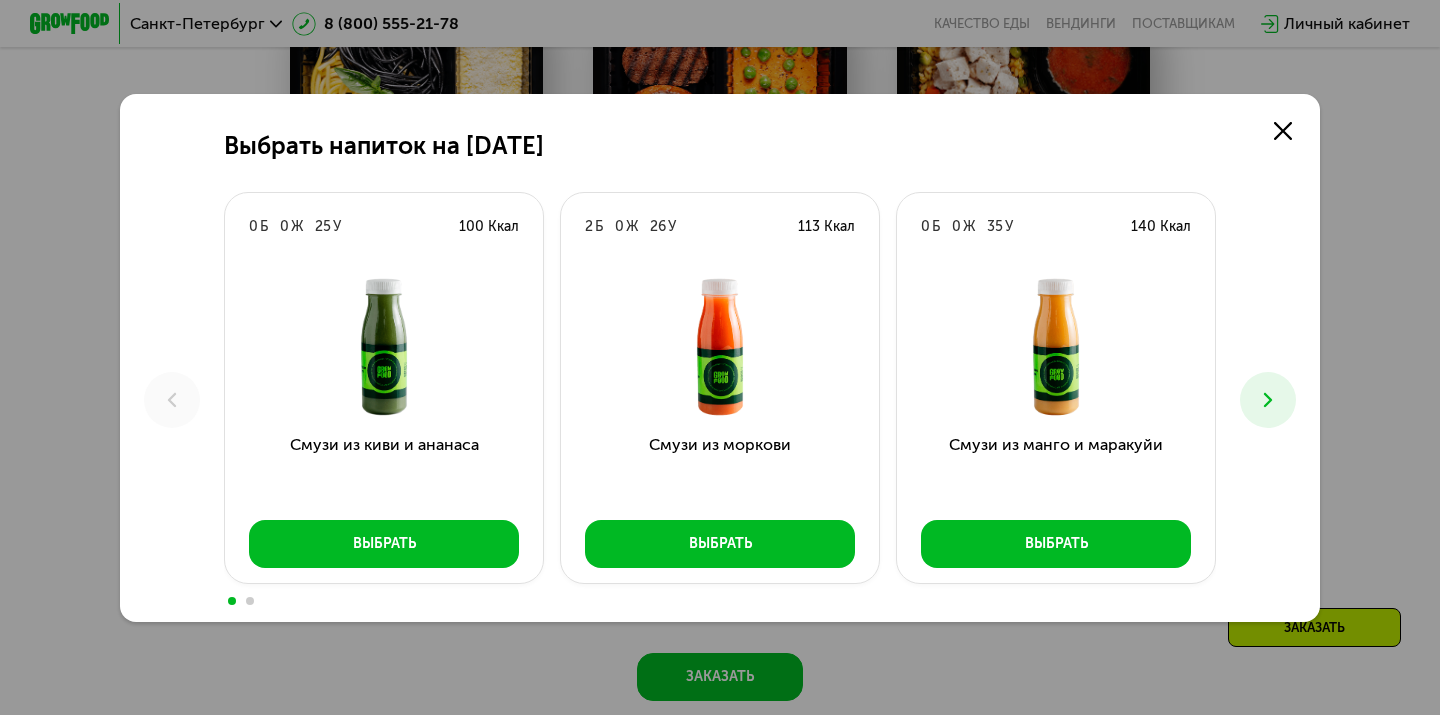 click 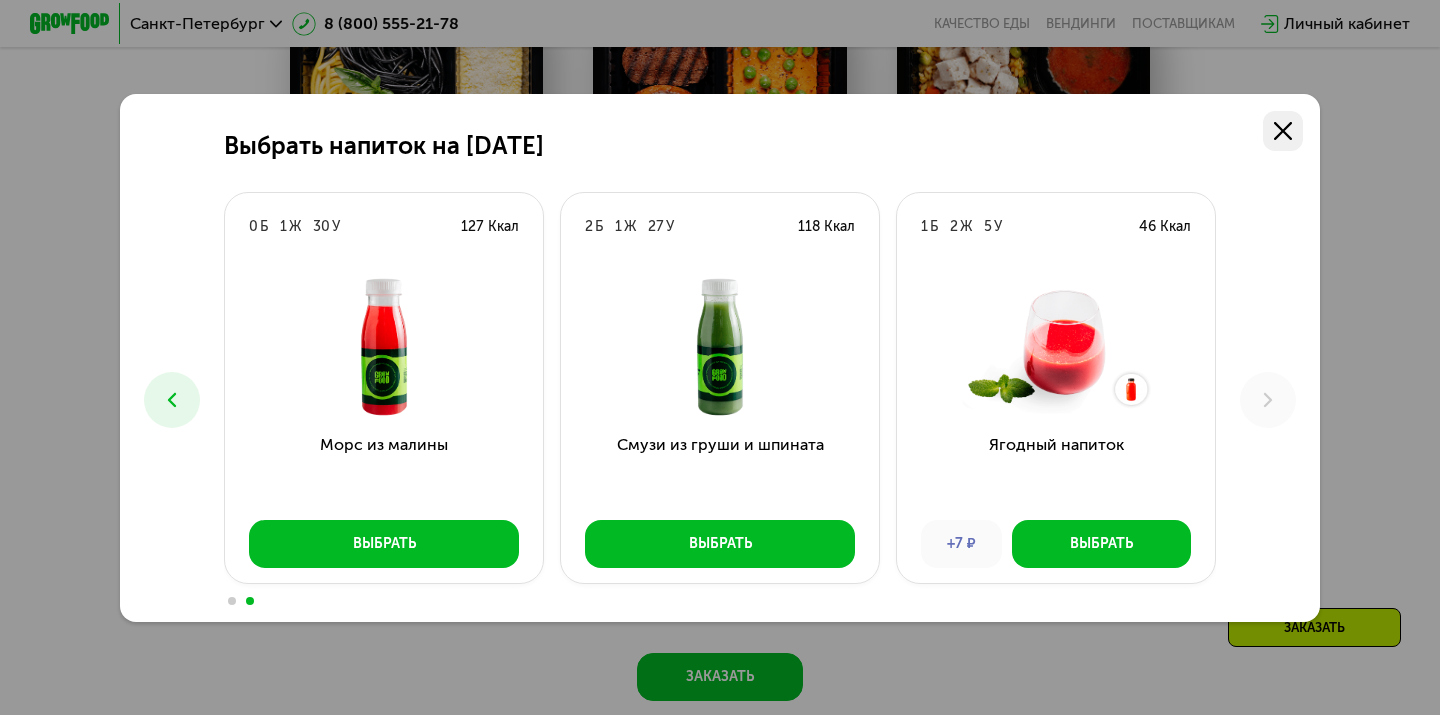 click at bounding box center [1283, 131] 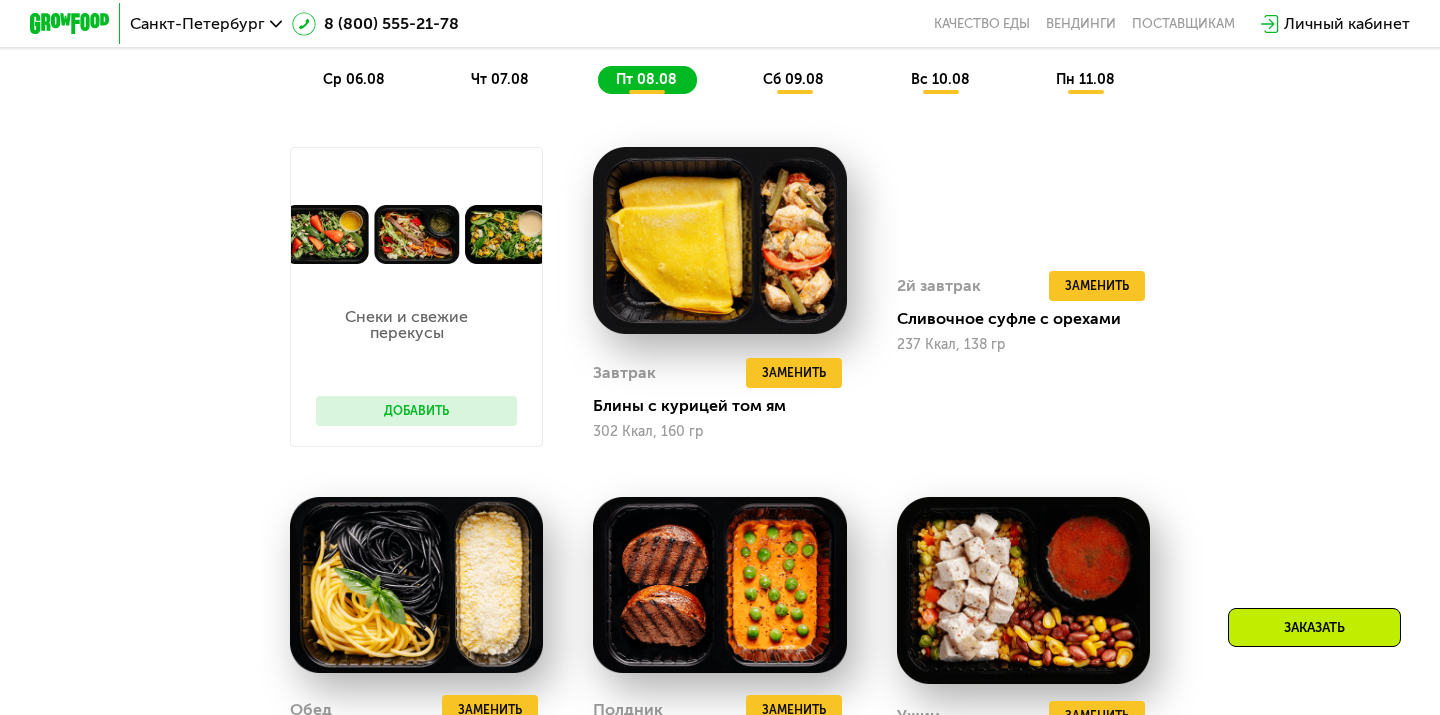 scroll, scrollTop: 1246, scrollLeft: 0, axis: vertical 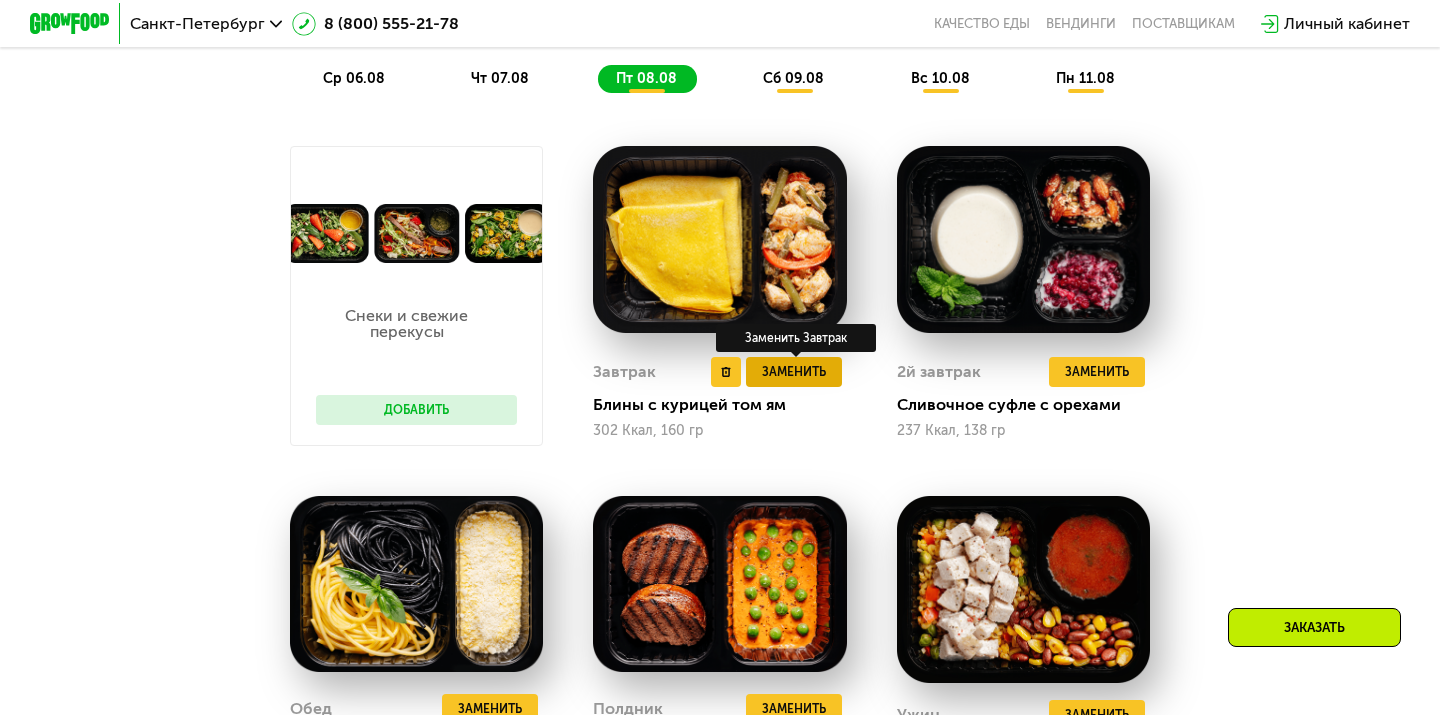 click on "Заменить" at bounding box center [794, 372] 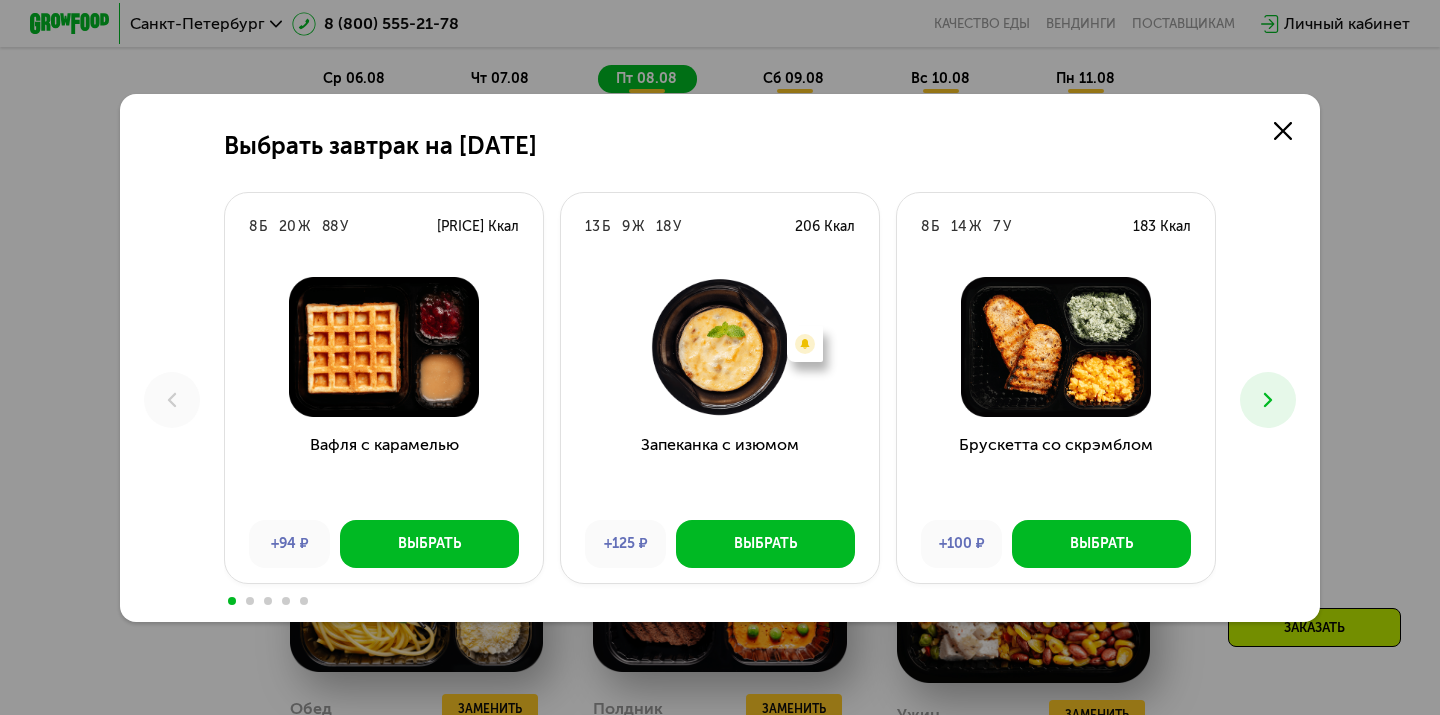 click 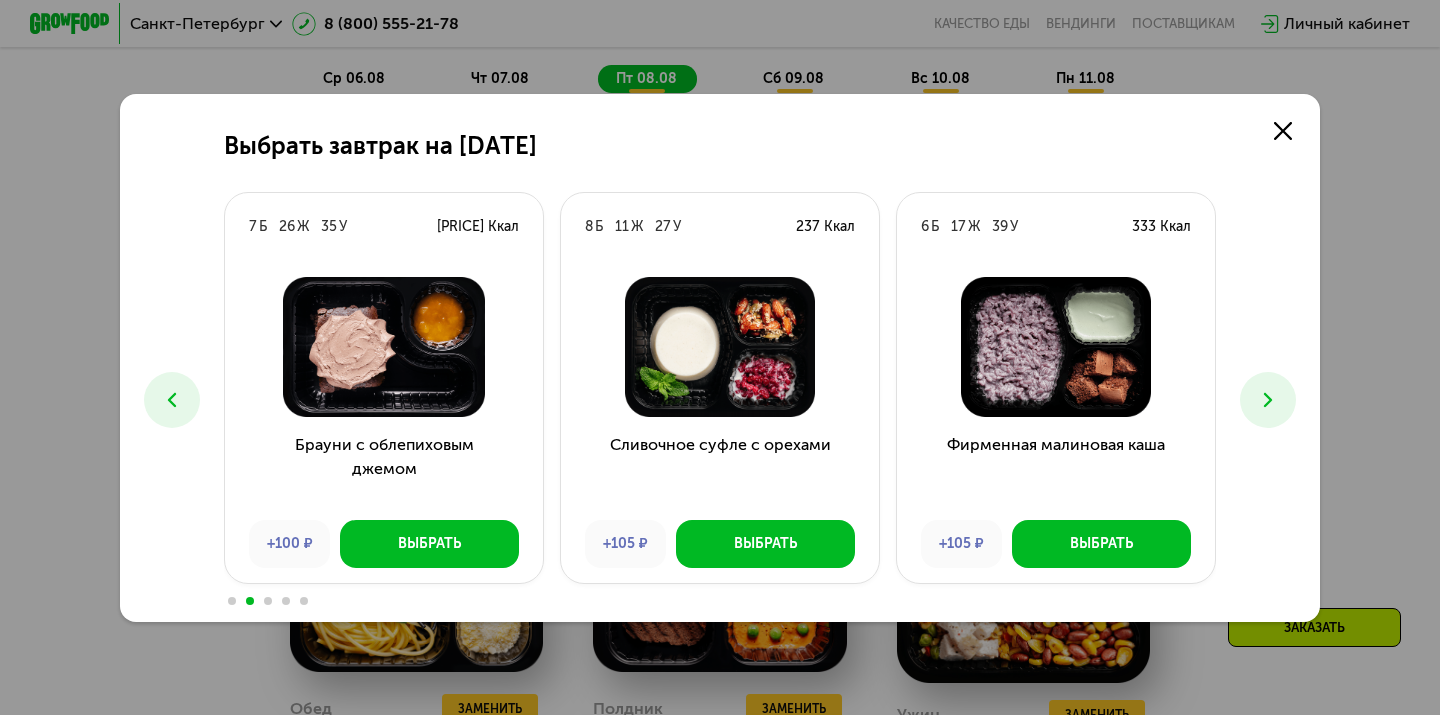 click 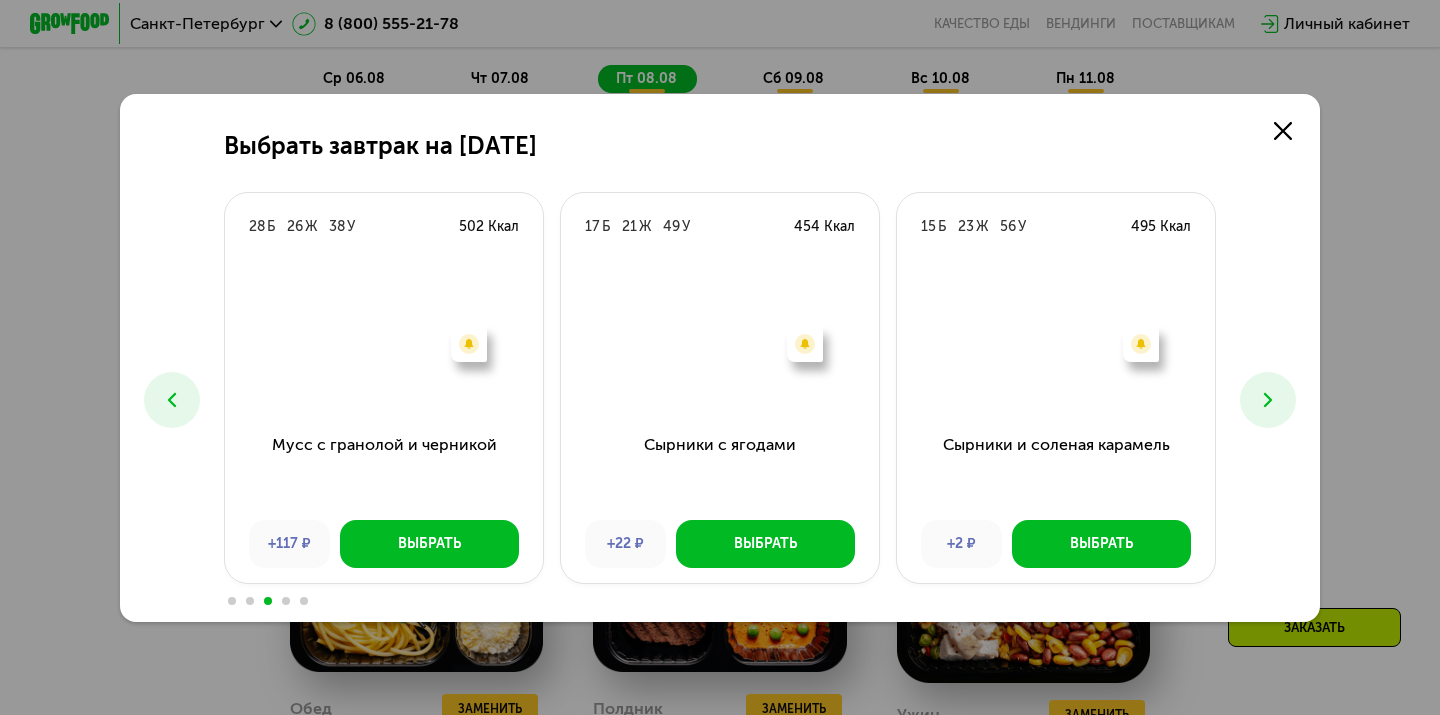 click 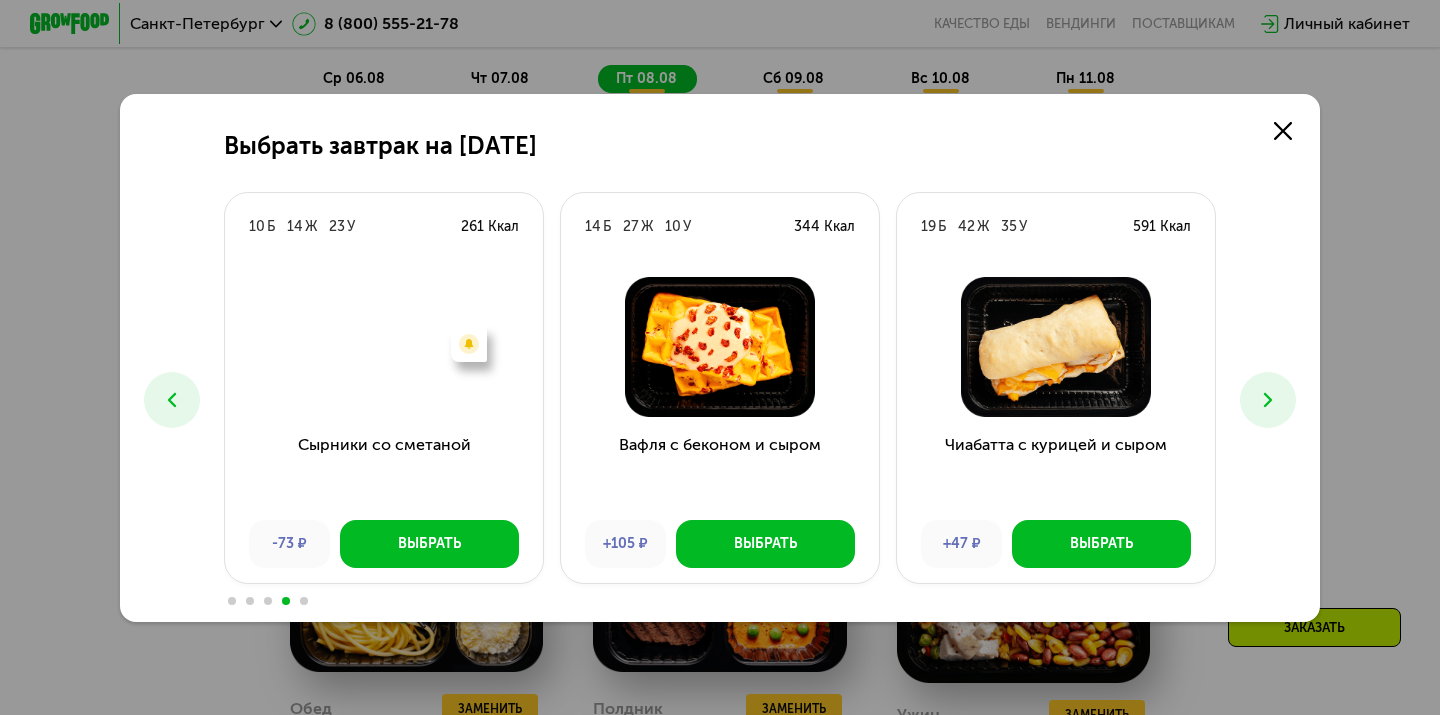 click 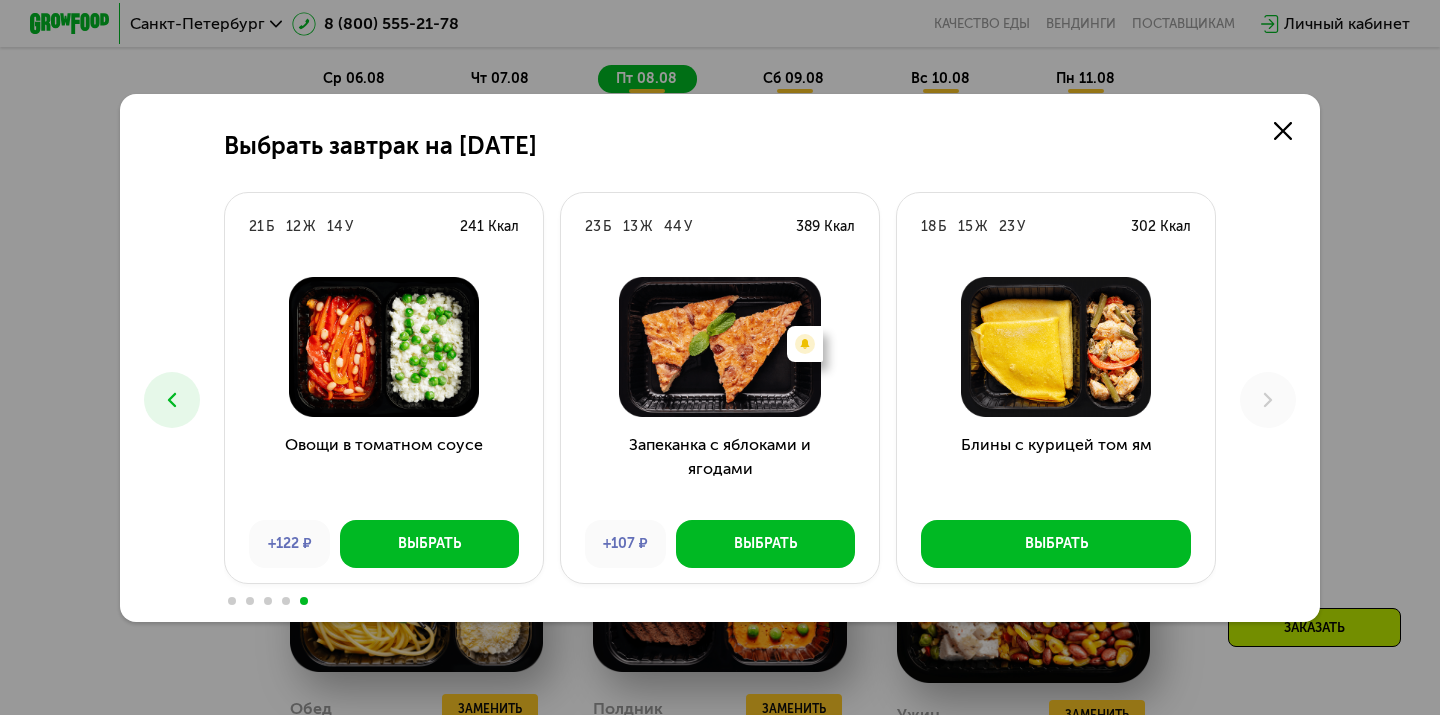 click at bounding box center (172, 400) 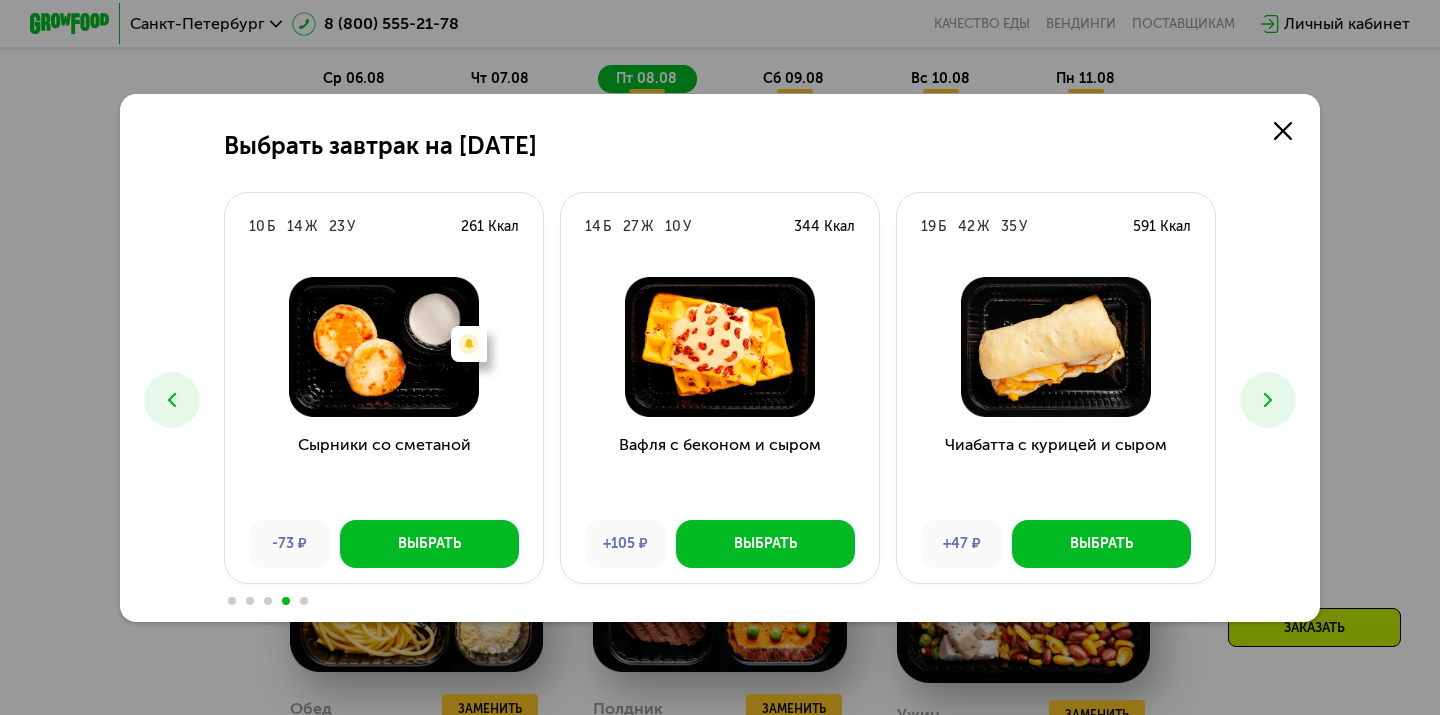 click at bounding box center [172, 400] 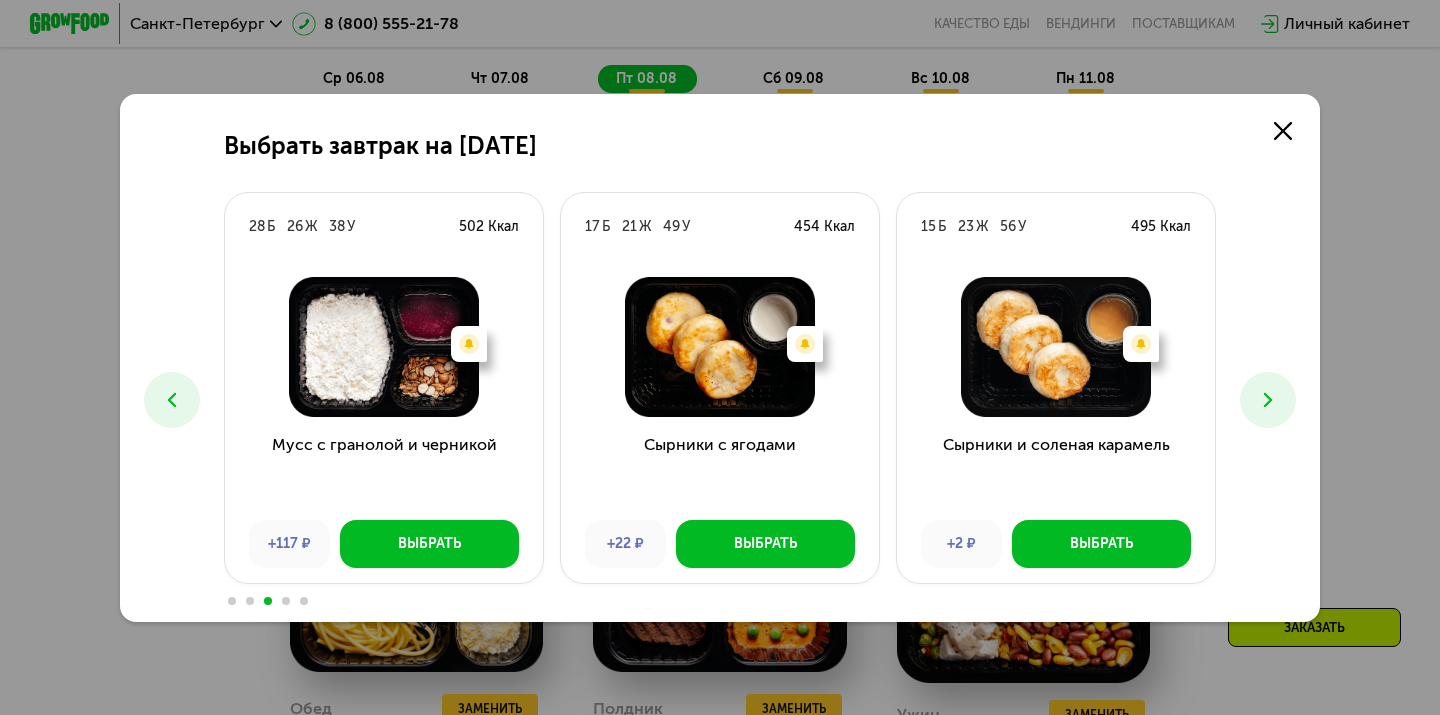 click at bounding box center (172, 400) 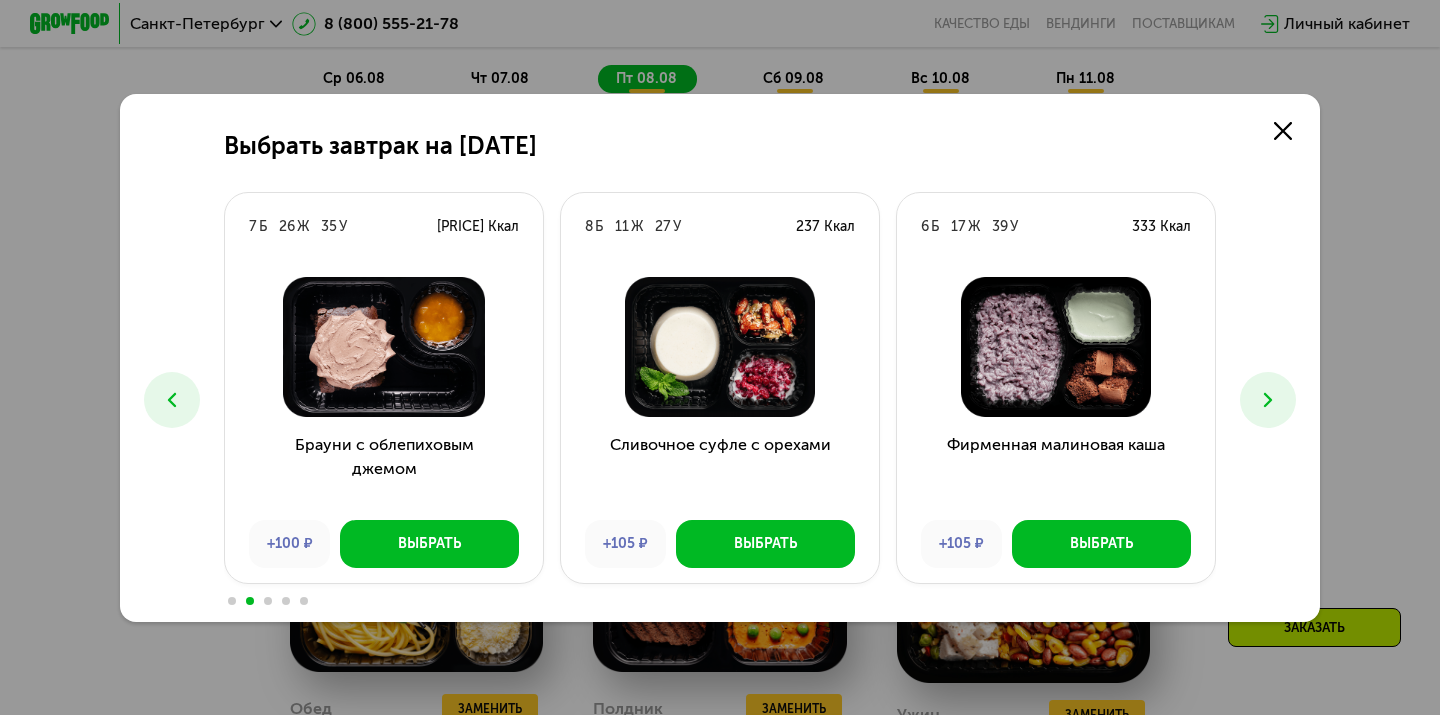 click at bounding box center [172, 400] 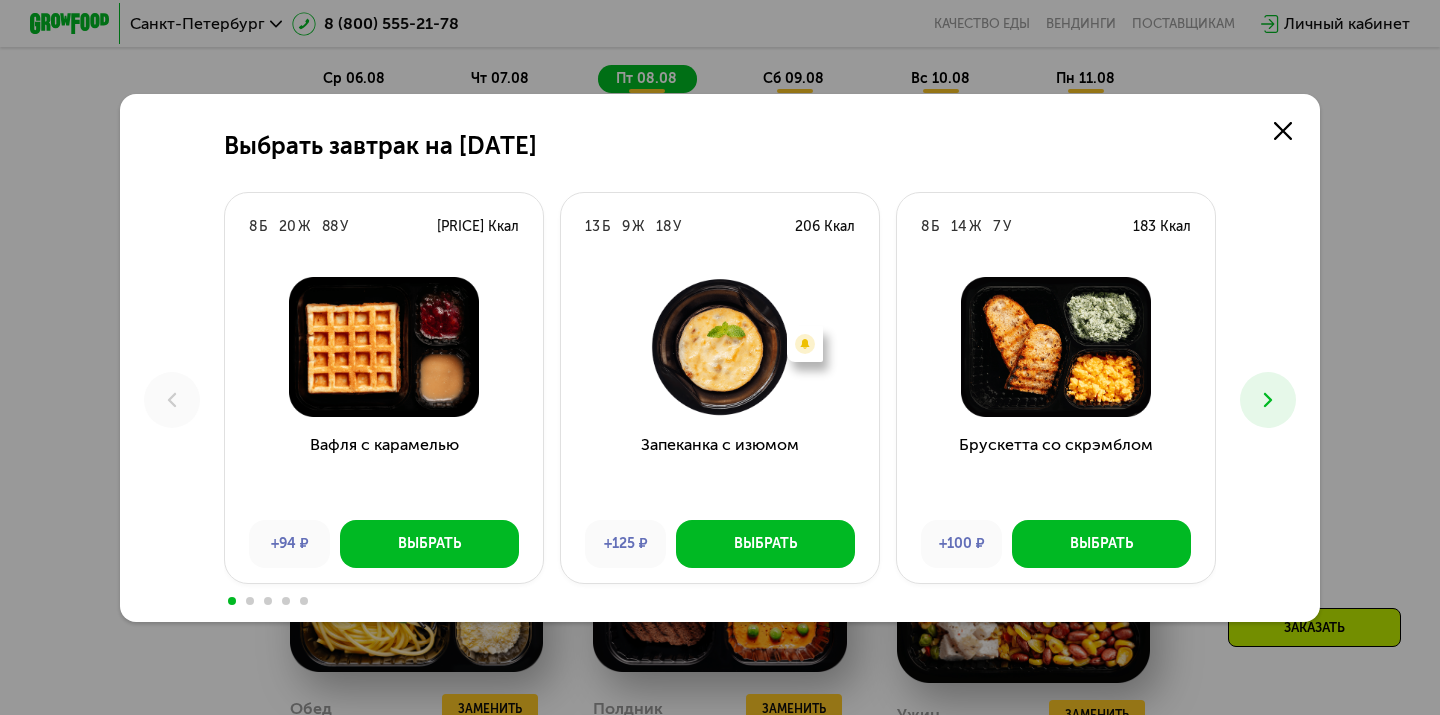 click 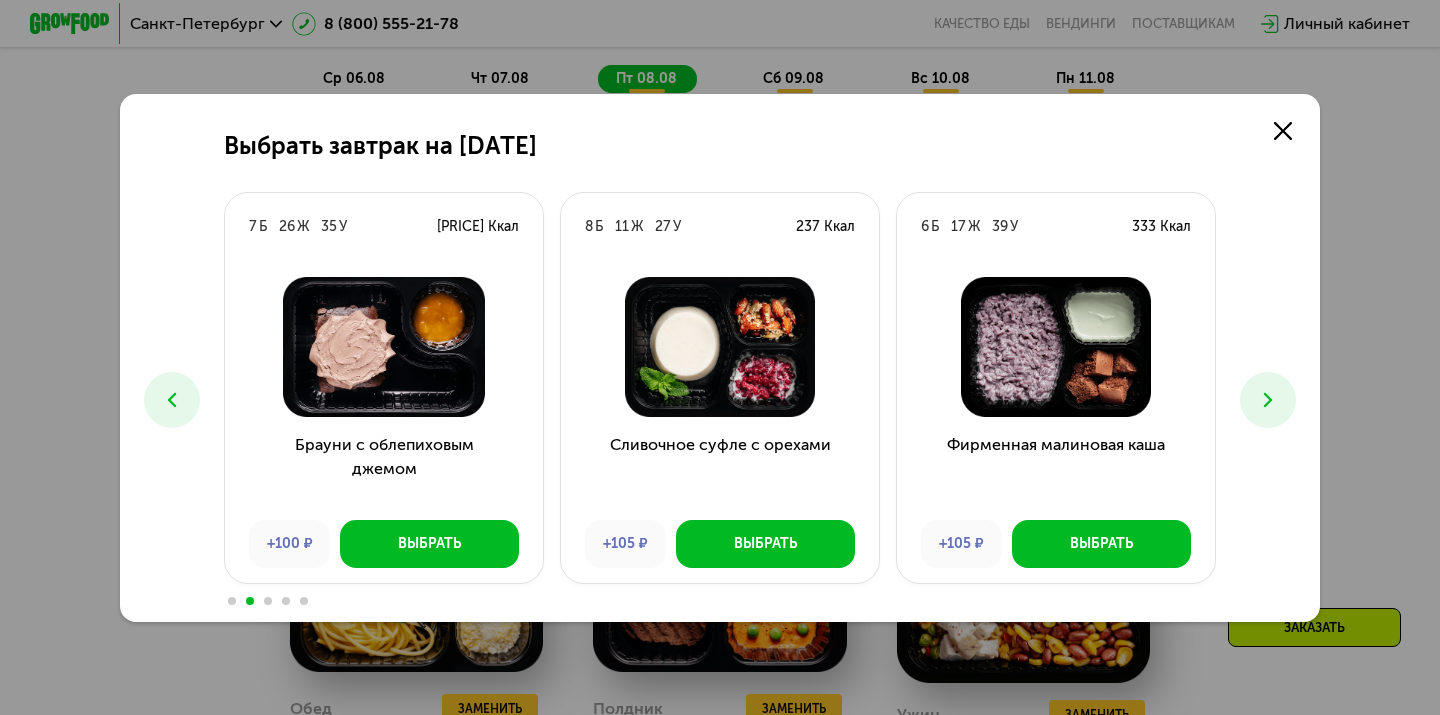 click 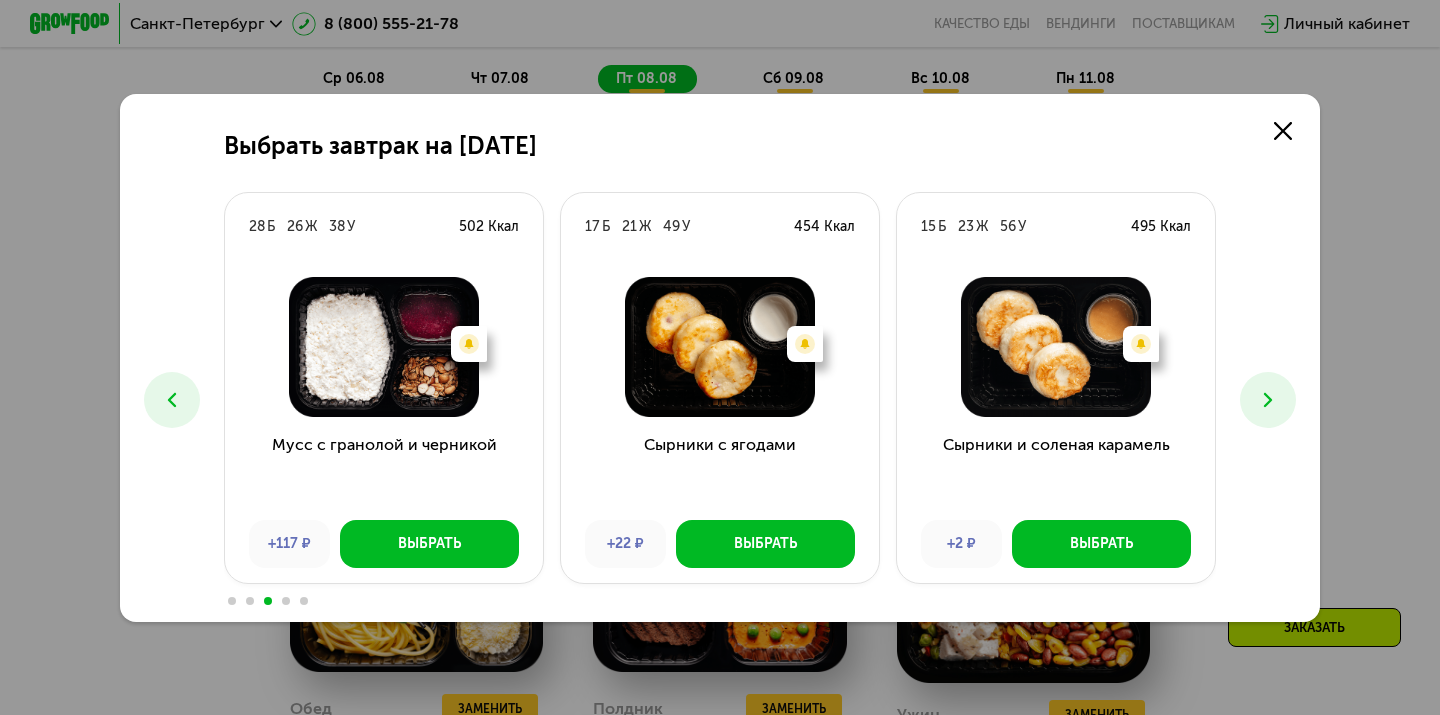 click at bounding box center [172, 400] 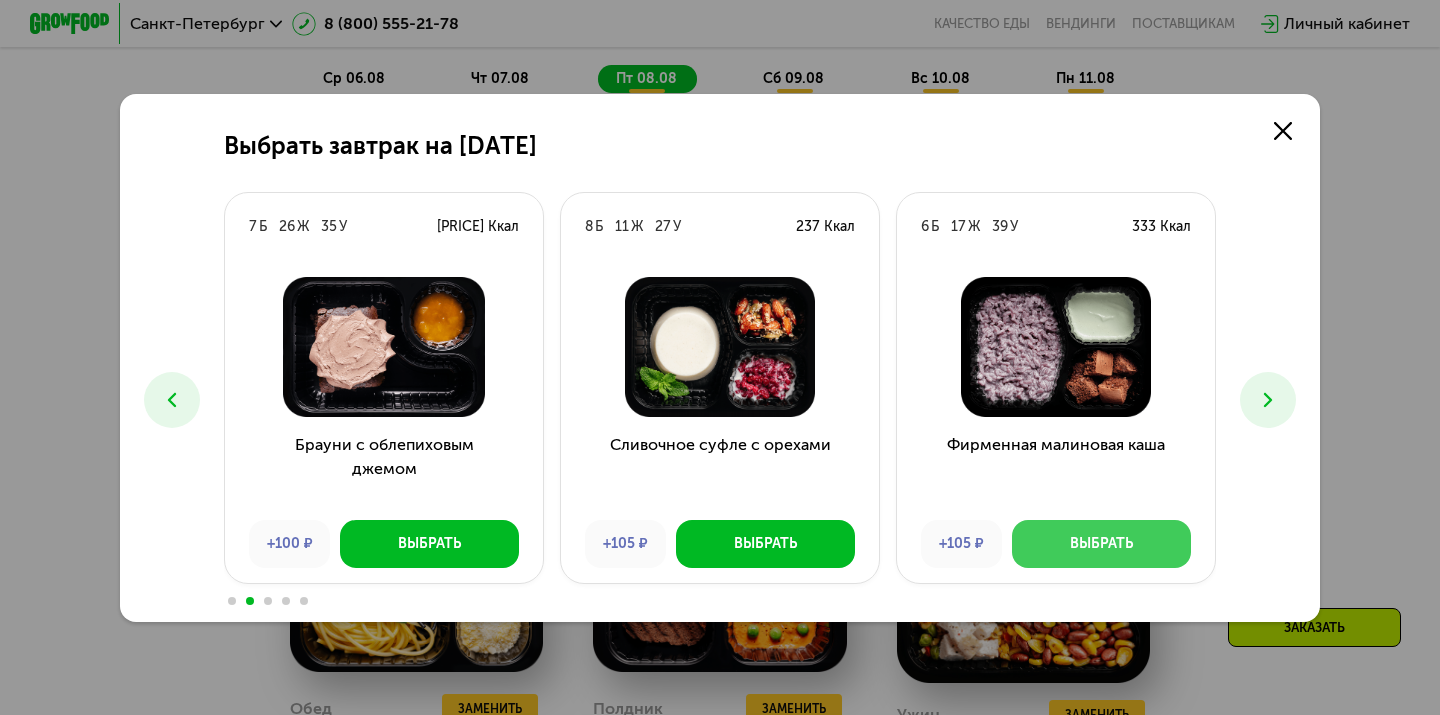 click on "Выбрать" at bounding box center [1101, 544] 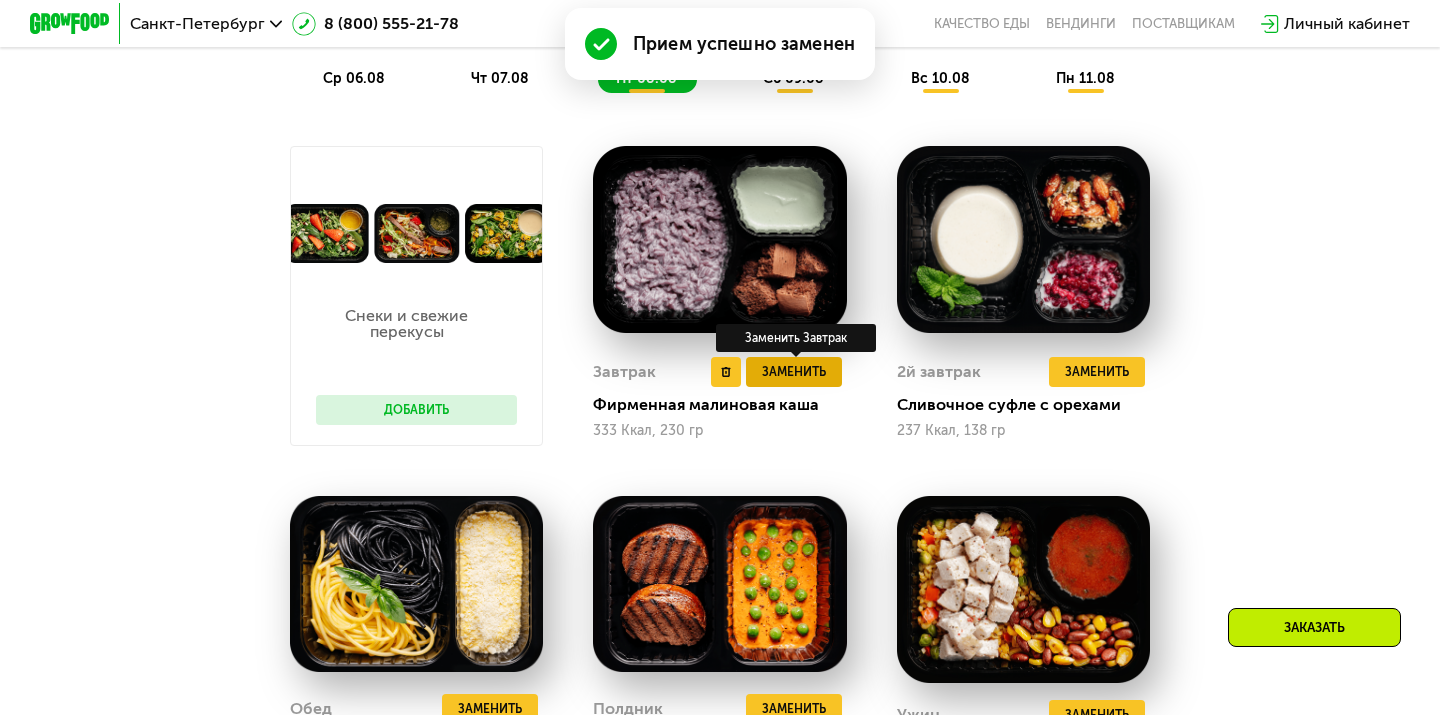 click on "Заменить" at bounding box center (794, 372) 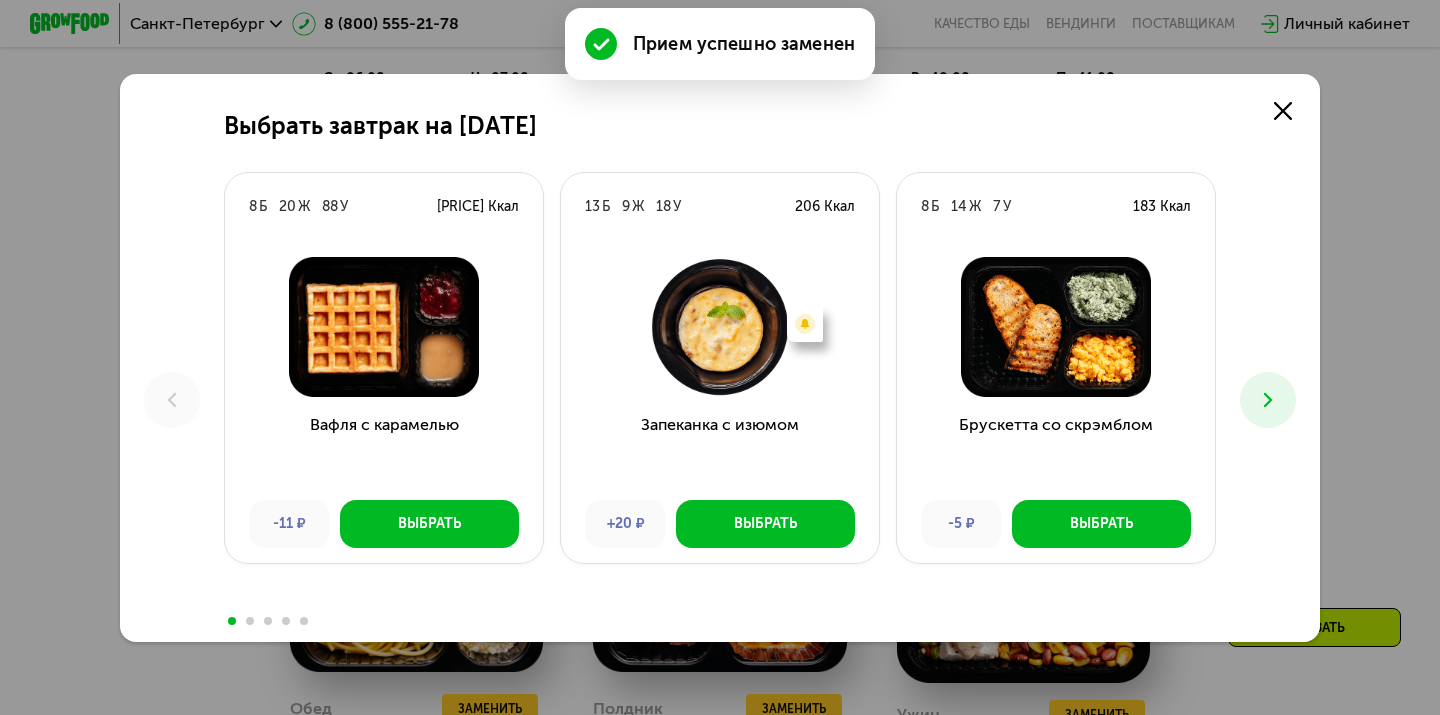 click 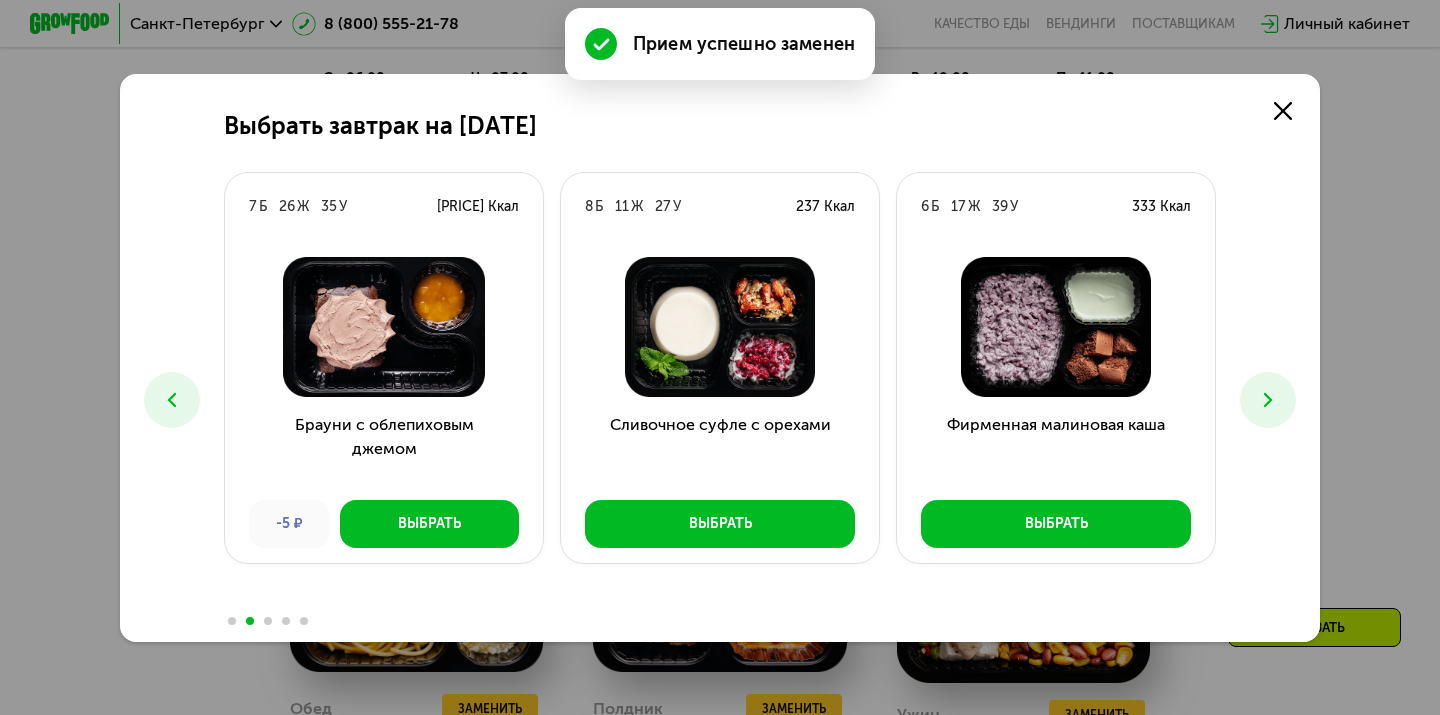 click 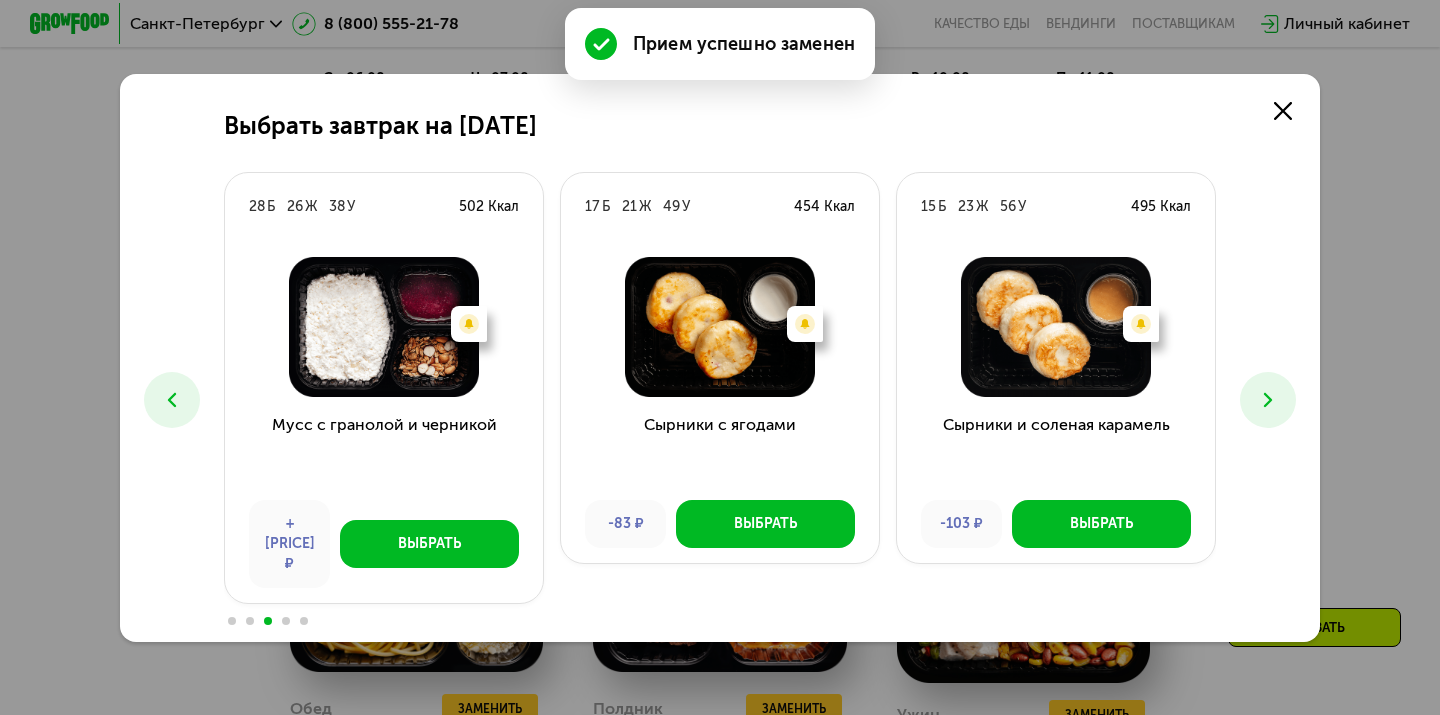 click 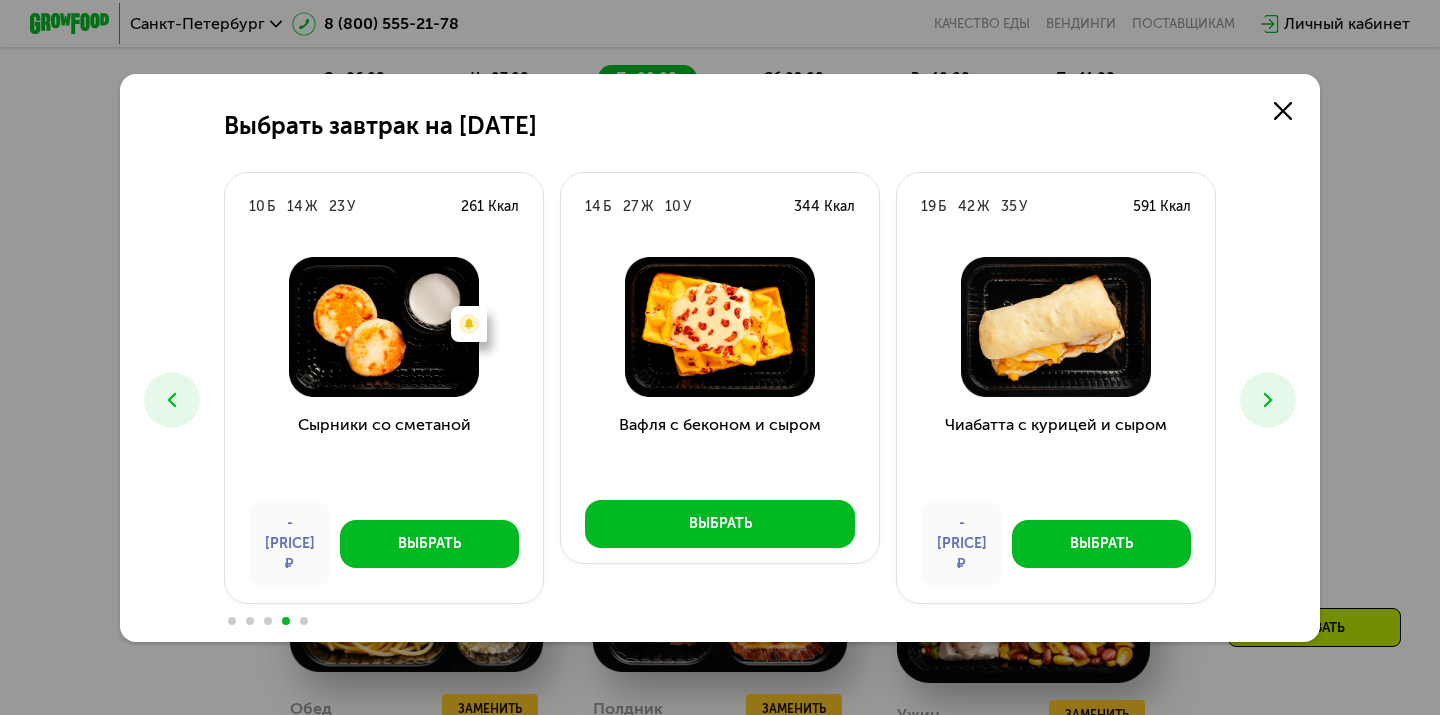 click 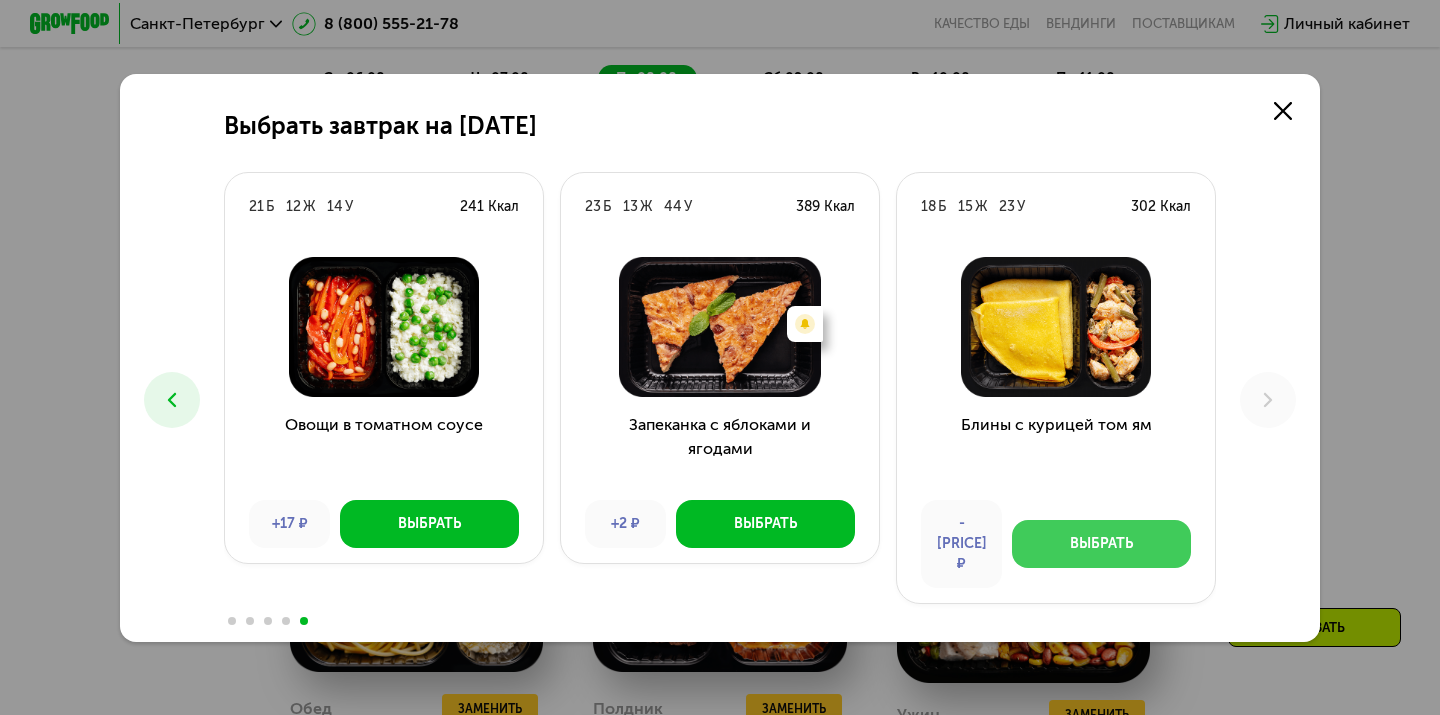 click on "Выбрать" at bounding box center [1101, 544] 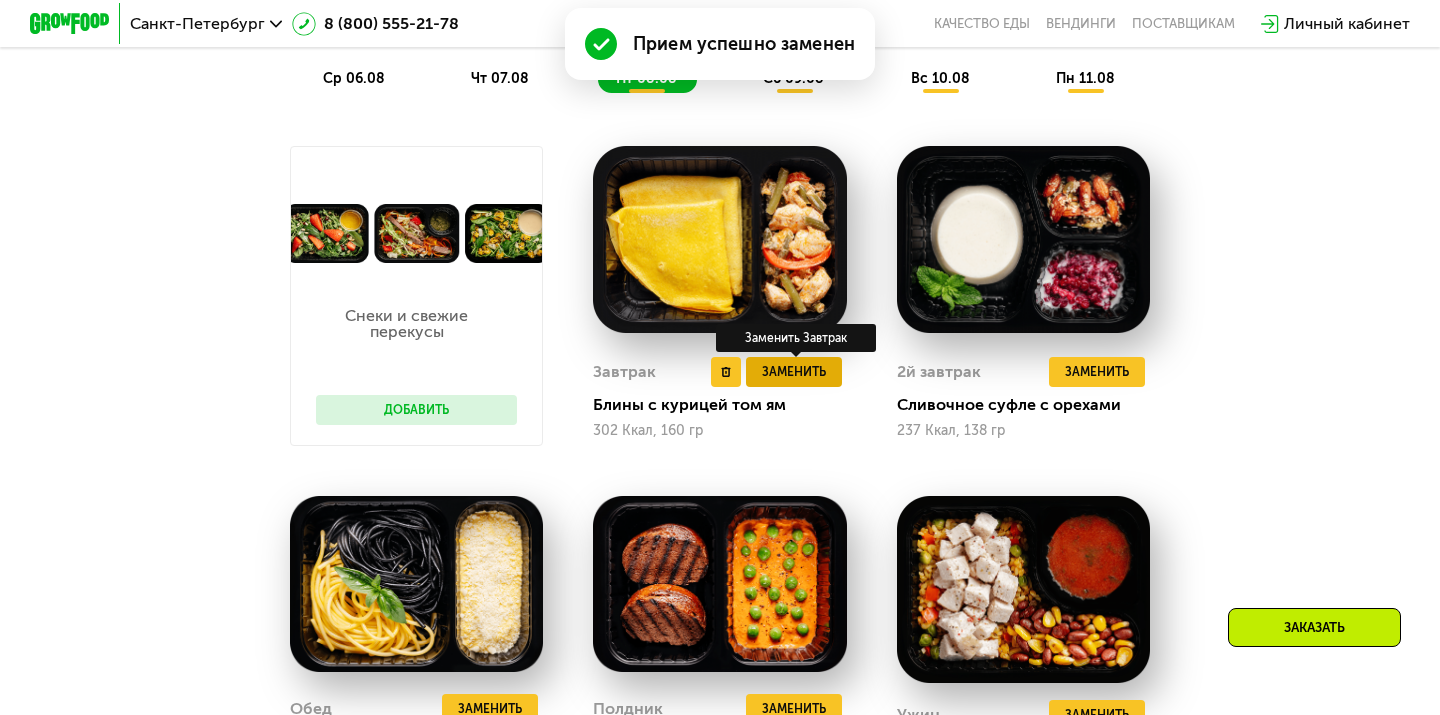 click on "Заменить" at bounding box center [794, 372] 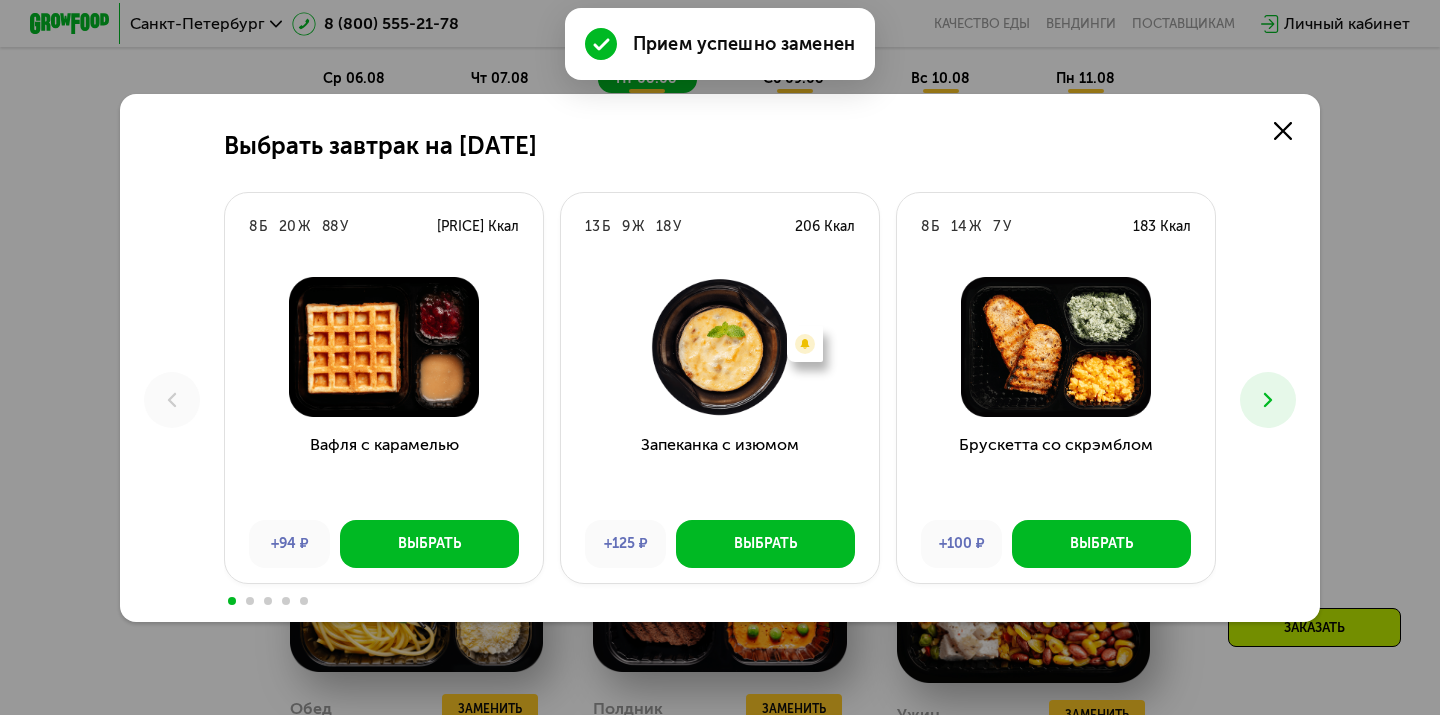 click 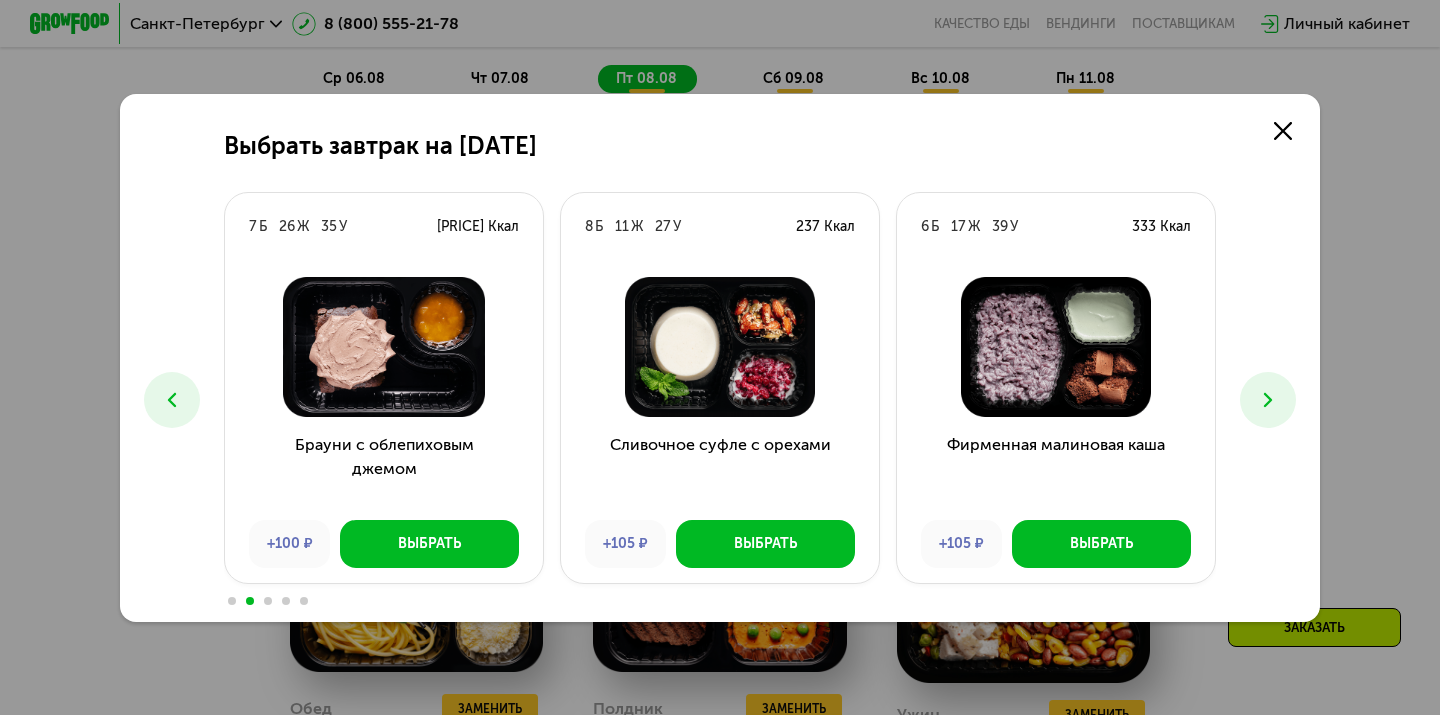 click 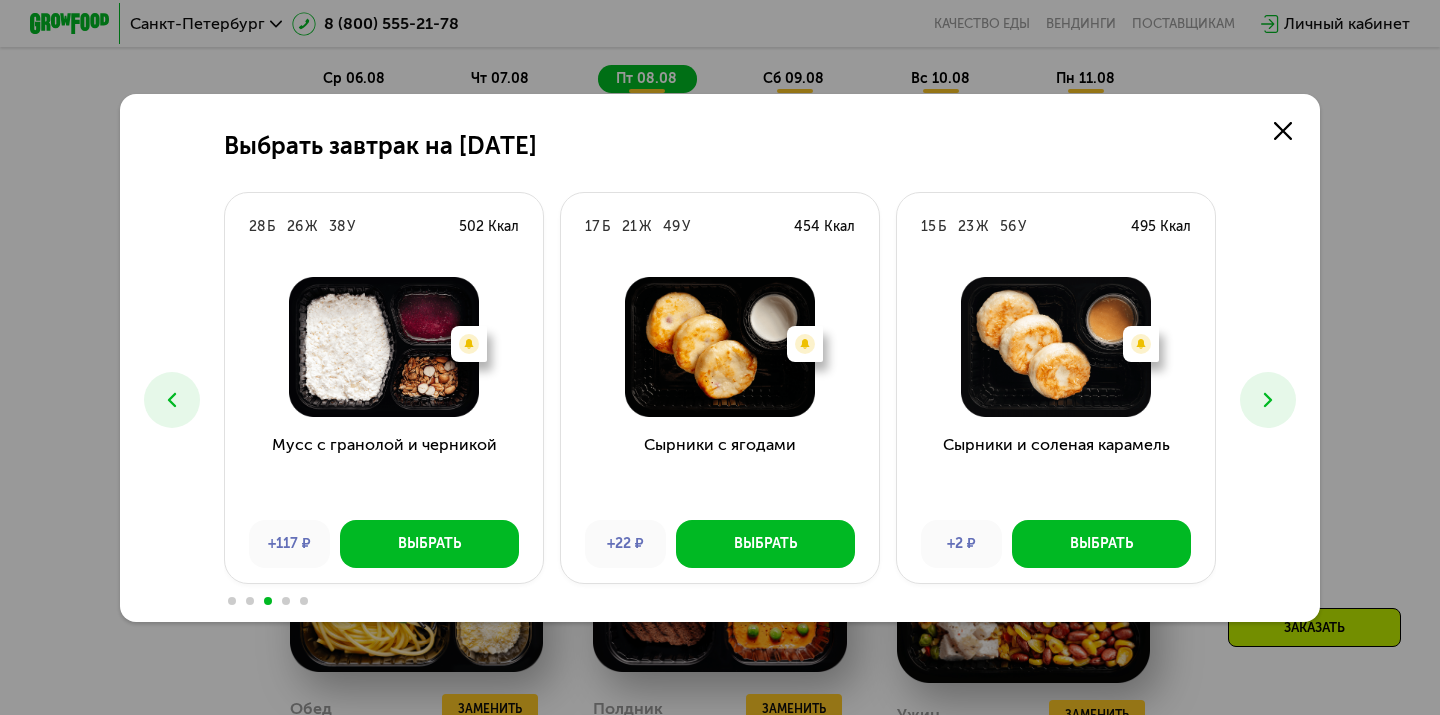 click 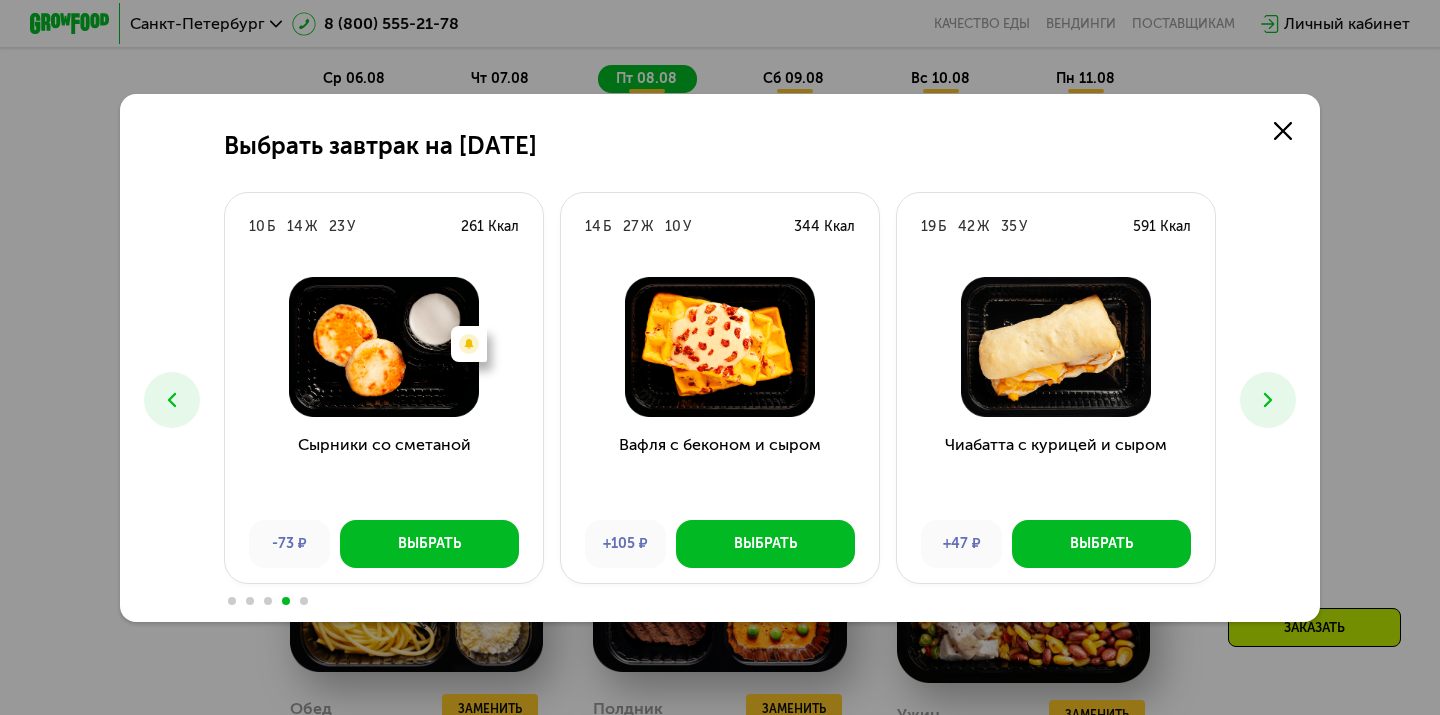 click at bounding box center [172, 400] 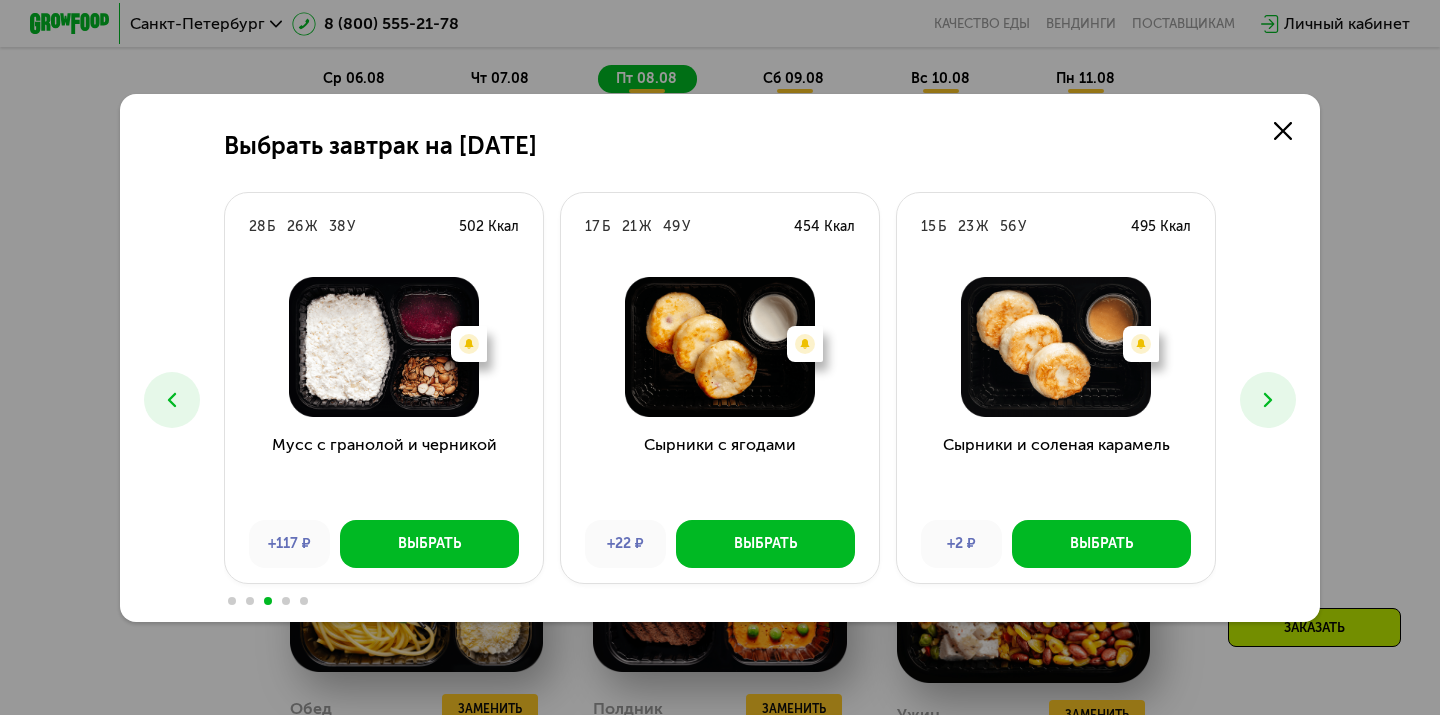 click at bounding box center (1268, 400) 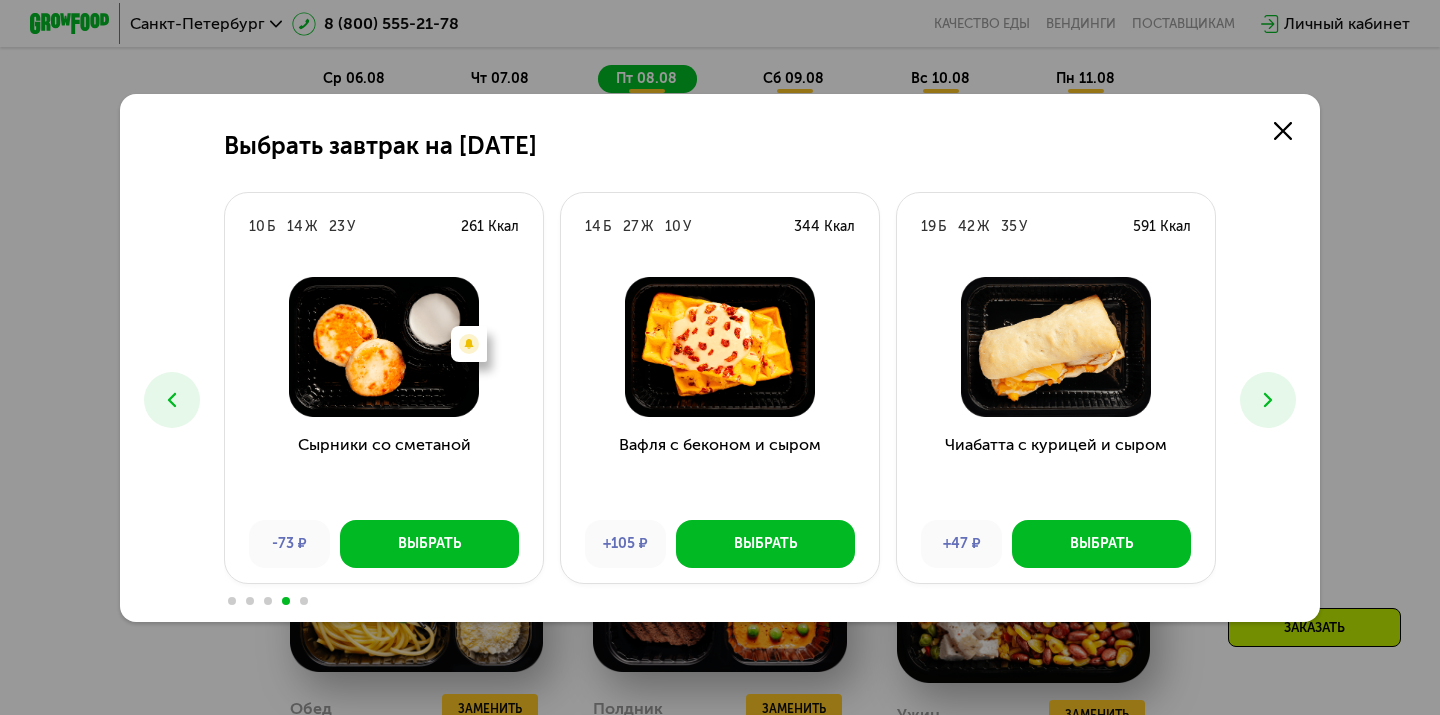 click at bounding box center (1268, 400) 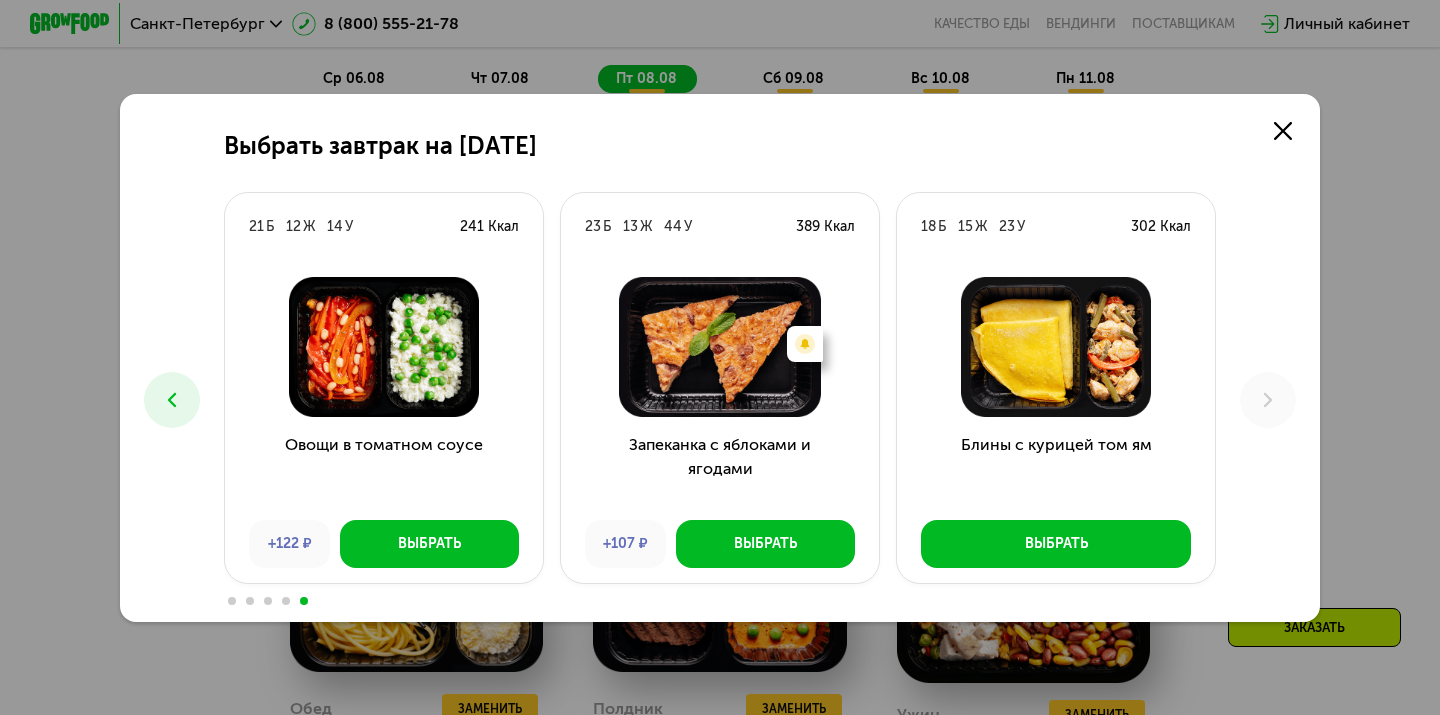 click at bounding box center [172, 400] 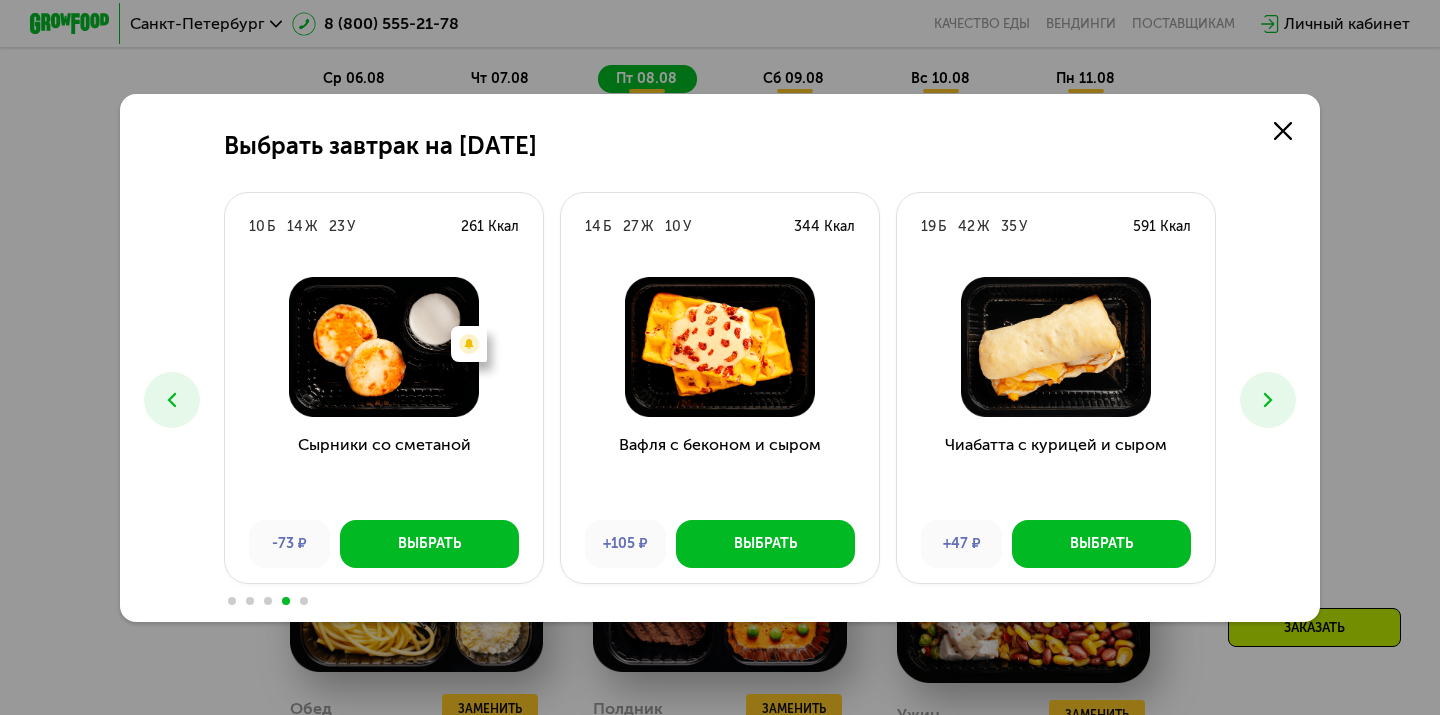 click at bounding box center [172, 400] 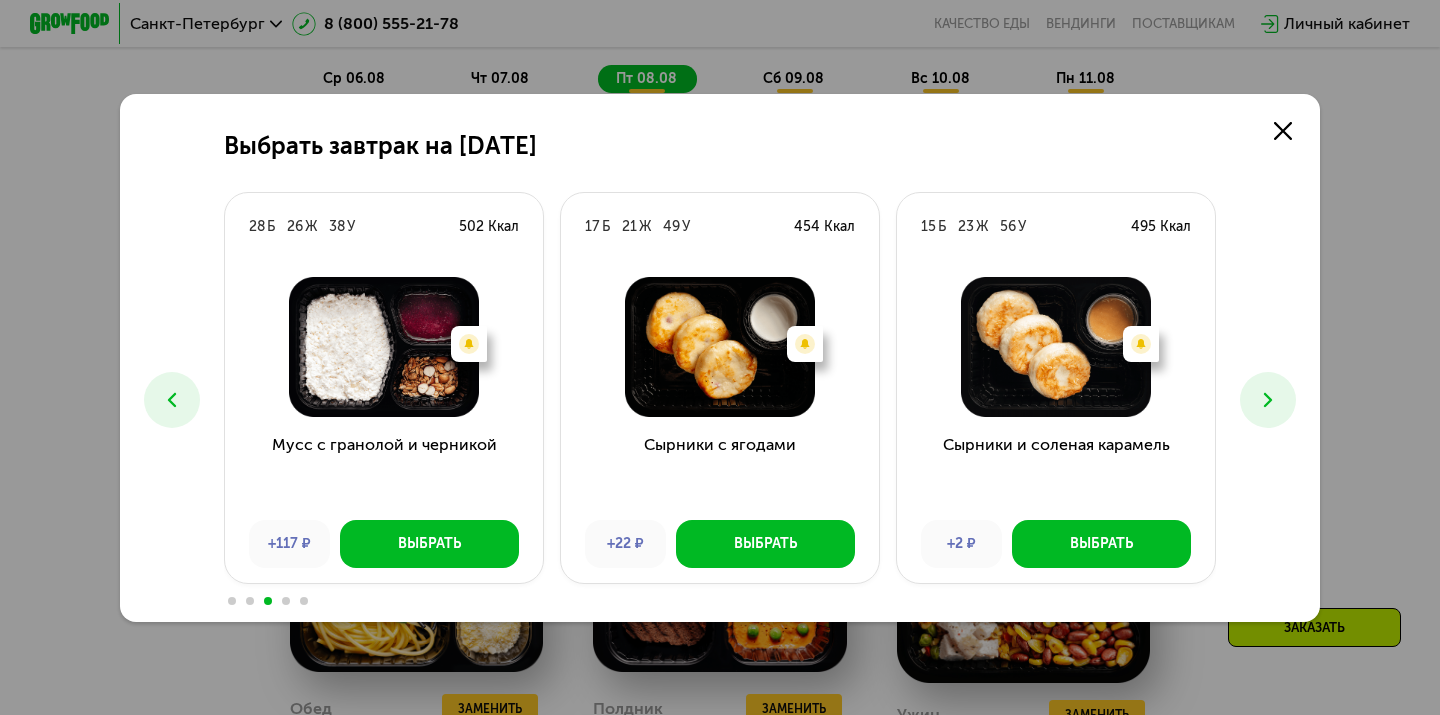 click at bounding box center [172, 400] 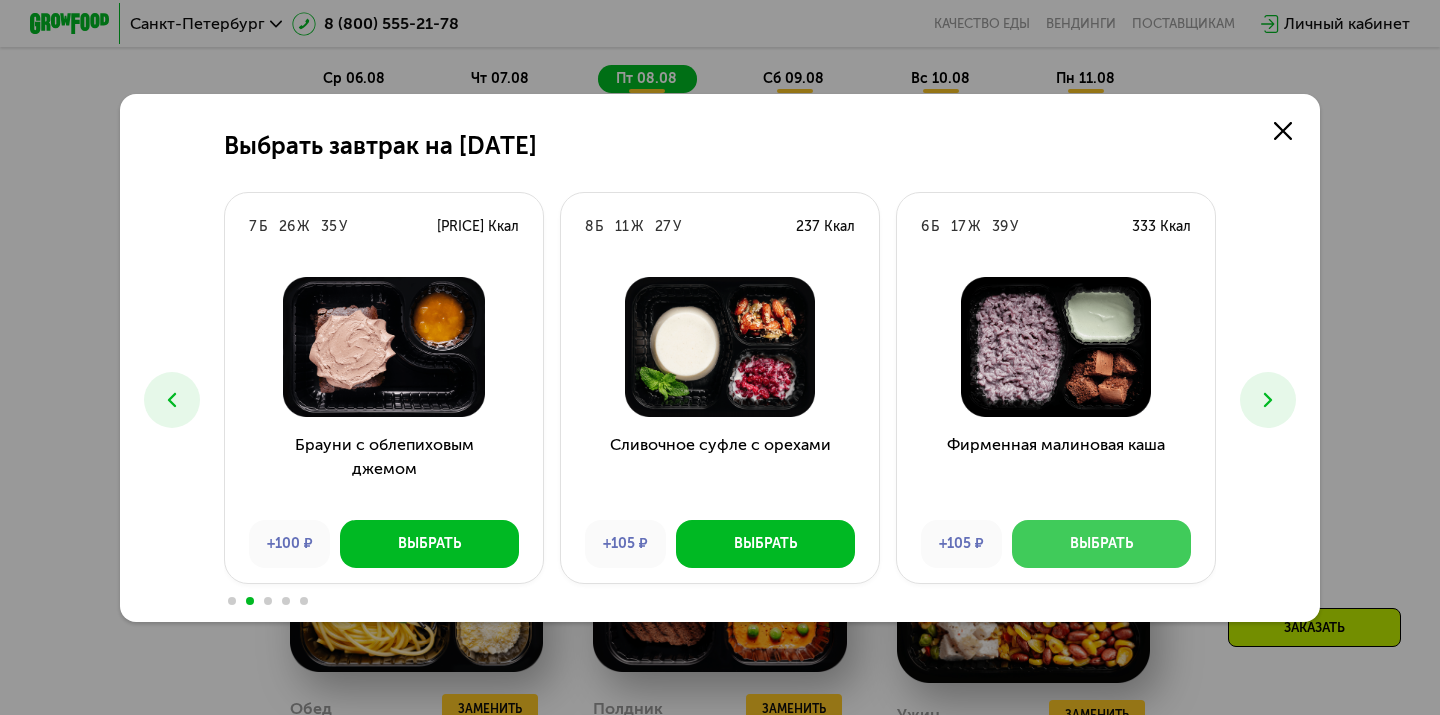 click on "Выбрать" at bounding box center [1101, 544] 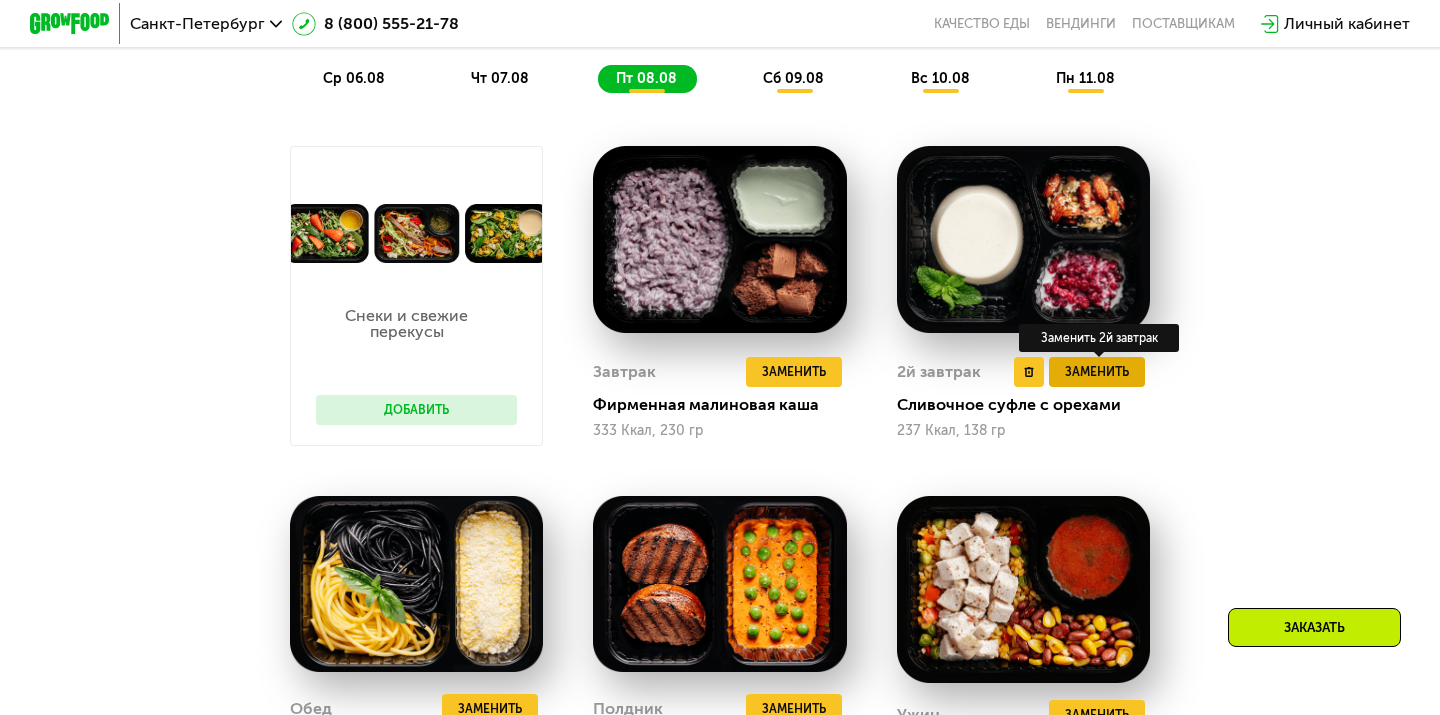 click on "Заменить" at bounding box center (1097, 372) 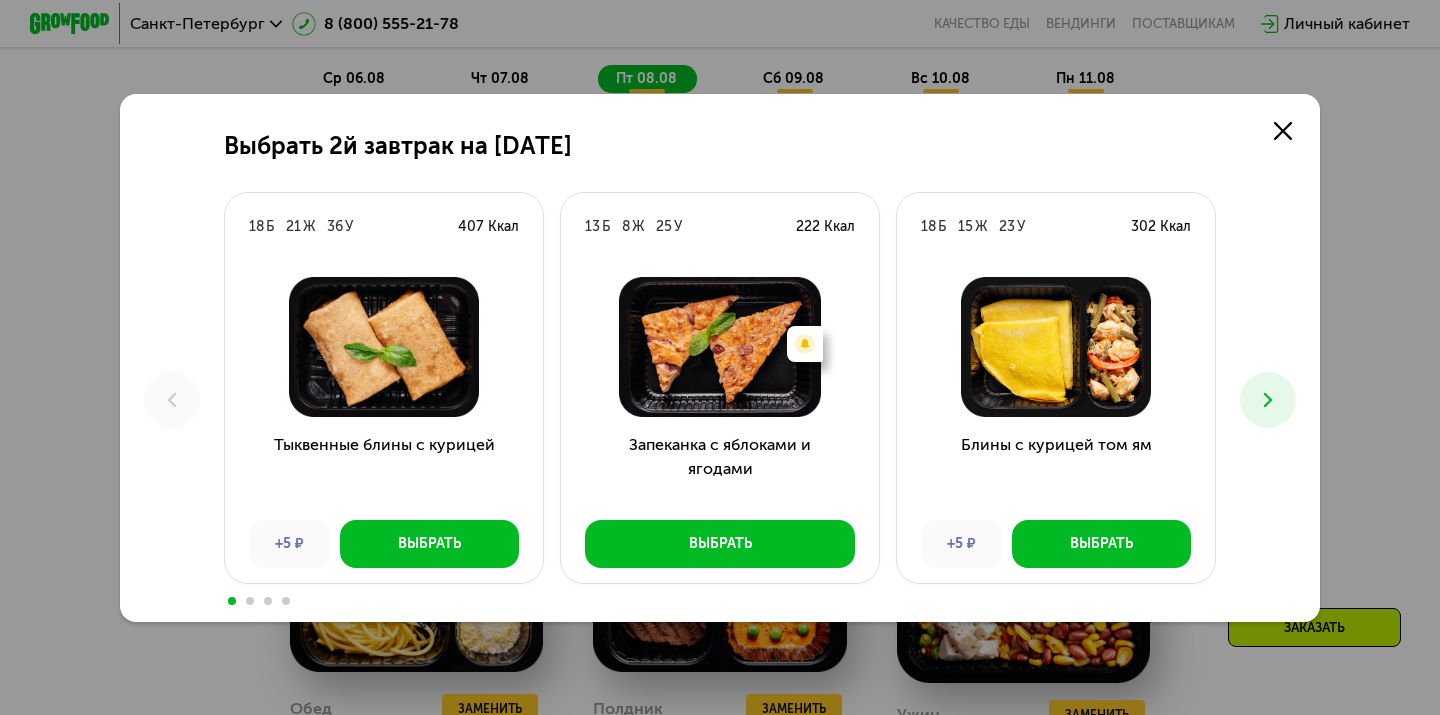 click 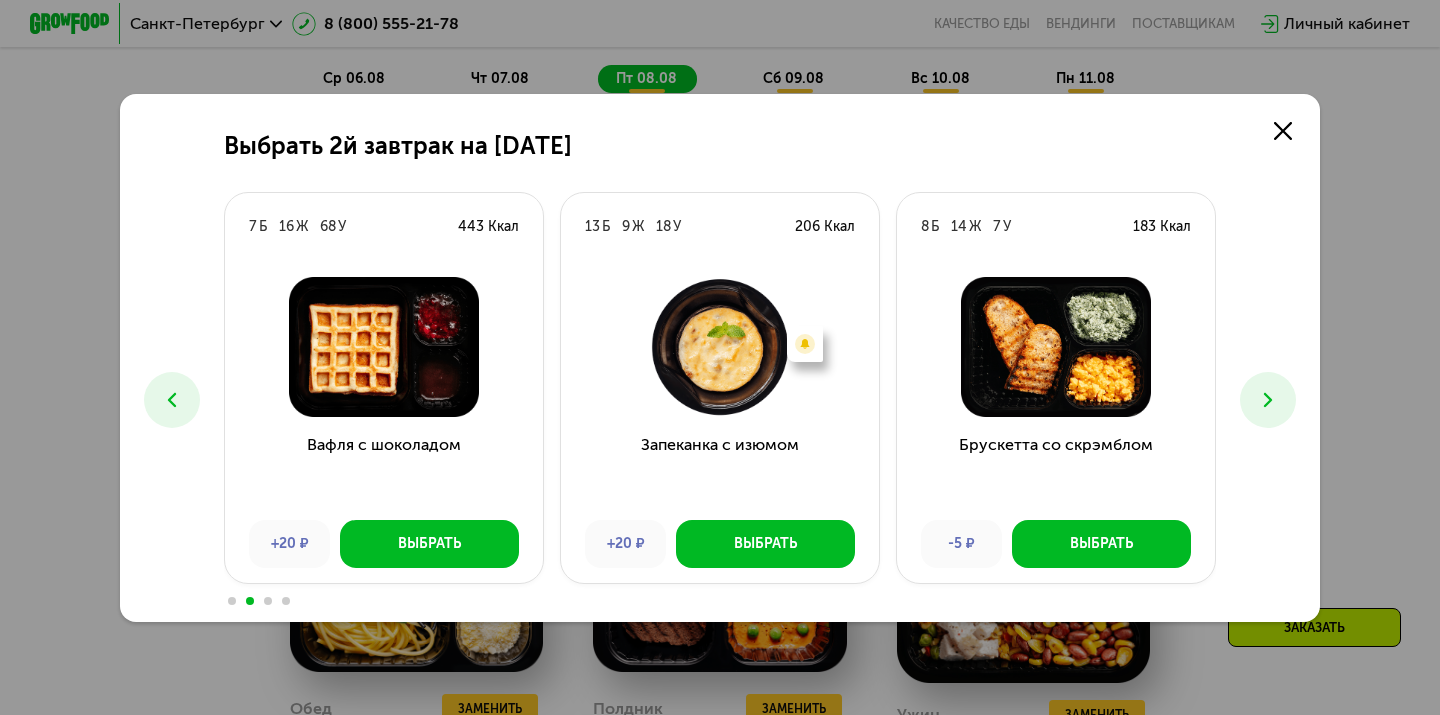 click 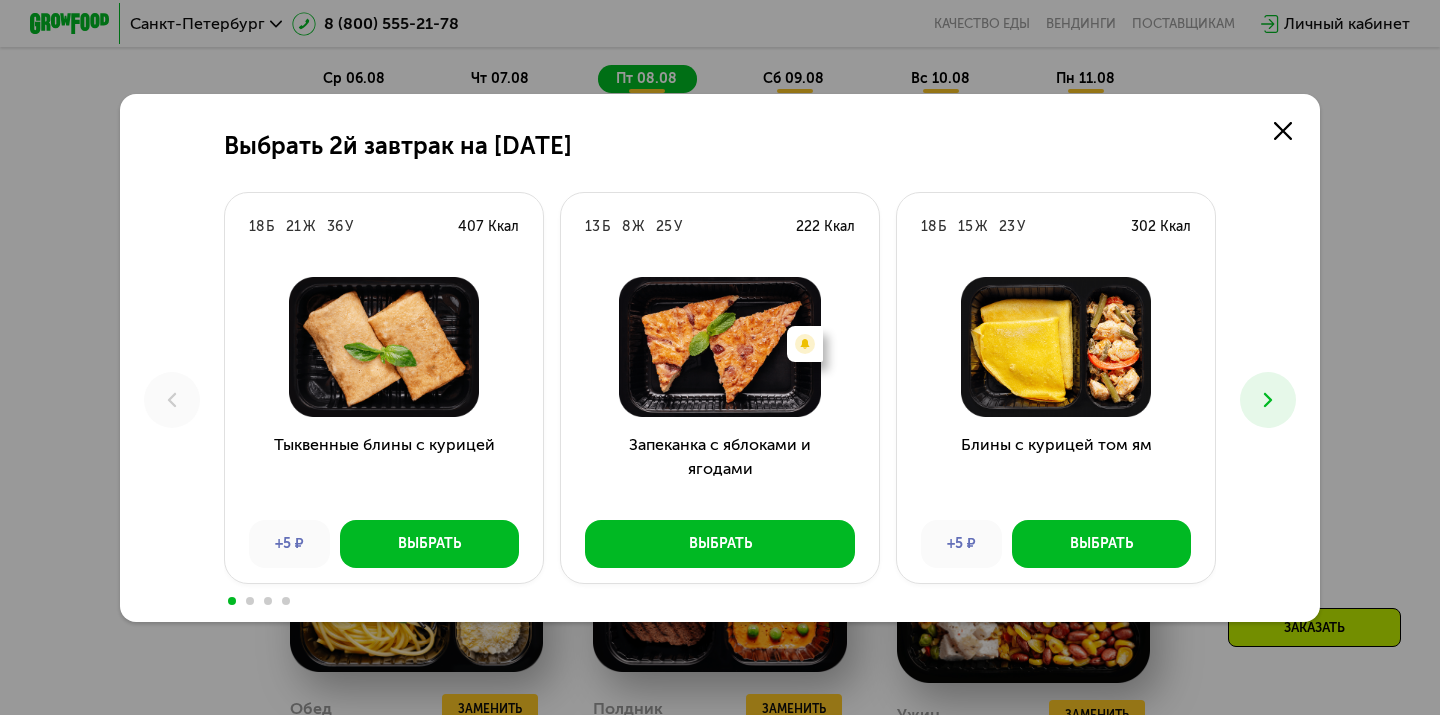 click at bounding box center (1268, 400) 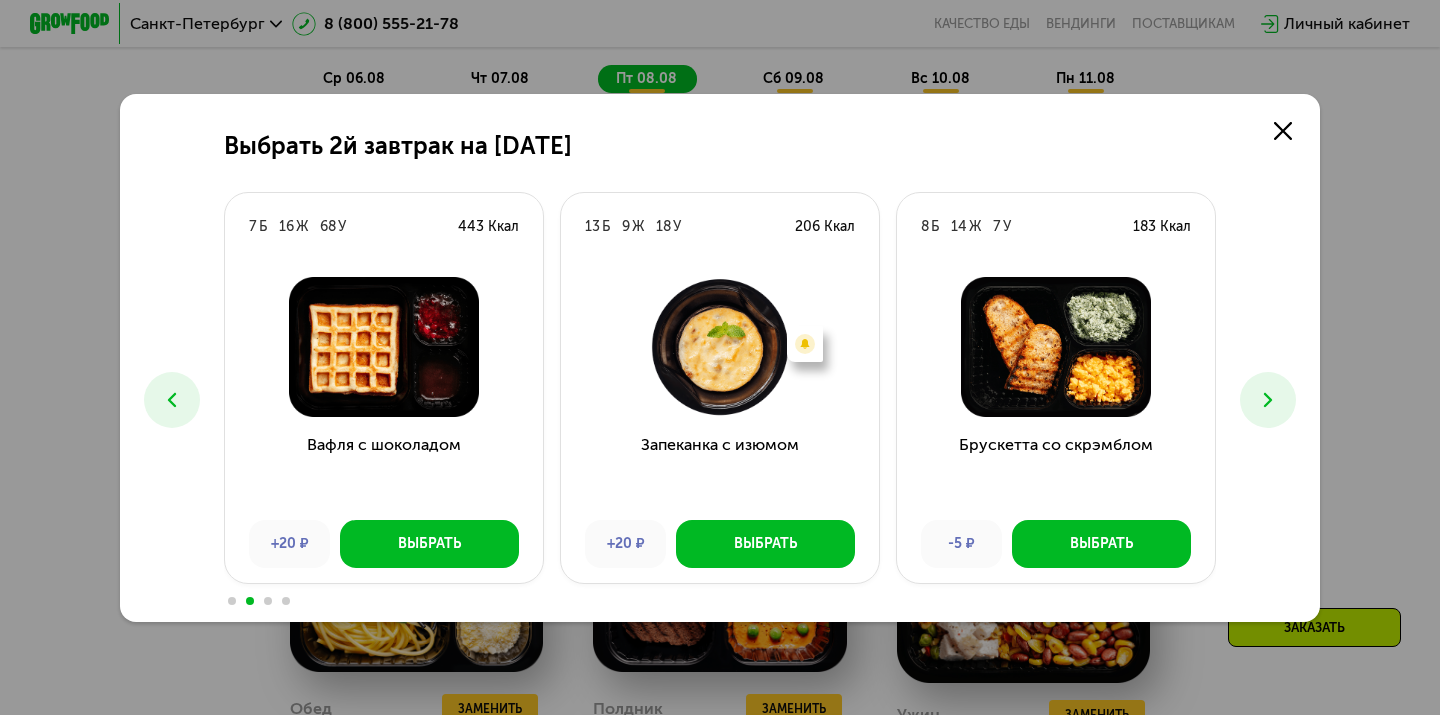 click at bounding box center (1268, 400) 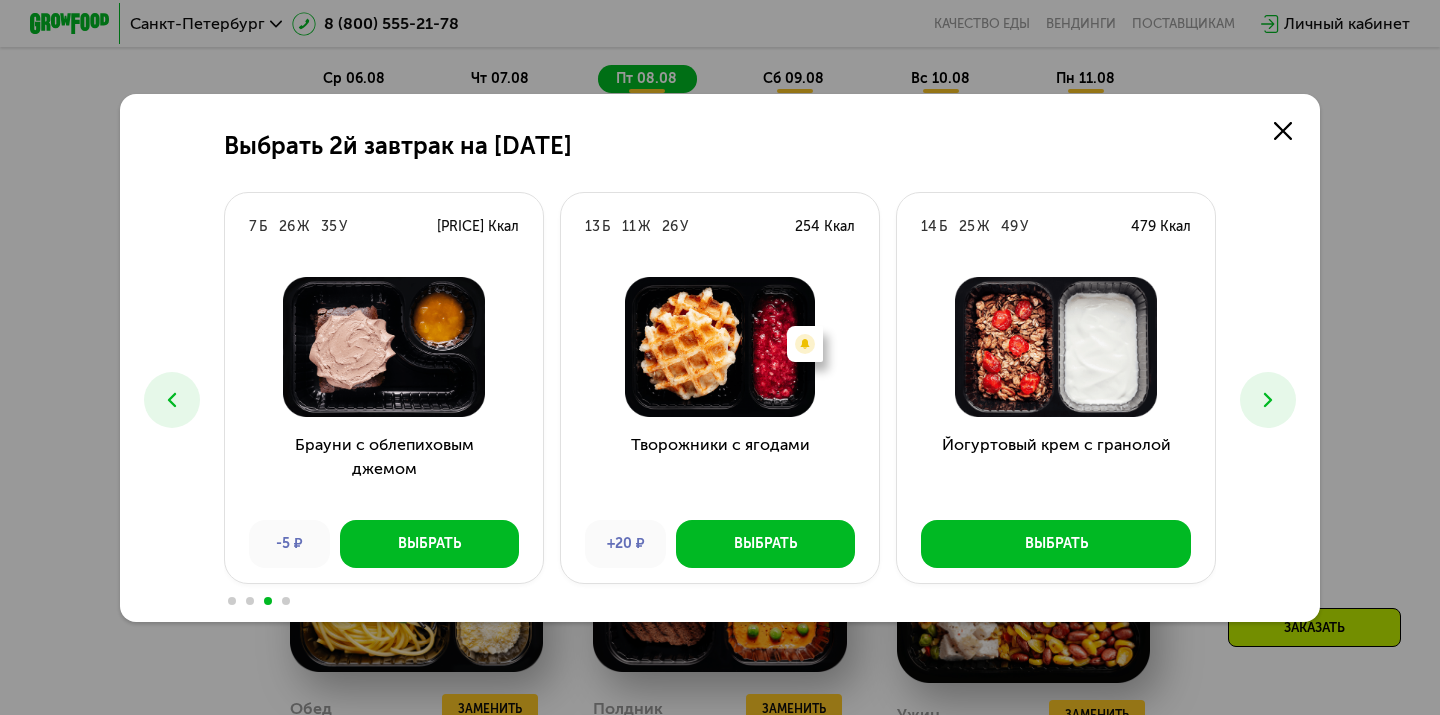 click 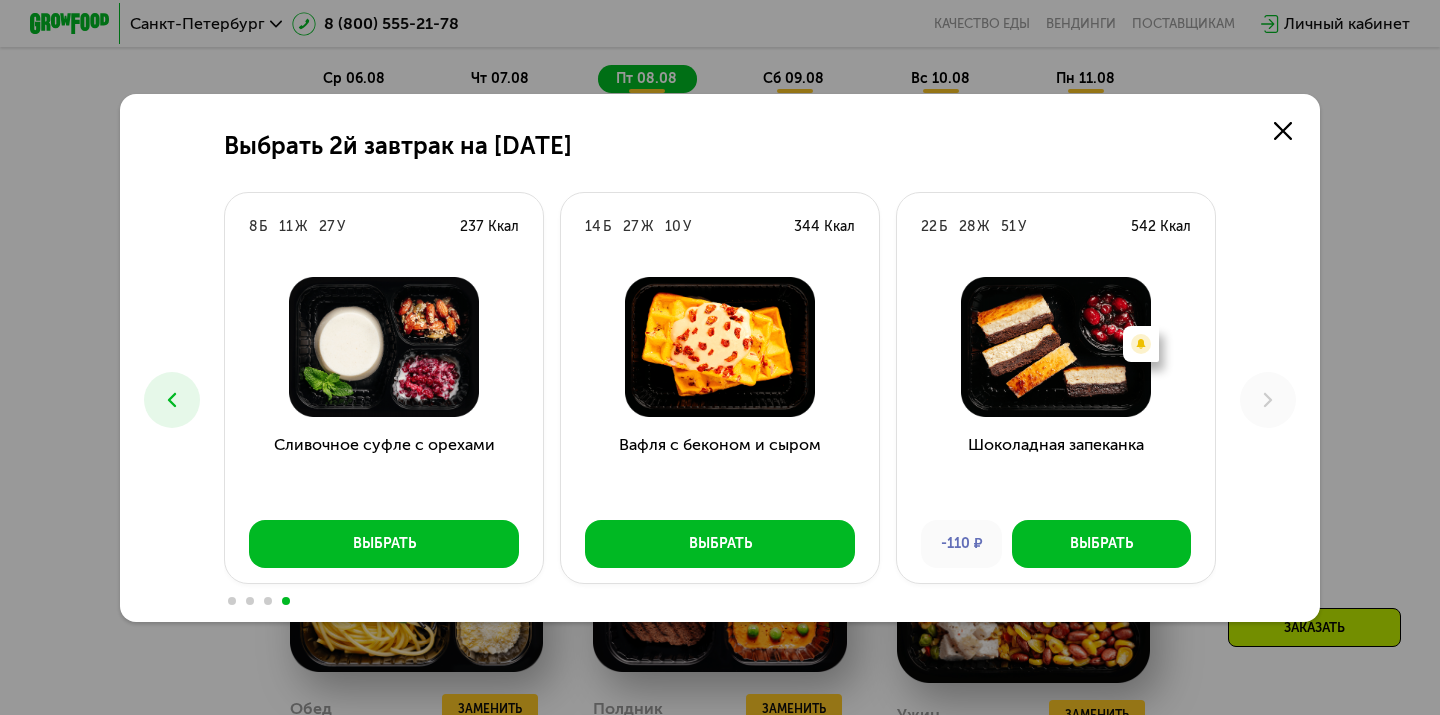click 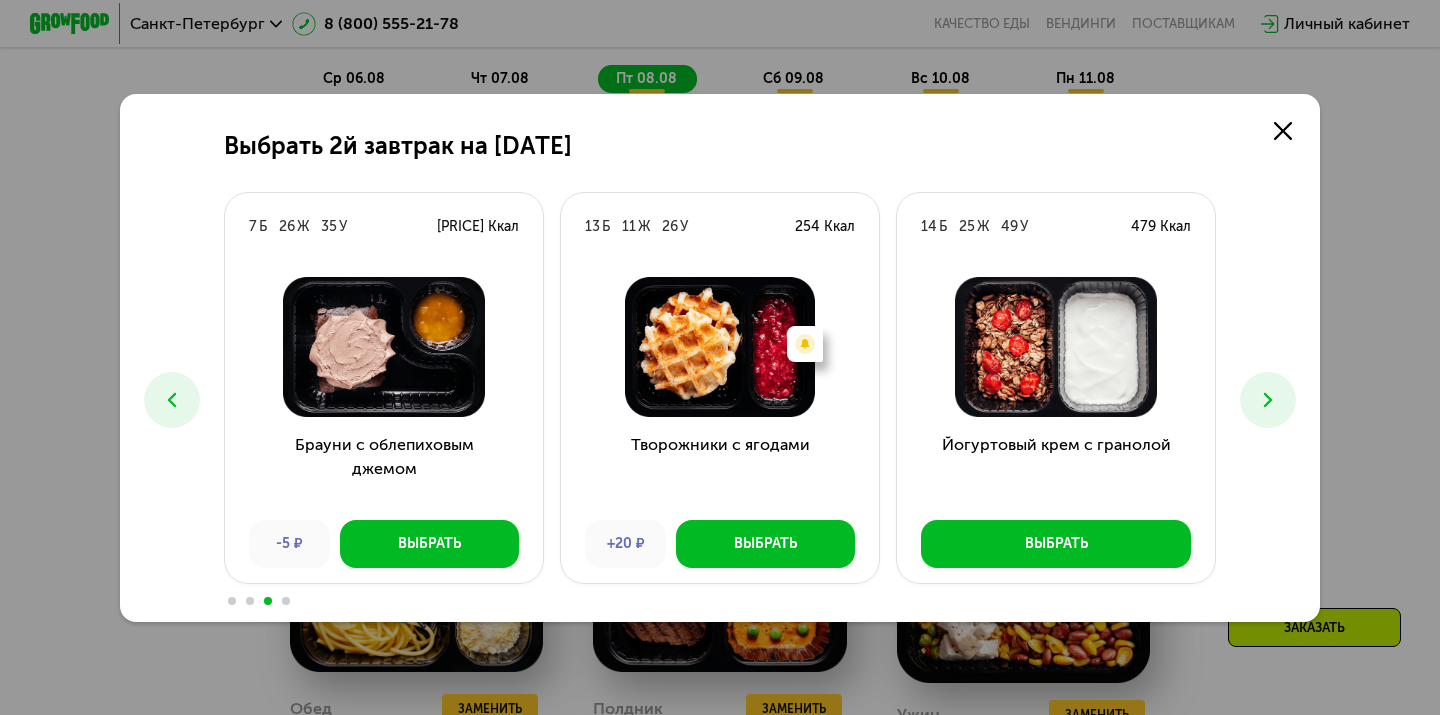 click 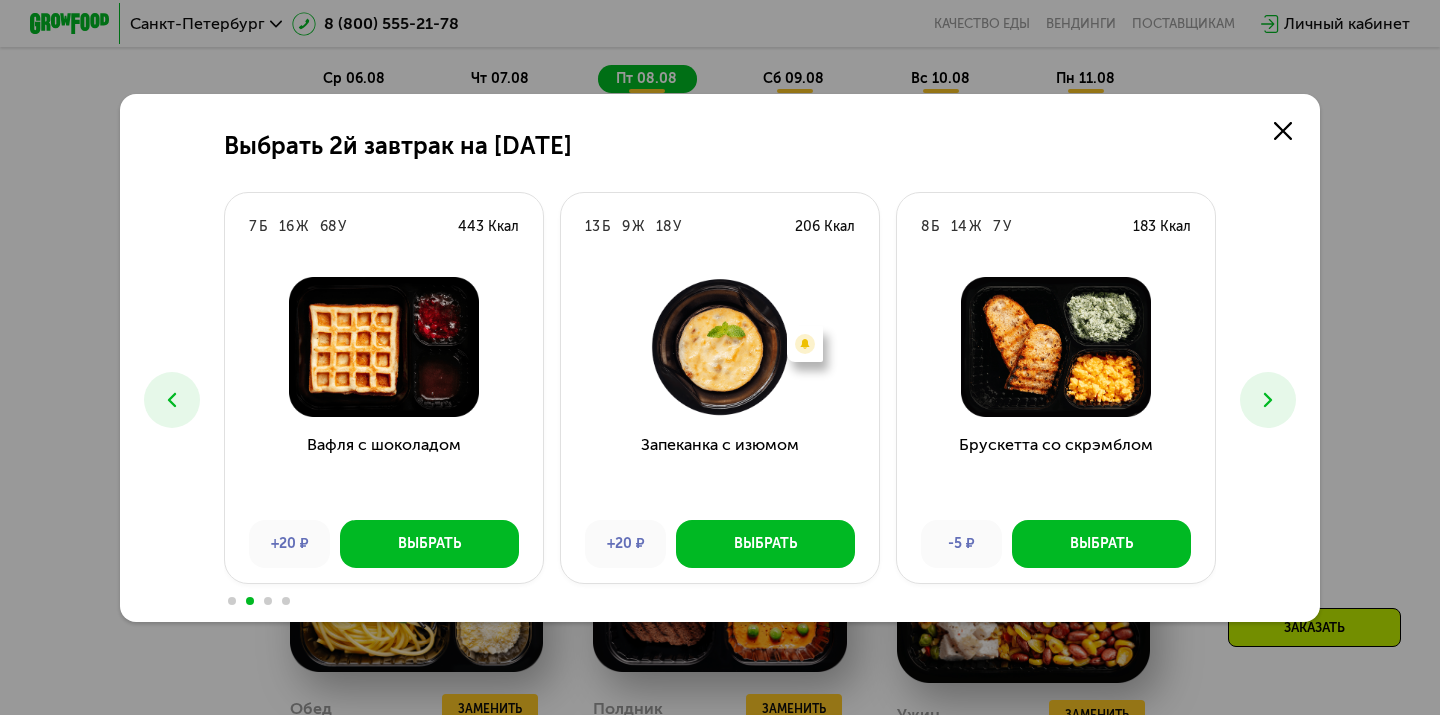 click 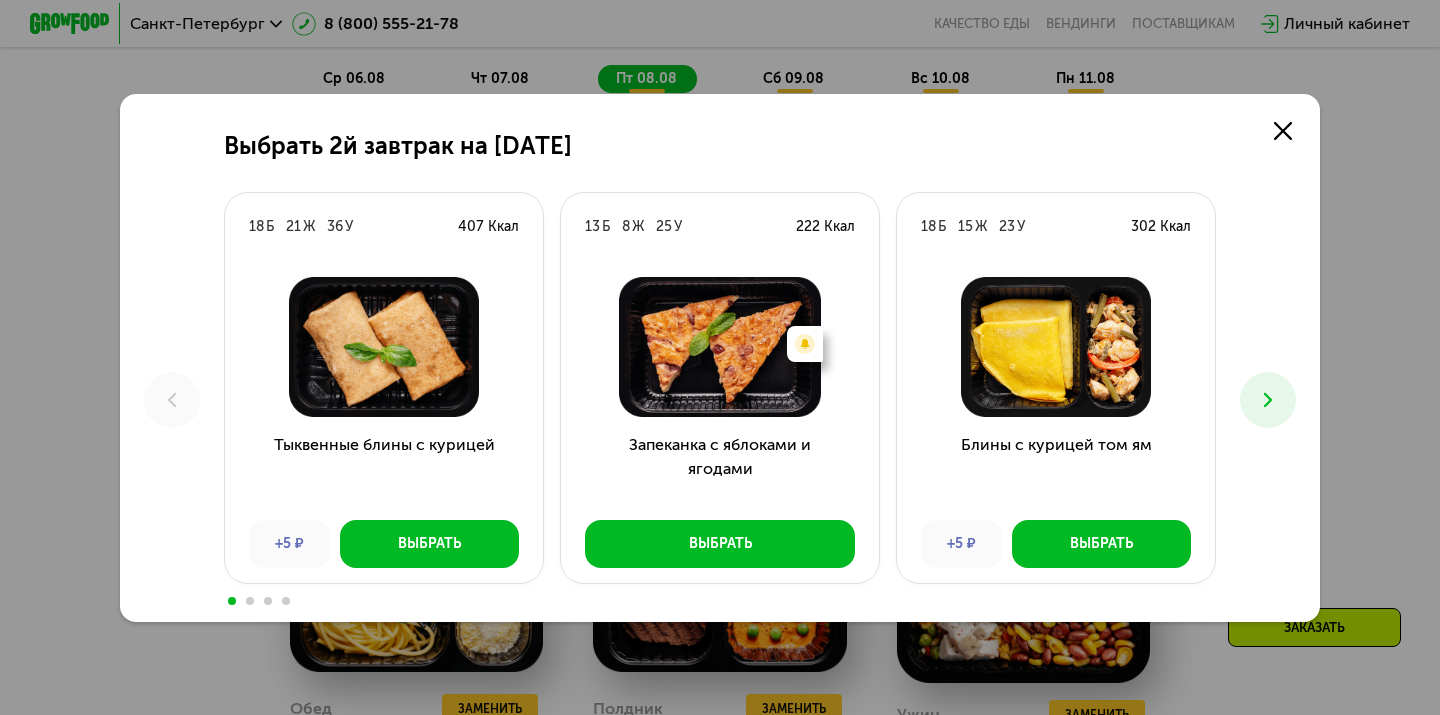 click at bounding box center [1268, 400] 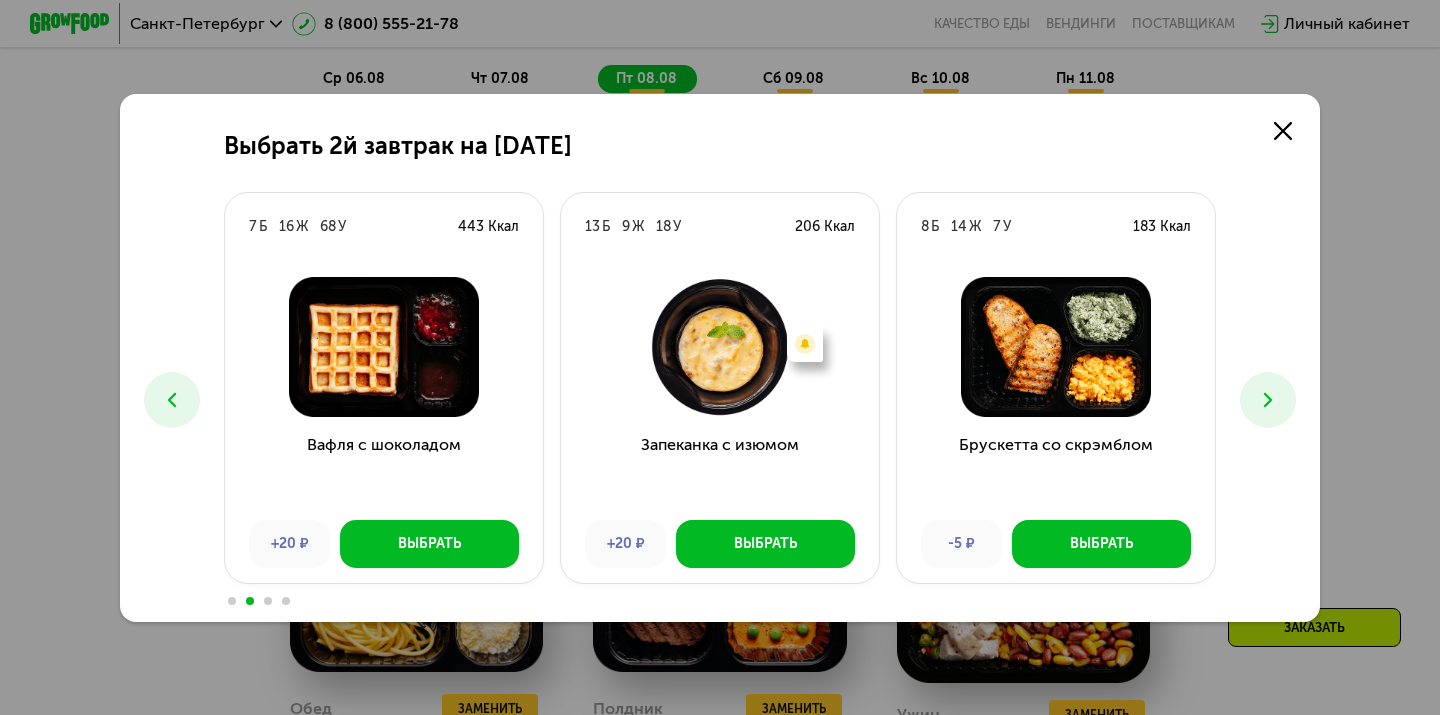 click at bounding box center [1268, 400] 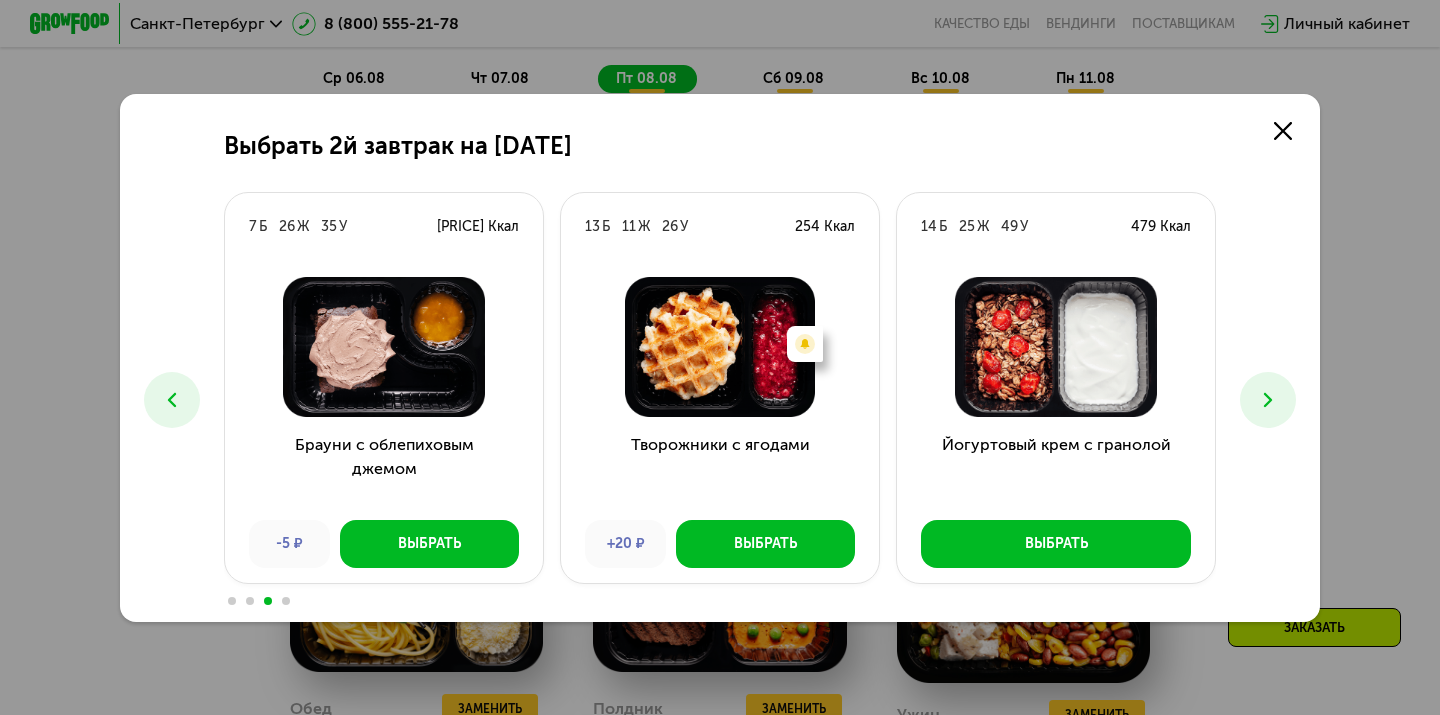 click 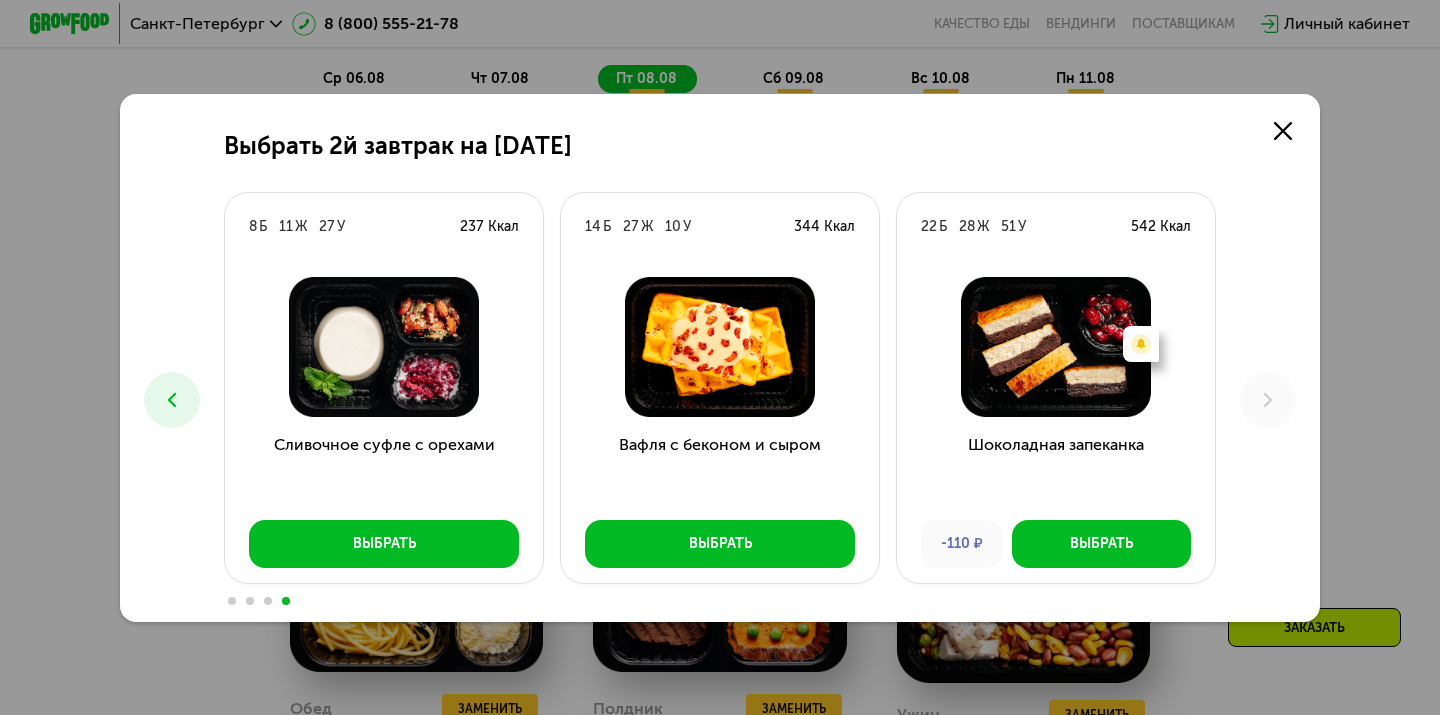 click 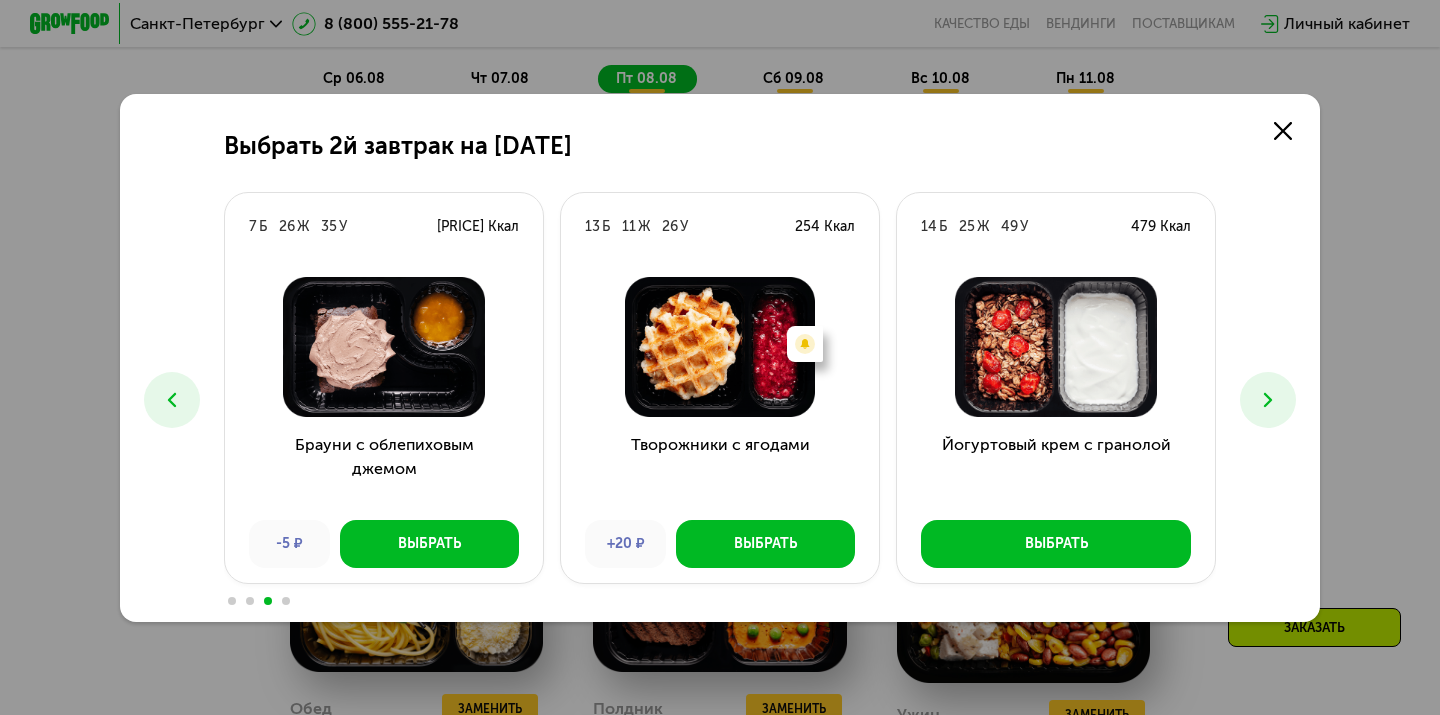 click 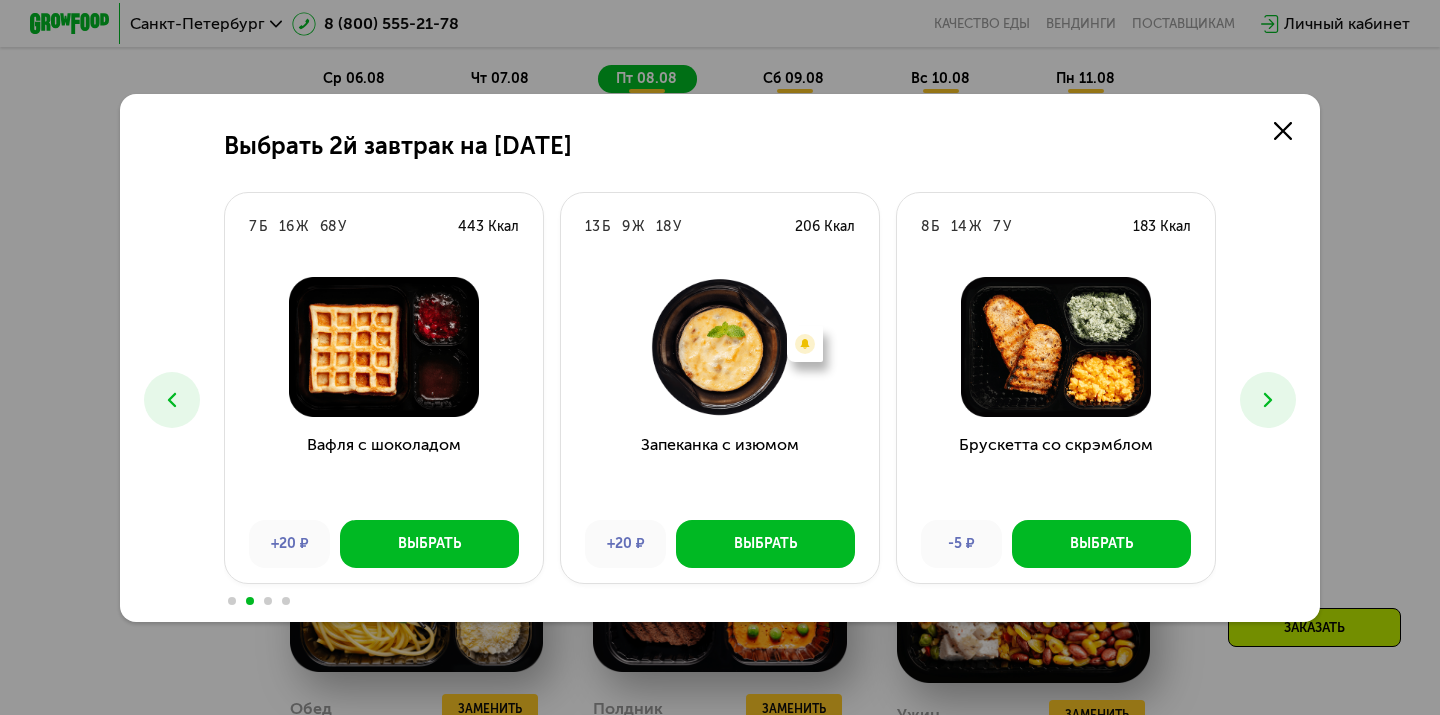 click 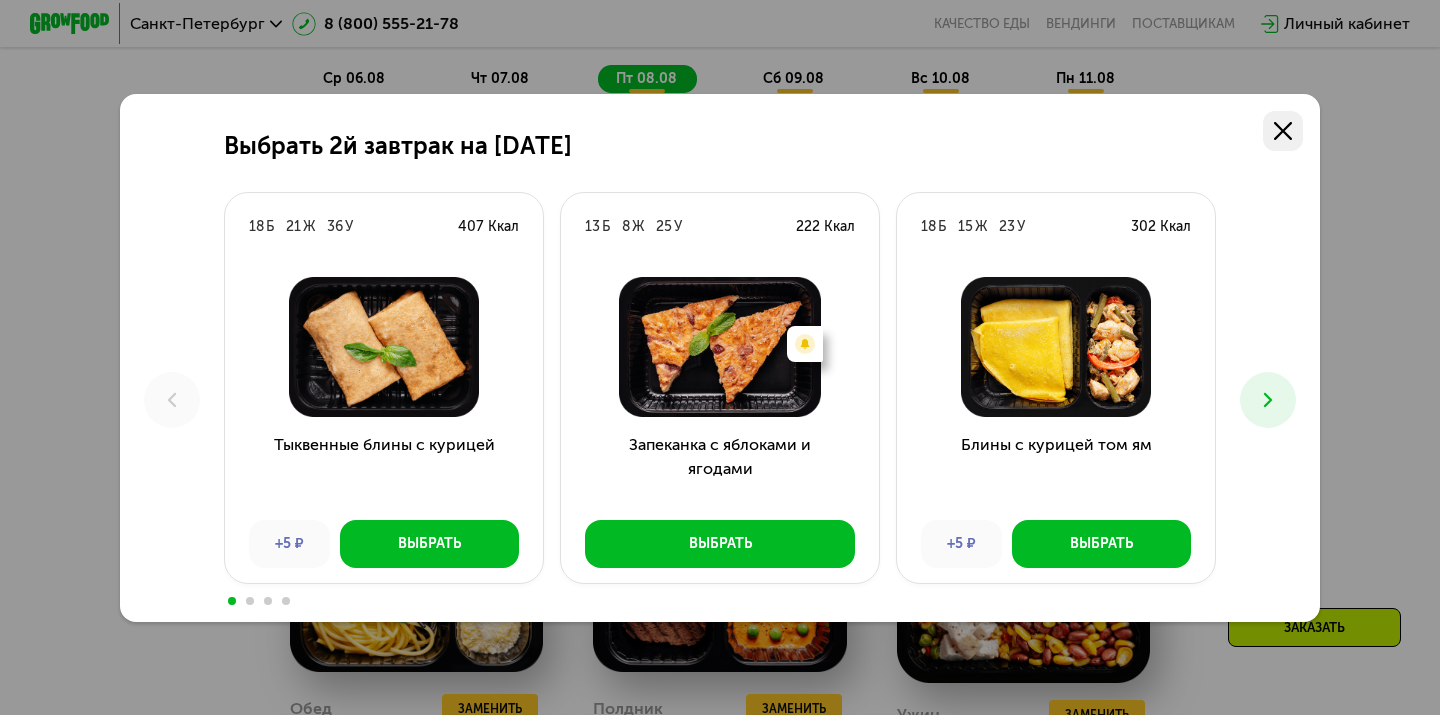click 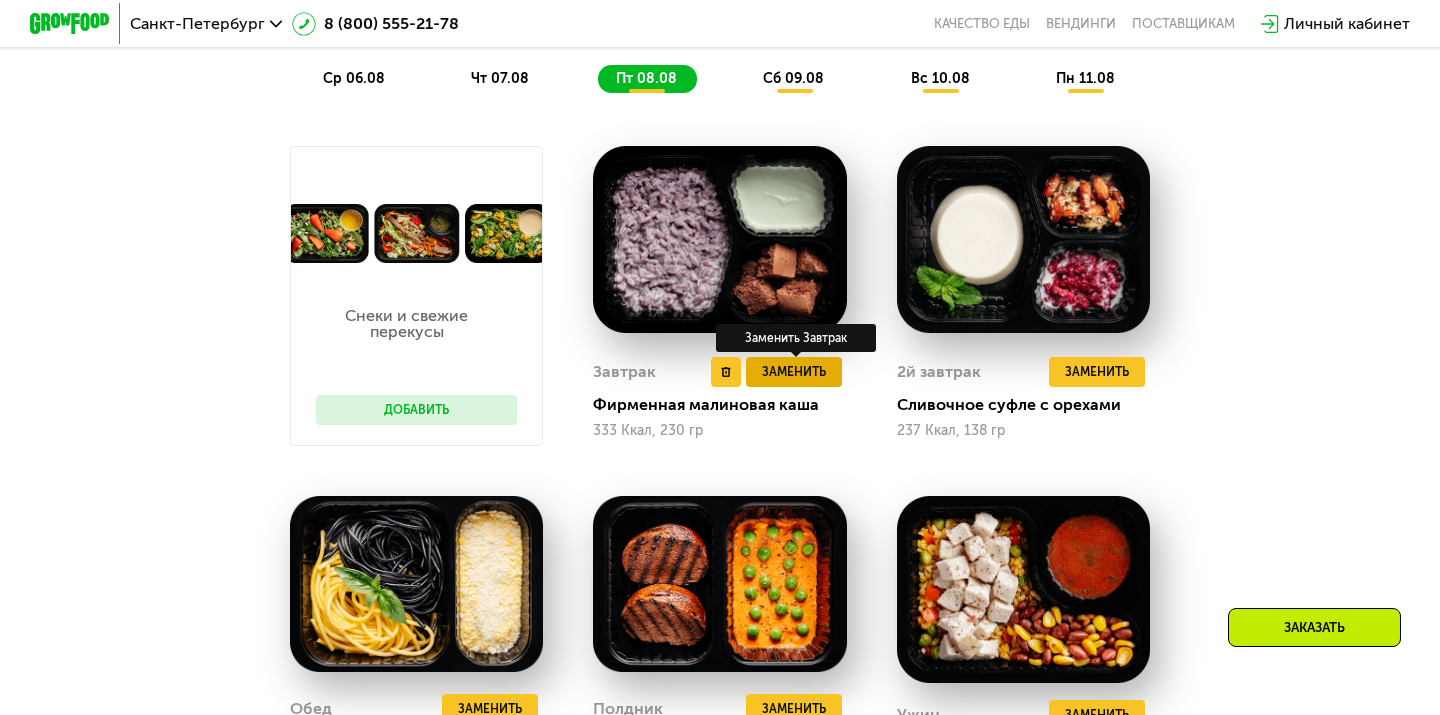 click on "Заменить" at bounding box center (794, 372) 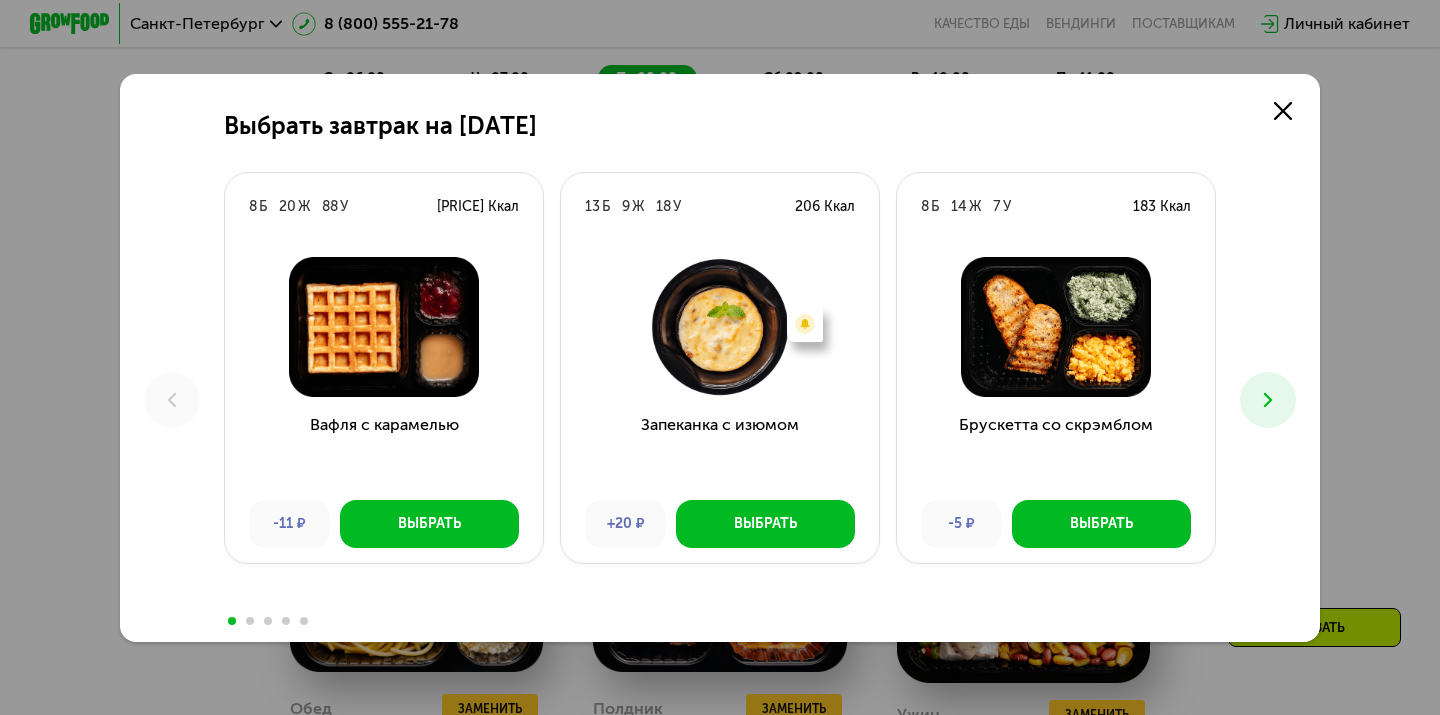 click at bounding box center (1268, 400) 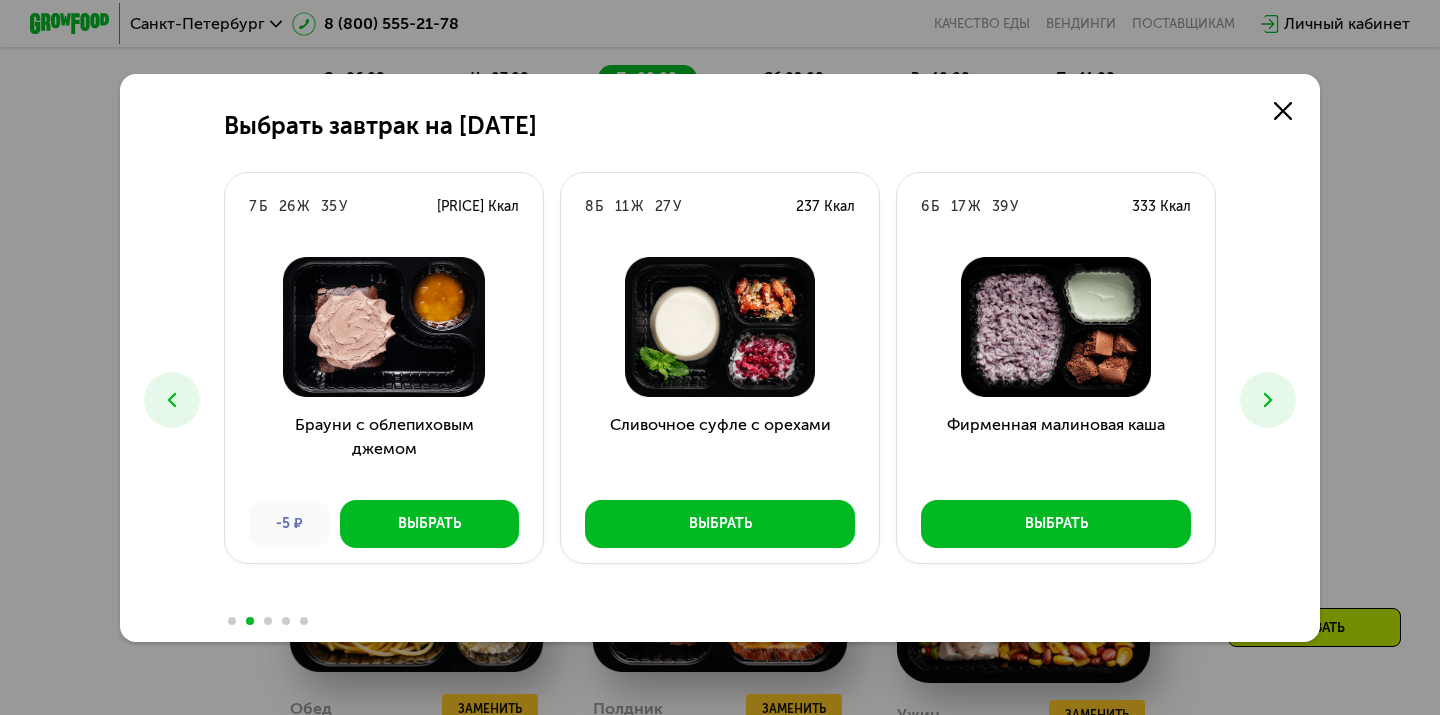 click 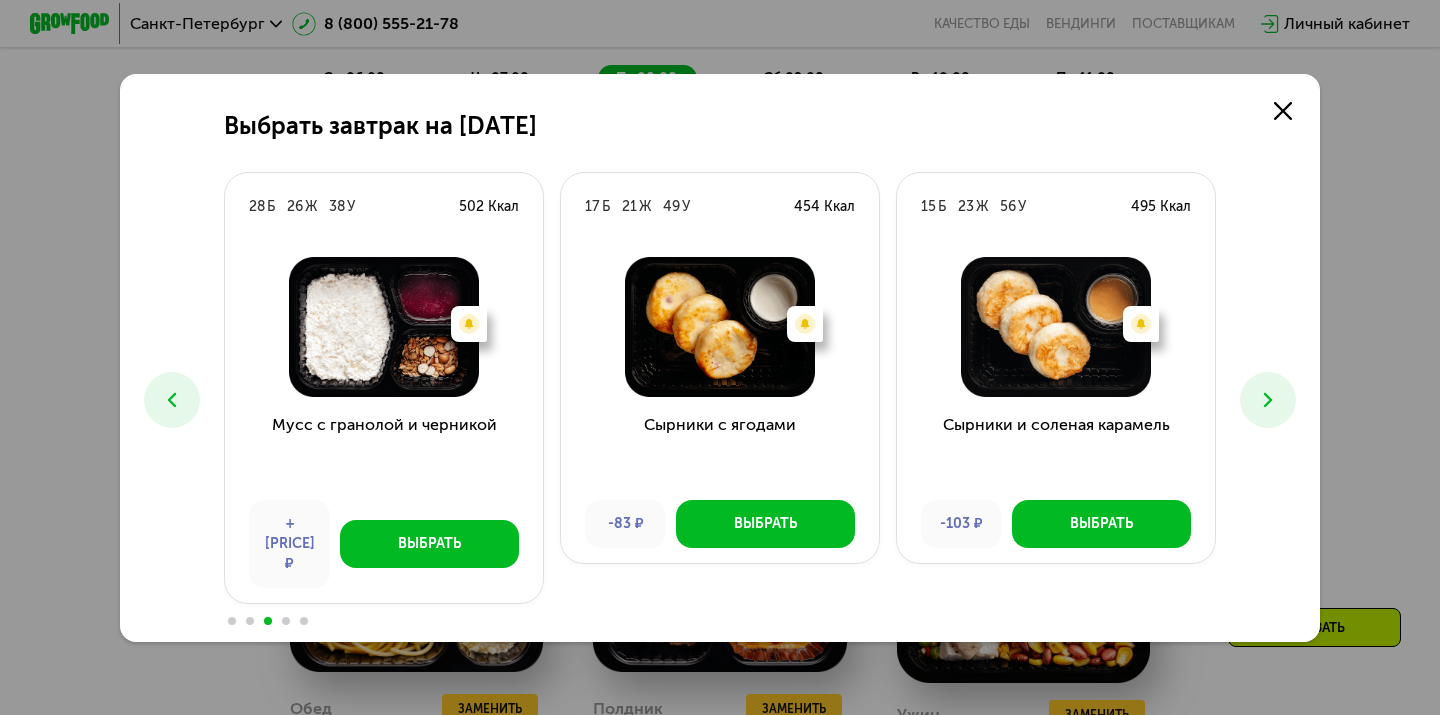 click 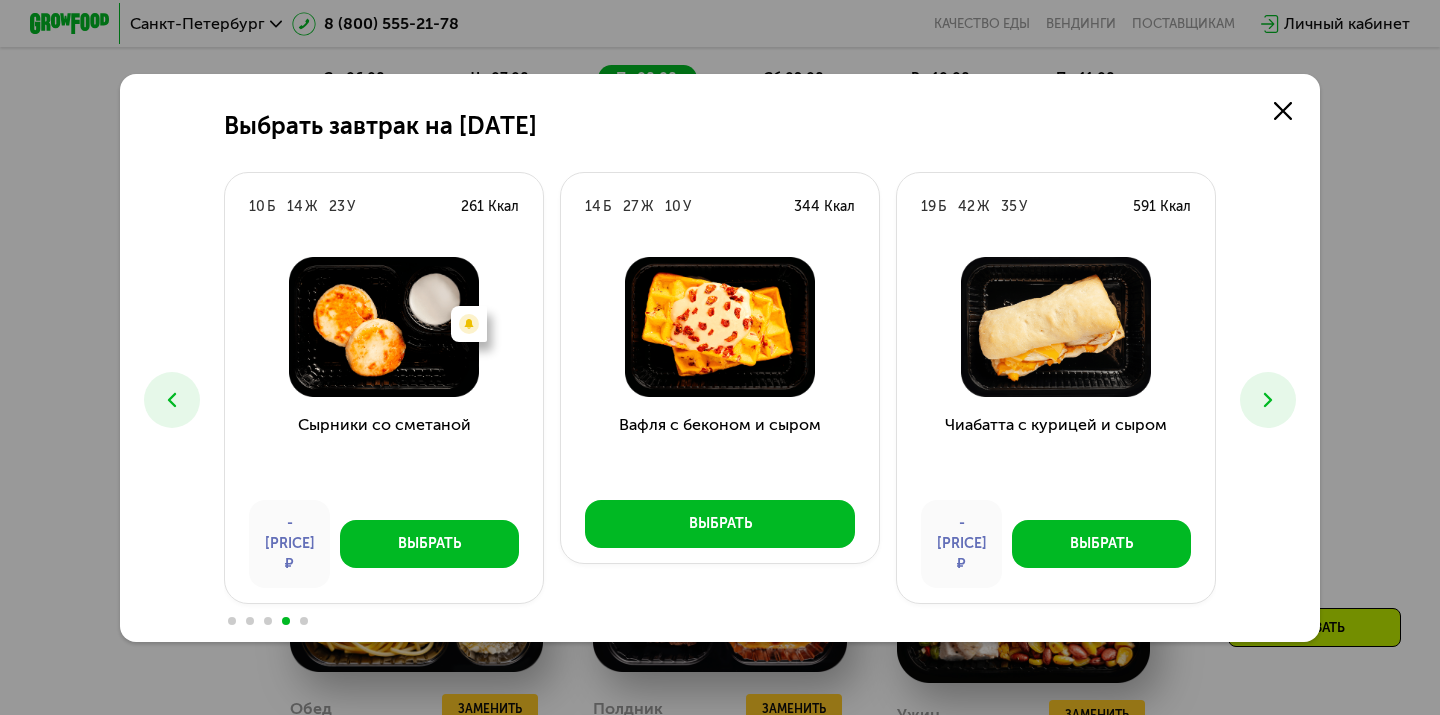 click 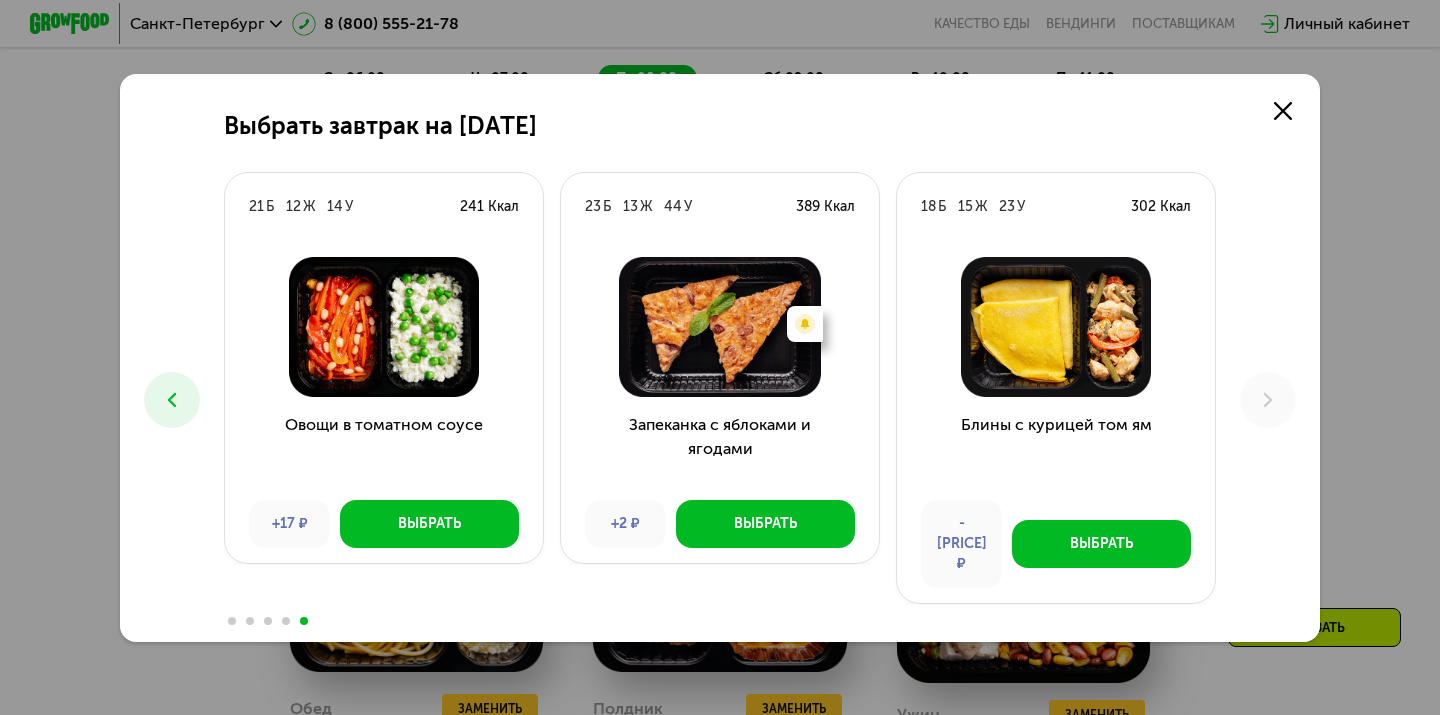 click 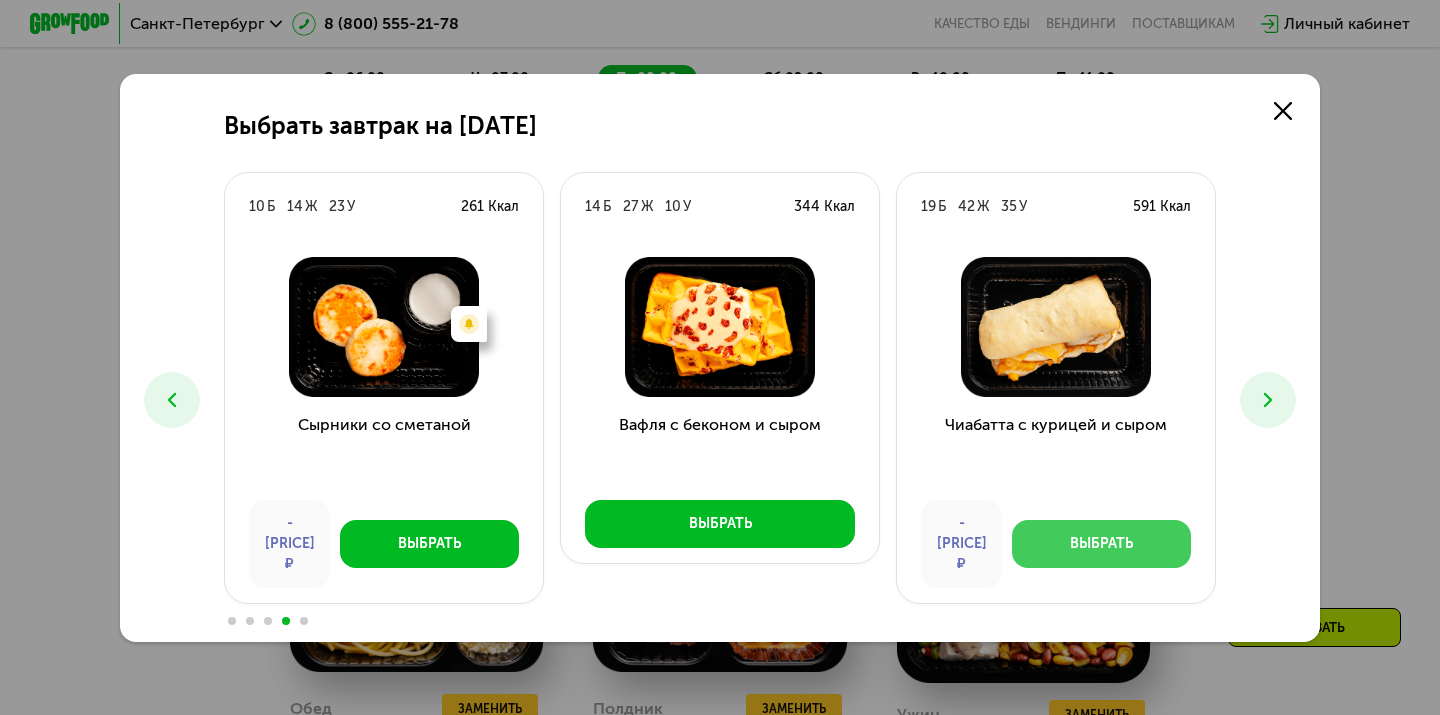 click on "Выбрать" at bounding box center [1101, 544] 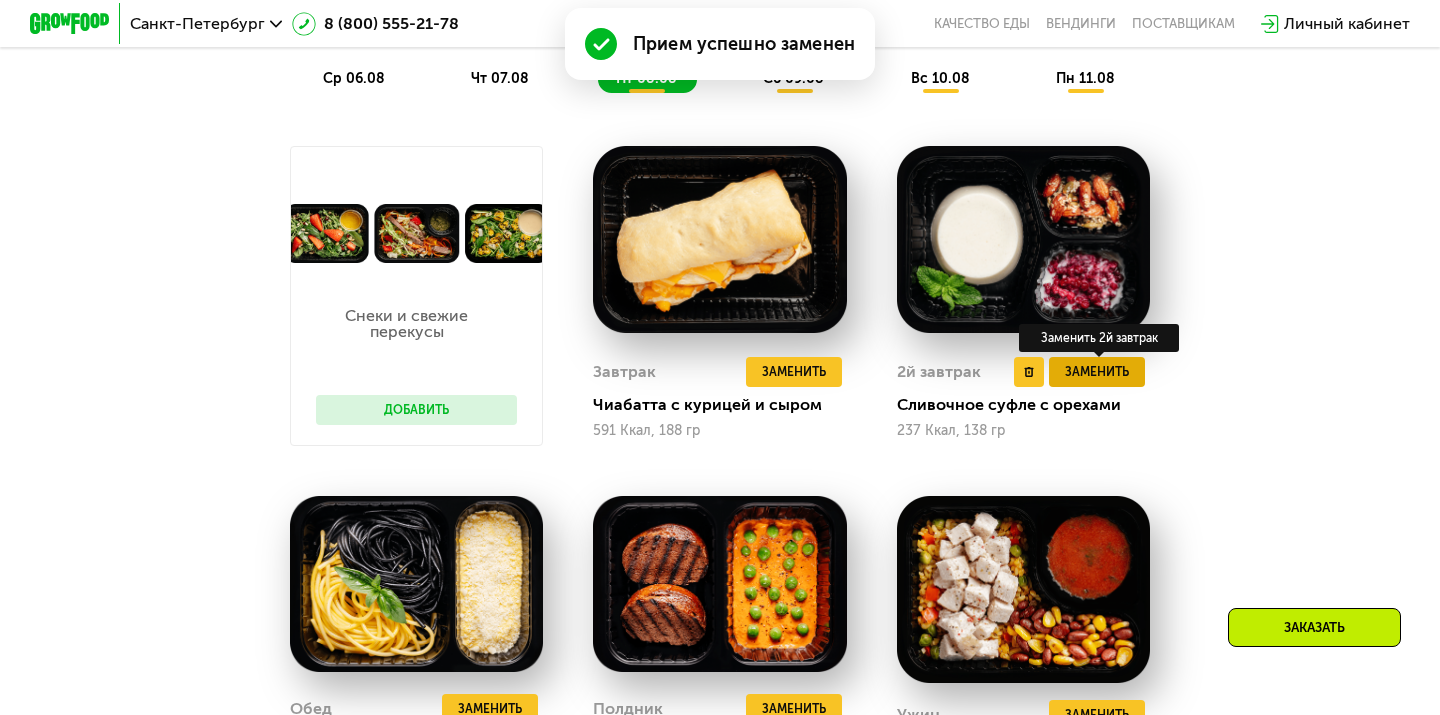 click on "Заменить" at bounding box center (1097, 372) 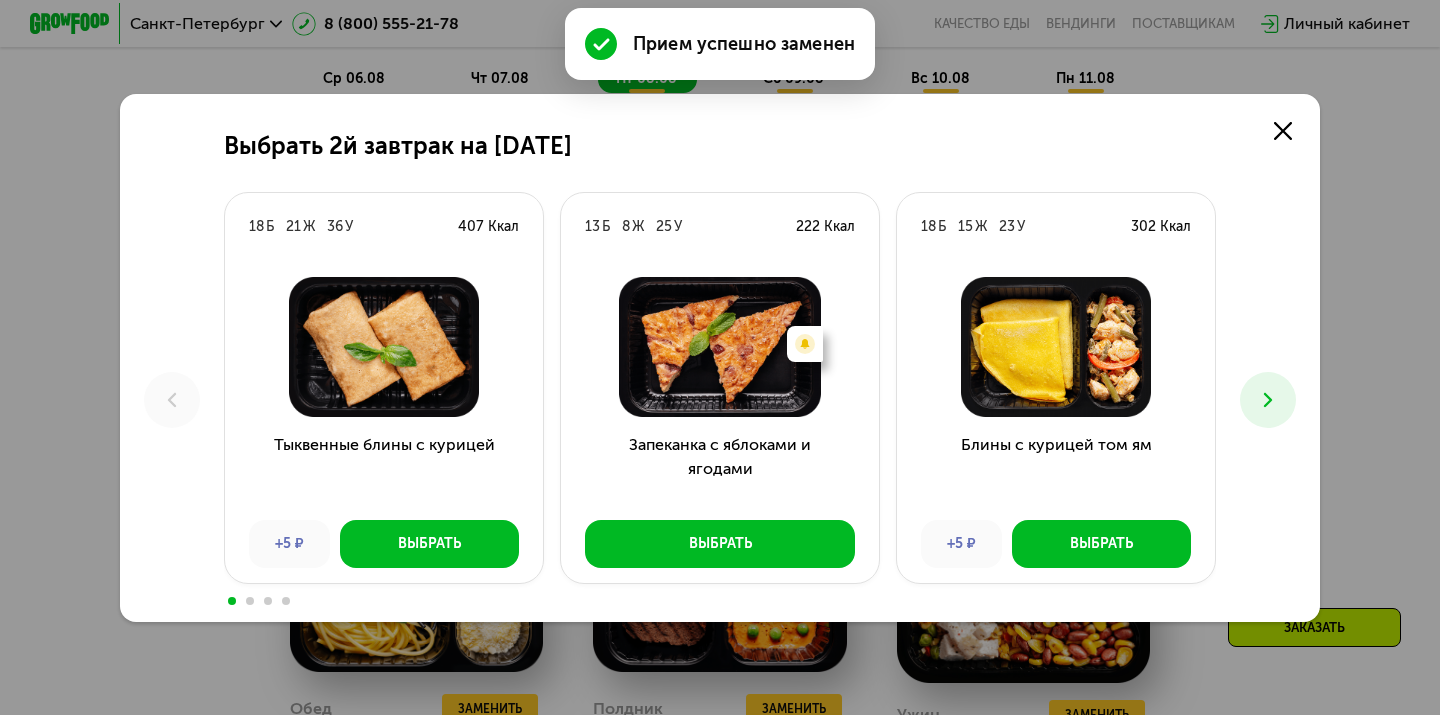 click 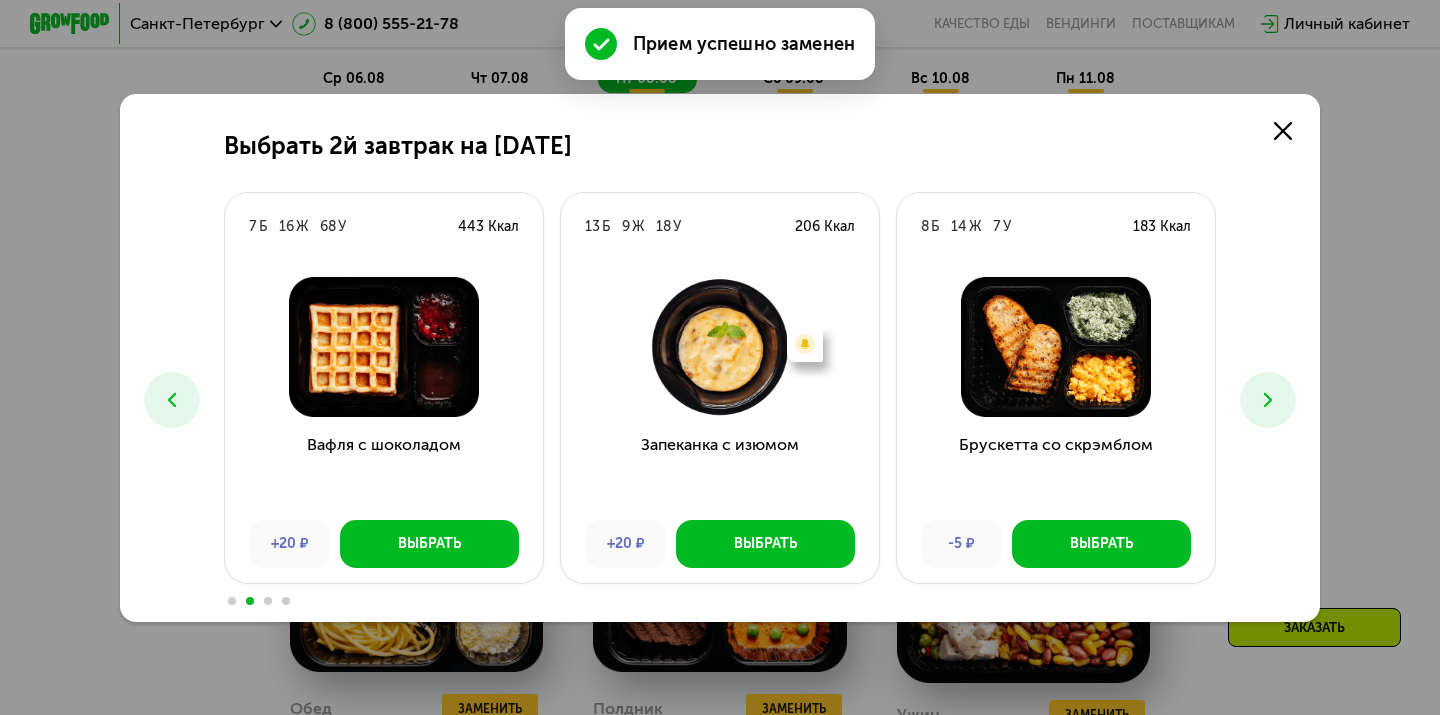 click 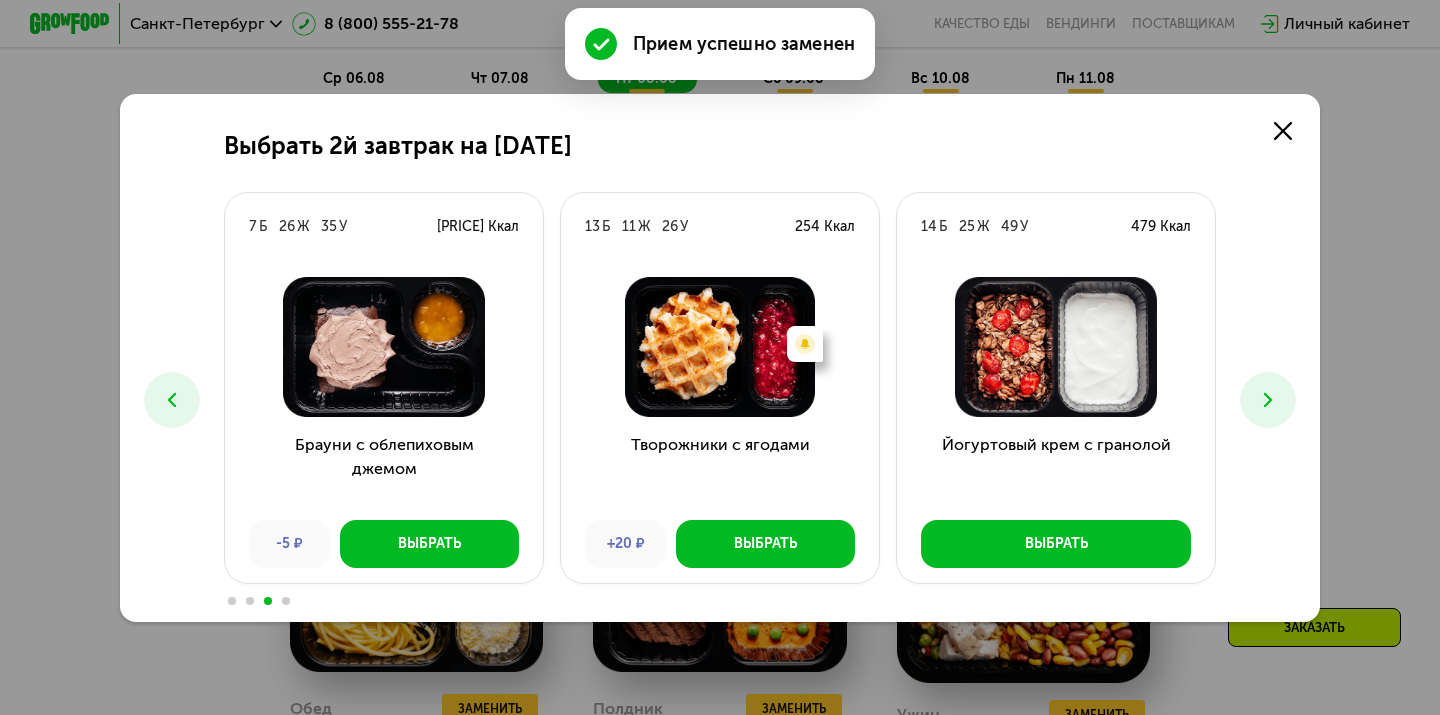 click 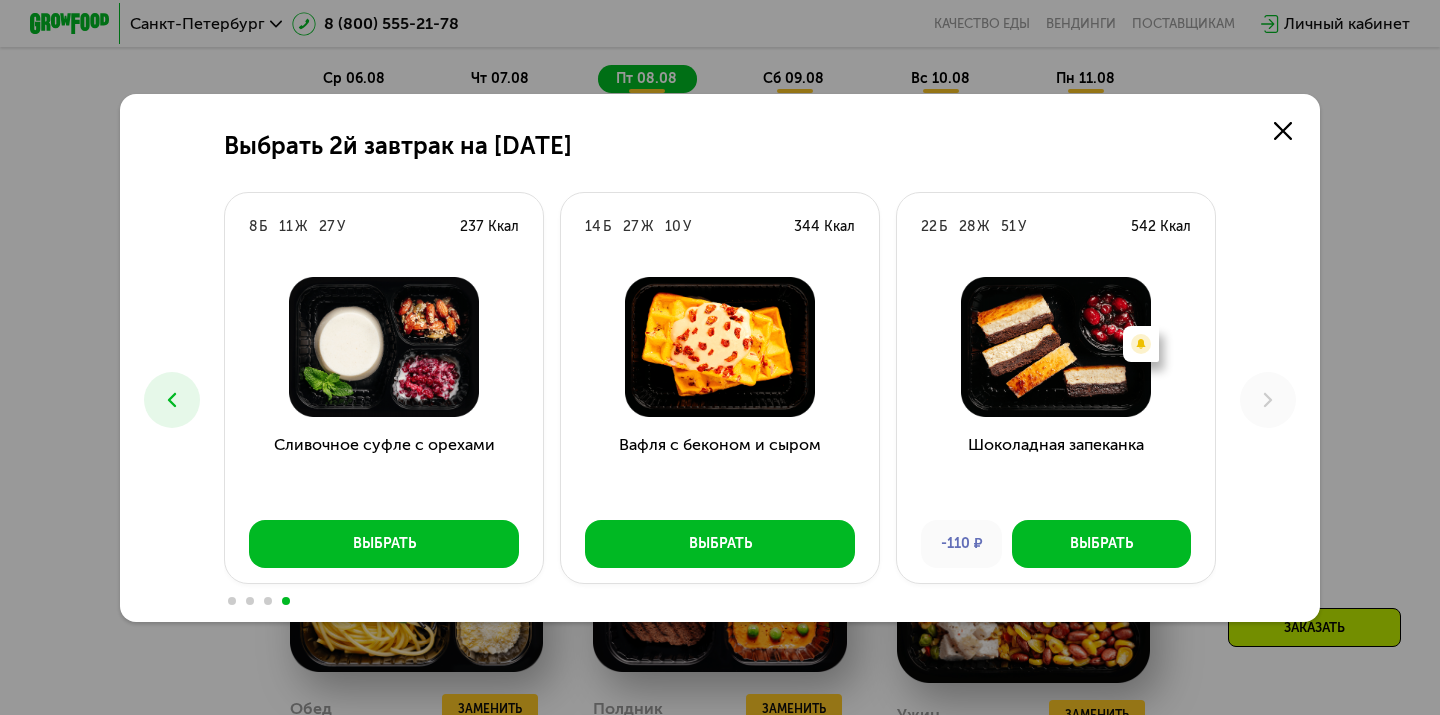 click at bounding box center [172, 400] 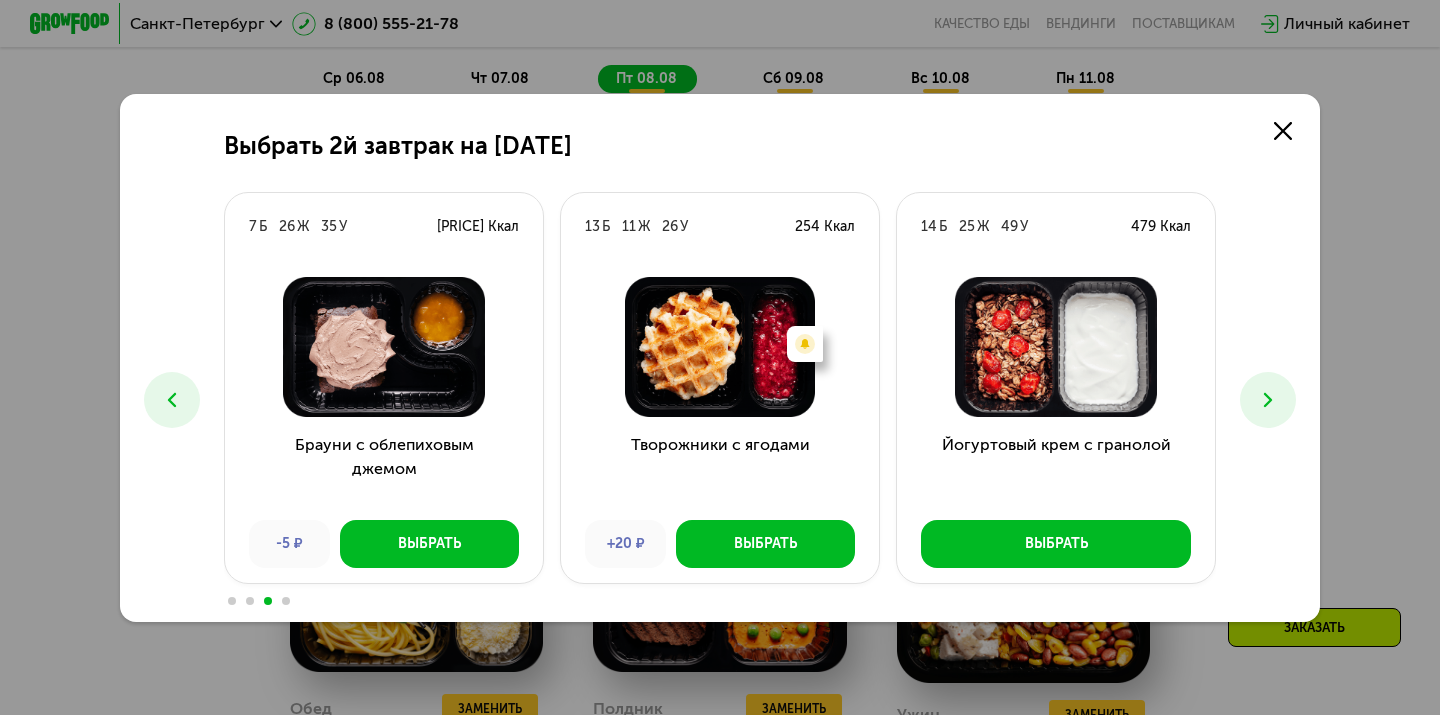 click at bounding box center (172, 400) 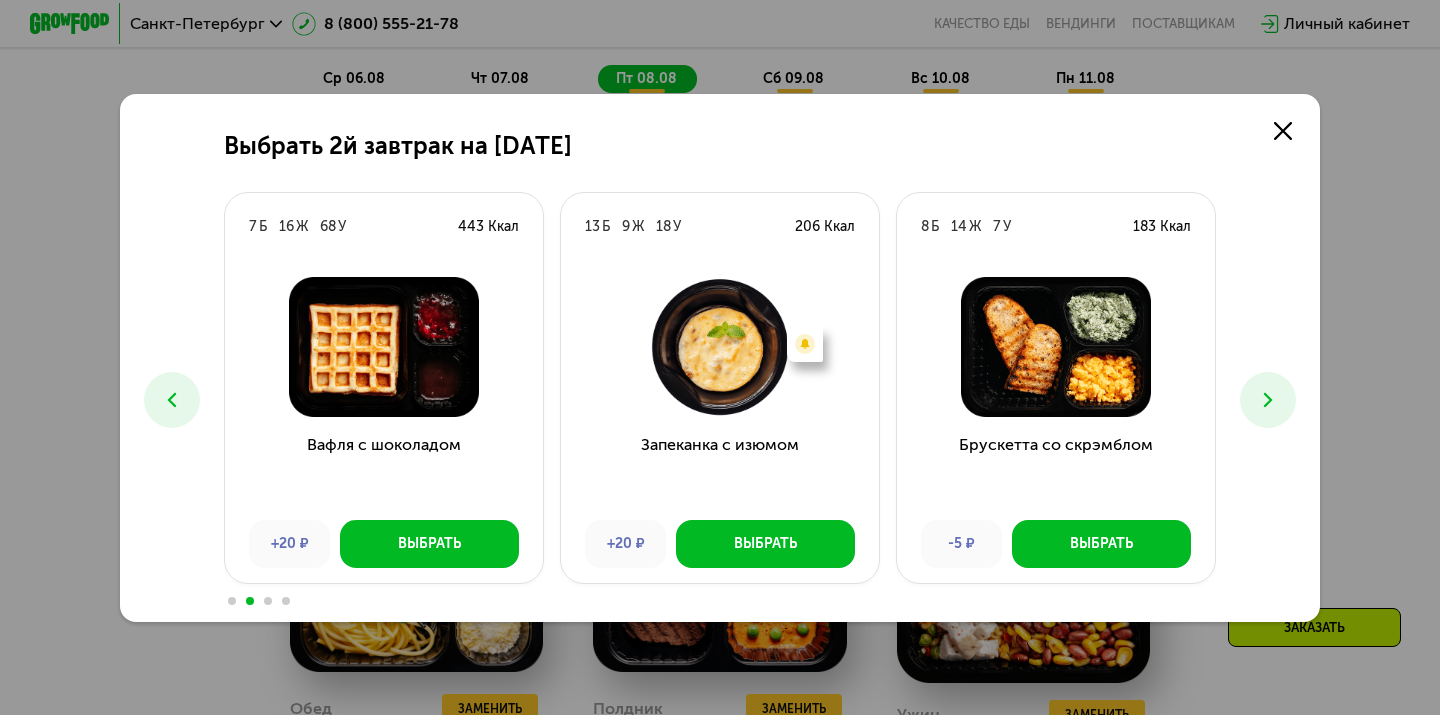 click at bounding box center [172, 400] 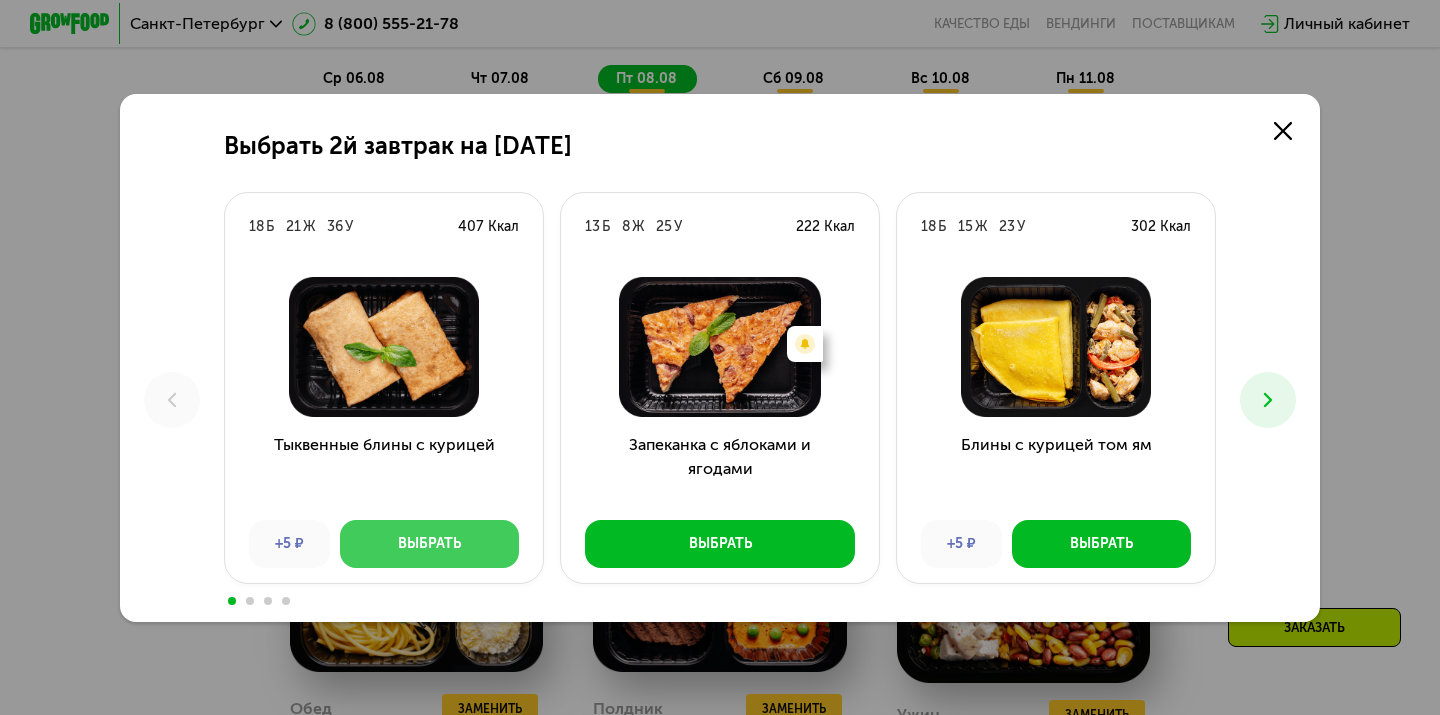 click on "Выбрать" at bounding box center (429, 544) 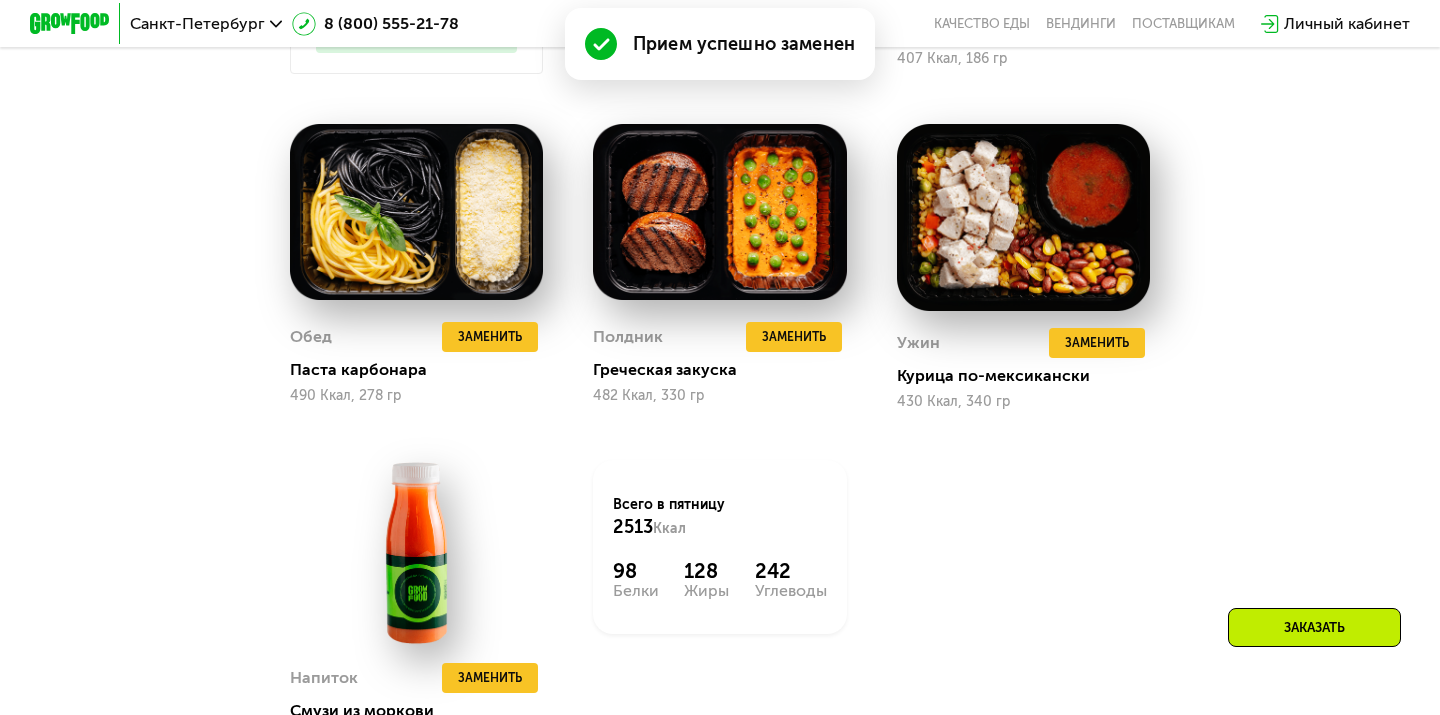scroll, scrollTop: 1624, scrollLeft: 0, axis: vertical 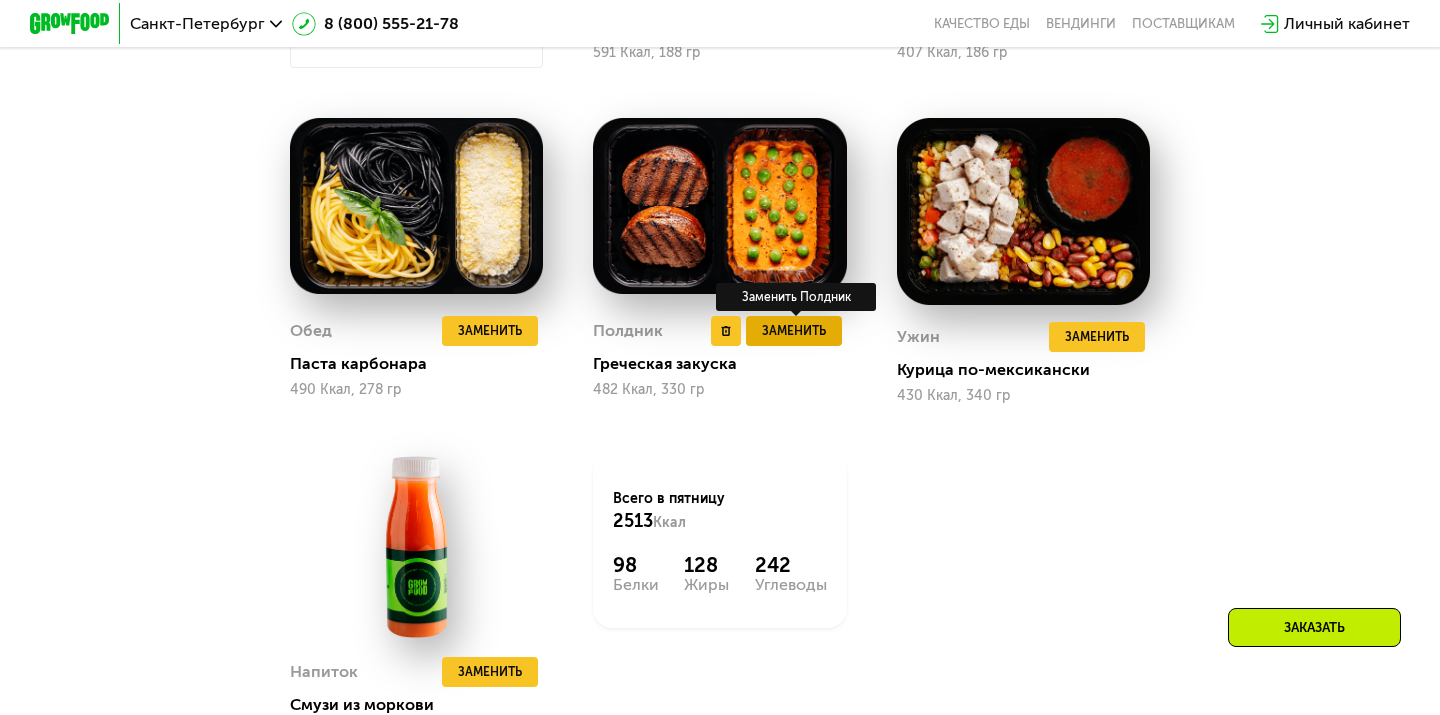 click on "Заменить" at bounding box center [794, 331] 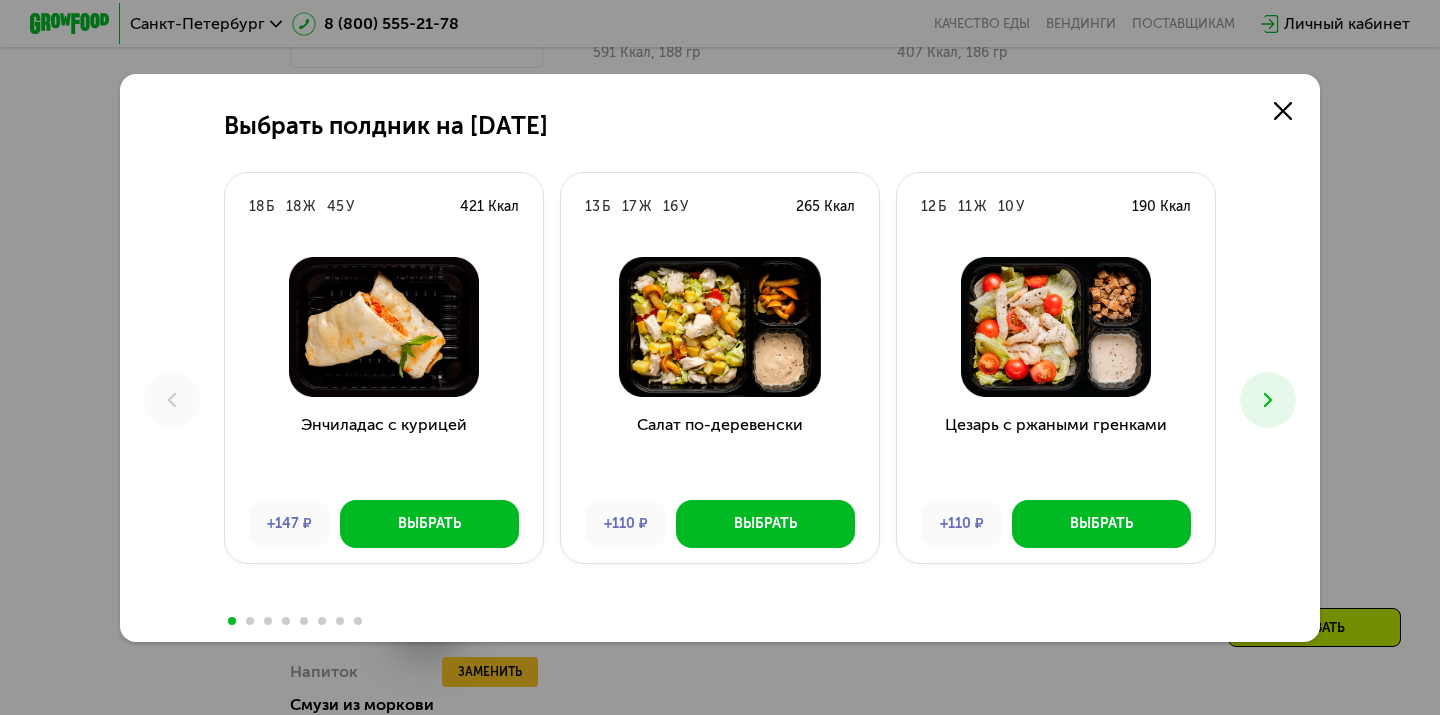 click 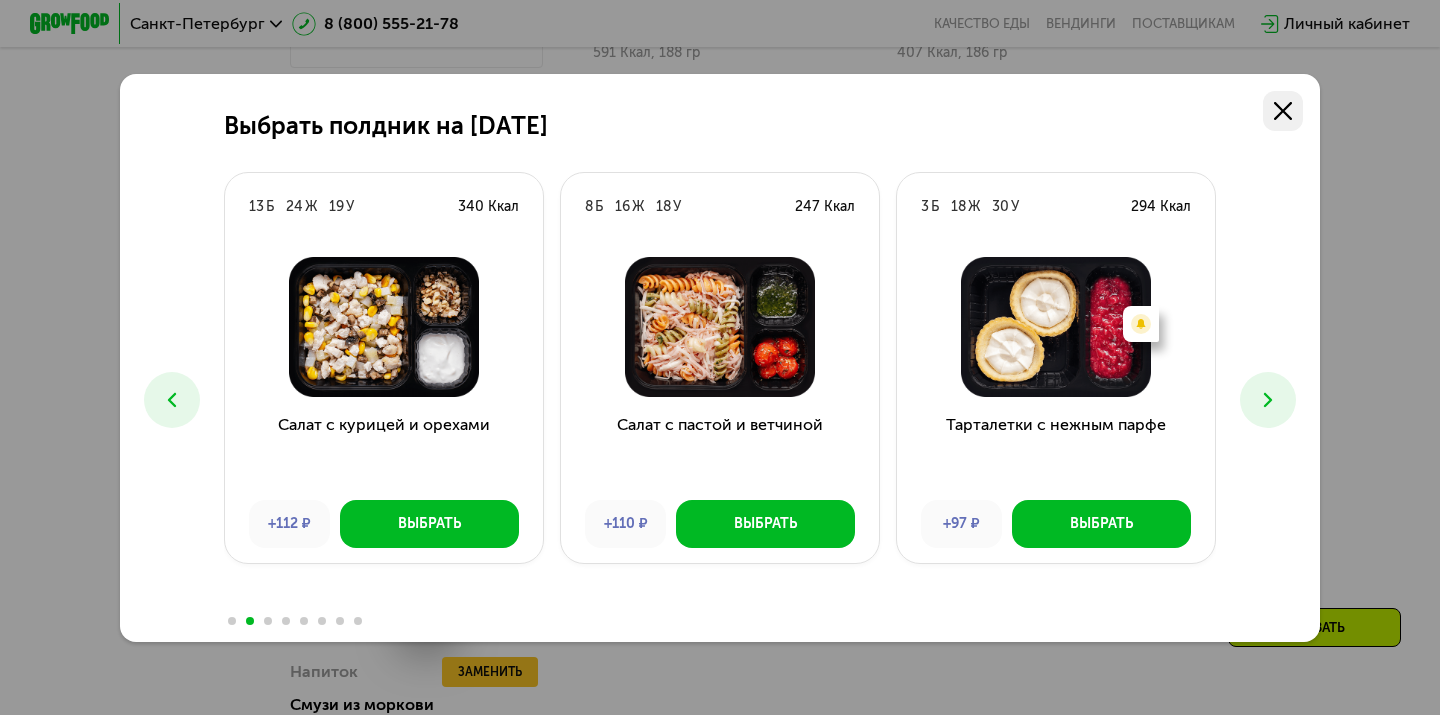 click at bounding box center (1283, 111) 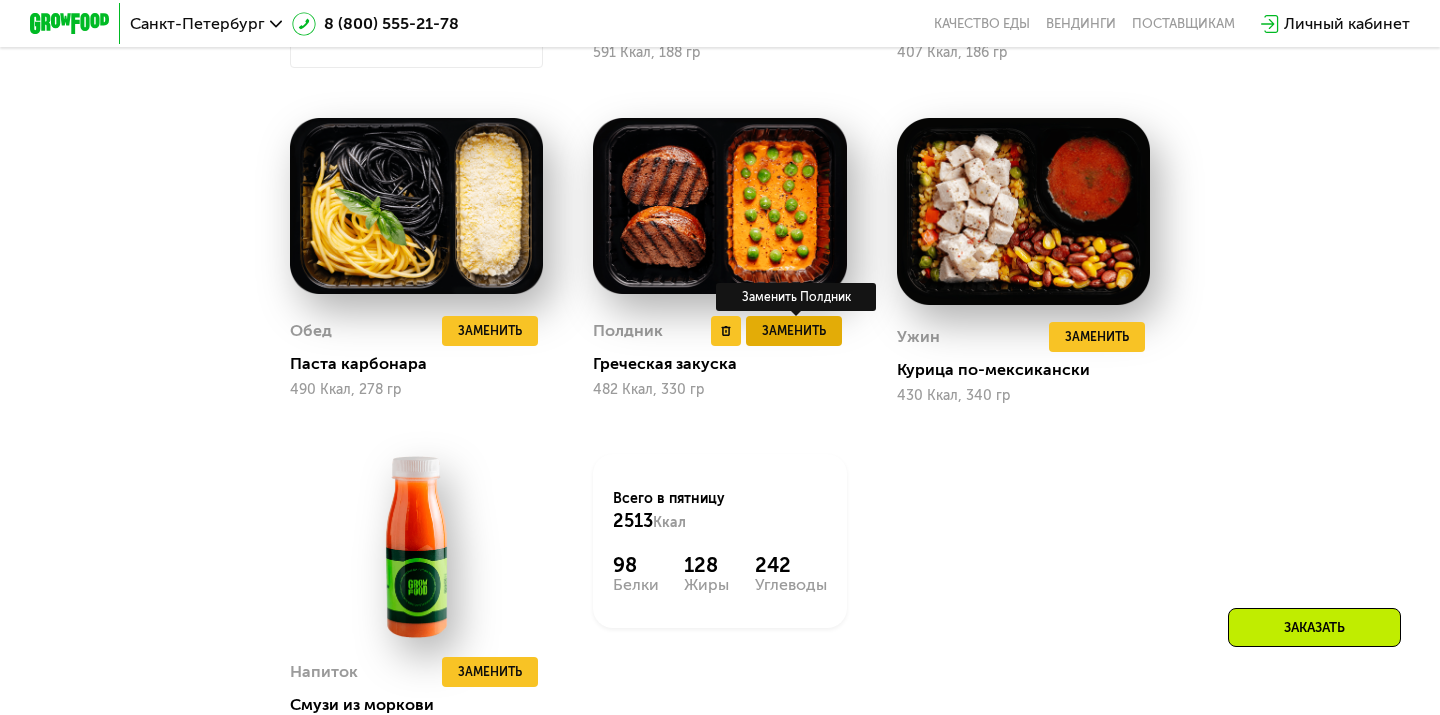 click on "Заменить" at bounding box center (794, 331) 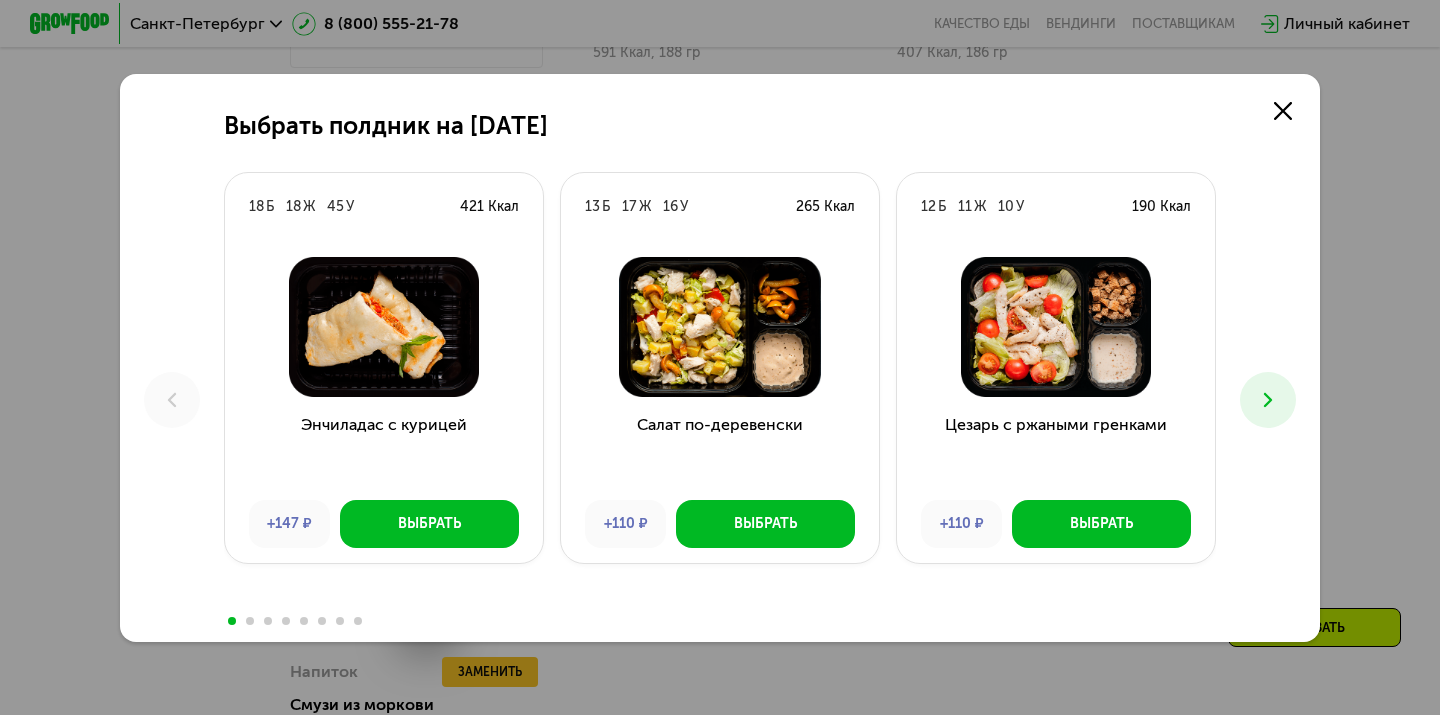 click at bounding box center [1268, 400] 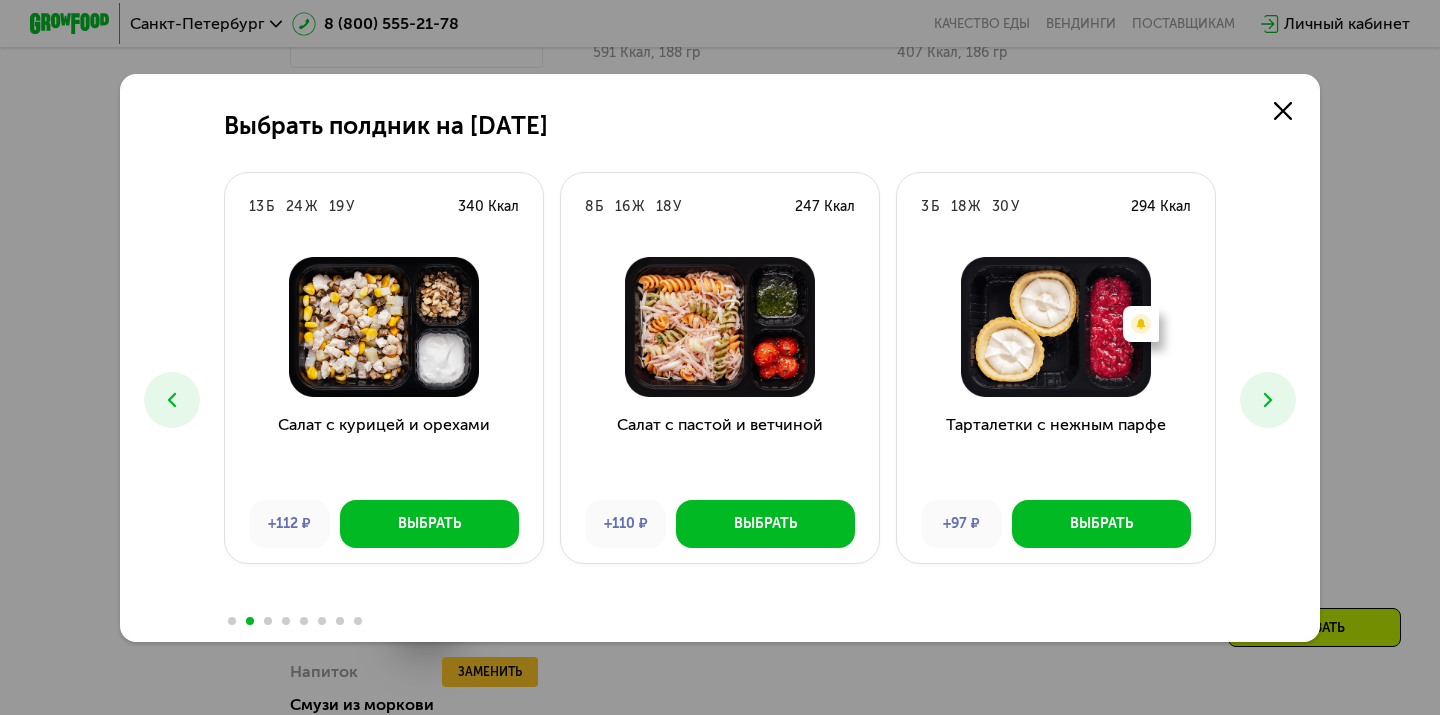 click at bounding box center [1268, 400] 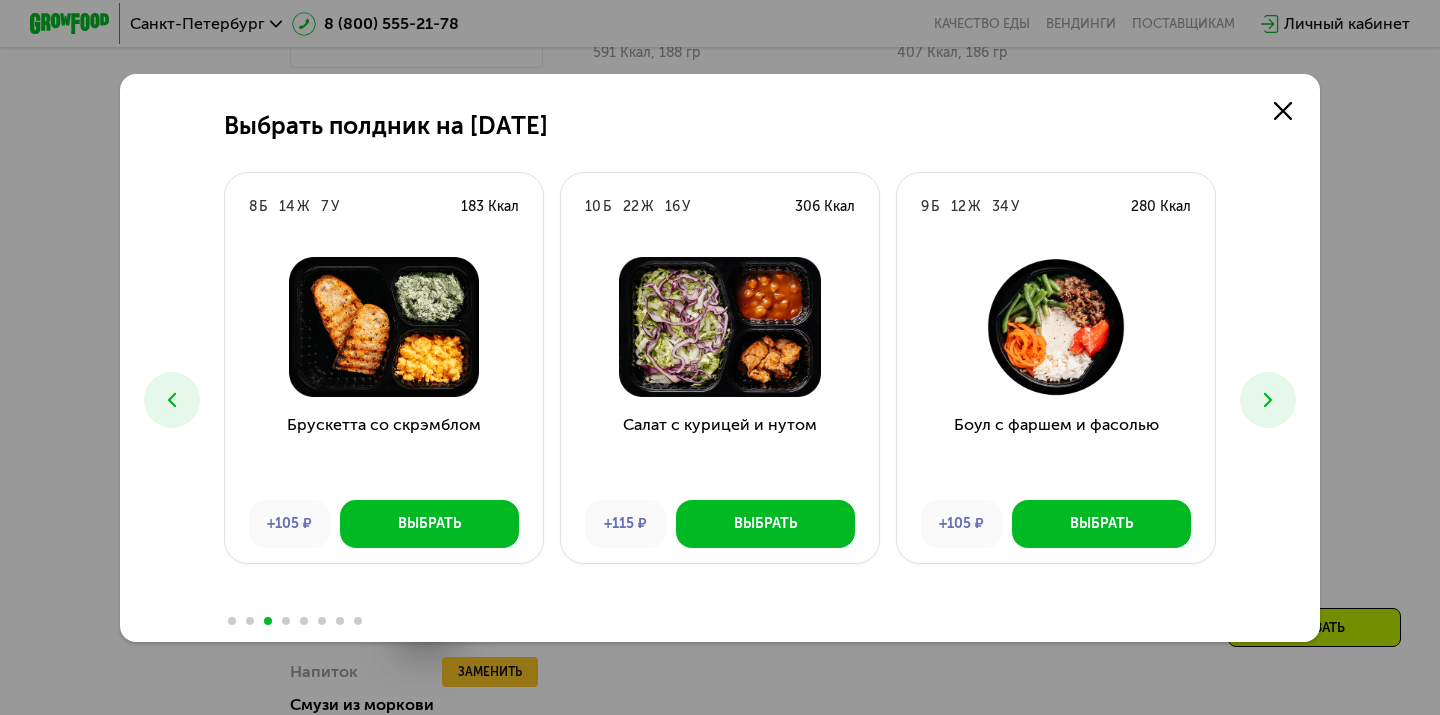 click at bounding box center (1268, 400) 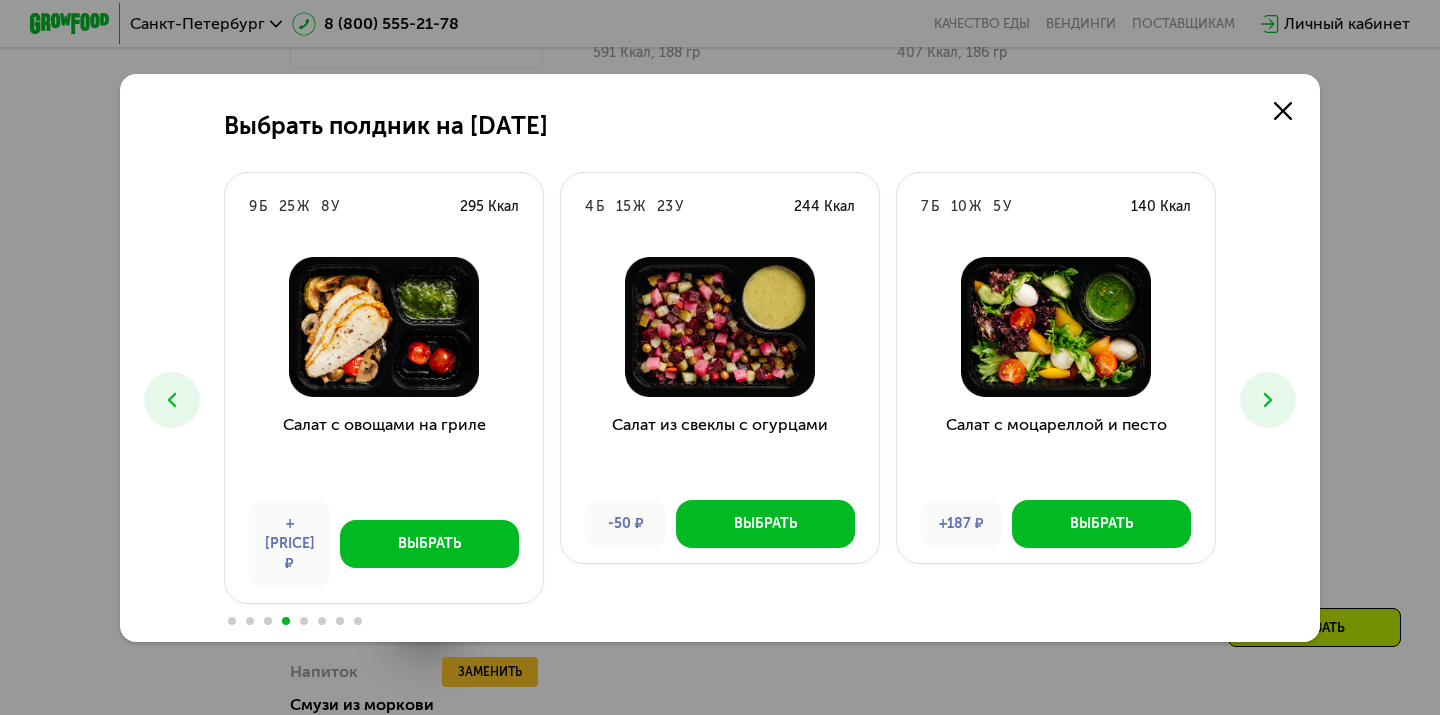 click at bounding box center [1268, 400] 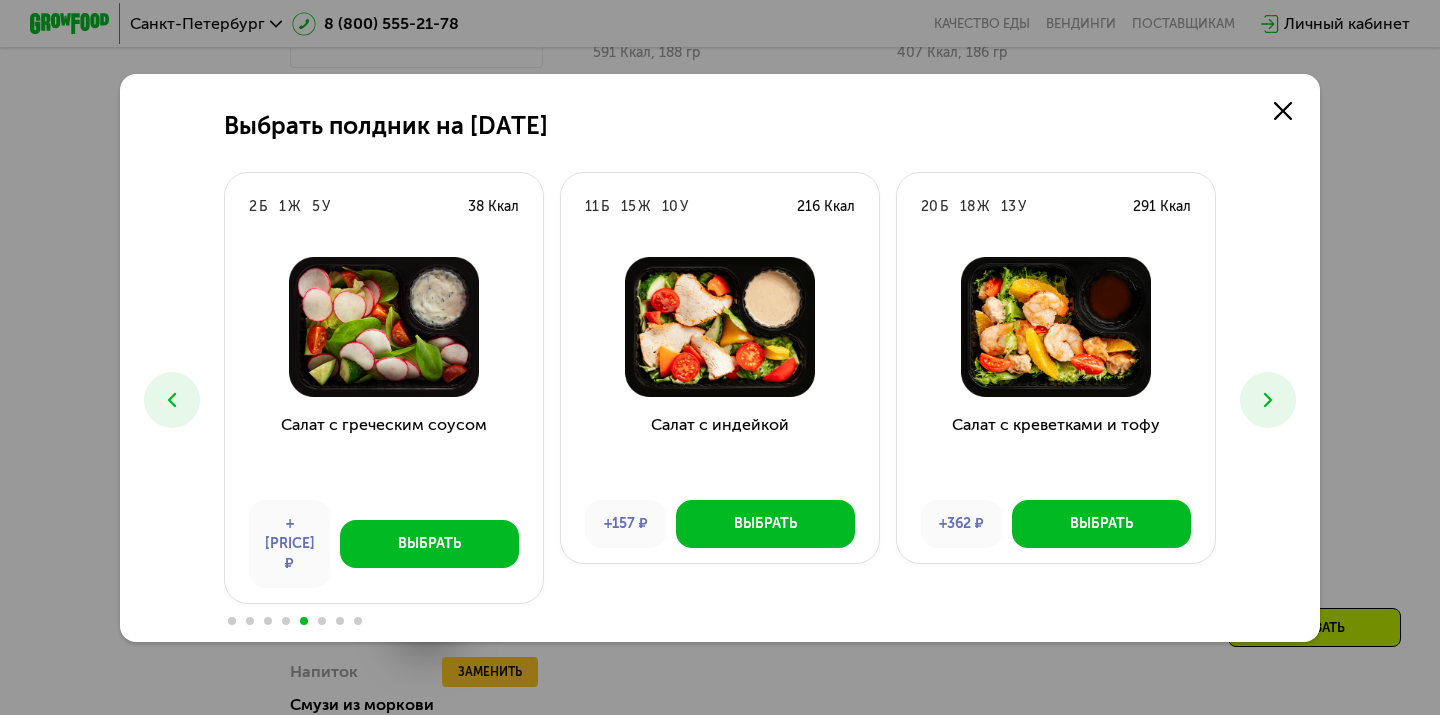 click at bounding box center (1268, 400) 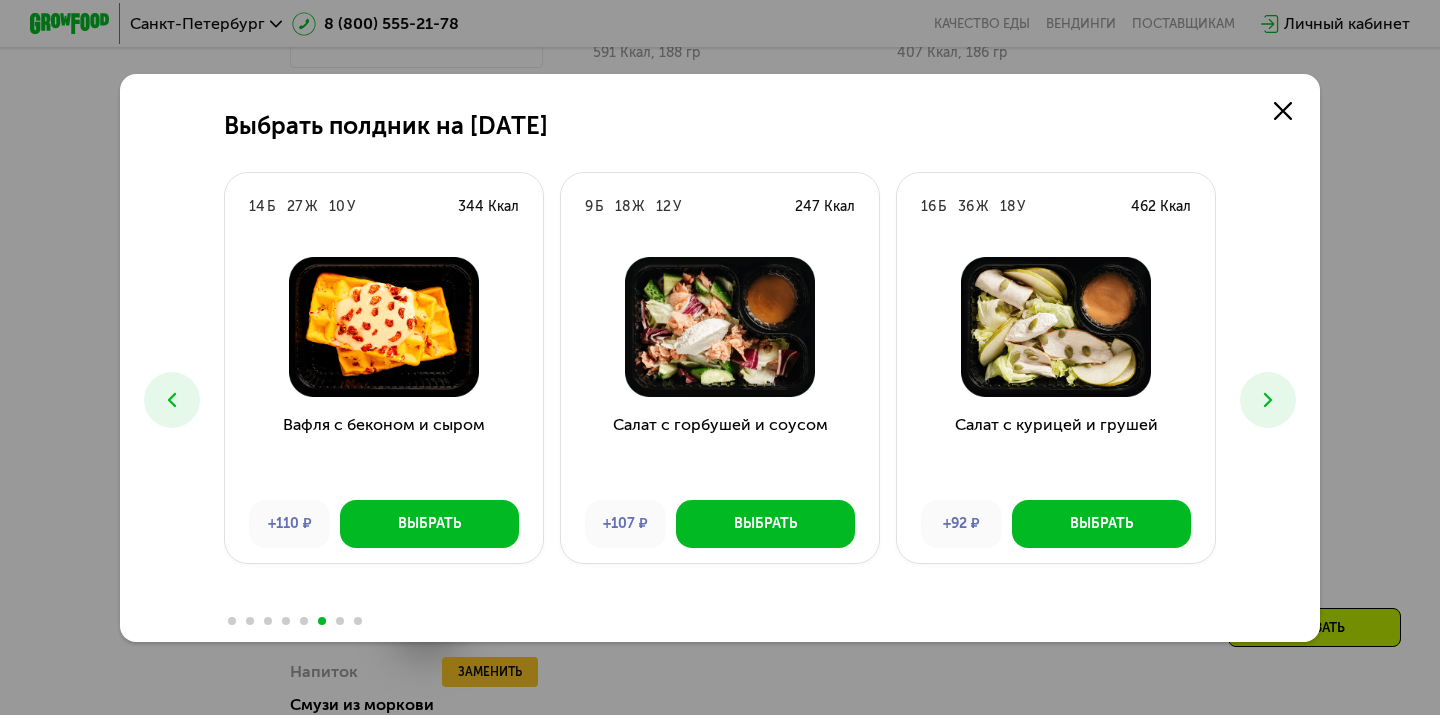 click at bounding box center [1268, 400] 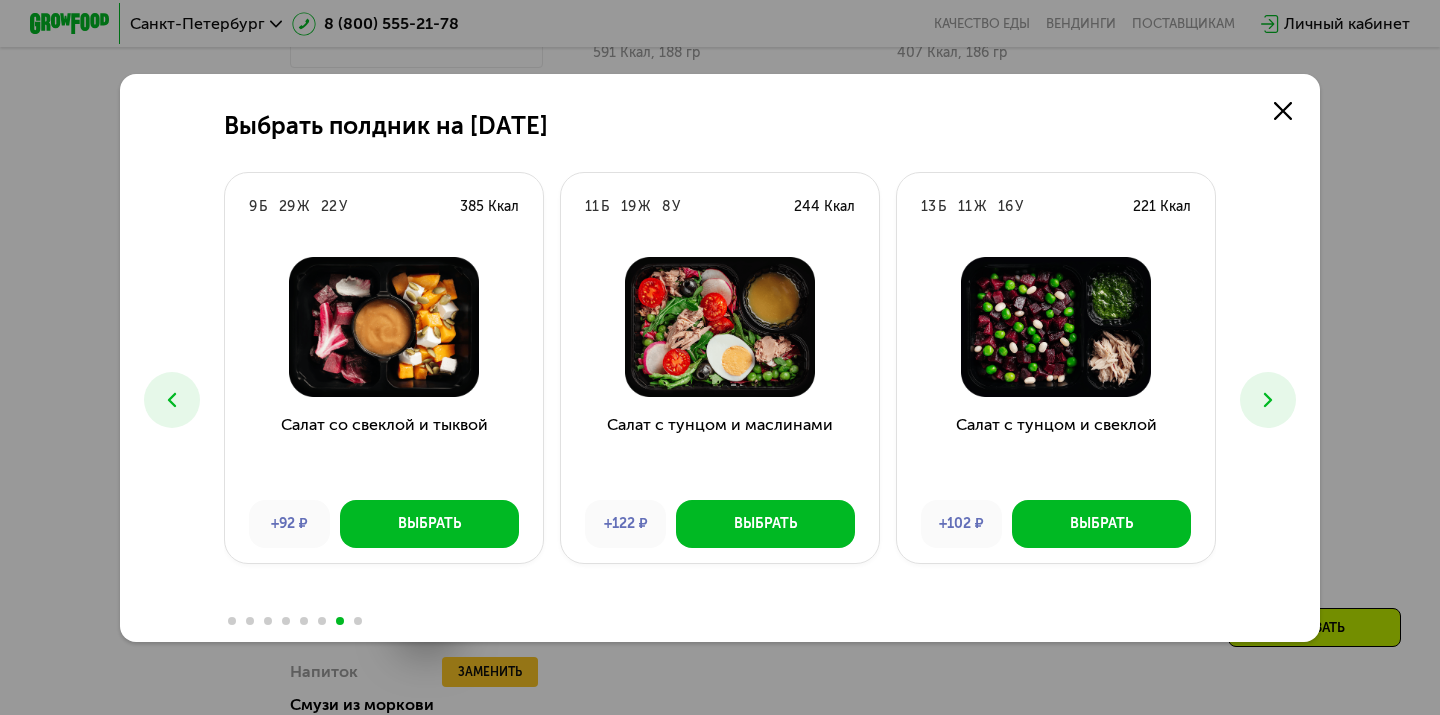 click at bounding box center [1268, 400] 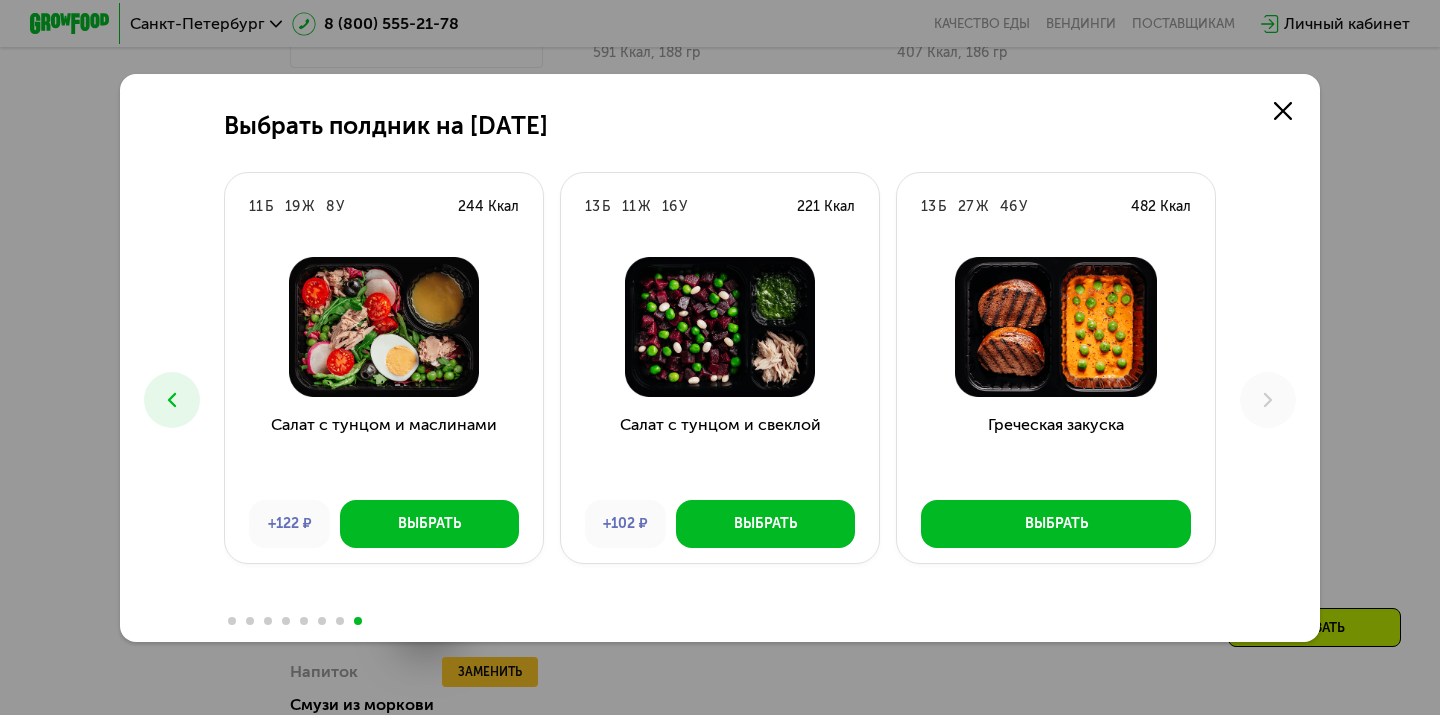 click 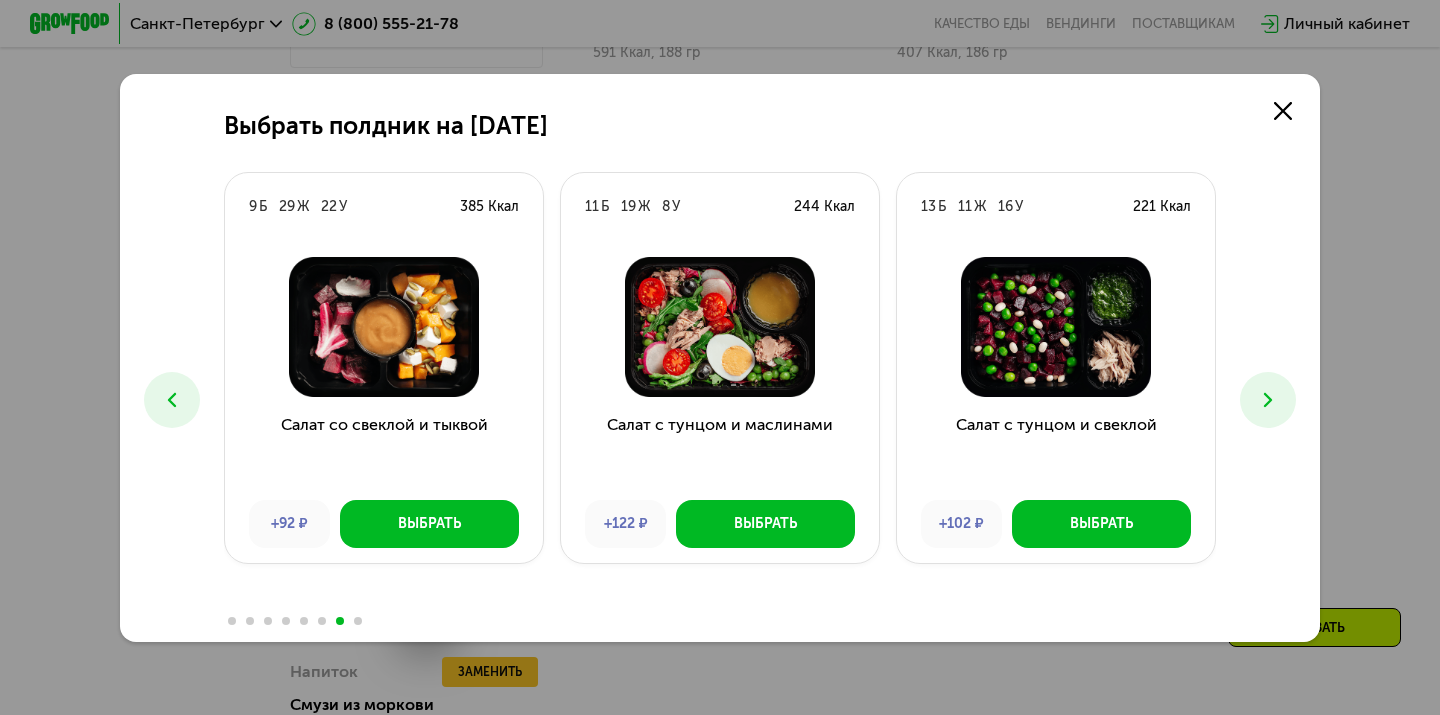 click 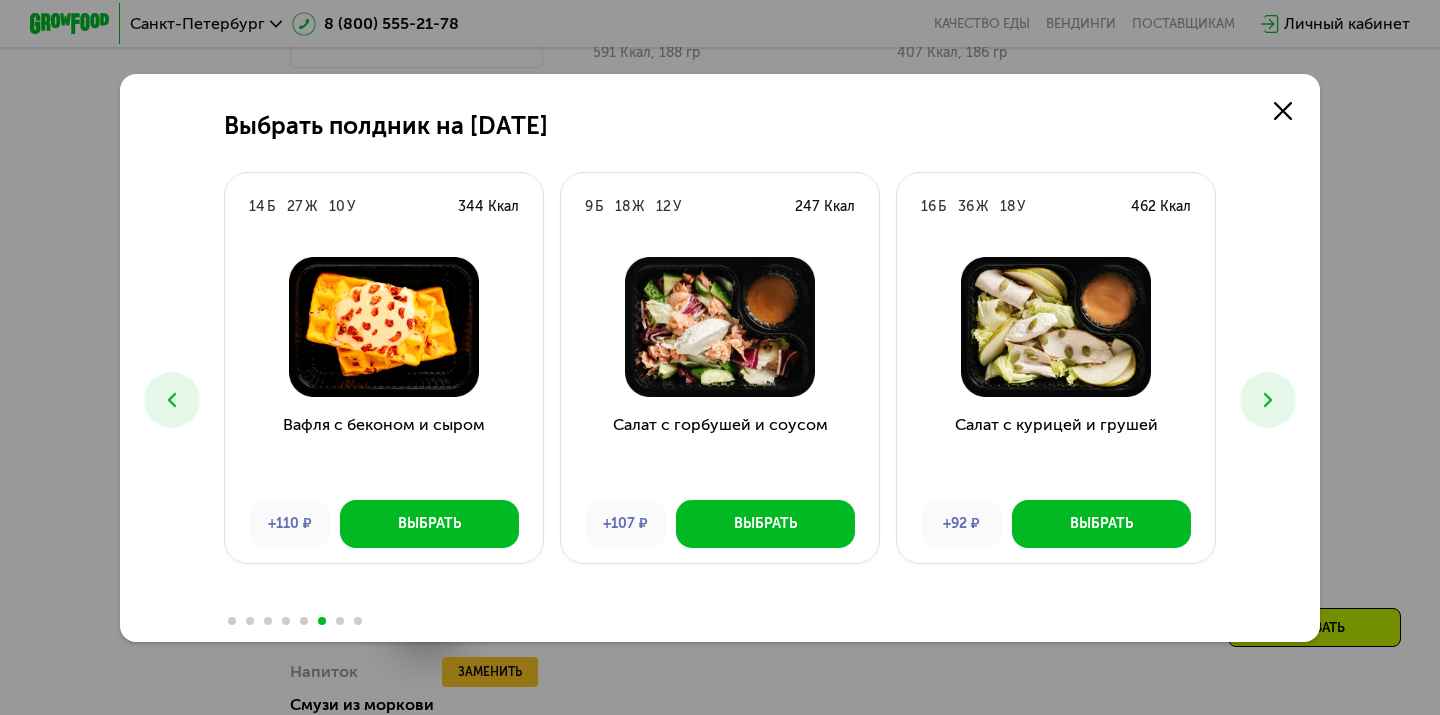 click 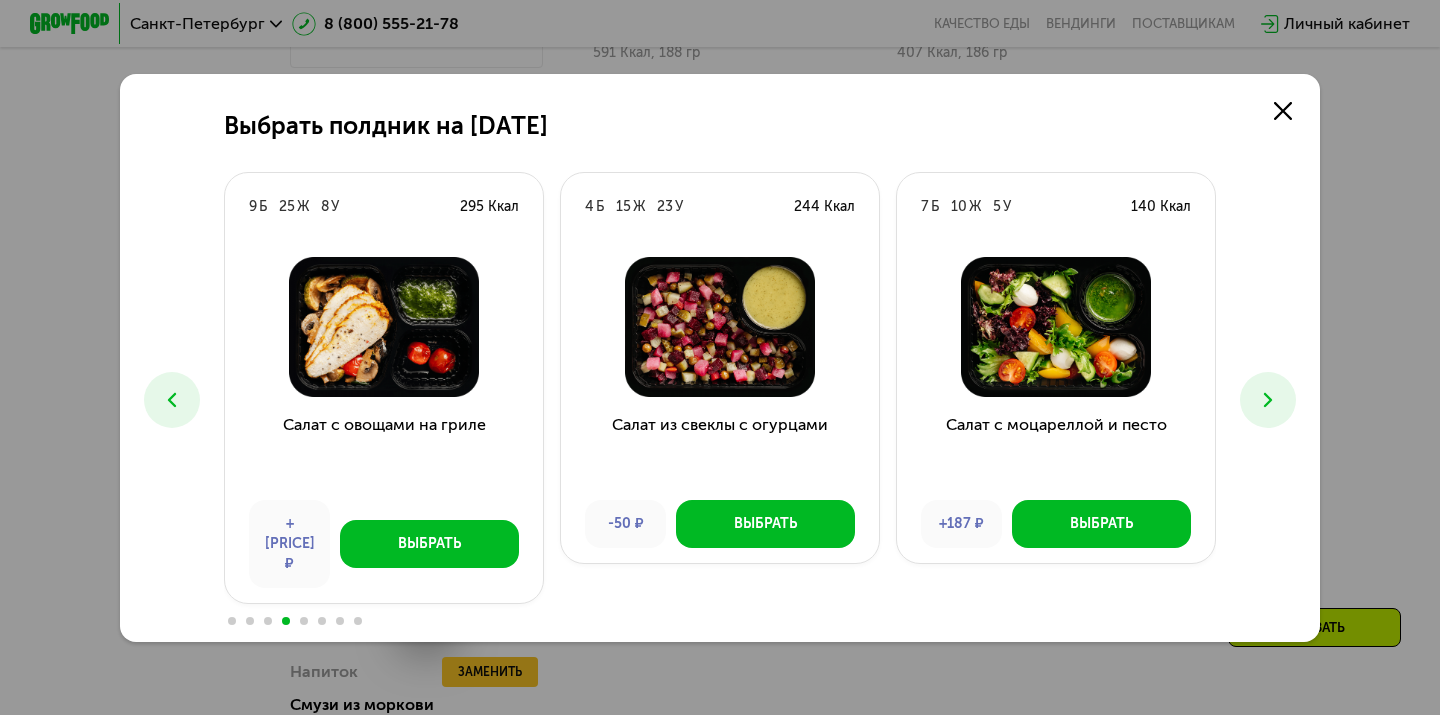 click 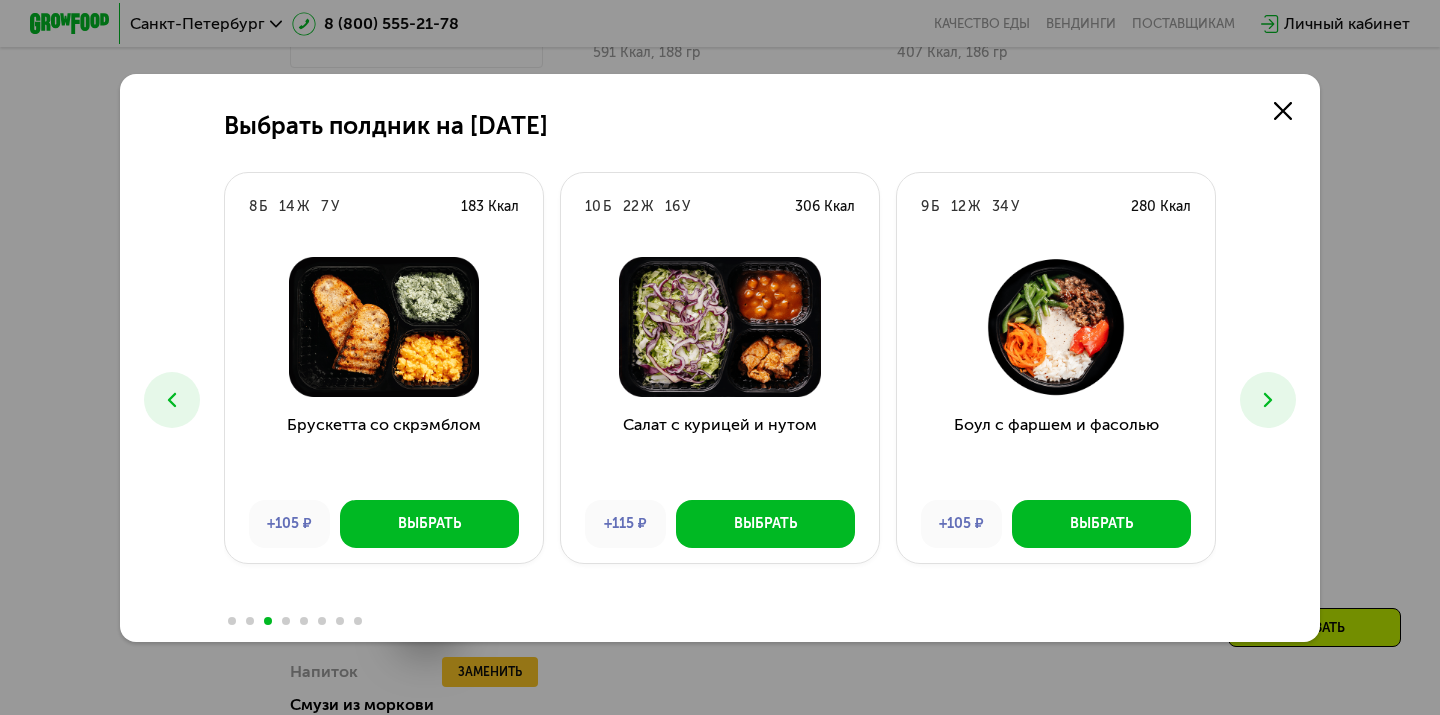 click 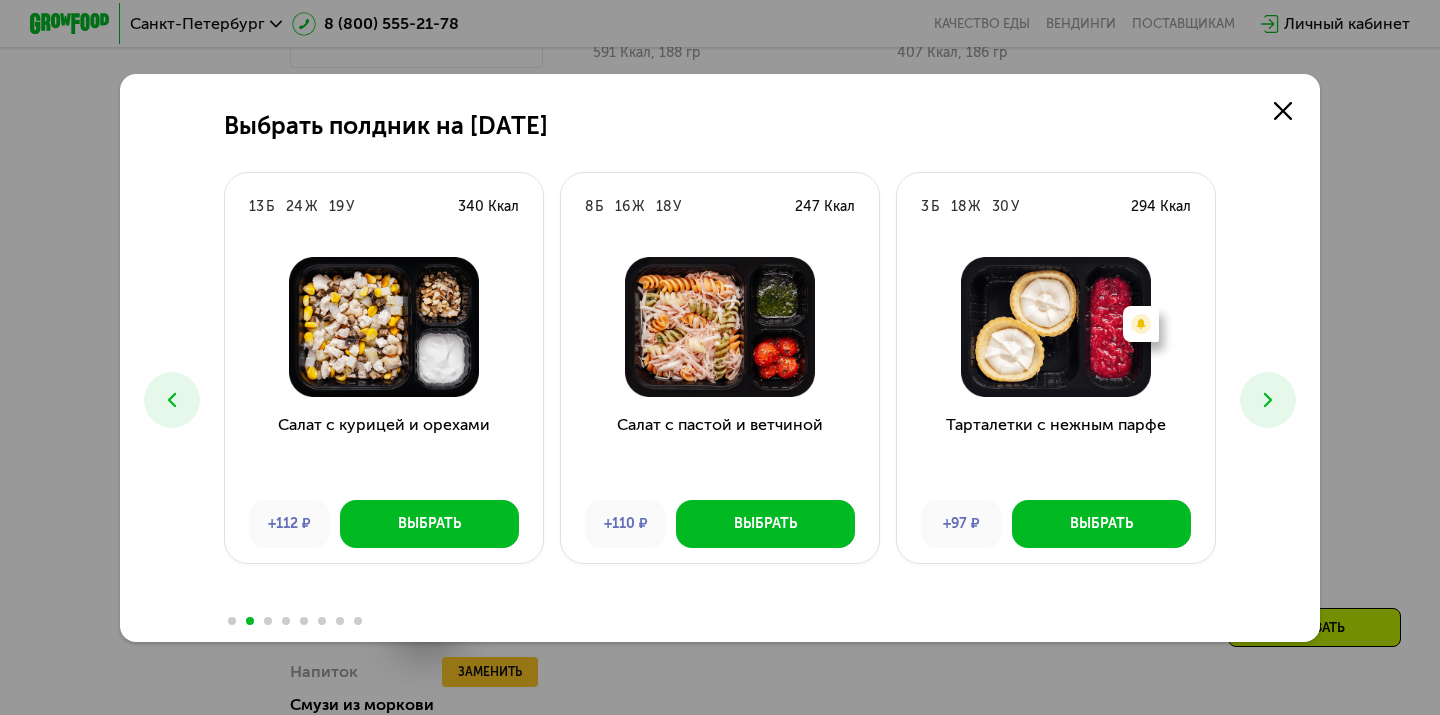 click 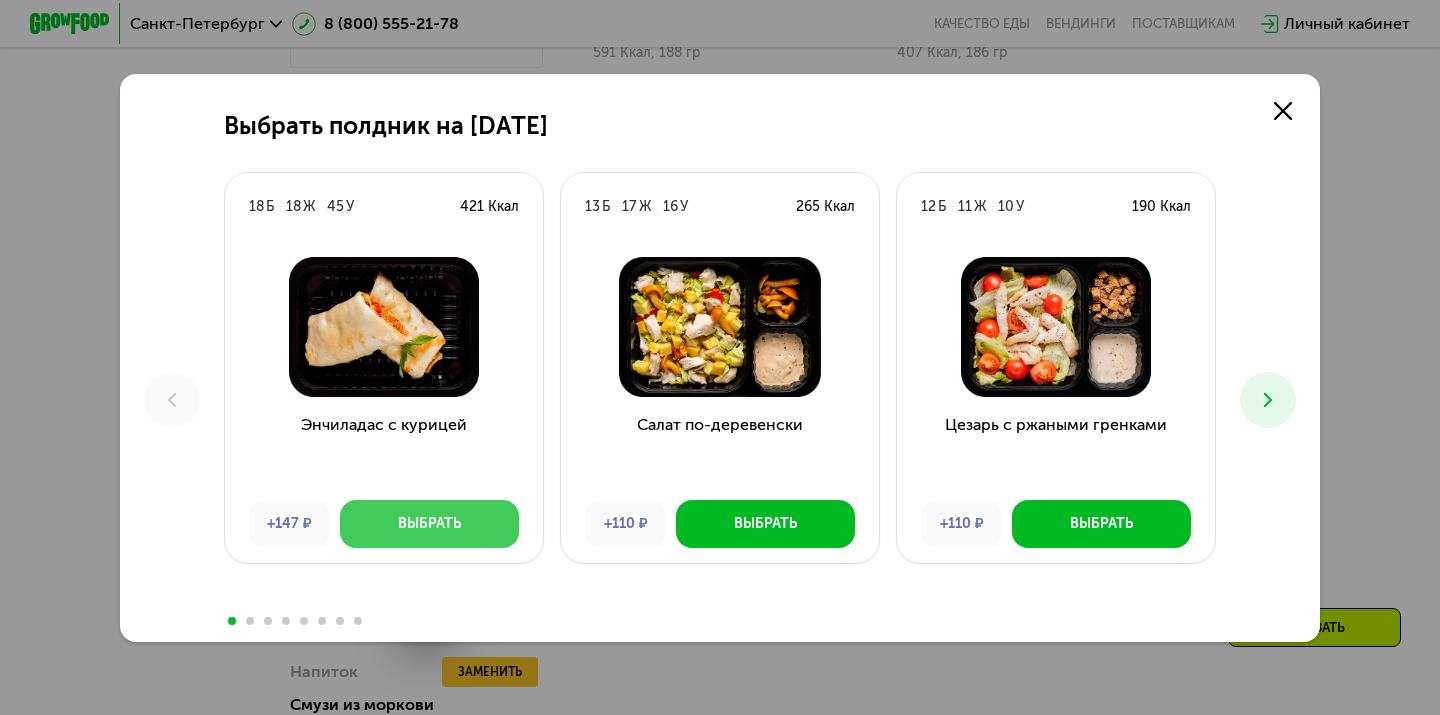 click on "Выбрать" at bounding box center (429, 524) 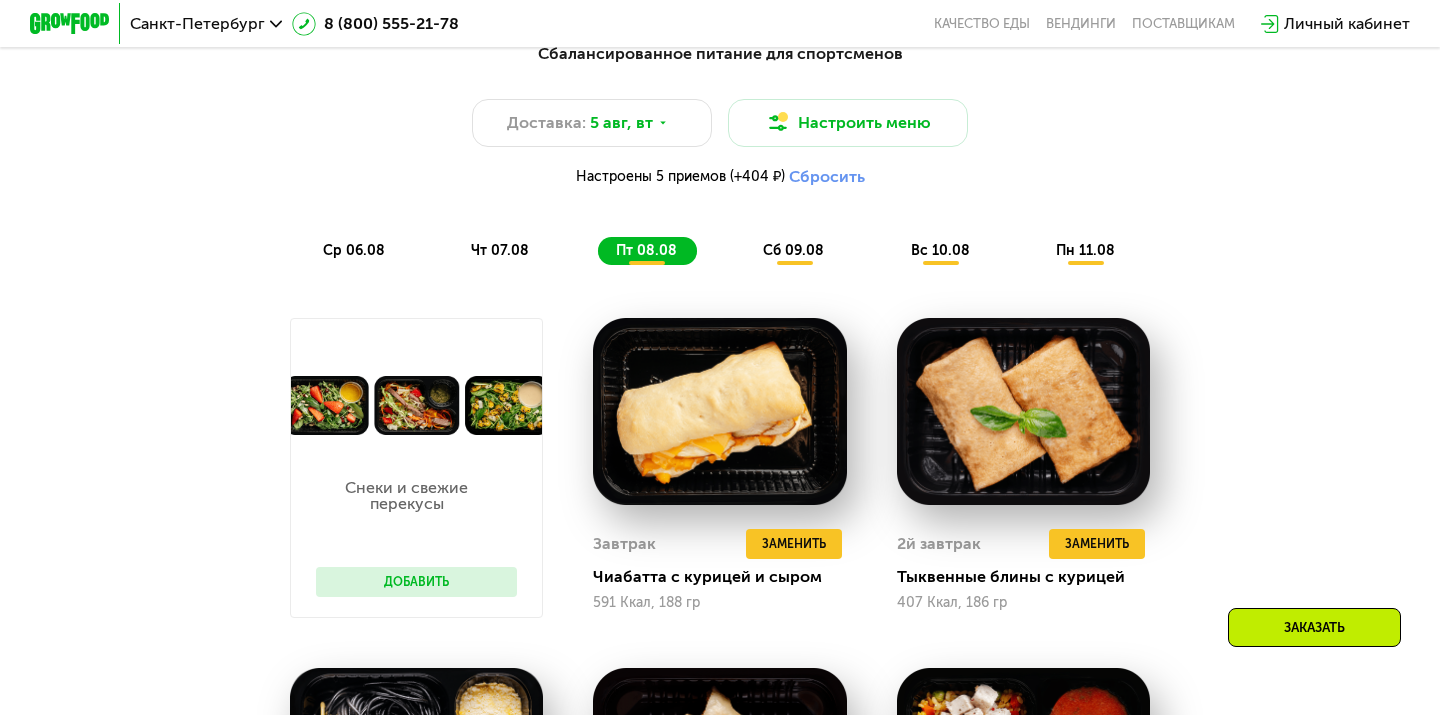 scroll, scrollTop: 866, scrollLeft: 0, axis: vertical 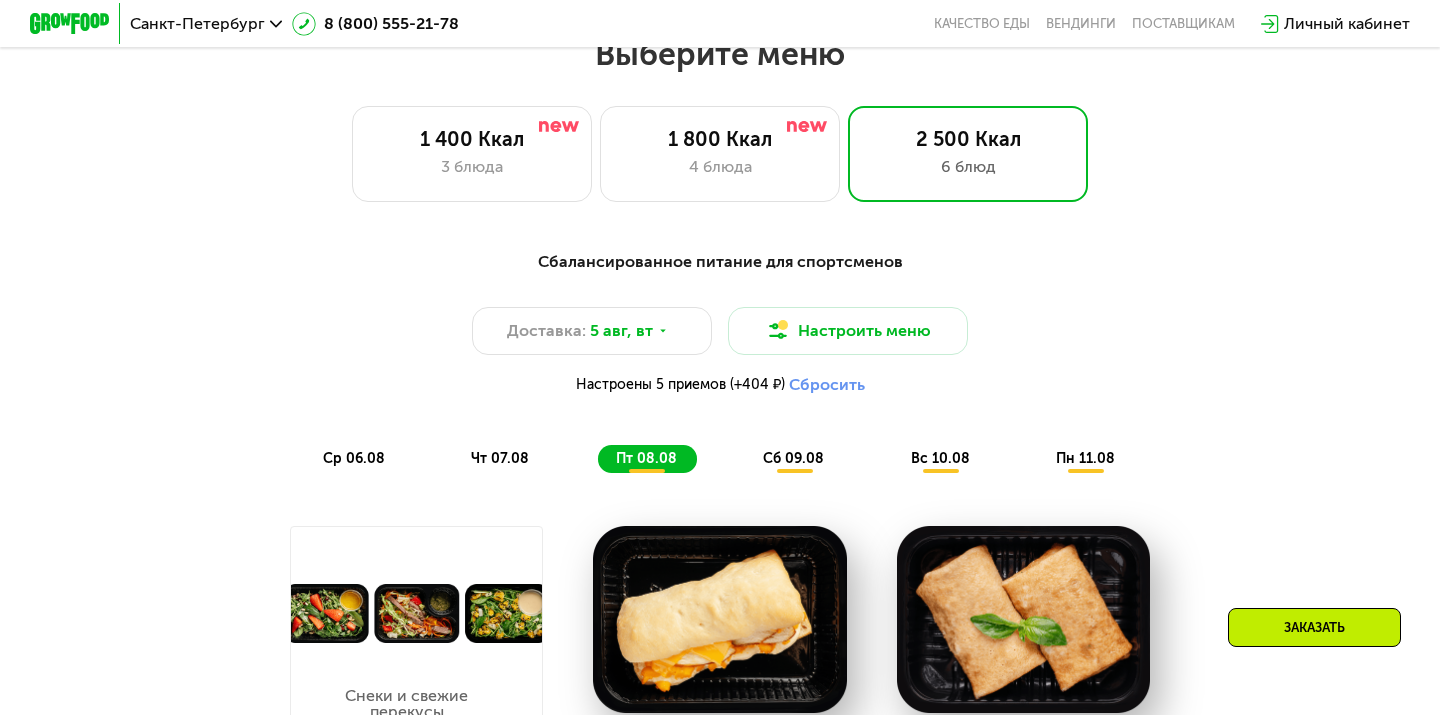 click on "чт 07.08" at bounding box center (500, 458) 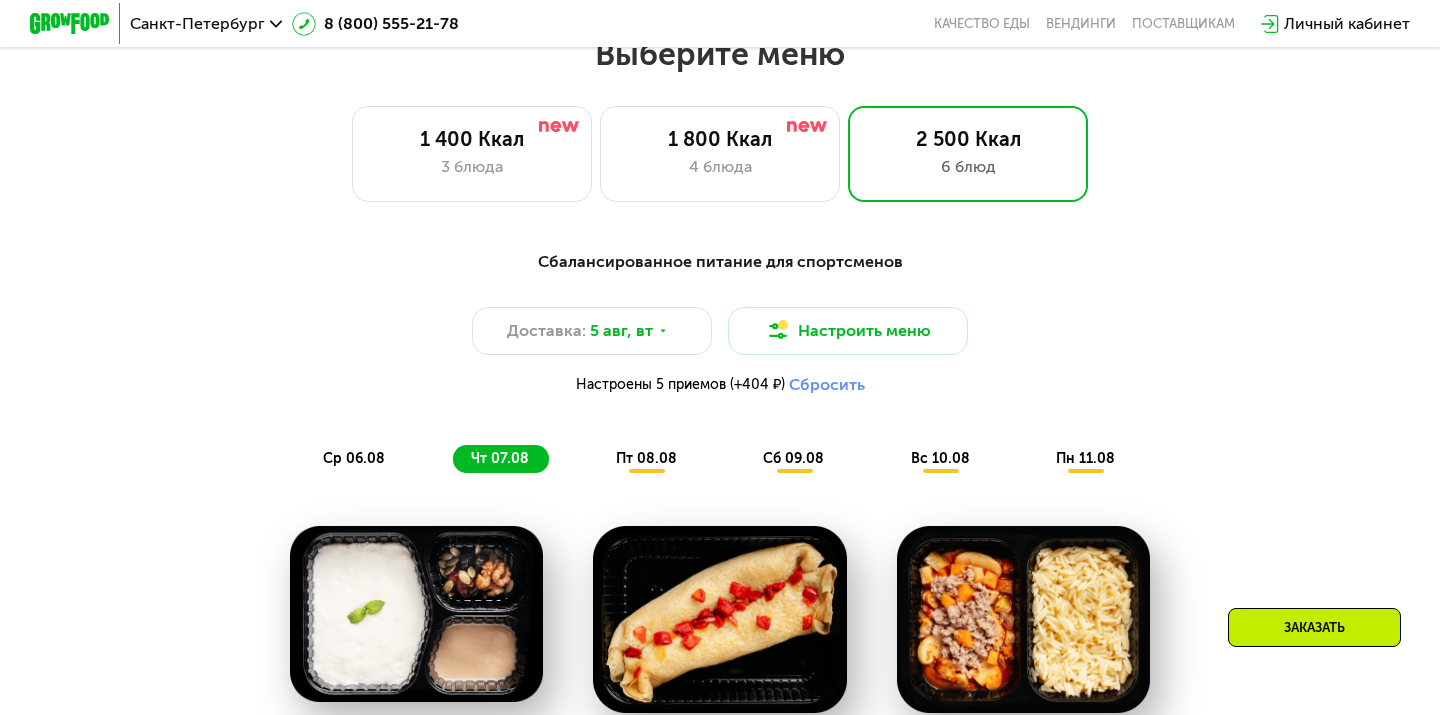 click on "пт 08.08" 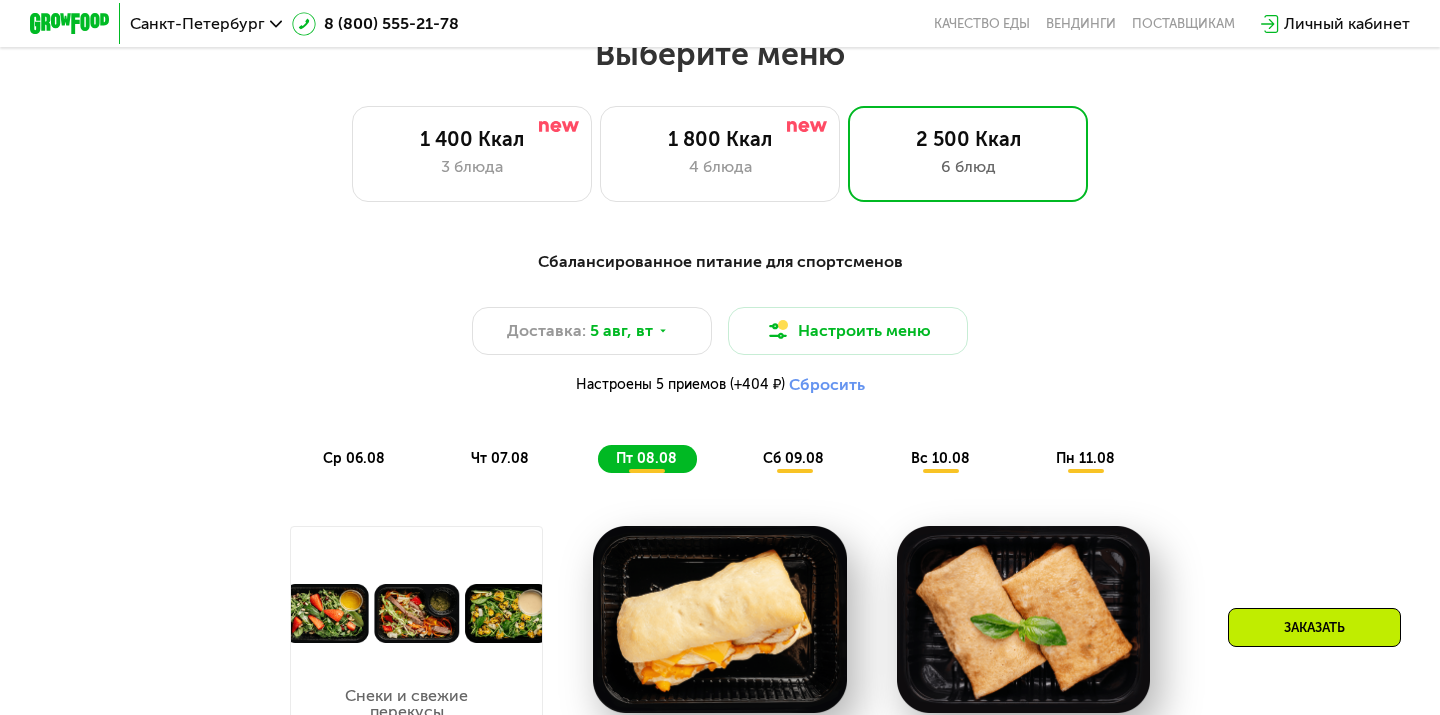 scroll, scrollTop: 922, scrollLeft: 0, axis: vertical 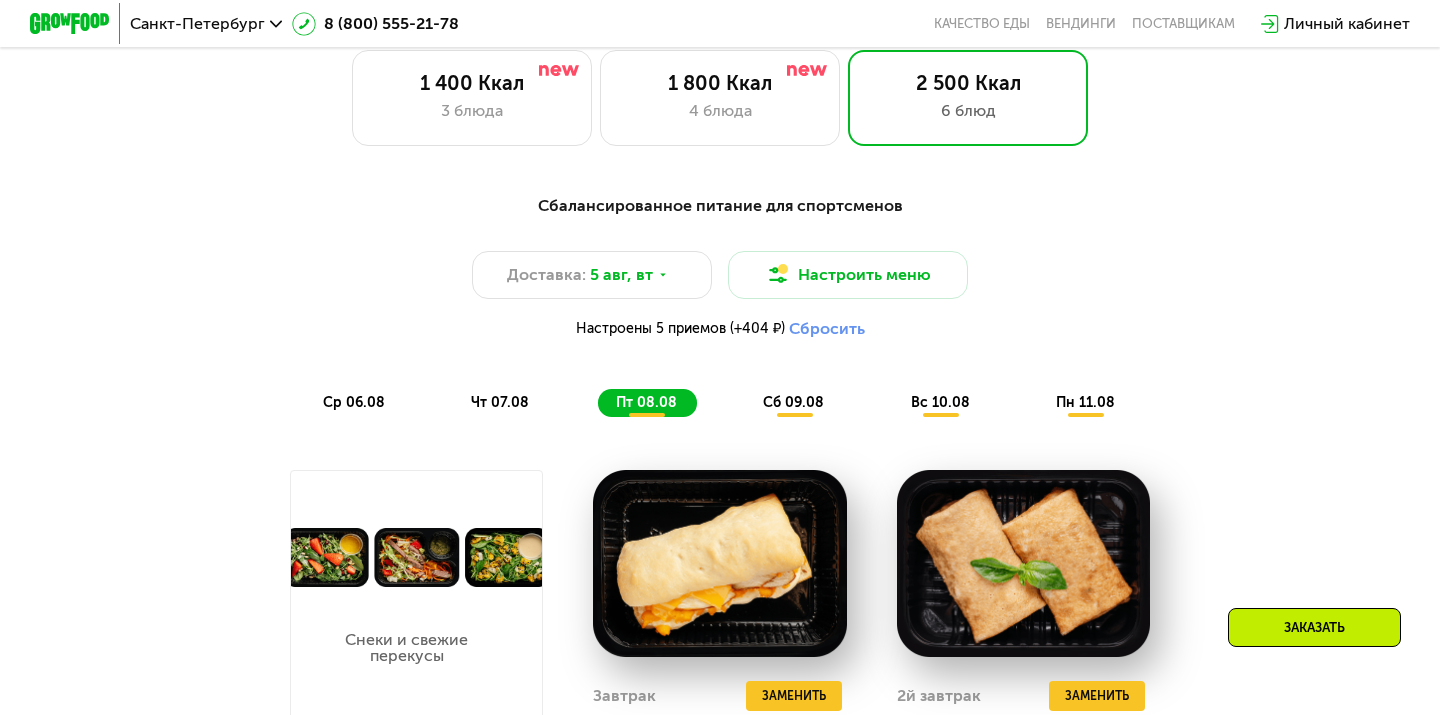 click on "ср 06.08" at bounding box center (354, 402) 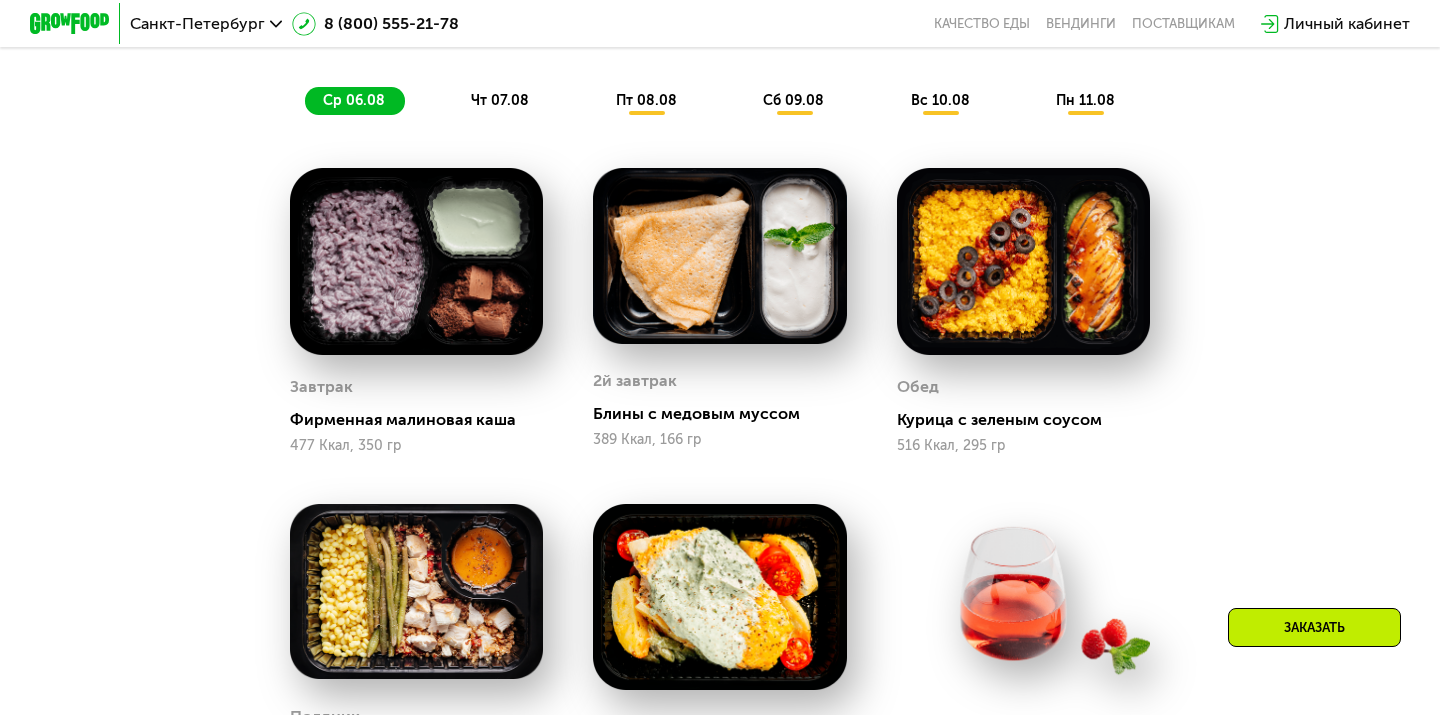 scroll, scrollTop: 924, scrollLeft: 0, axis: vertical 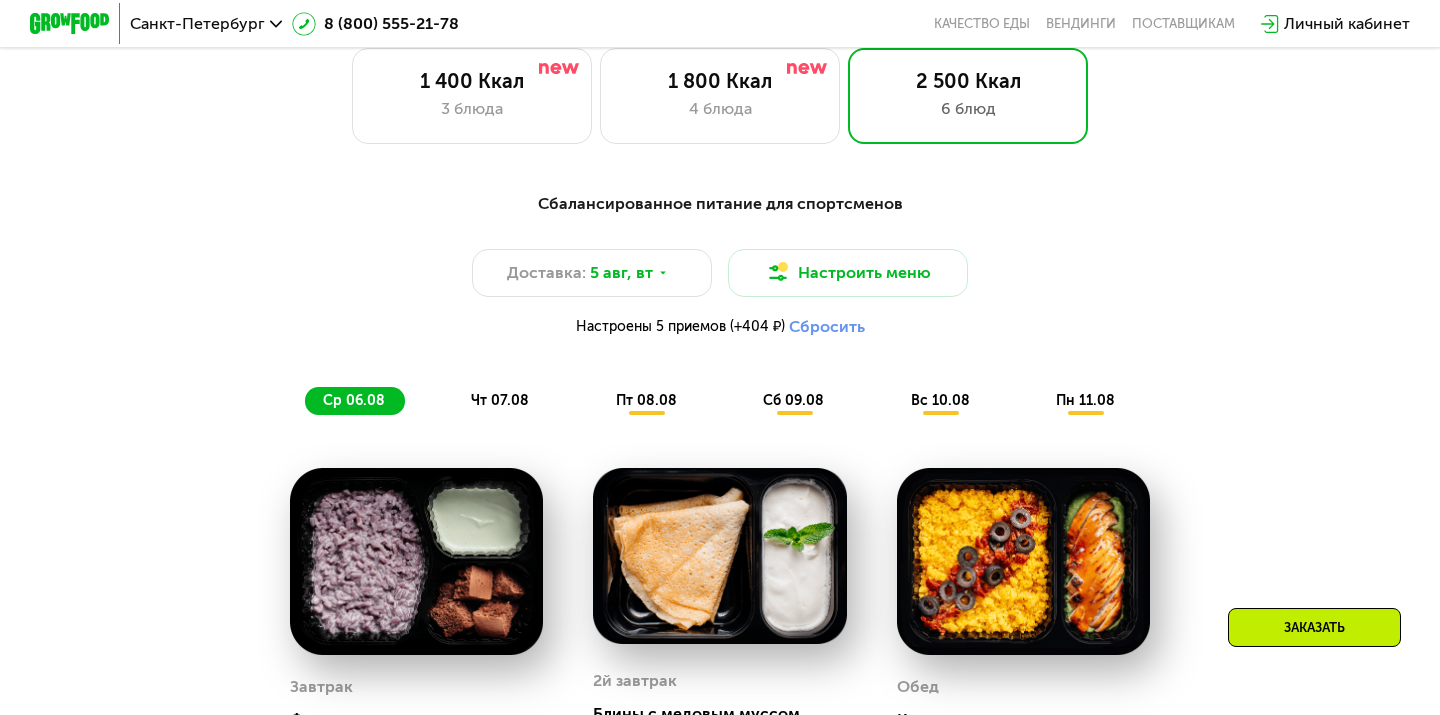 click on "чт 07.08" at bounding box center [500, 400] 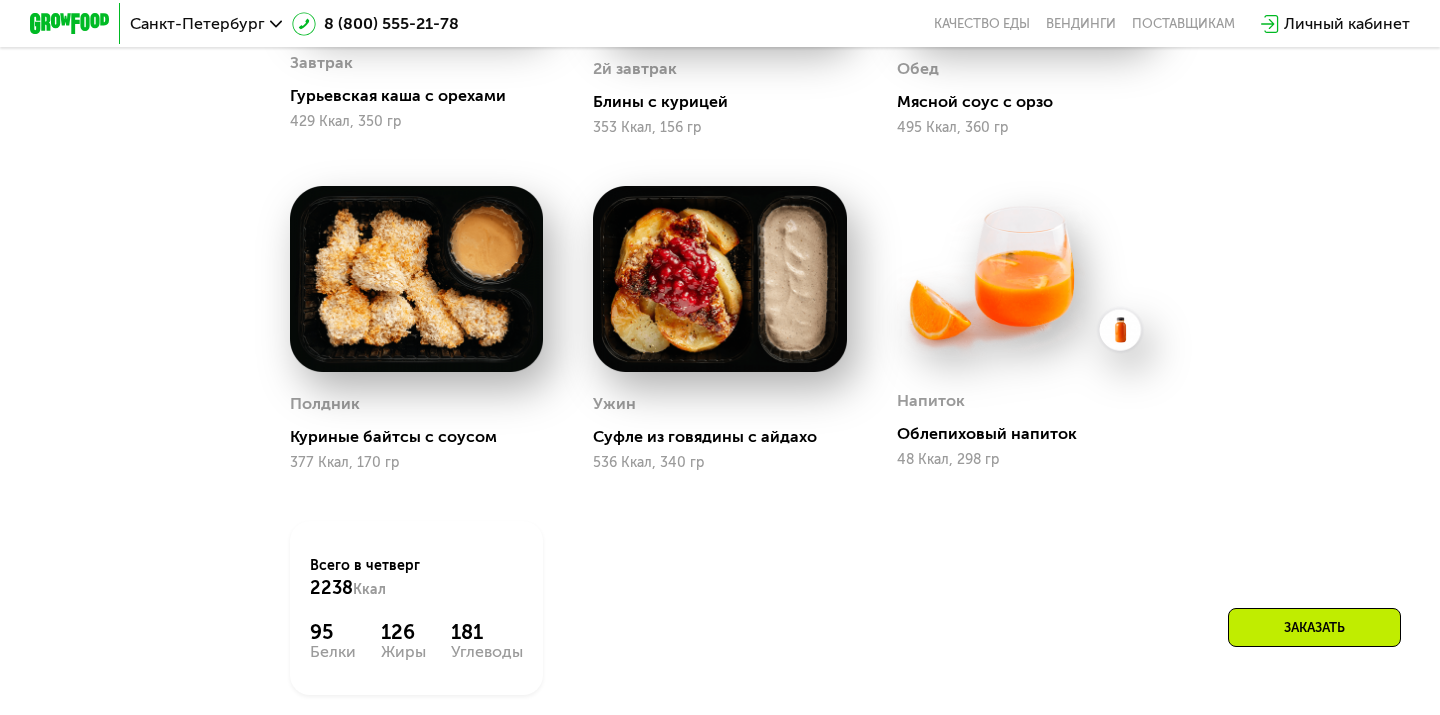 scroll, scrollTop: 1561, scrollLeft: 0, axis: vertical 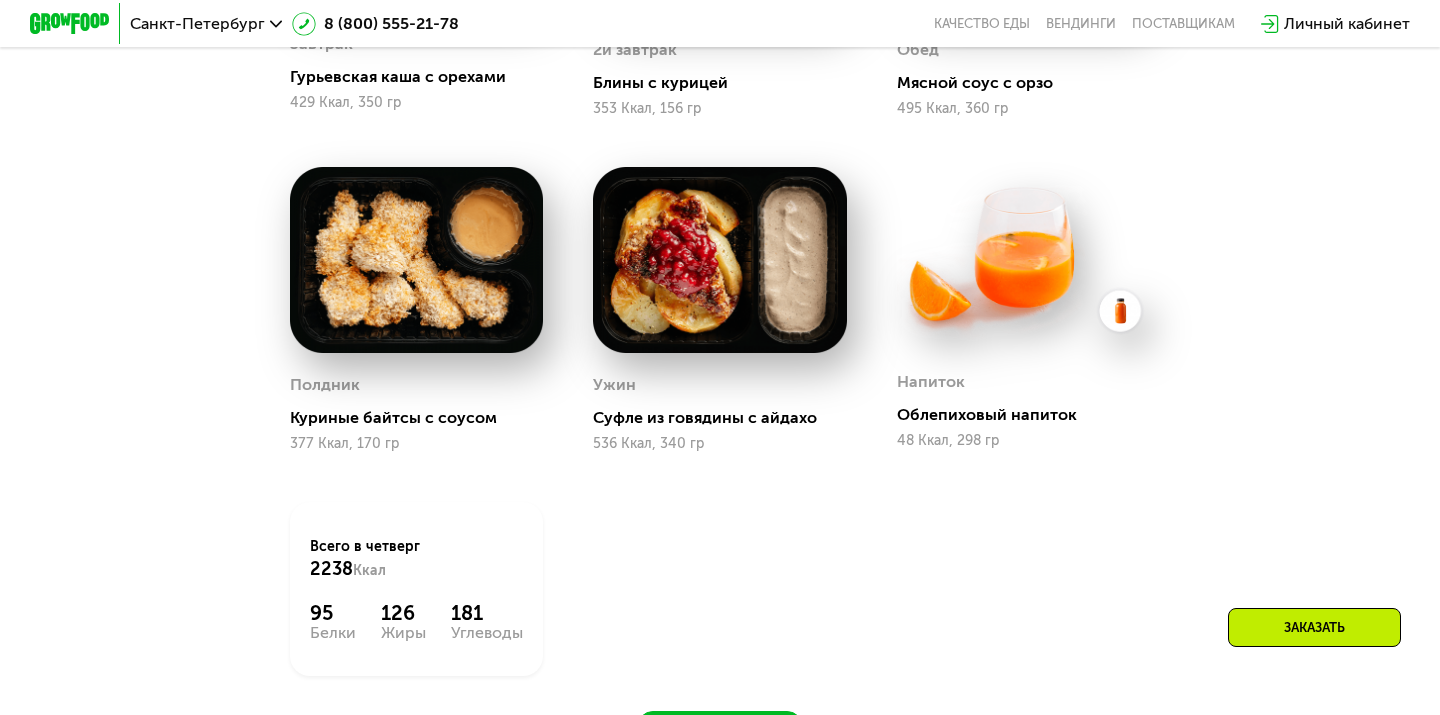click at bounding box center (1023, 257) 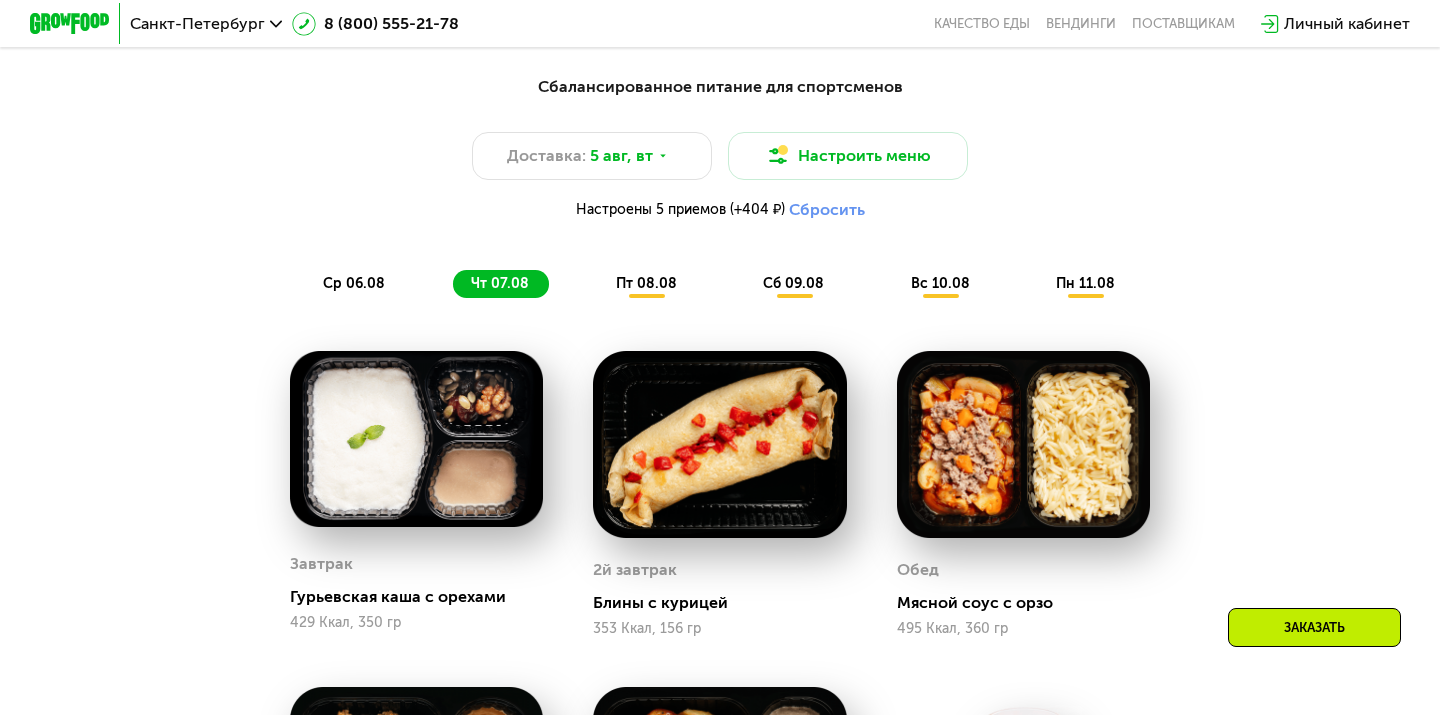 scroll, scrollTop: 1035, scrollLeft: 0, axis: vertical 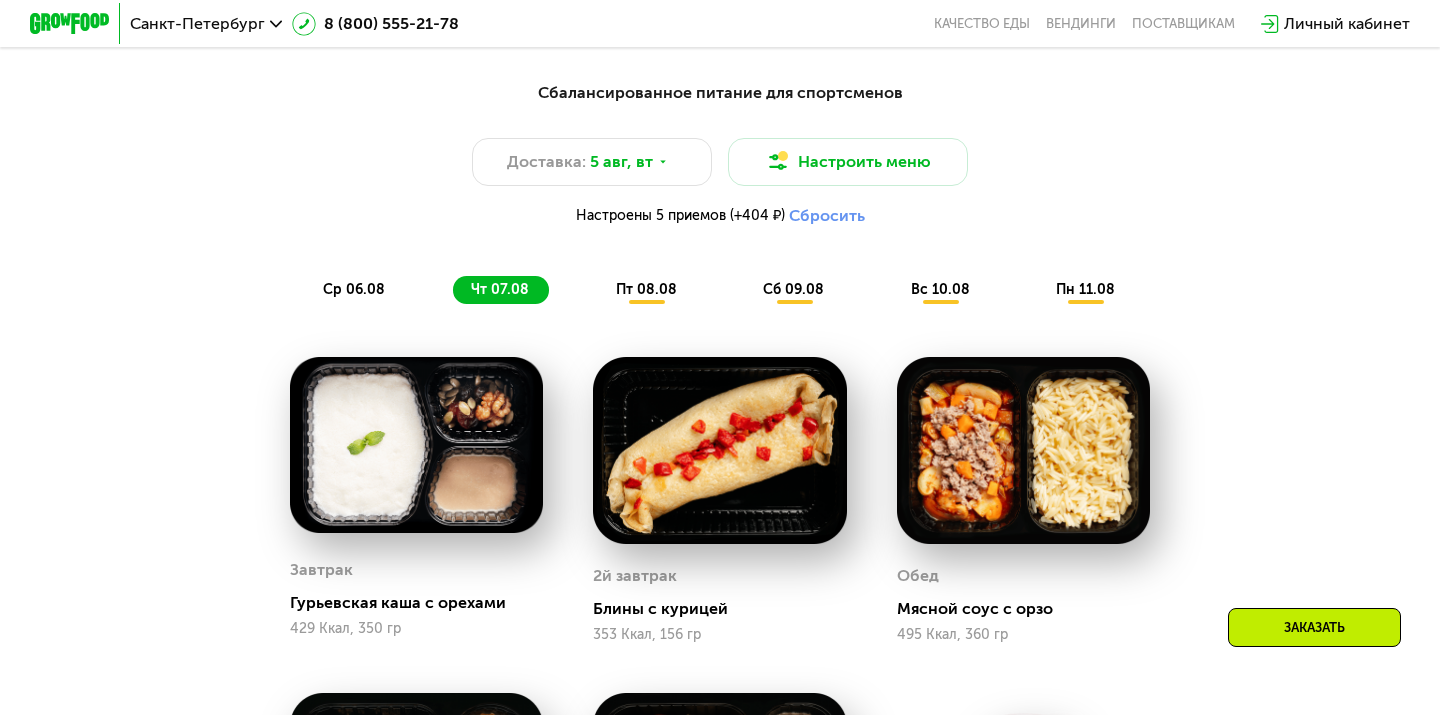 click on "сб 09.08" at bounding box center (793, 289) 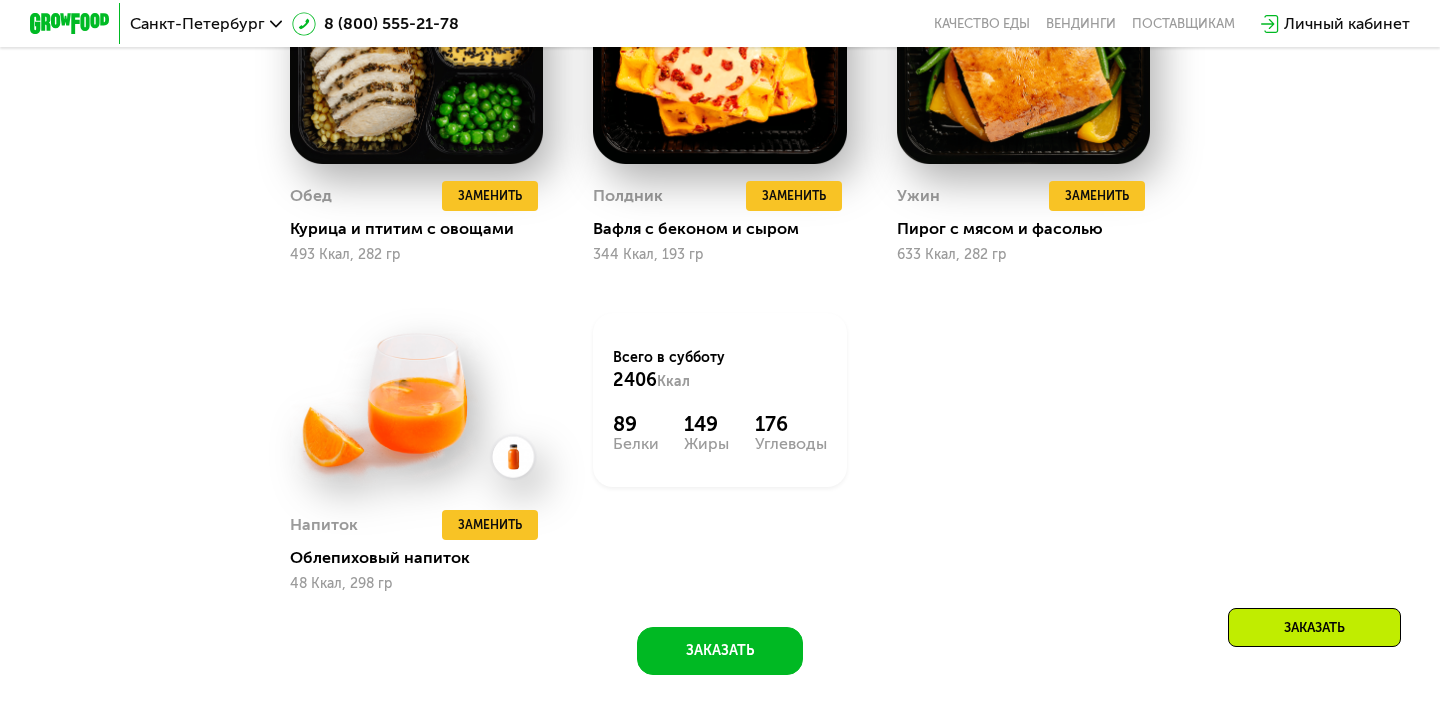 scroll, scrollTop: 1784, scrollLeft: 0, axis: vertical 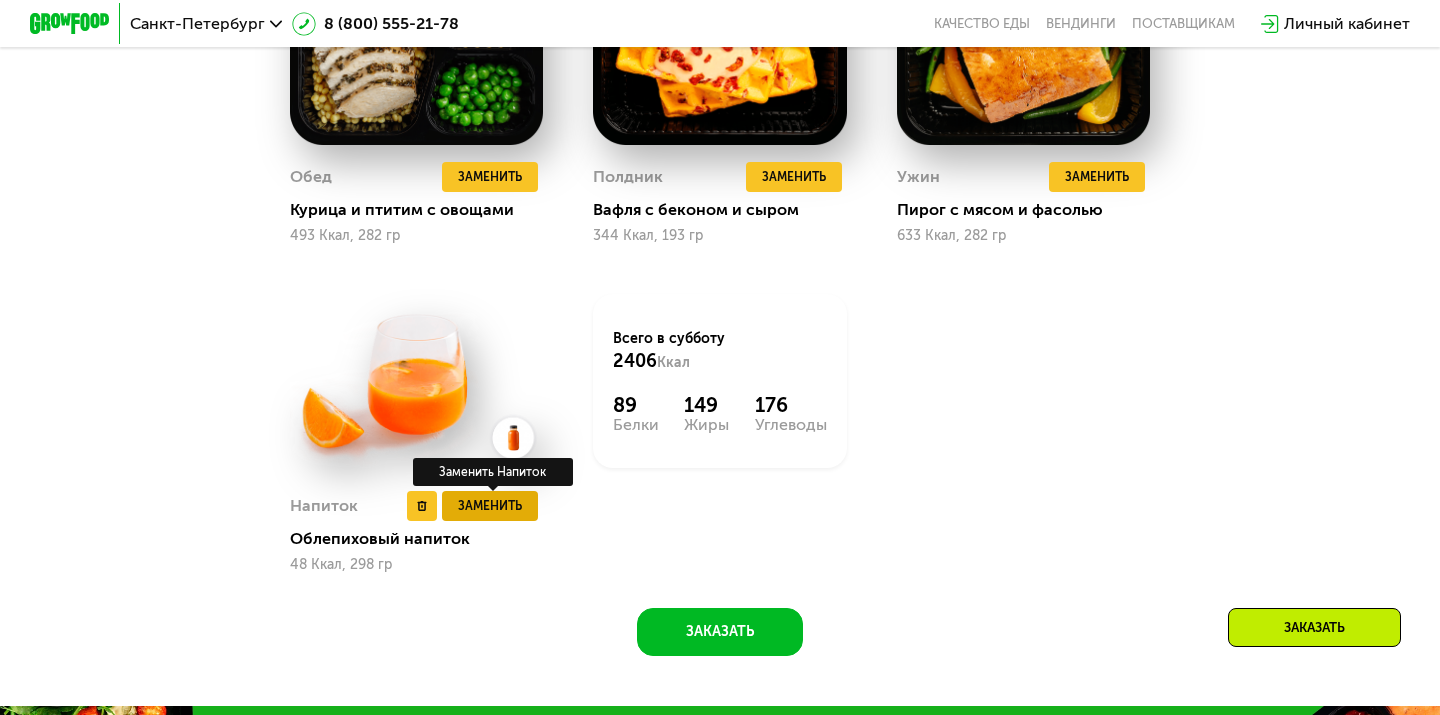 click on "Заменить" at bounding box center (490, 506) 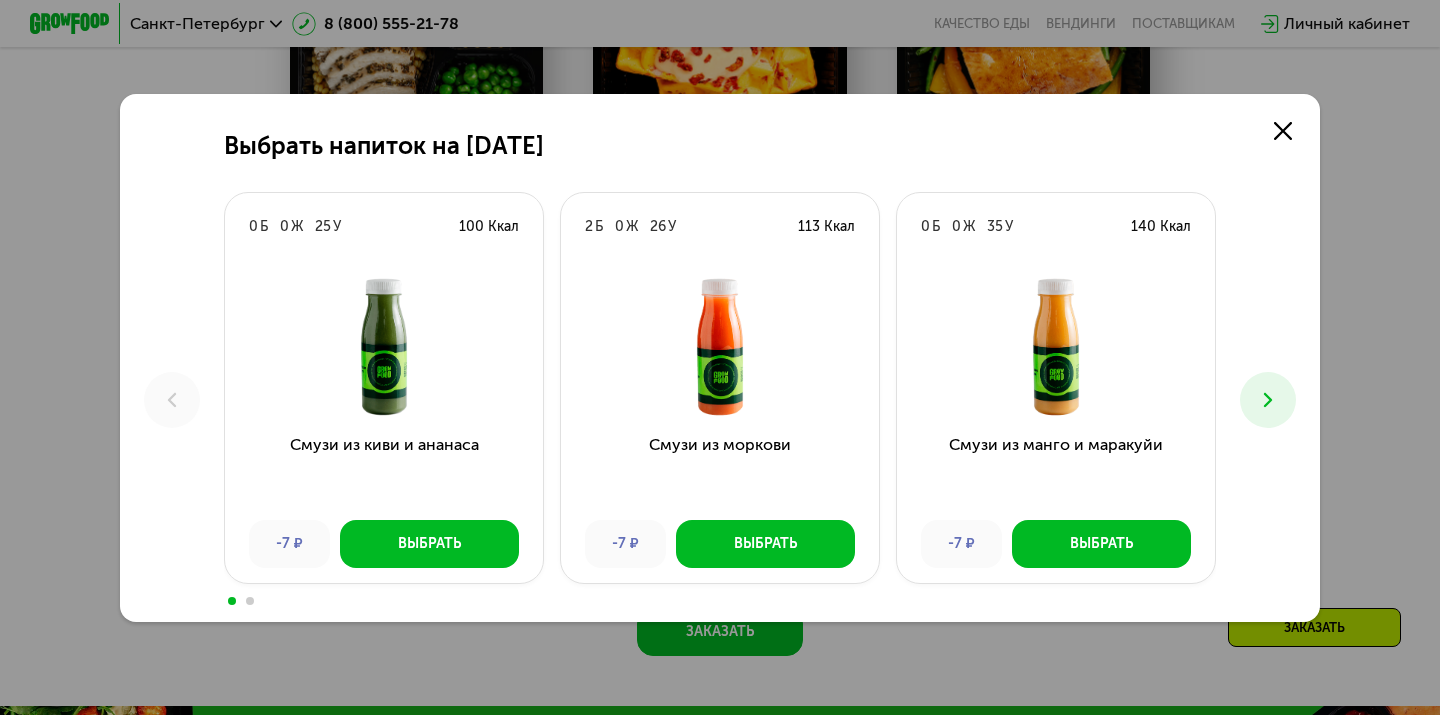 click 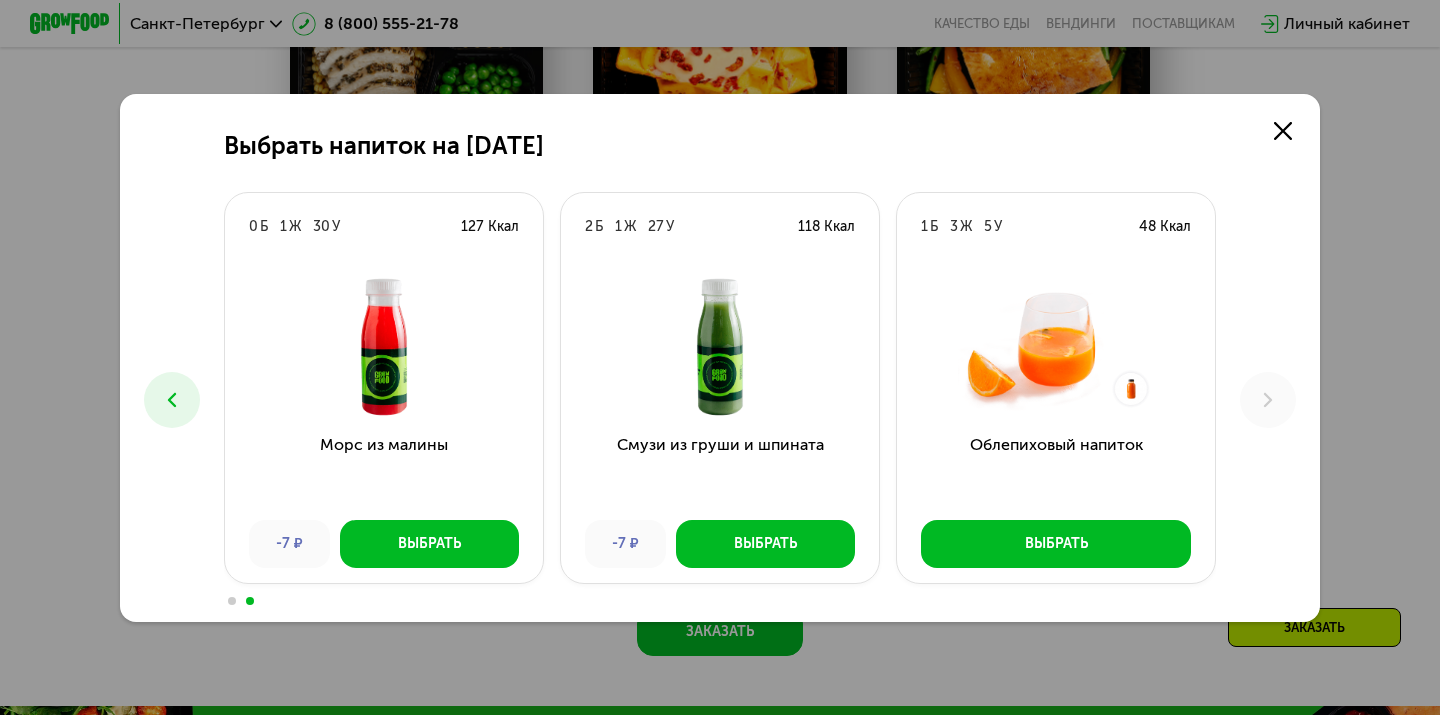 click at bounding box center [172, 400] 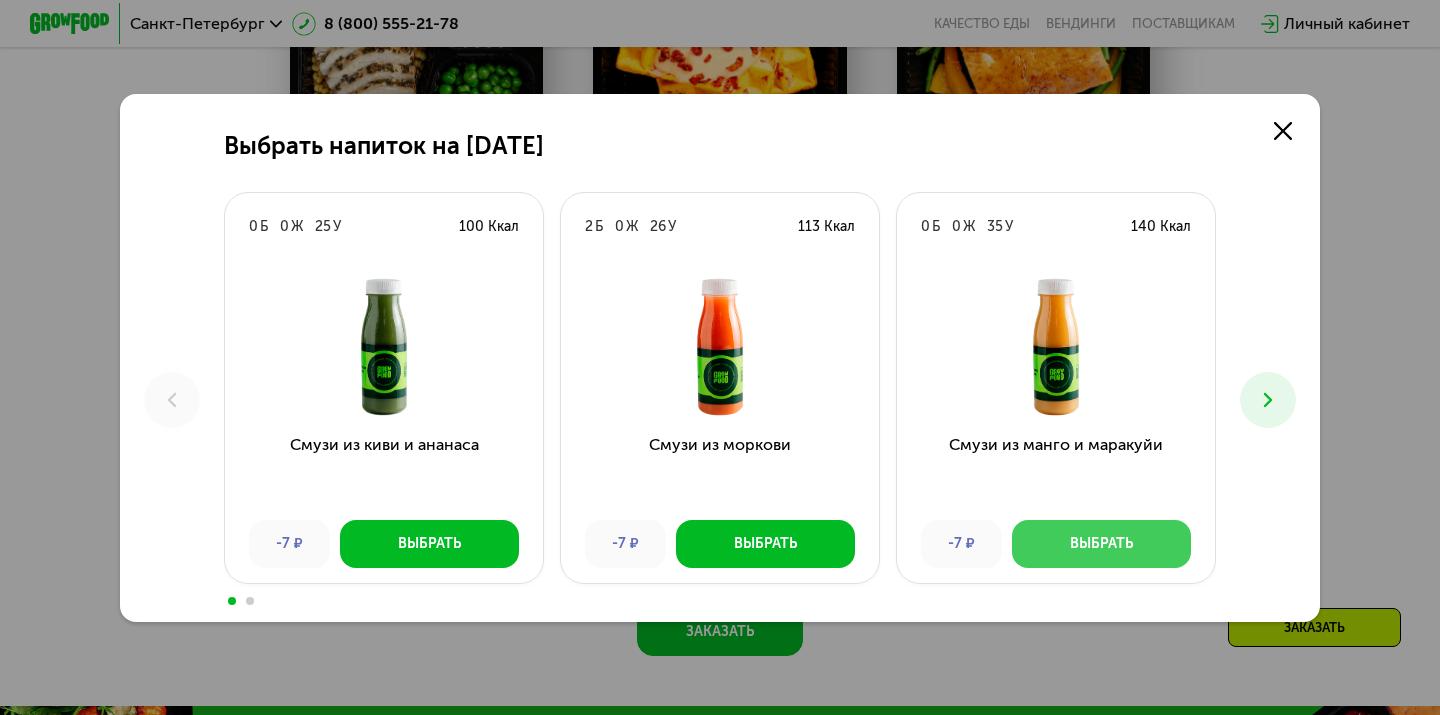 click on "Выбрать" at bounding box center [1101, 544] 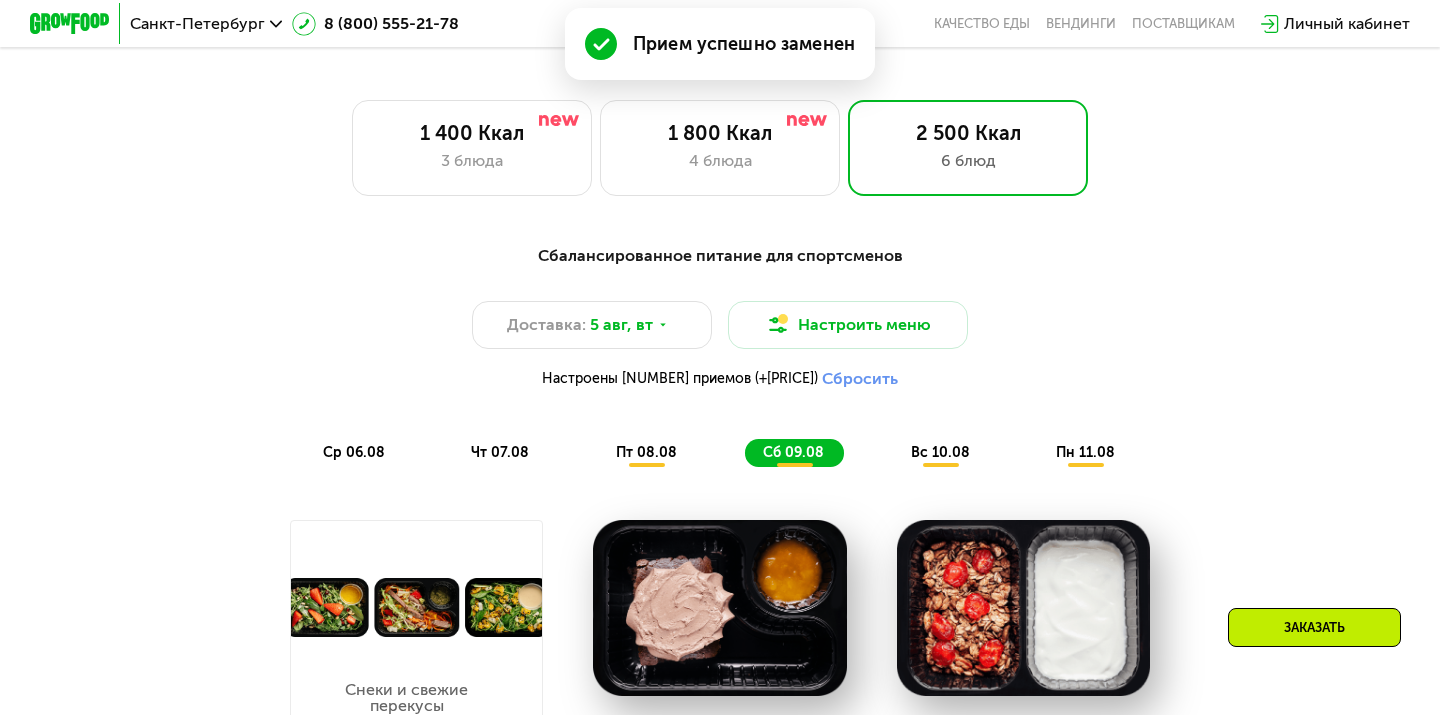 scroll, scrollTop: 857, scrollLeft: 0, axis: vertical 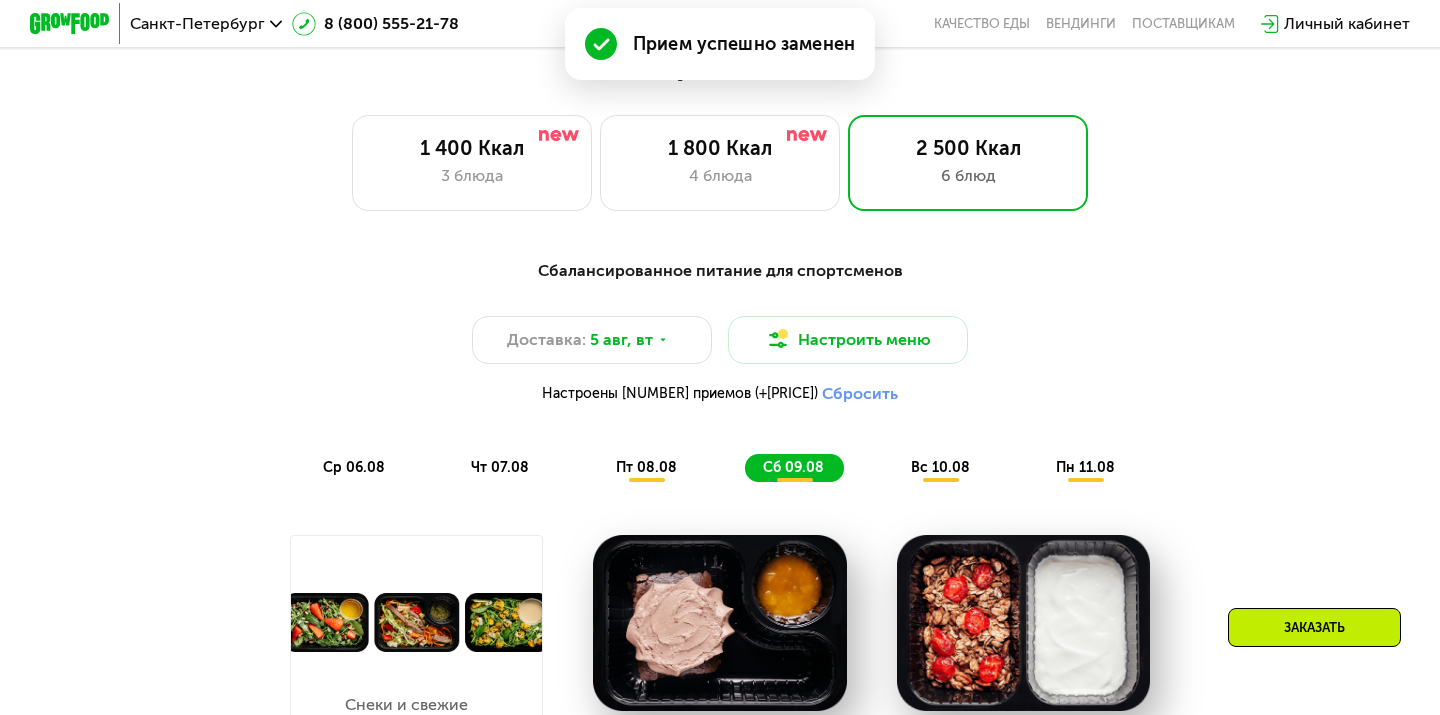 click on "вс 10.08" at bounding box center [940, 467] 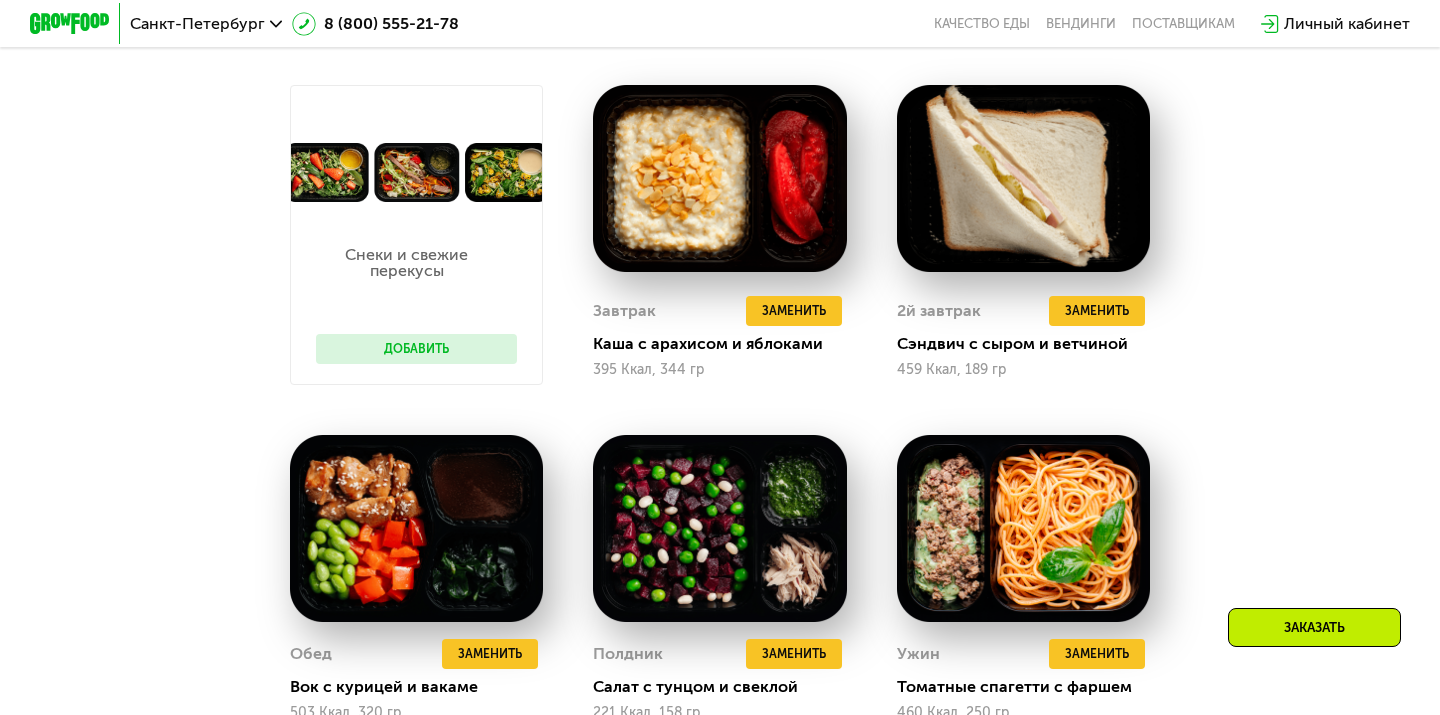 scroll, scrollTop: 1308, scrollLeft: 0, axis: vertical 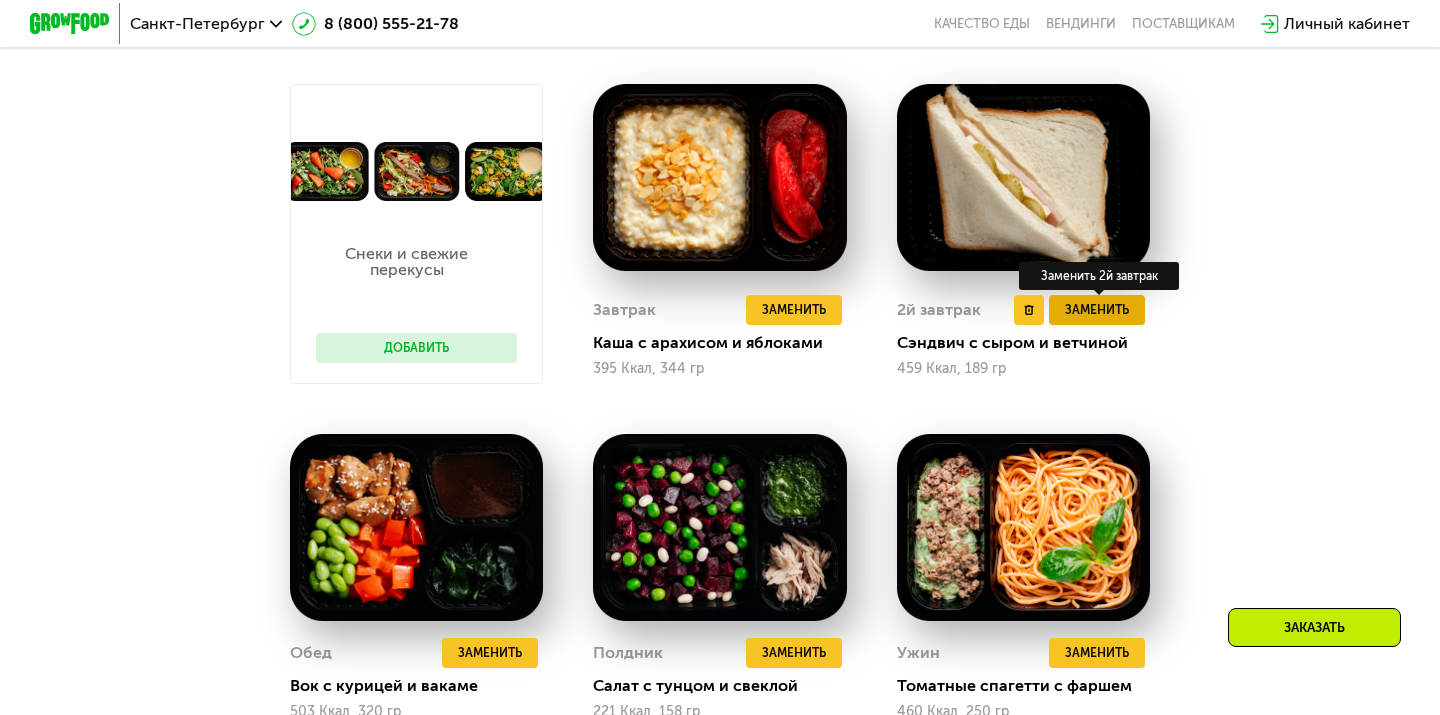 click on "Заменить" at bounding box center (1097, 310) 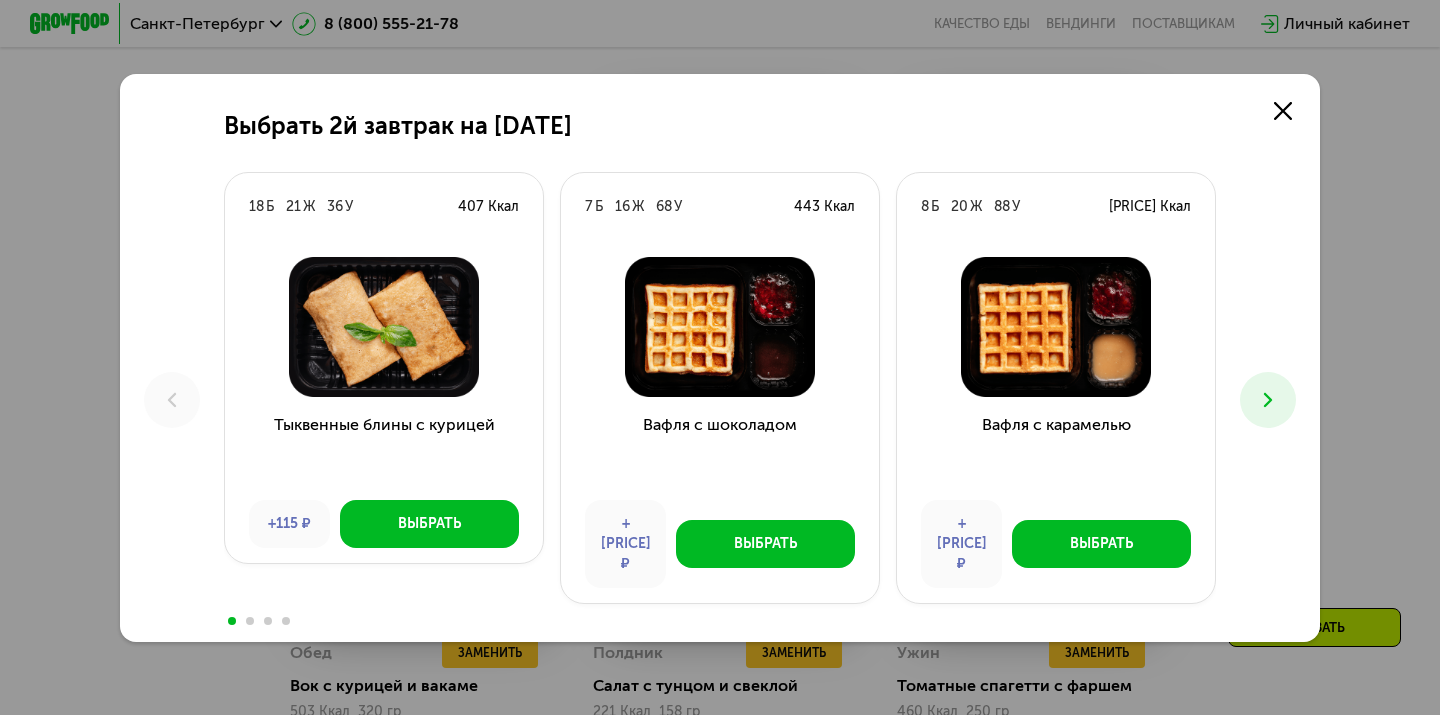 click 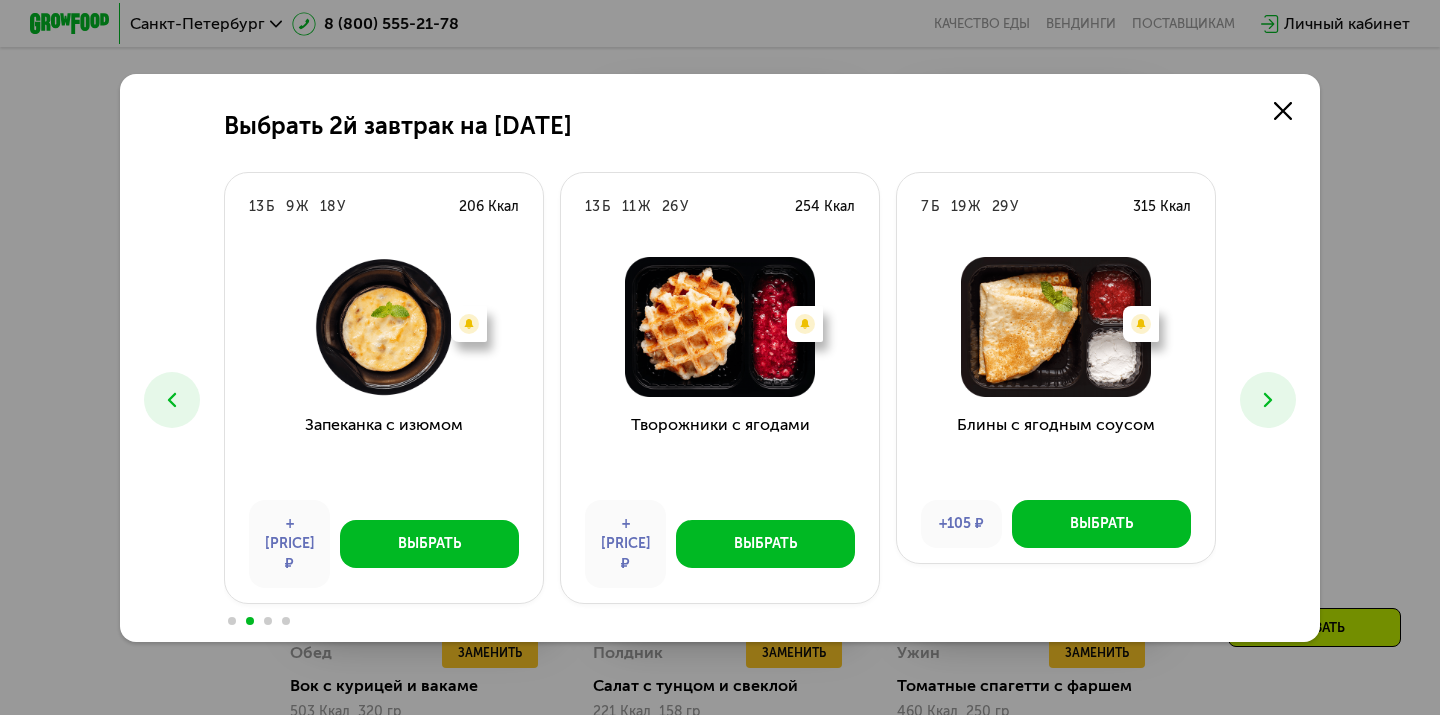 click 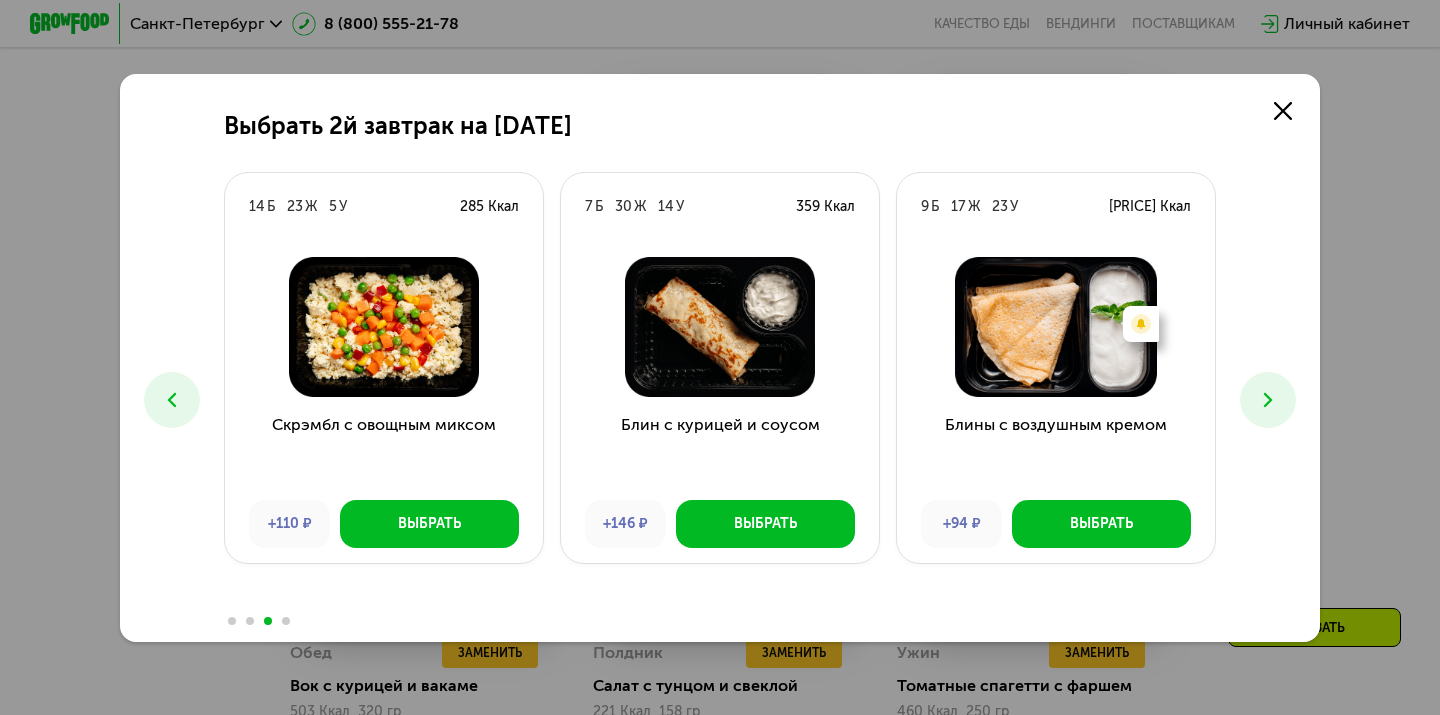 click 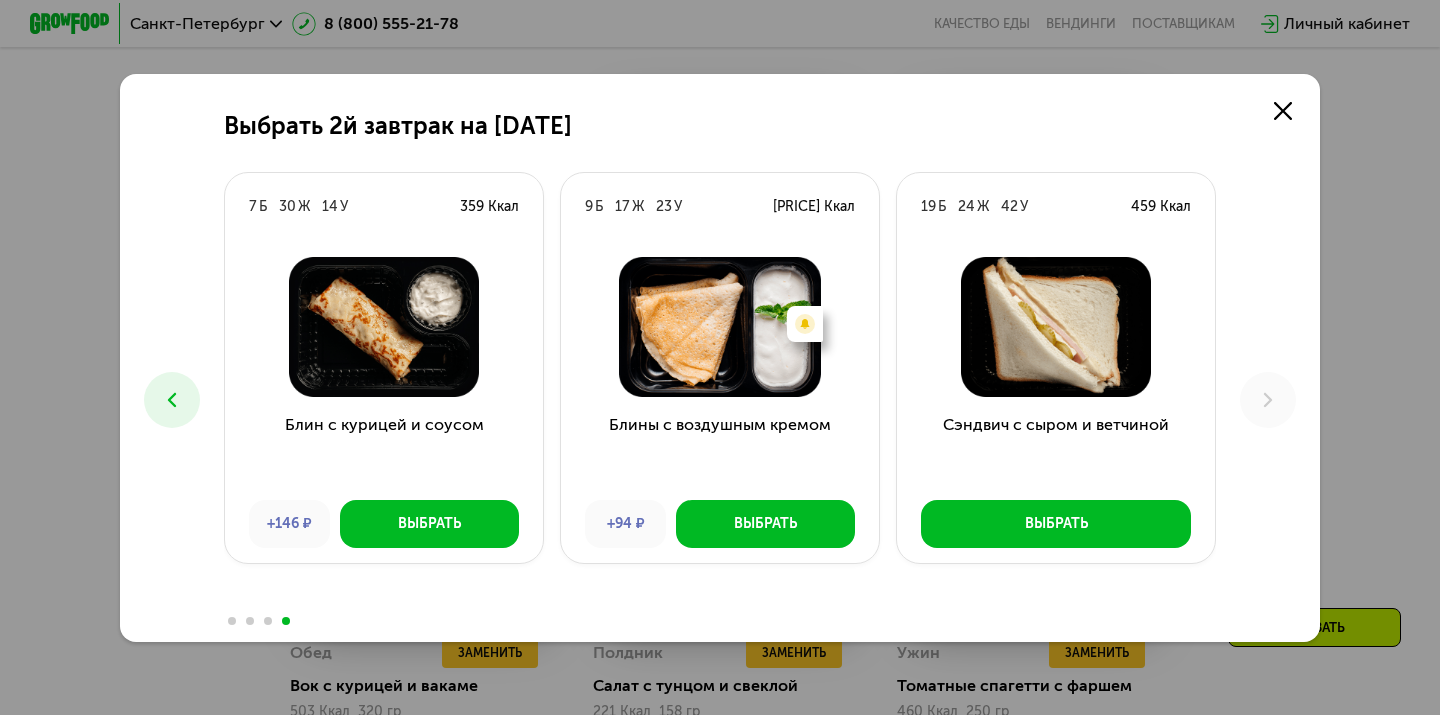 click 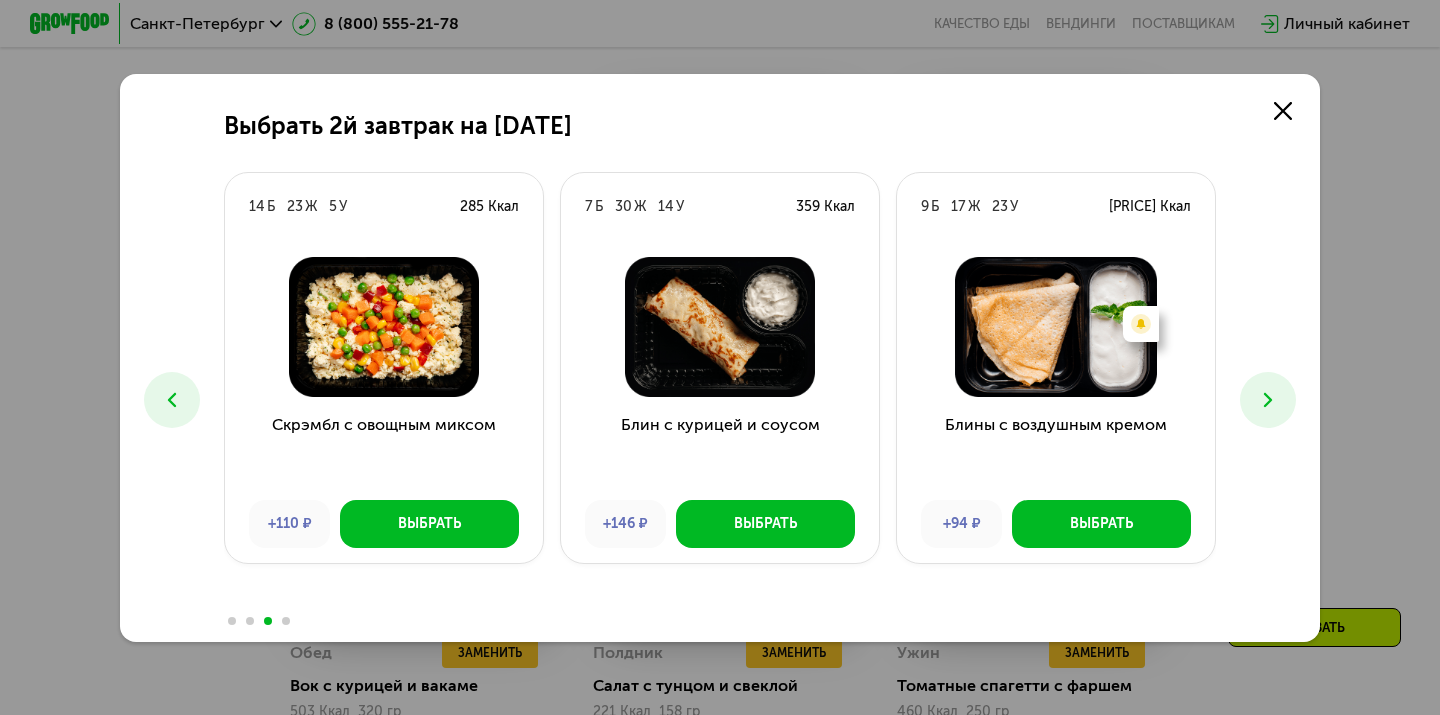 click 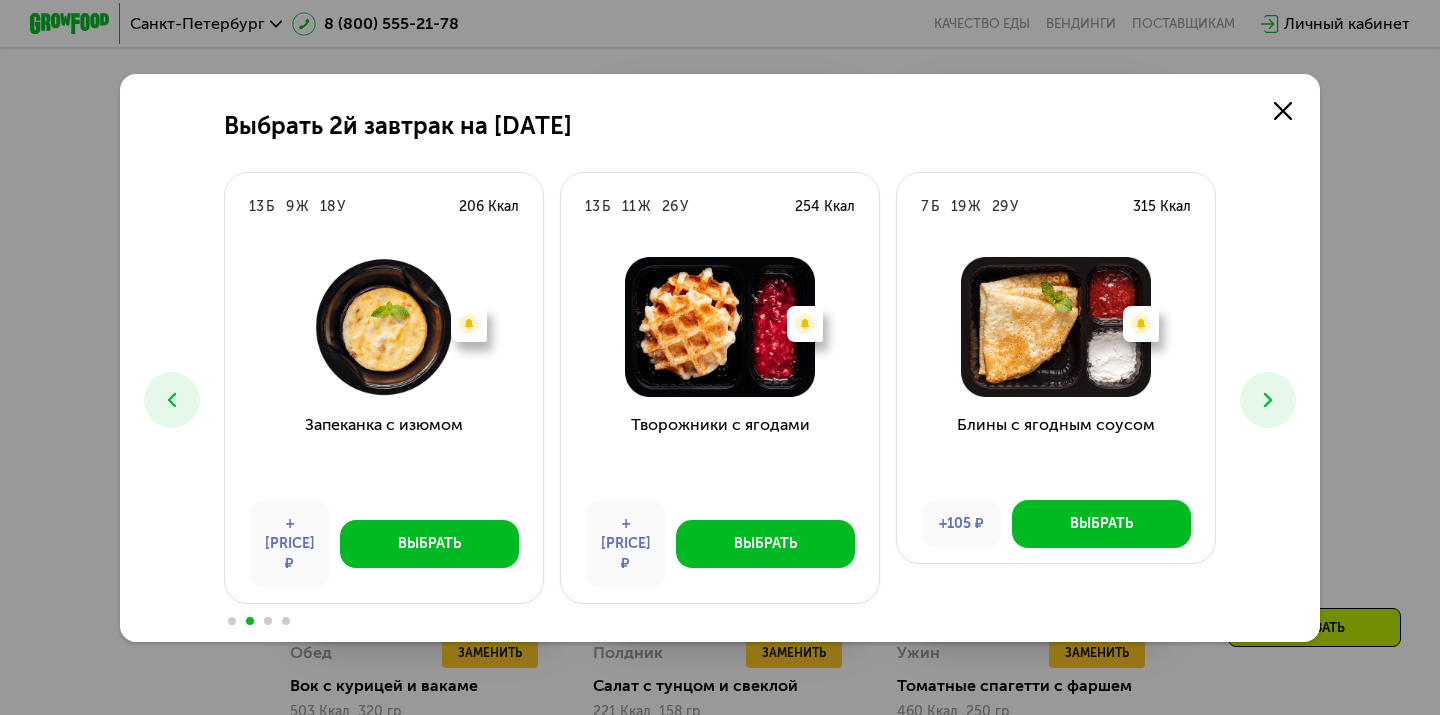 click 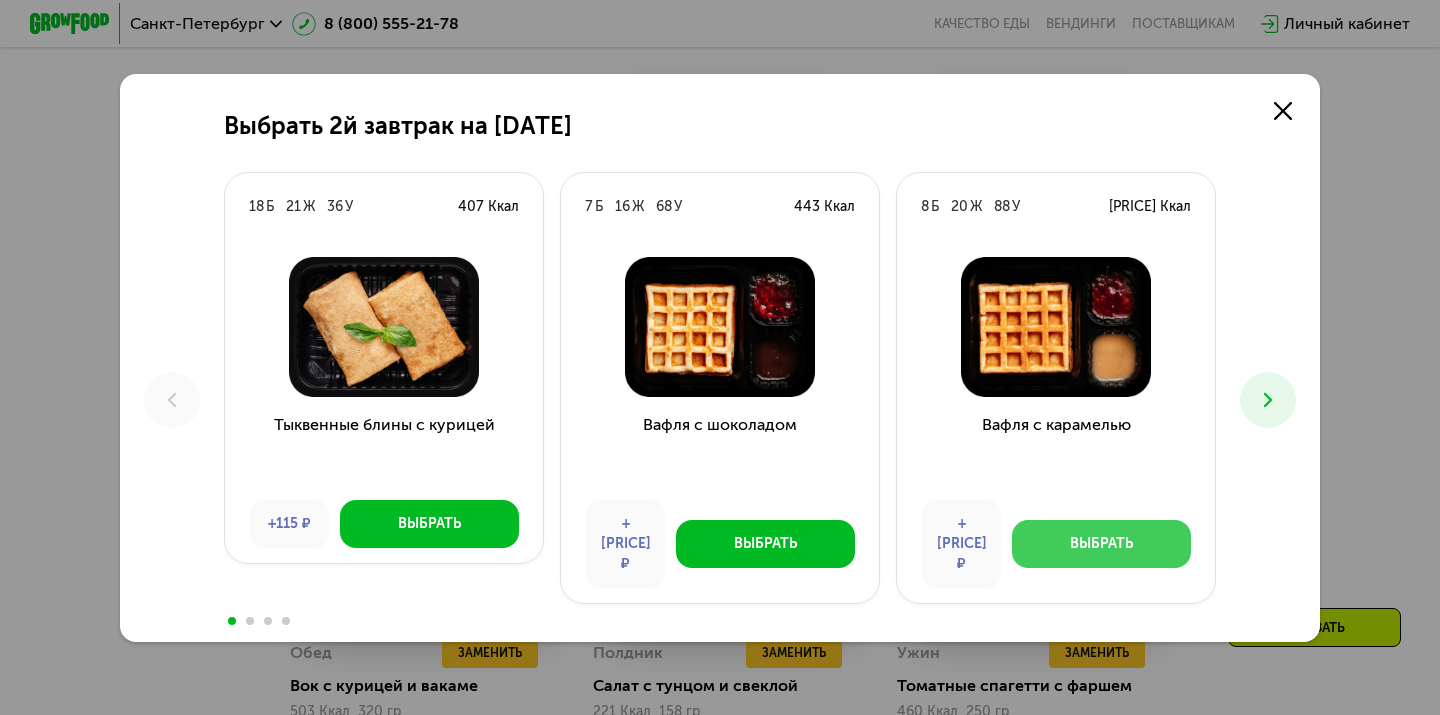 click on "Выбрать" at bounding box center (1101, 544) 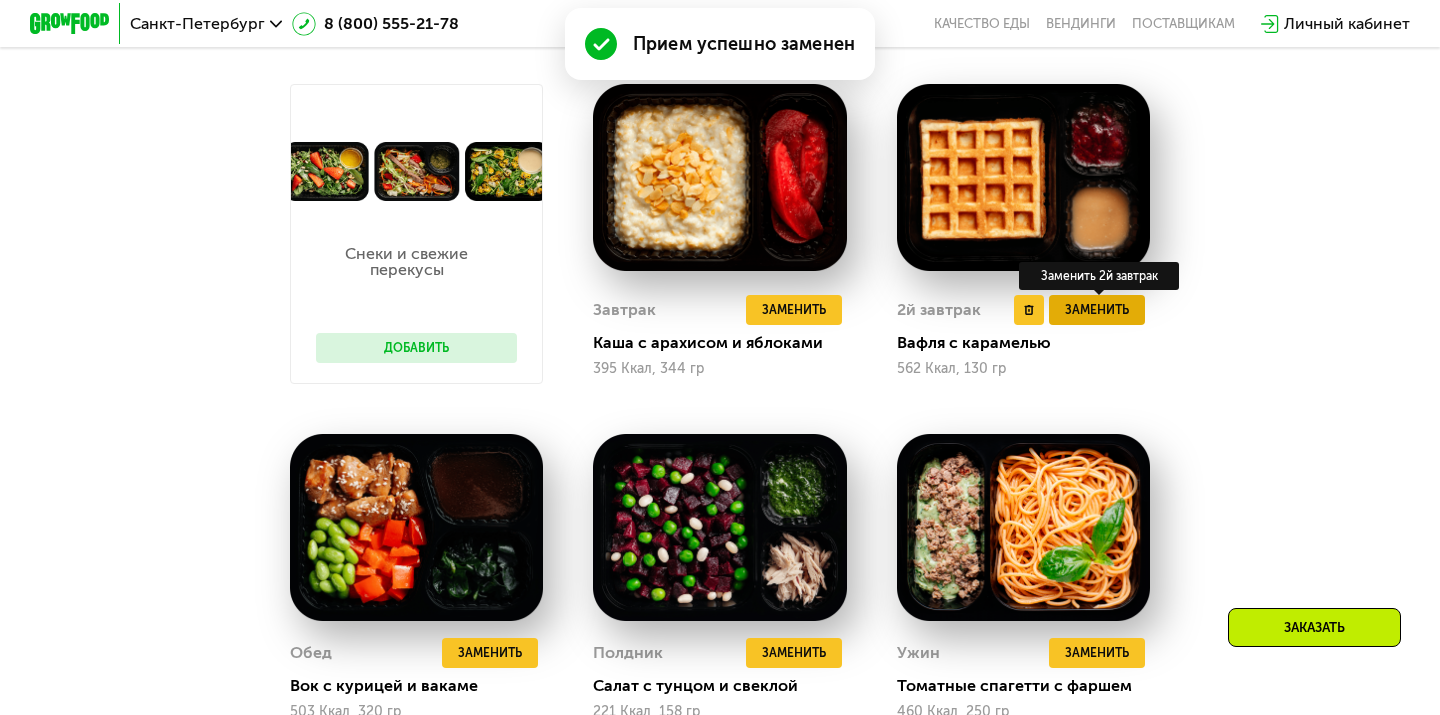 click on "Заменить" at bounding box center [1097, 310] 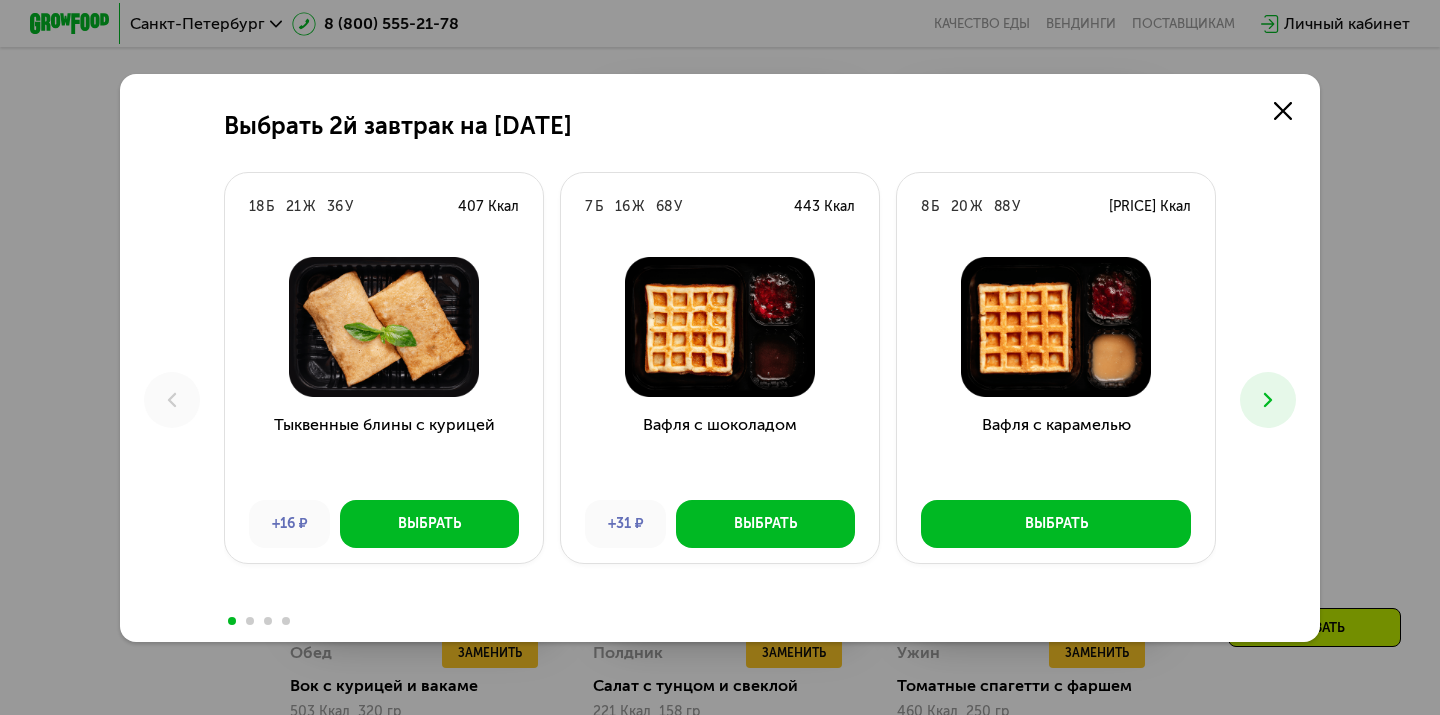 click 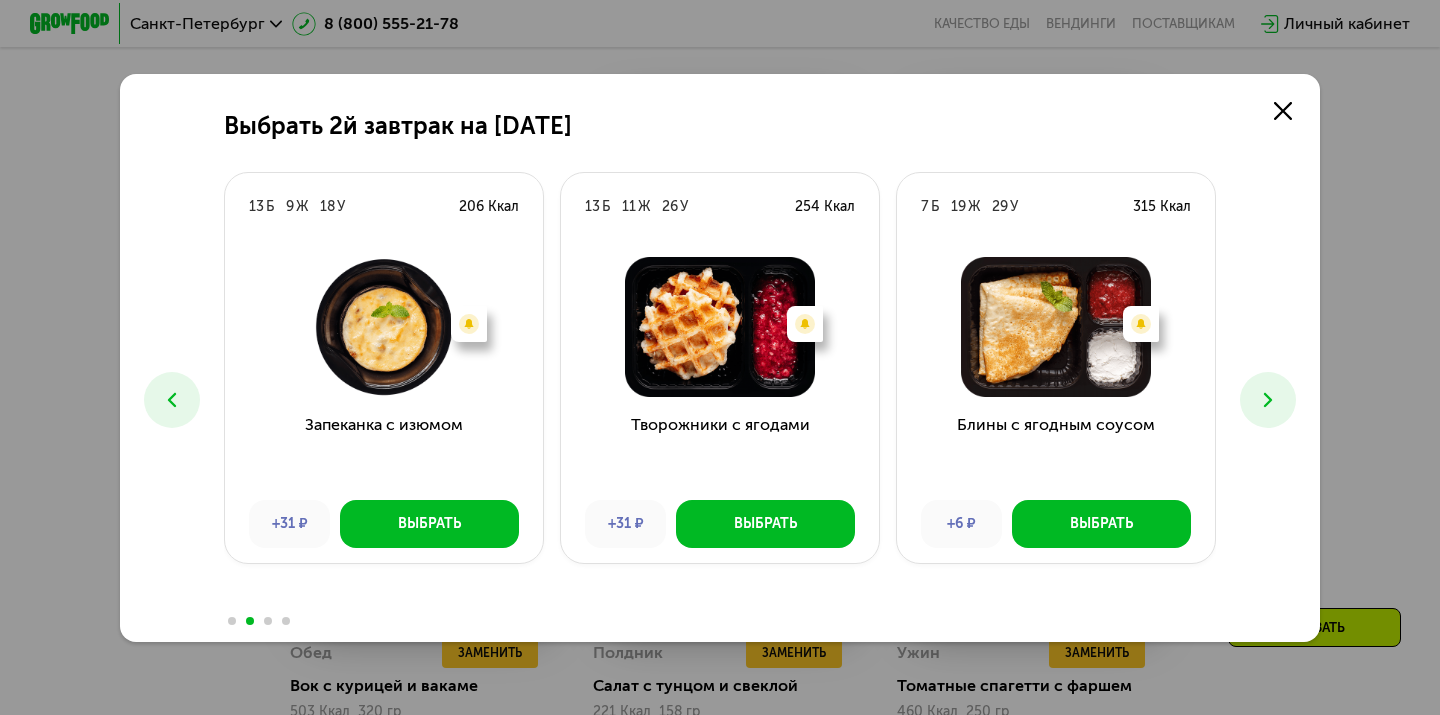 click 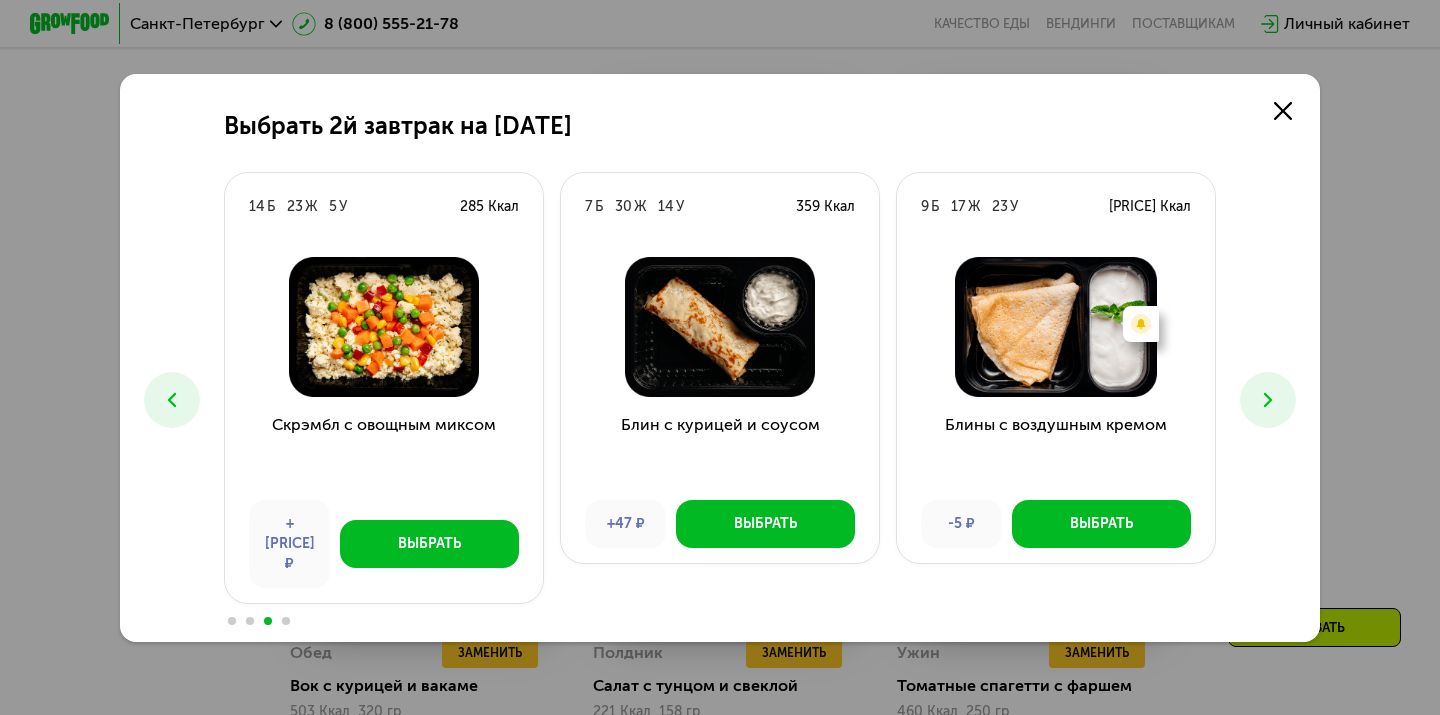 click 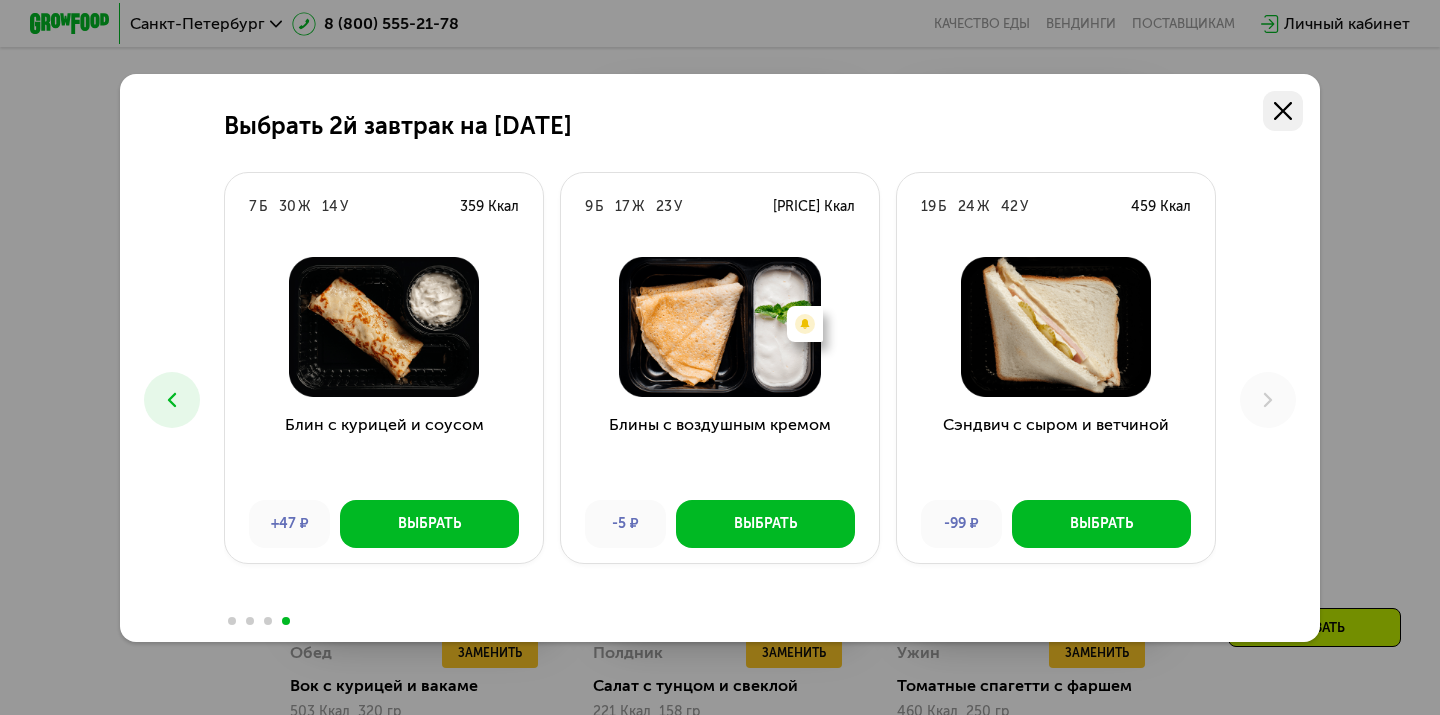 click 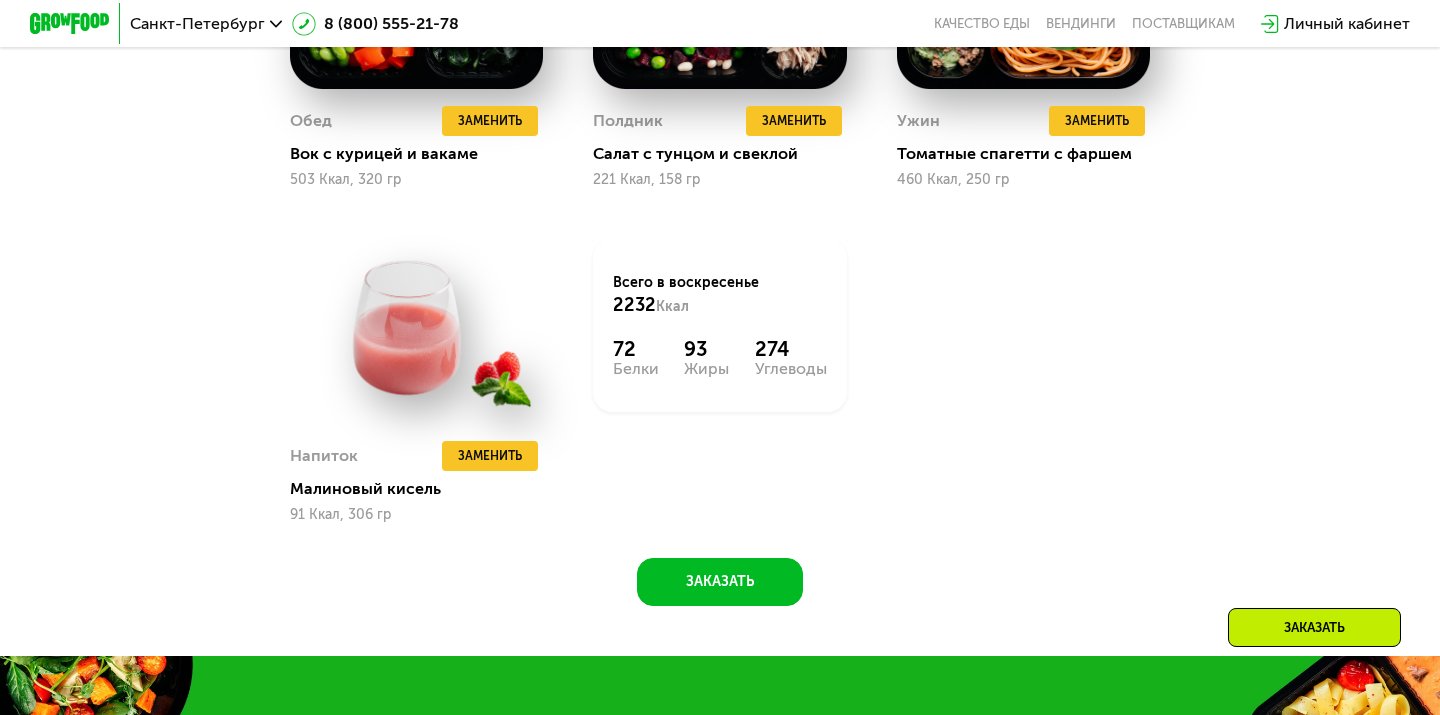scroll, scrollTop: 1847, scrollLeft: 0, axis: vertical 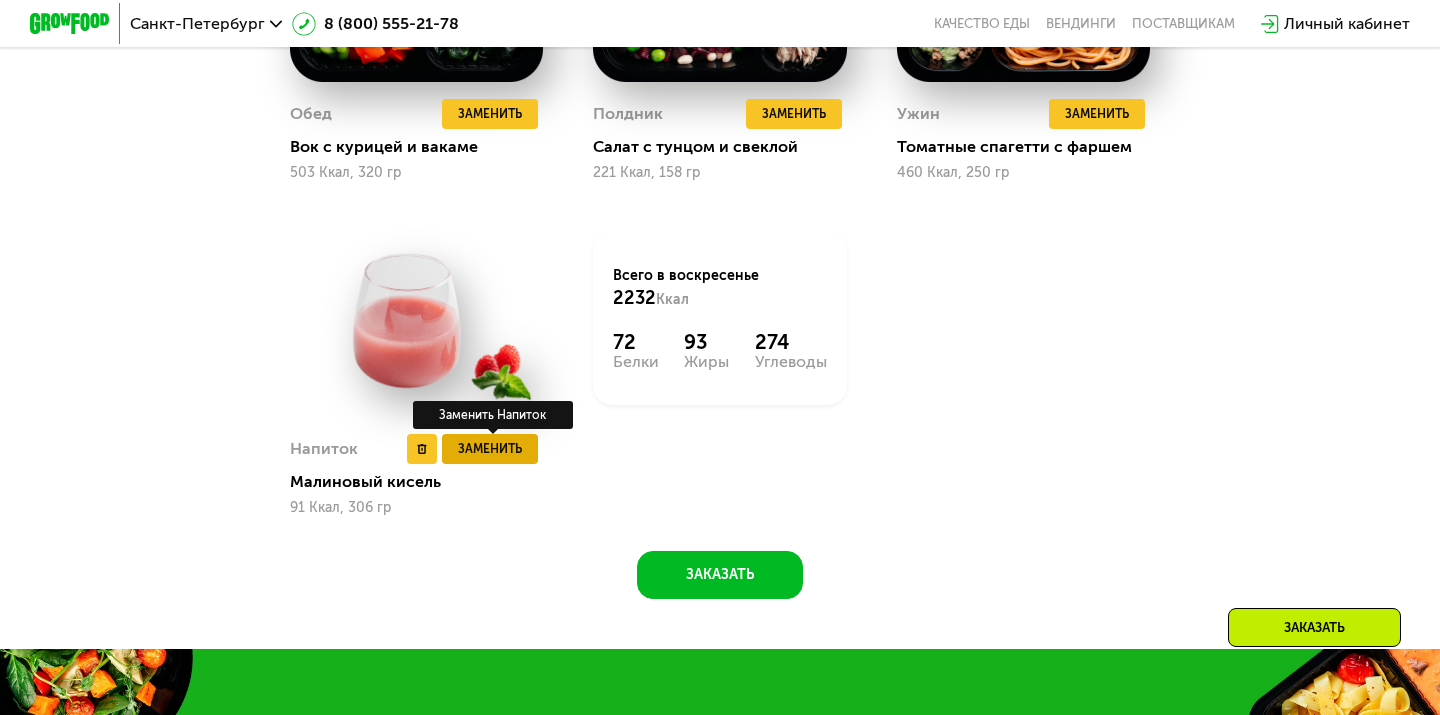 click on "Заменить" at bounding box center (490, 449) 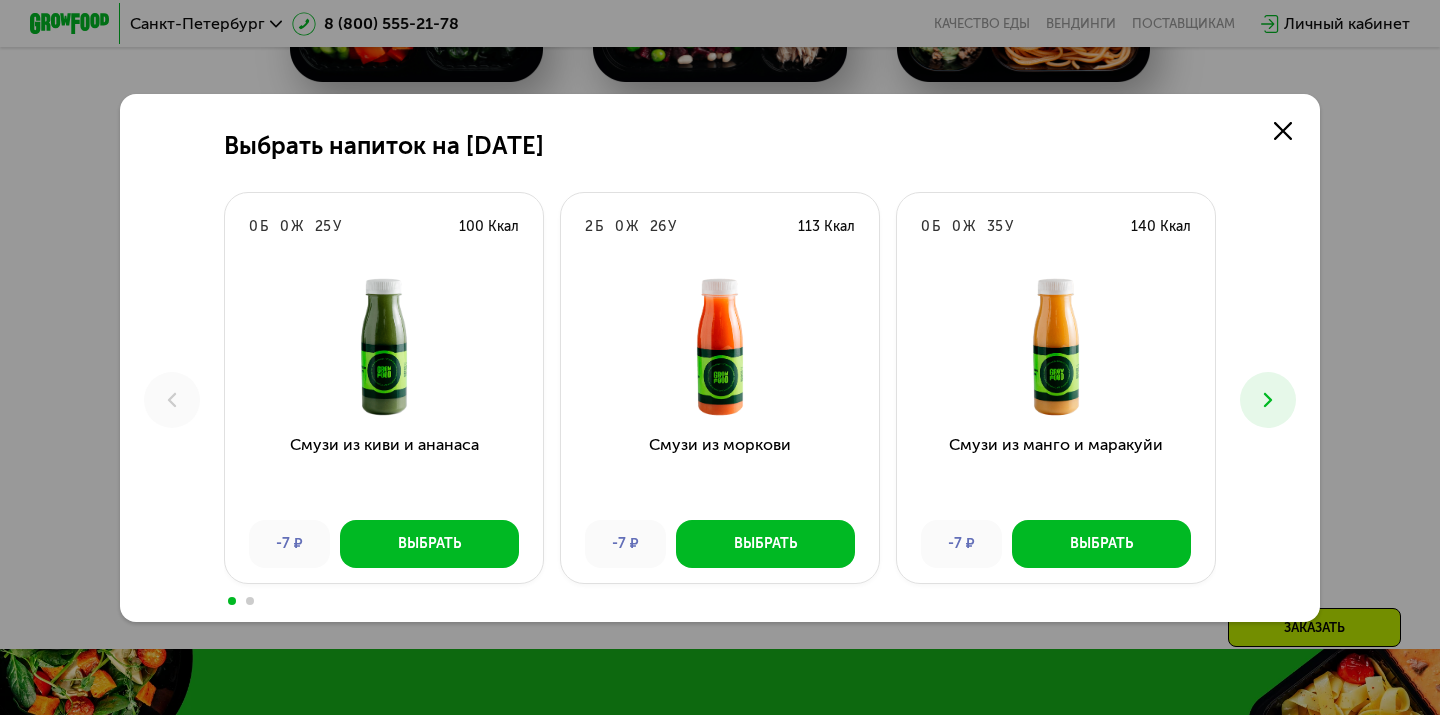 click at bounding box center (1268, 400) 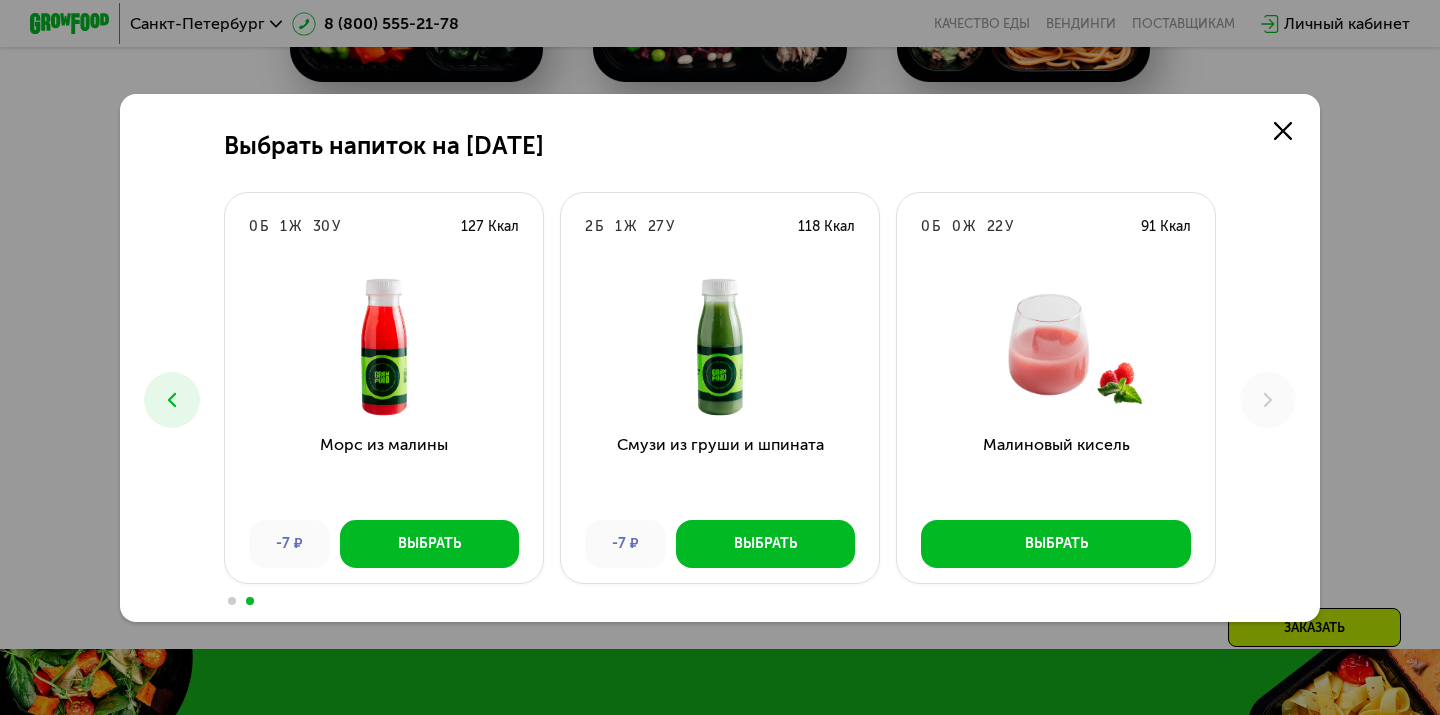 click at bounding box center [172, 400] 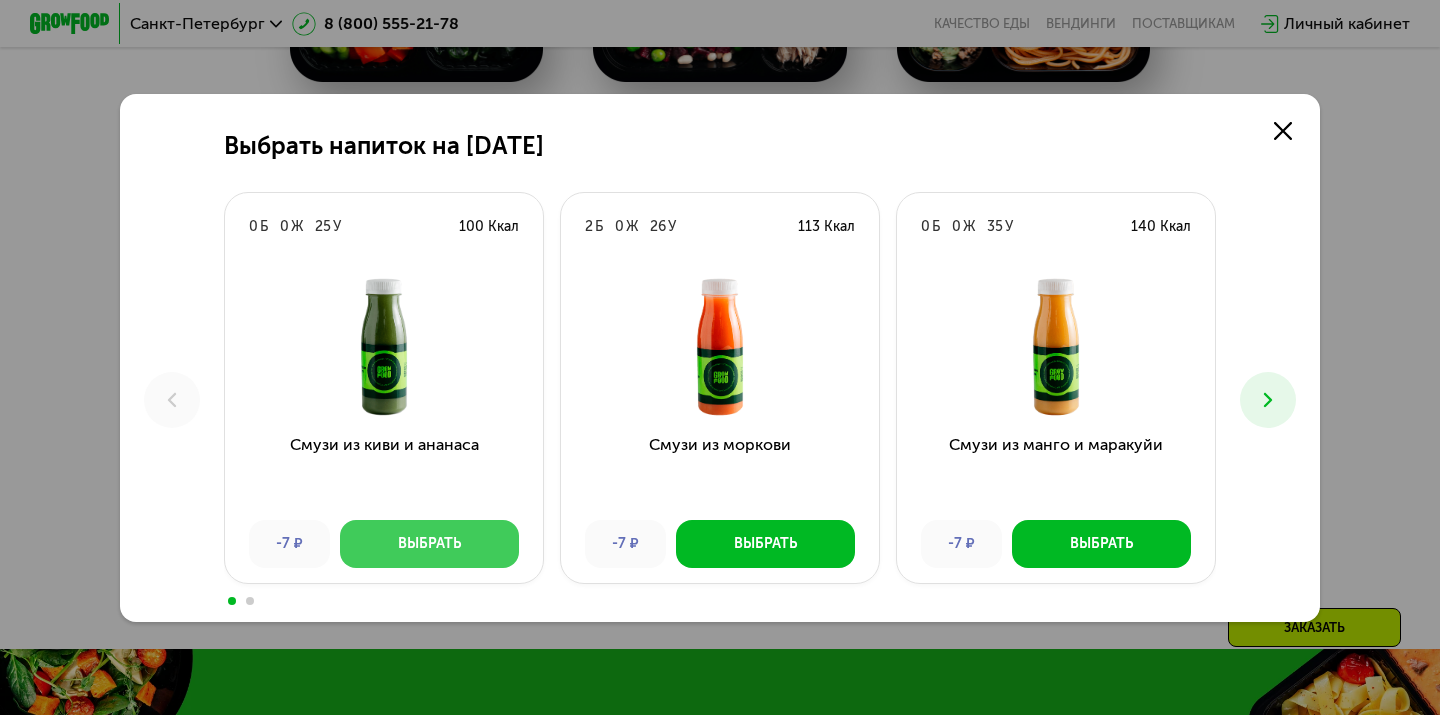 click on "Выбрать" at bounding box center (429, 544) 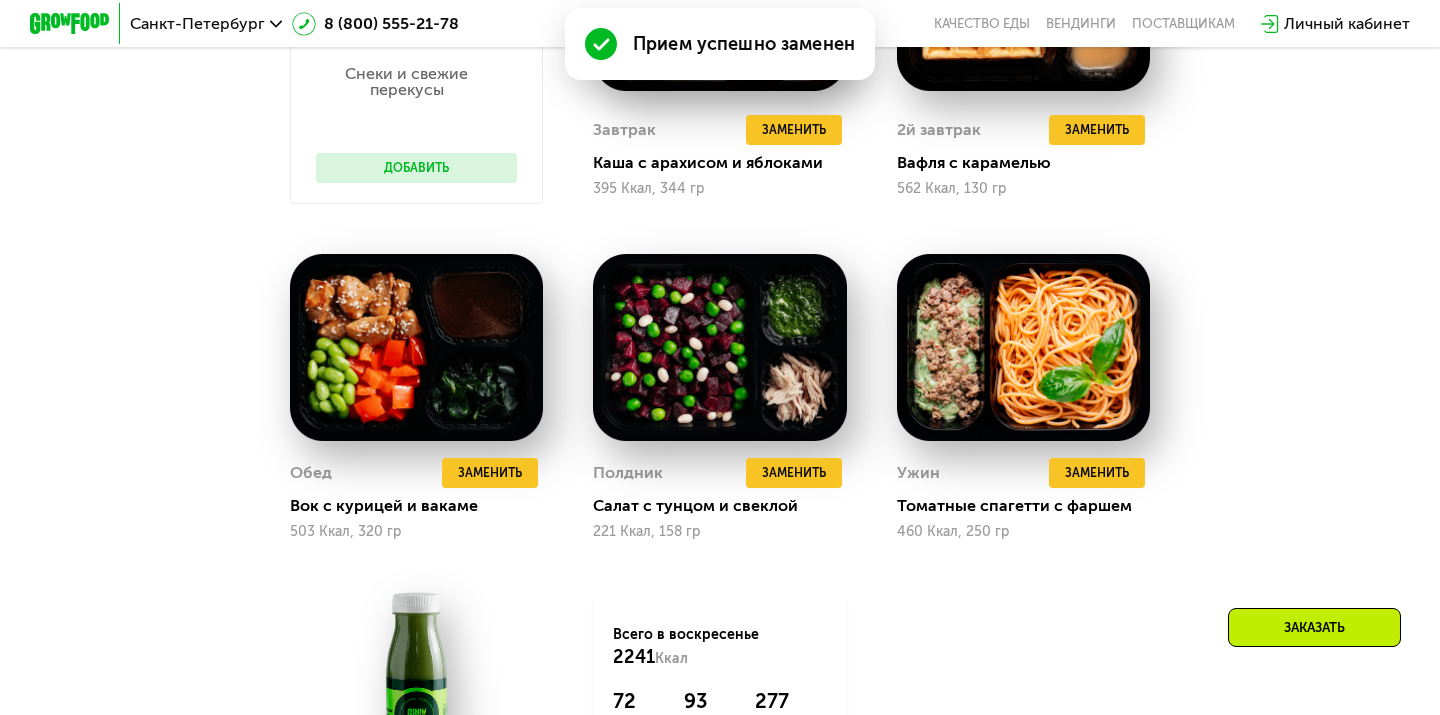 scroll, scrollTop: 1063, scrollLeft: 0, axis: vertical 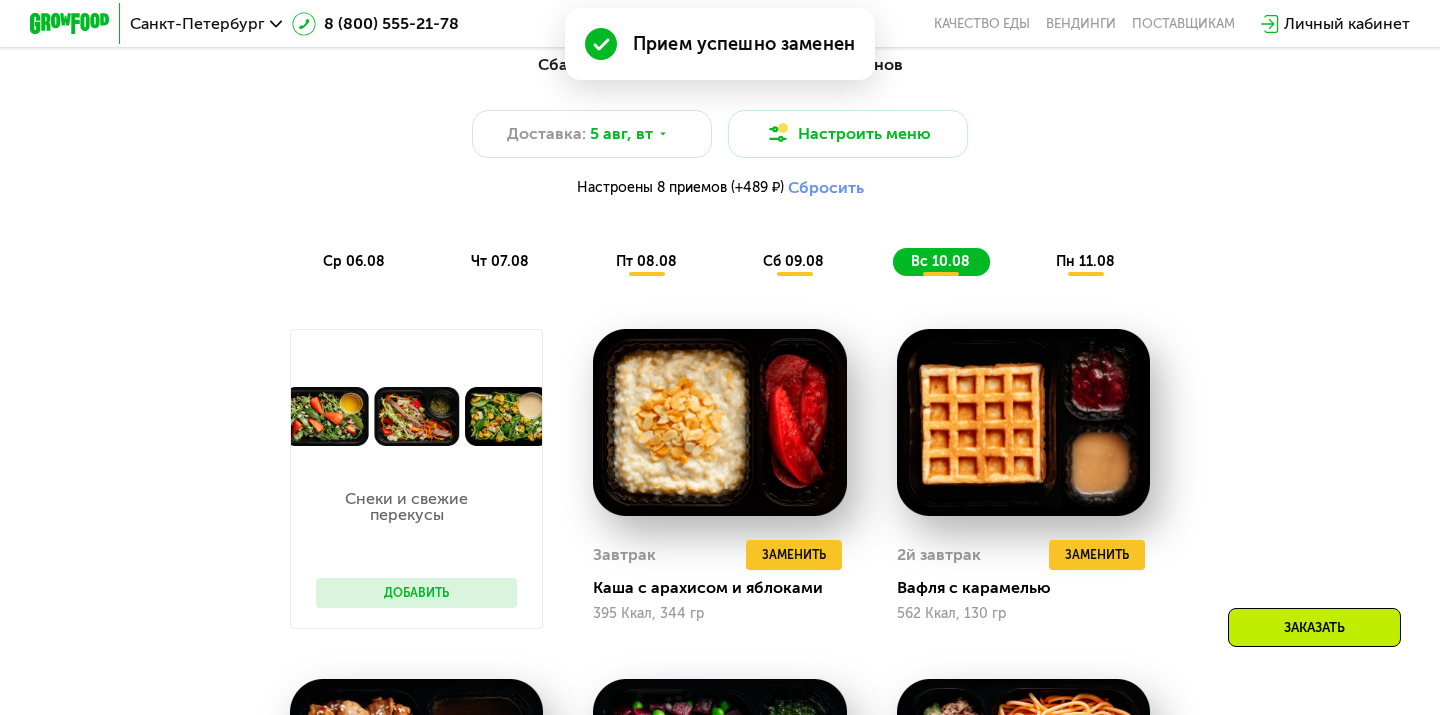 click on "пн 11.08" at bounding box center [1085, 261] 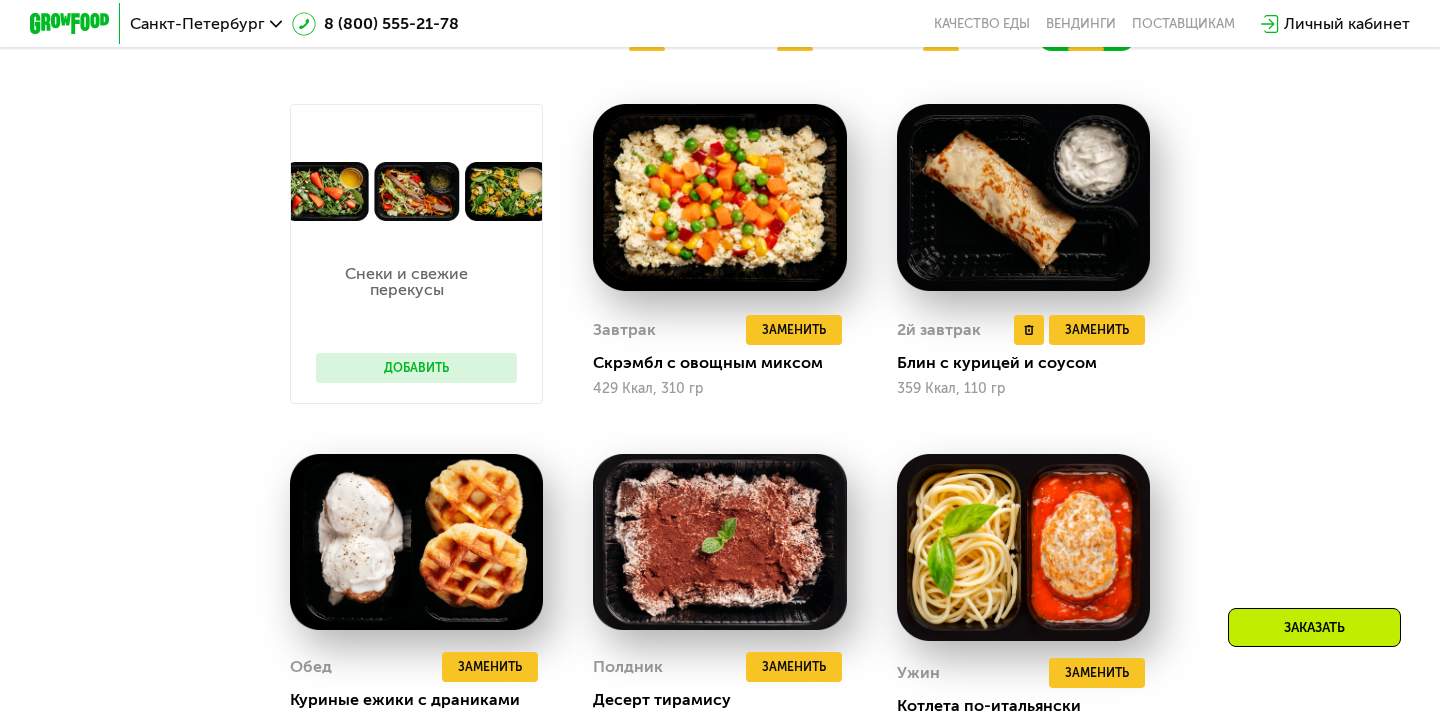 scroll, scrollTop: 1286, scrollLeft: 0, axis: vertical 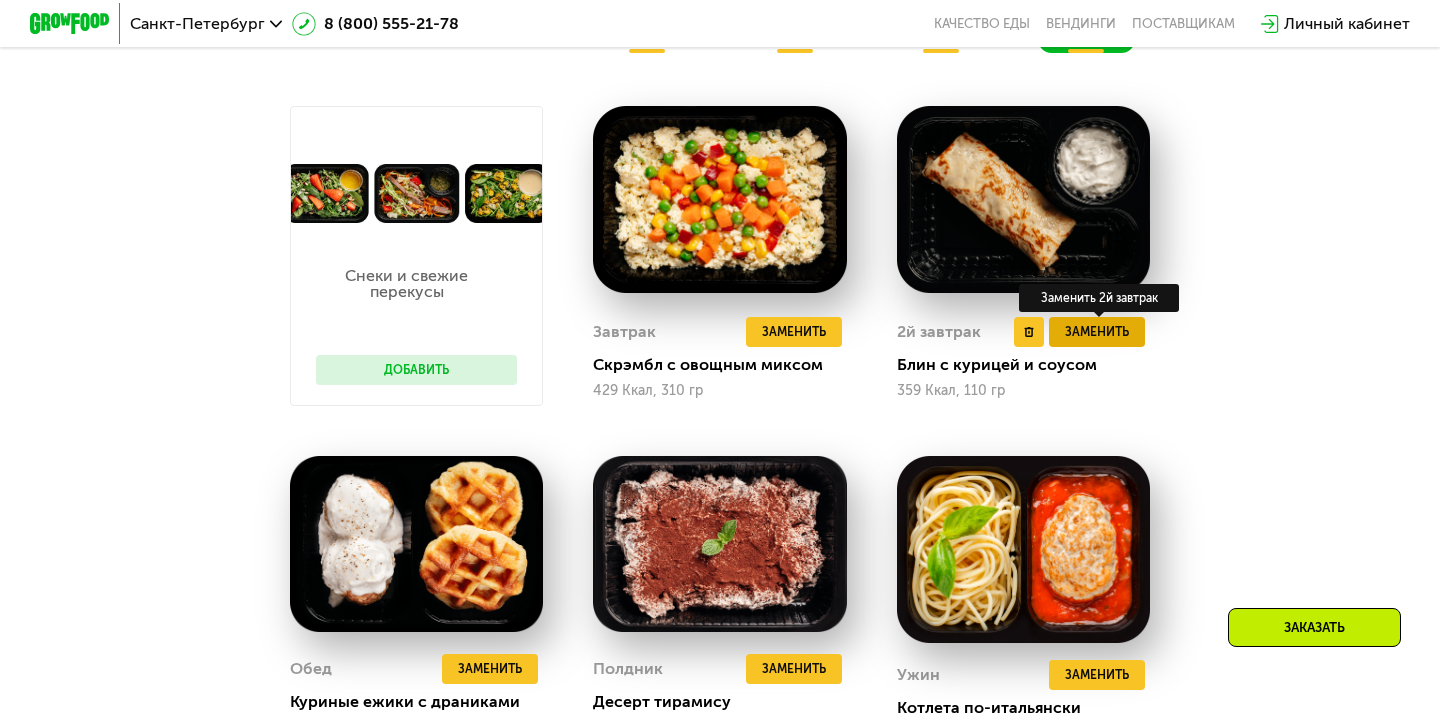 click on "Заменить" at bounding box center [1097, 332] 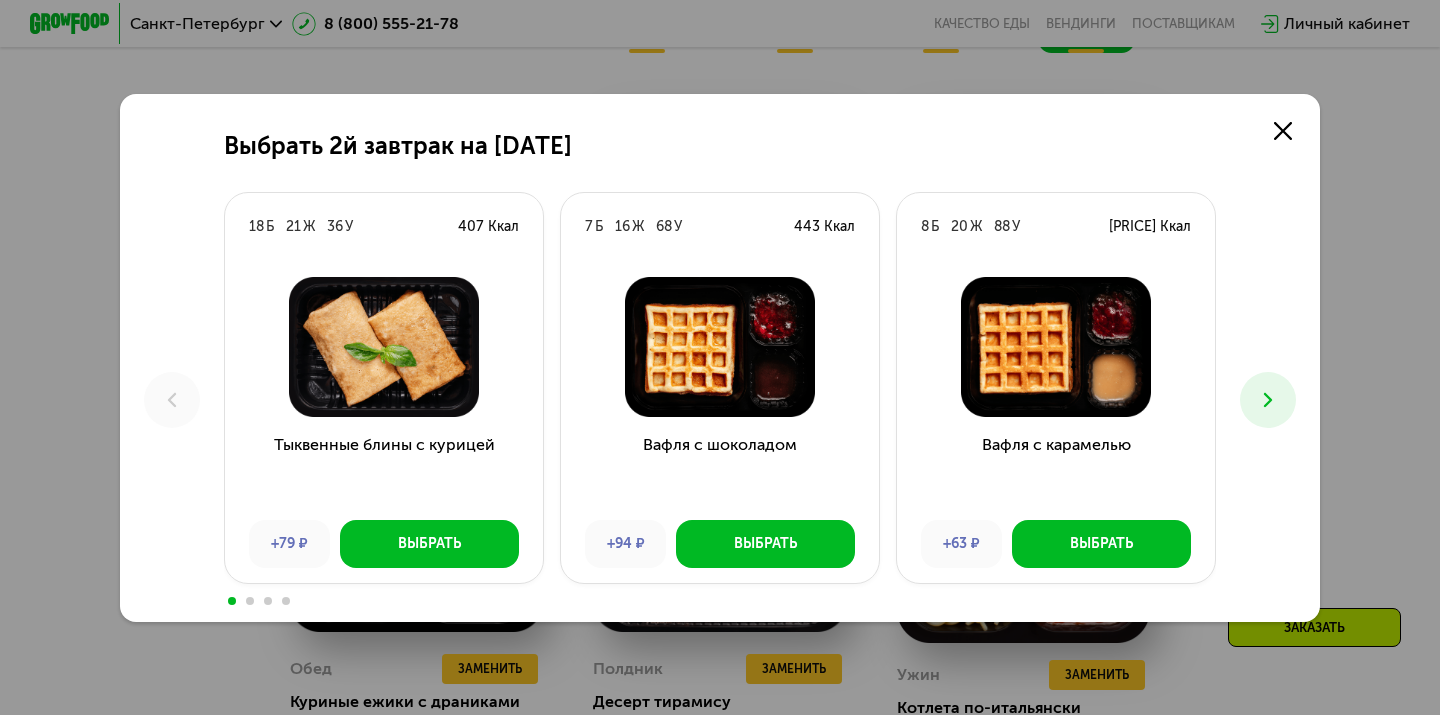 click 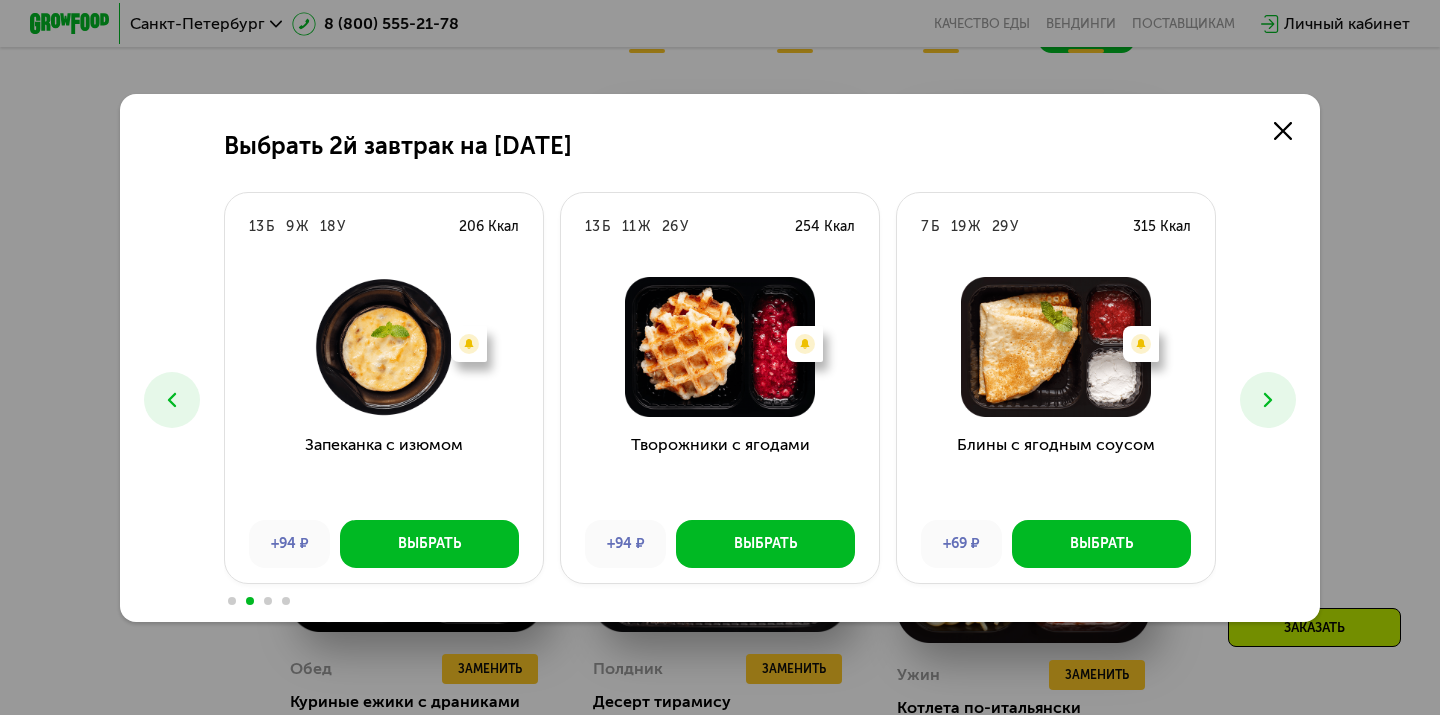 click 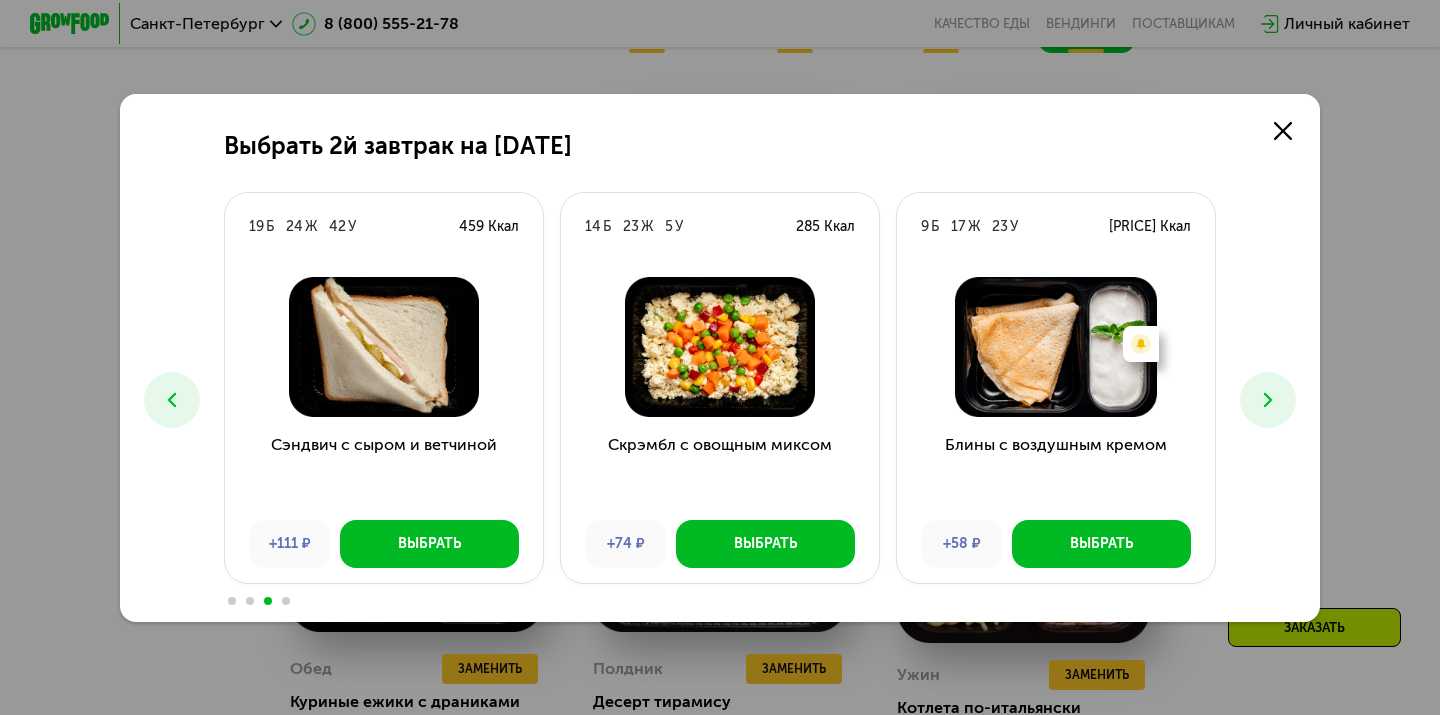 click 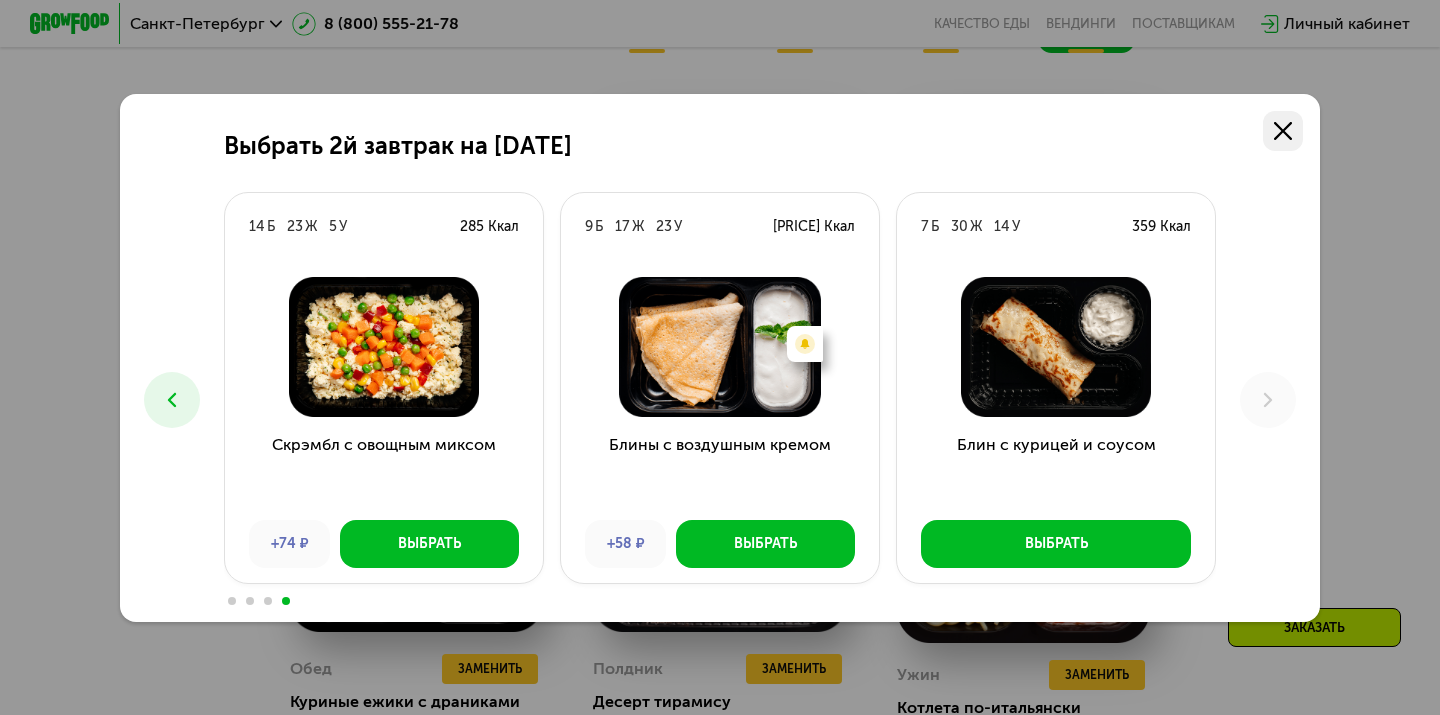 click at bounding box center [1283, 131] 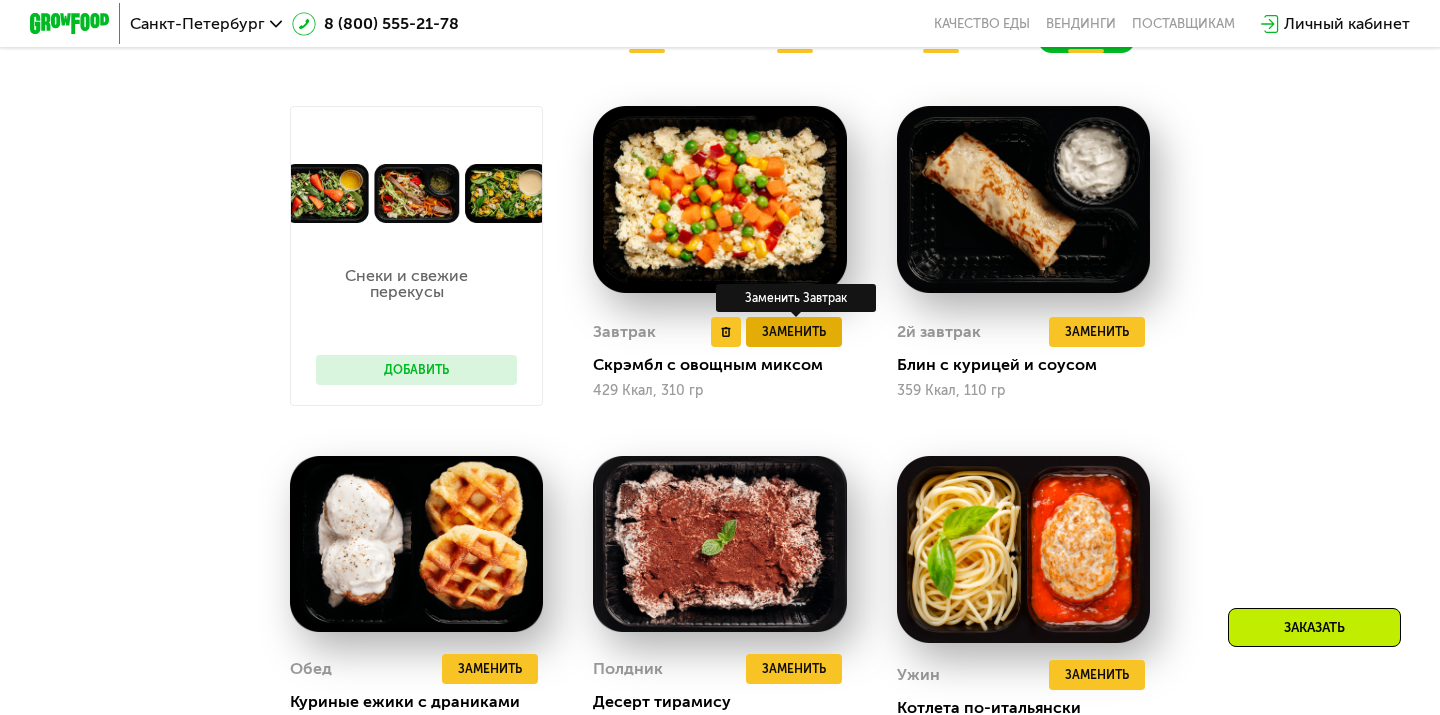 click on "Заменить" at bounding box center (794, 332) 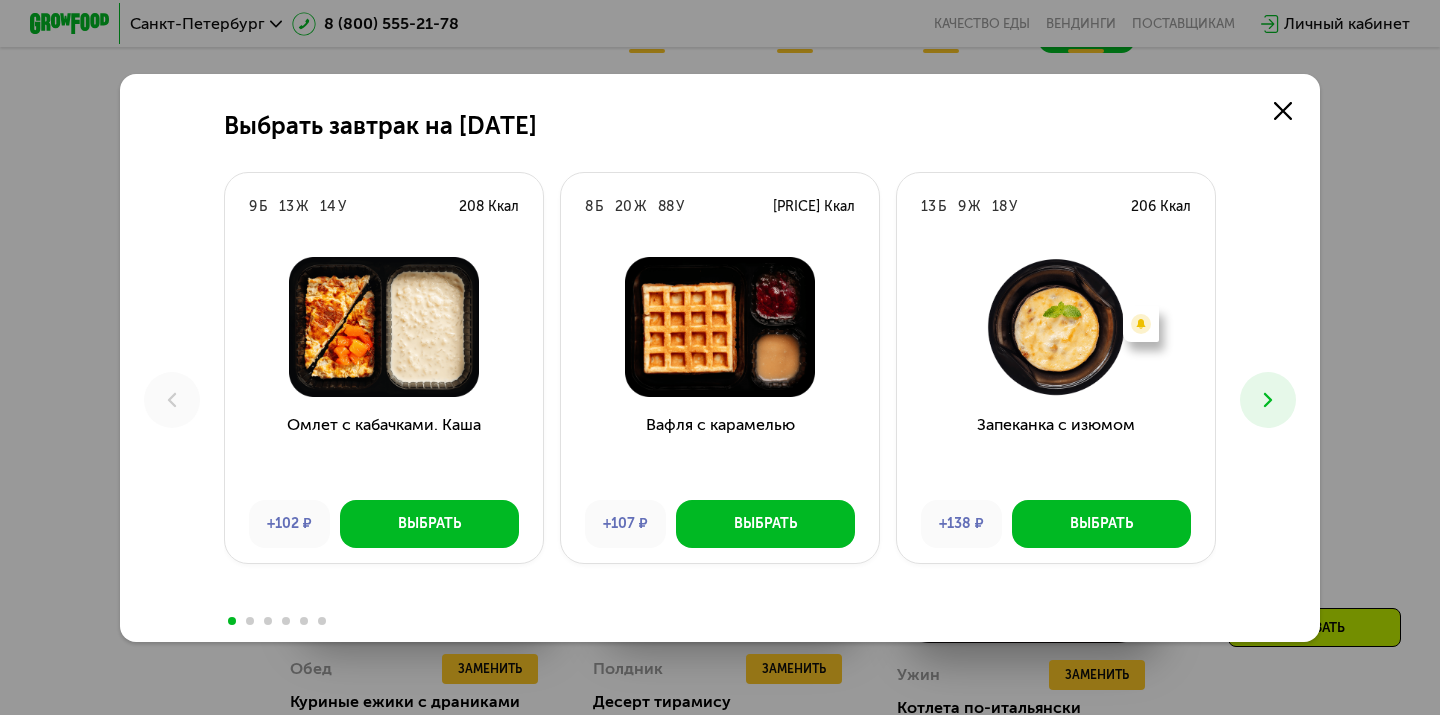 click at bounding box center [1268, 400] 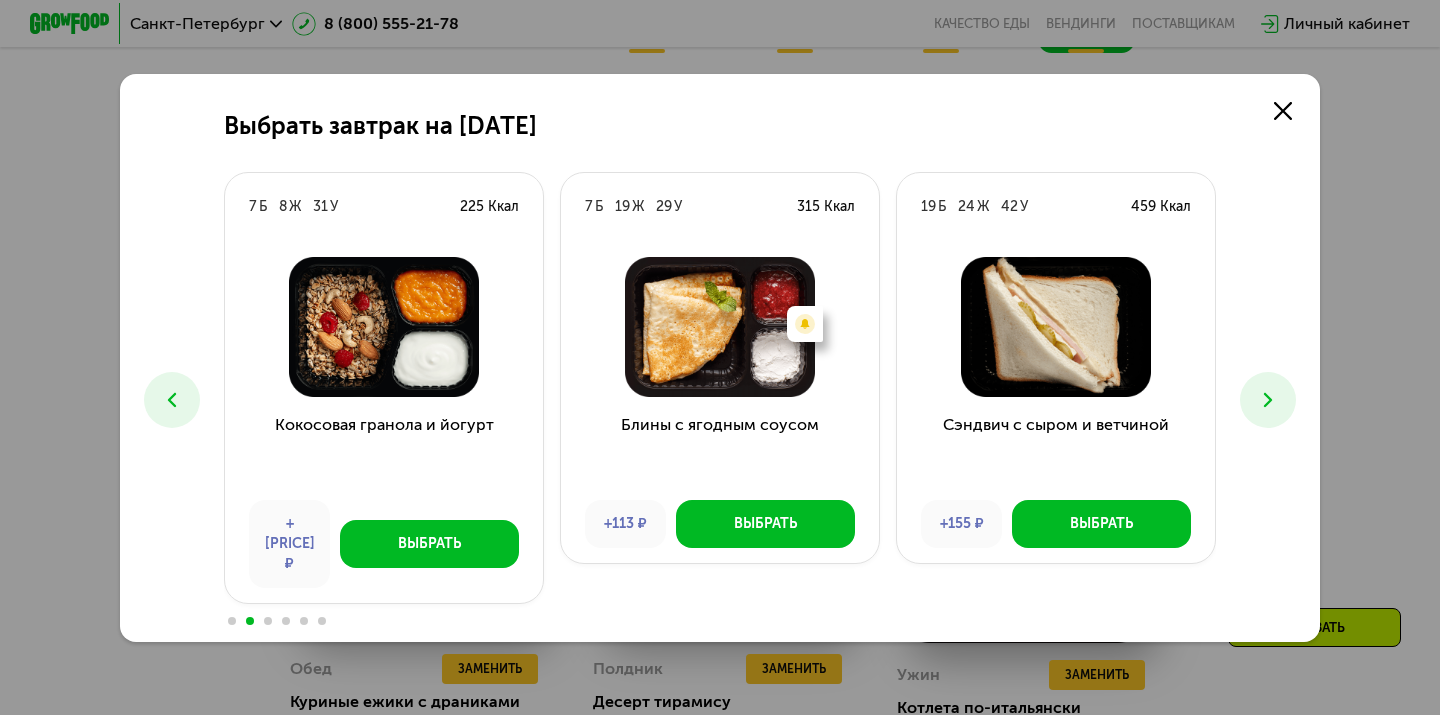 click at bounding box center (1268, 400) 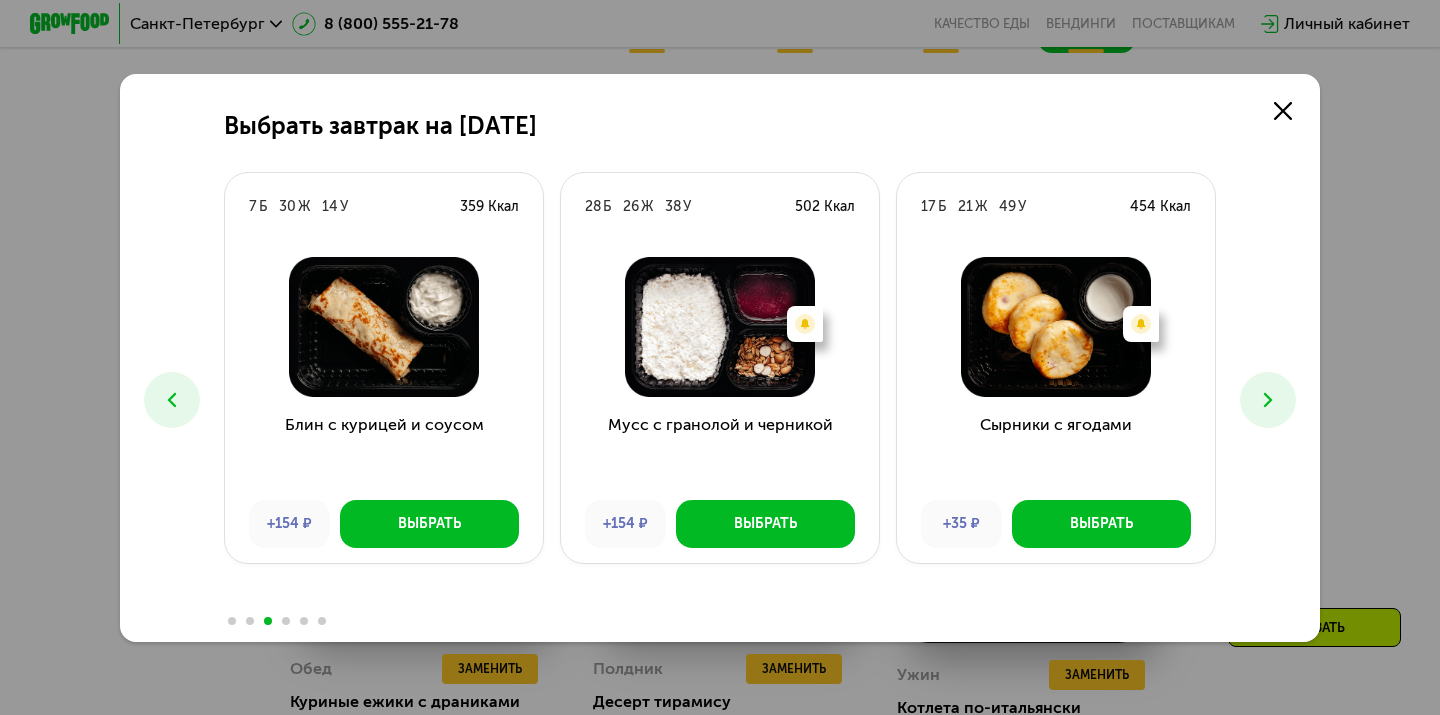 click at bounding box center [1268, 400] 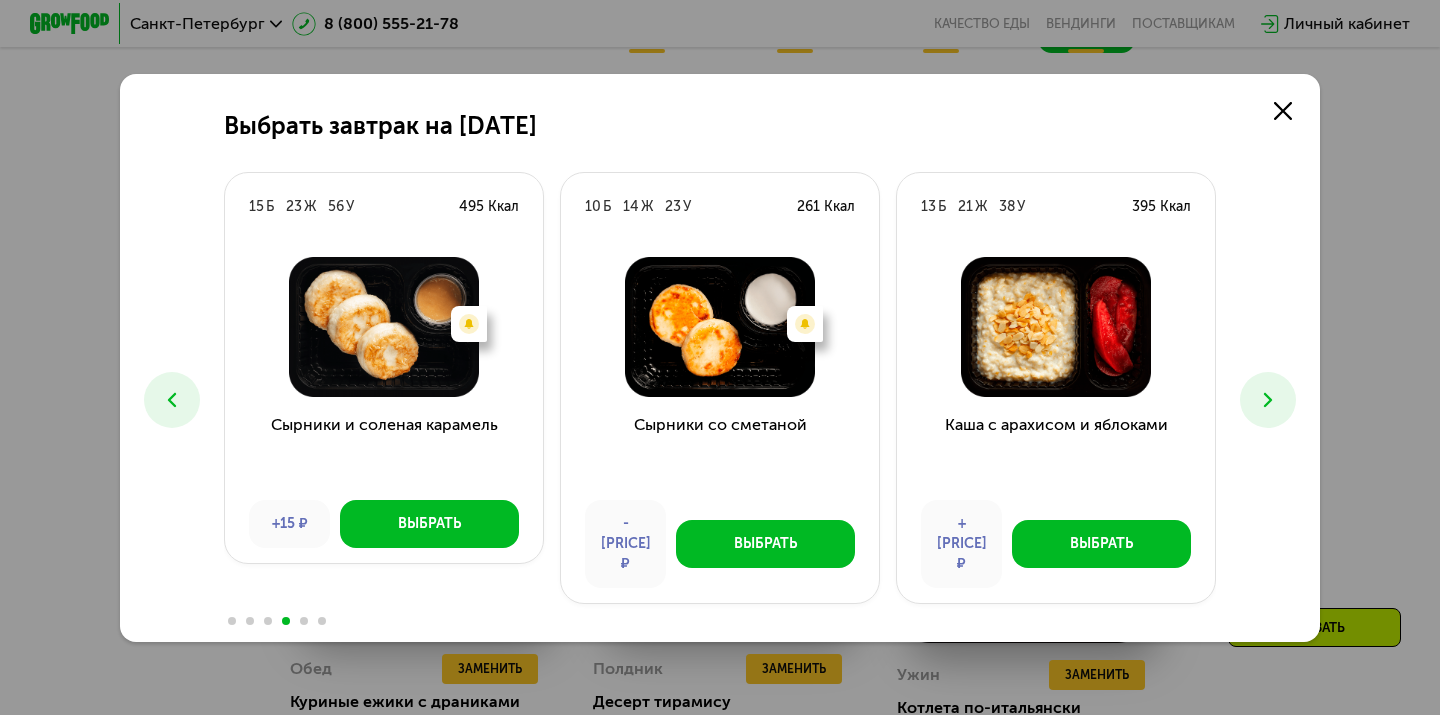 click 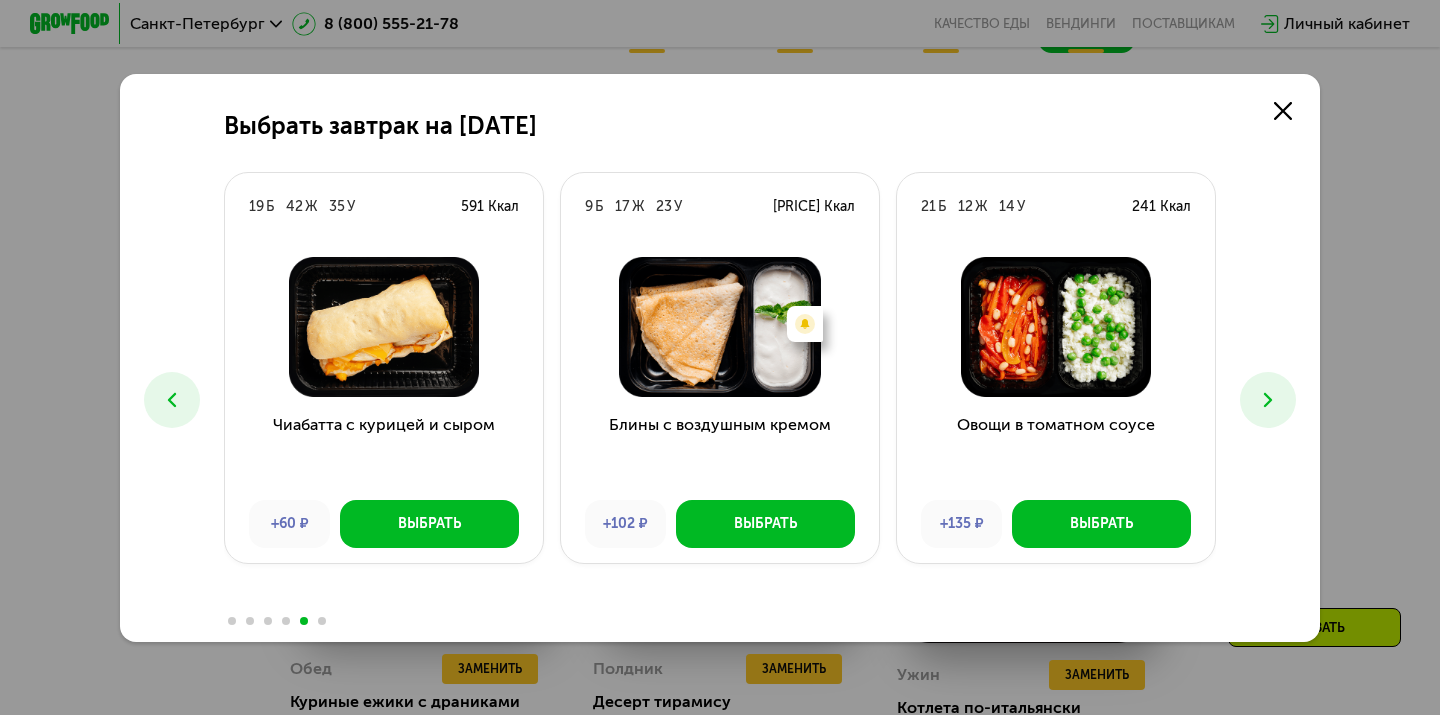 click 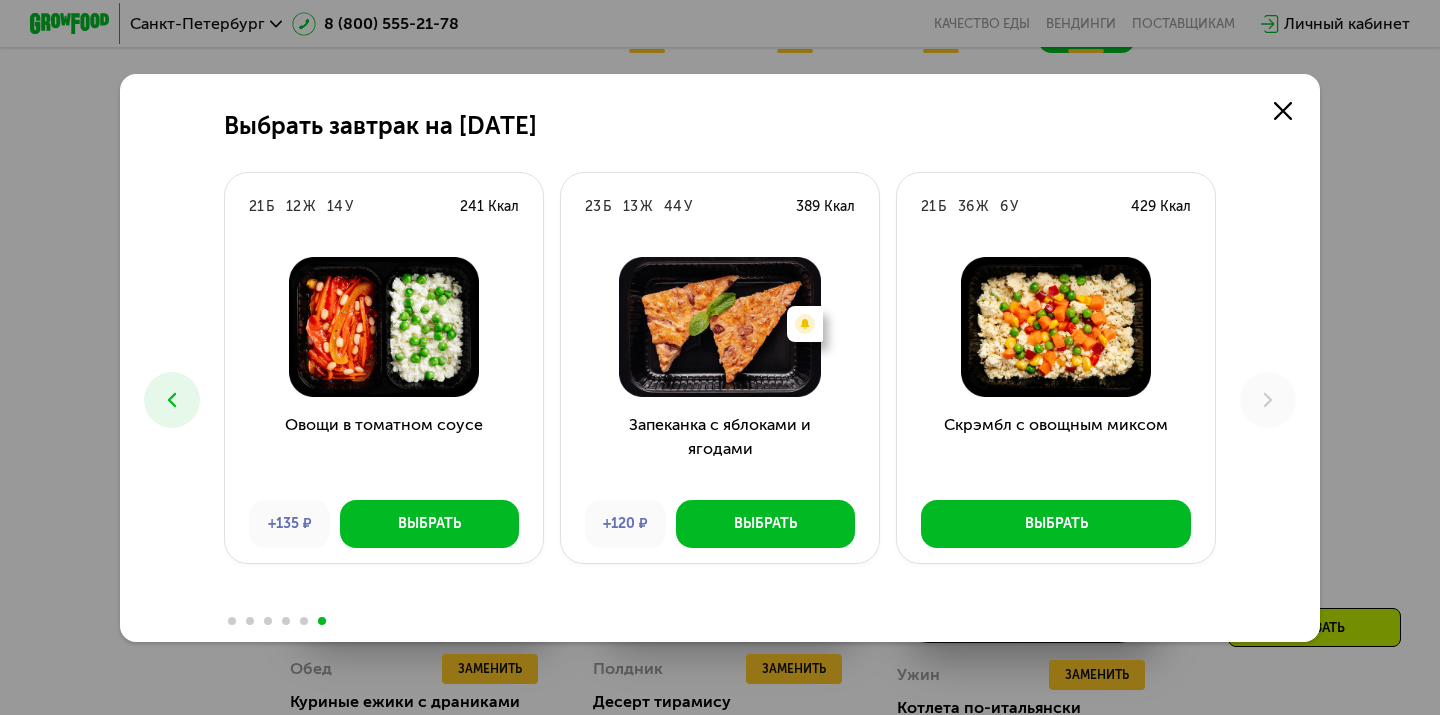 click at bounding box center [172, 400] 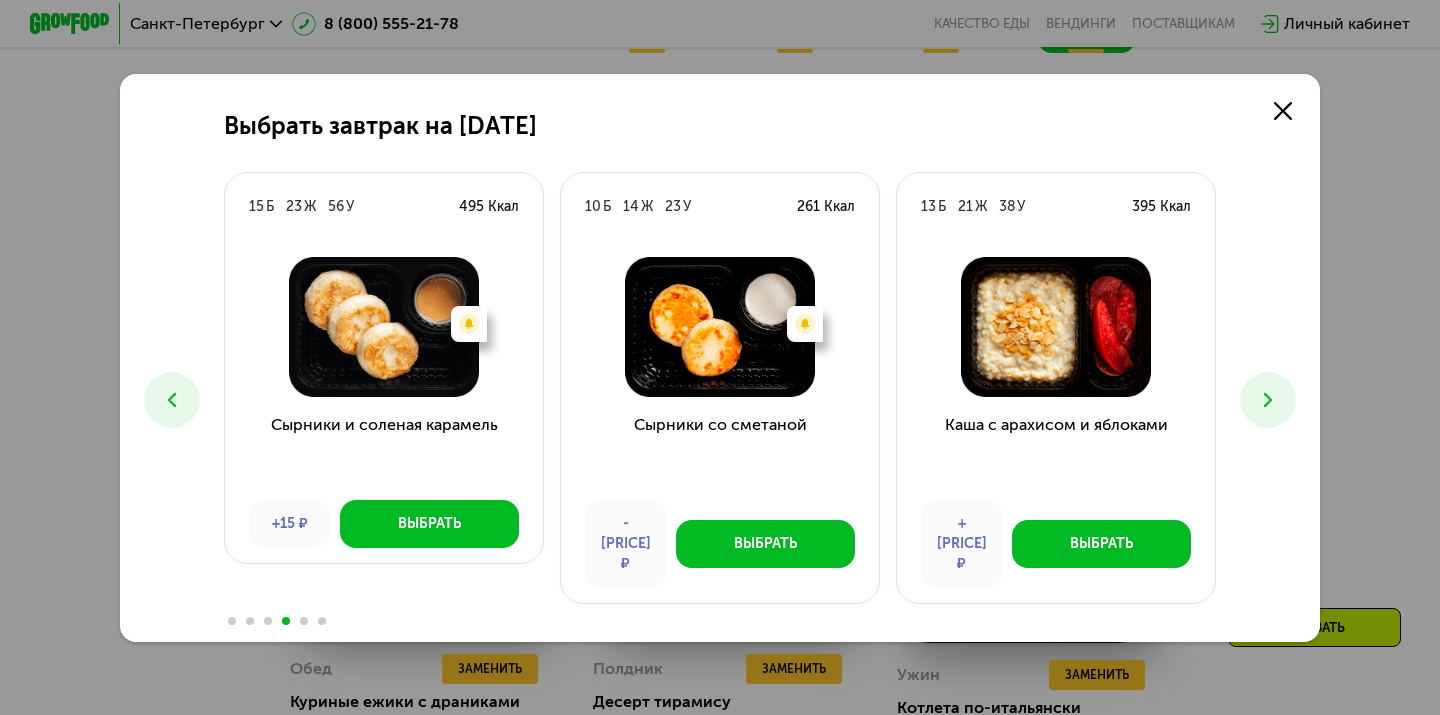 click at bounding box center [172, 400] 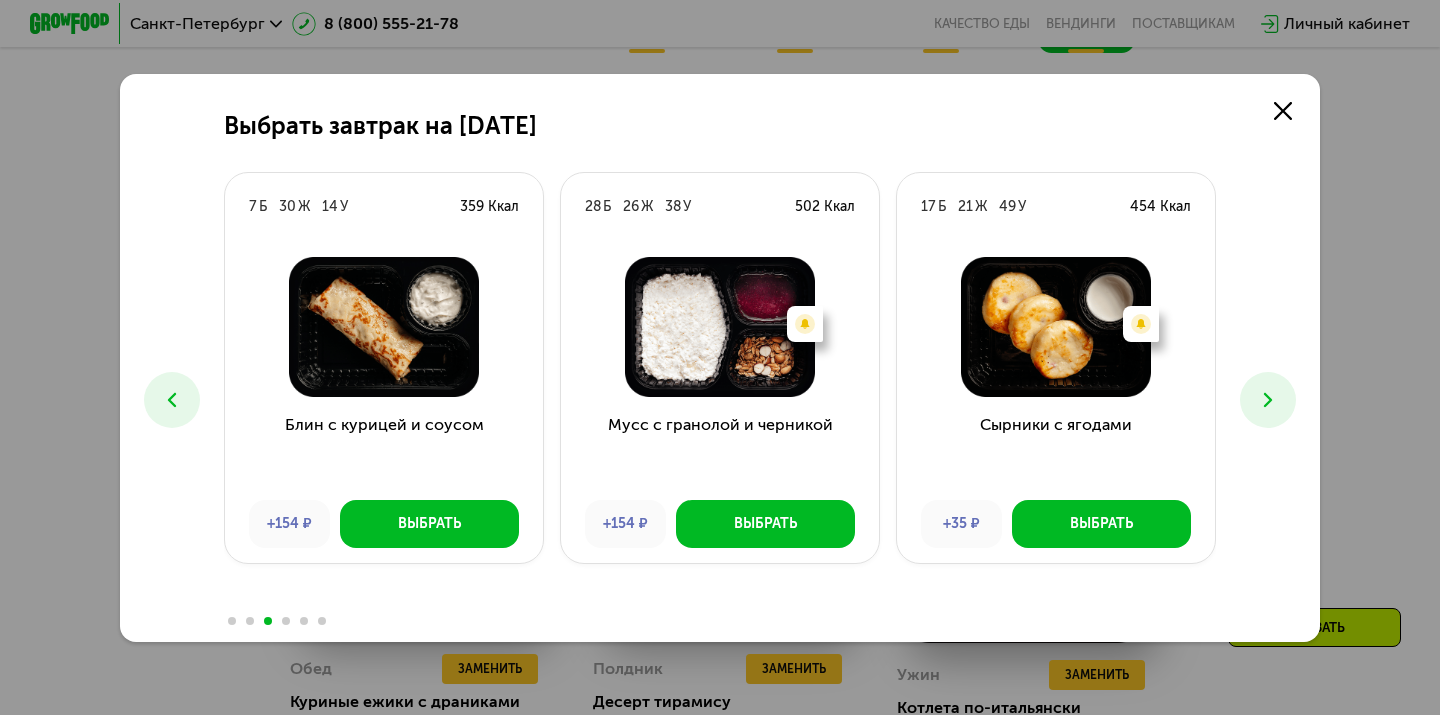 click at bounding box center [172, 400] 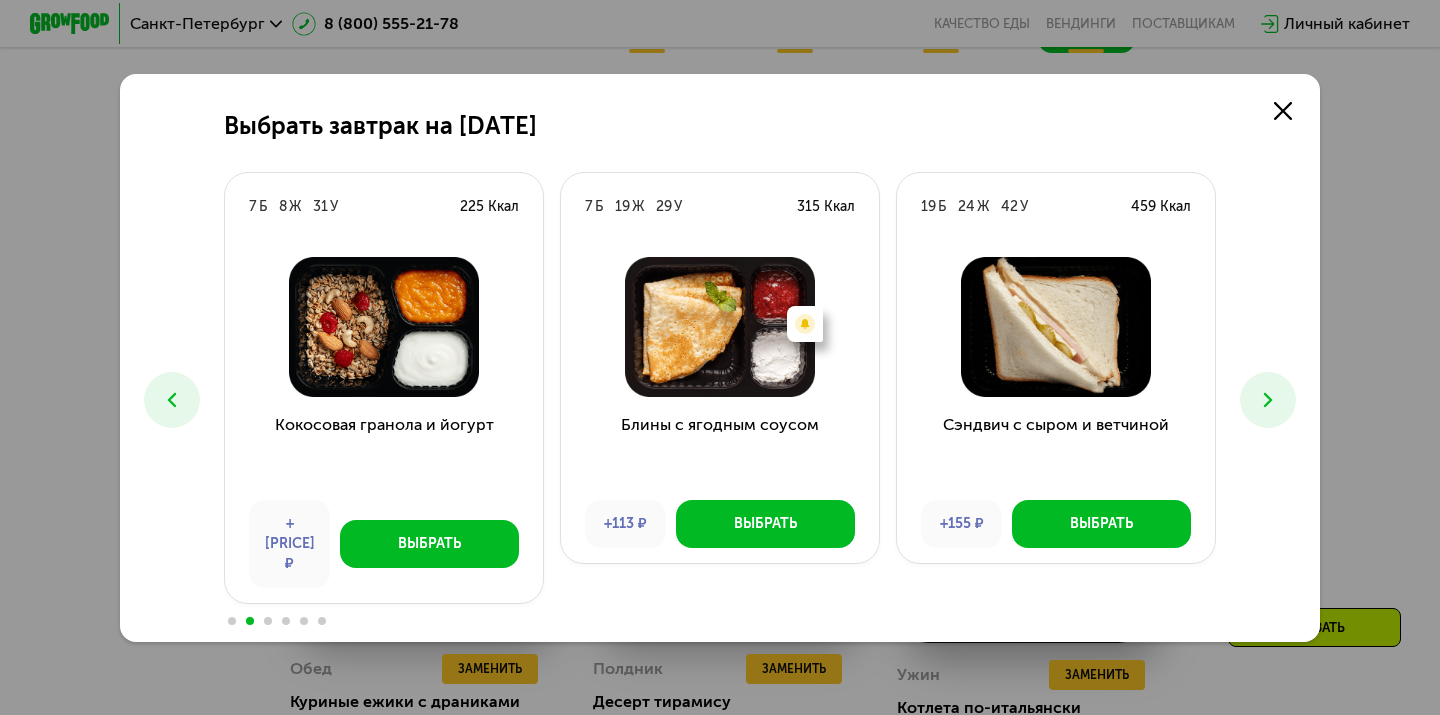 click at bounding box center [172, 400] 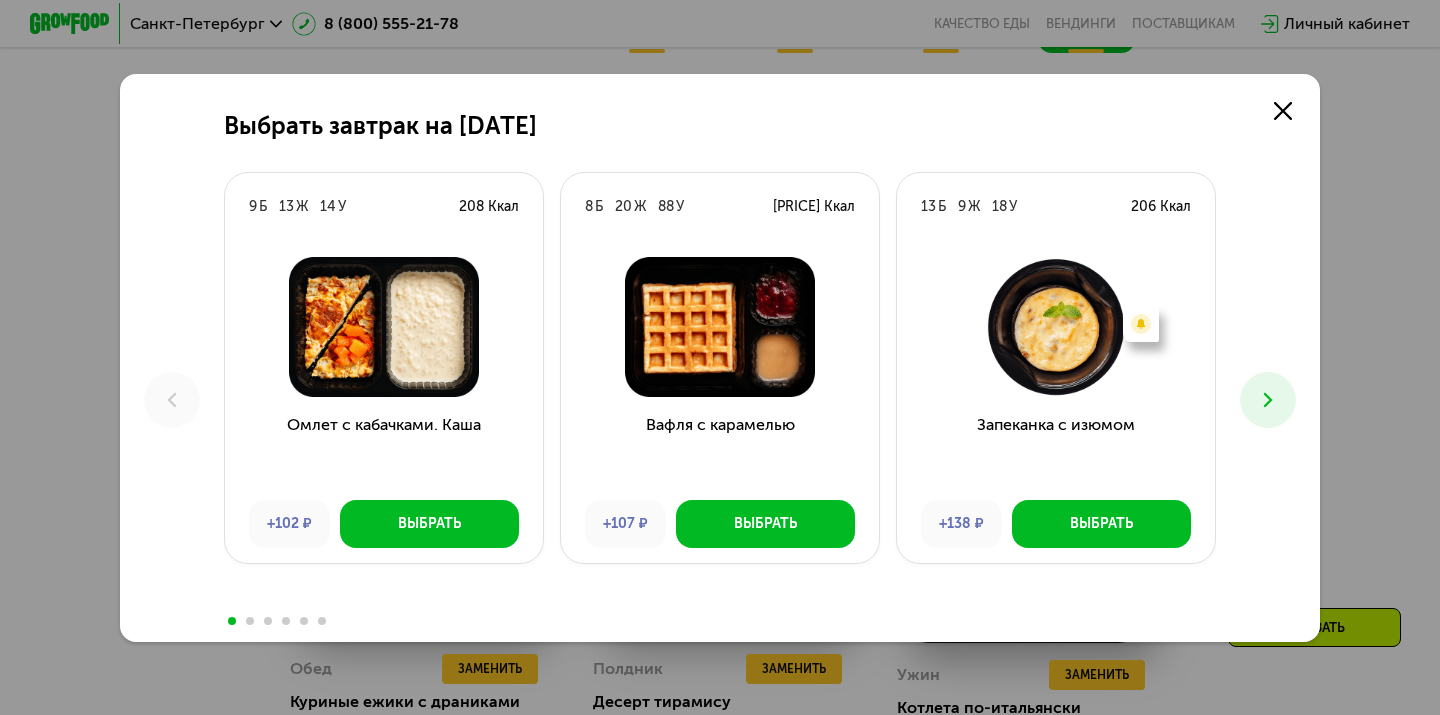 click at bounding box center (1268, 400) 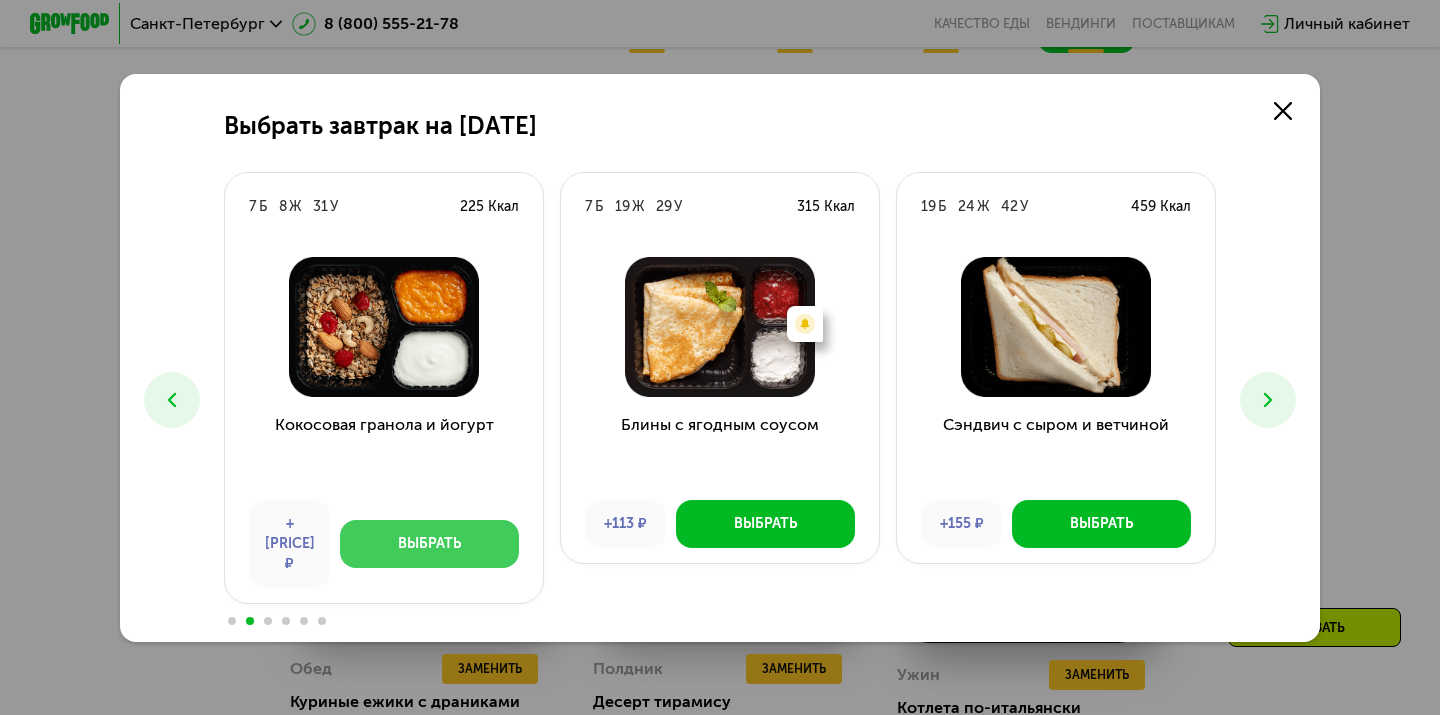 click on "Выбрать" at bounding box center (429, 544) 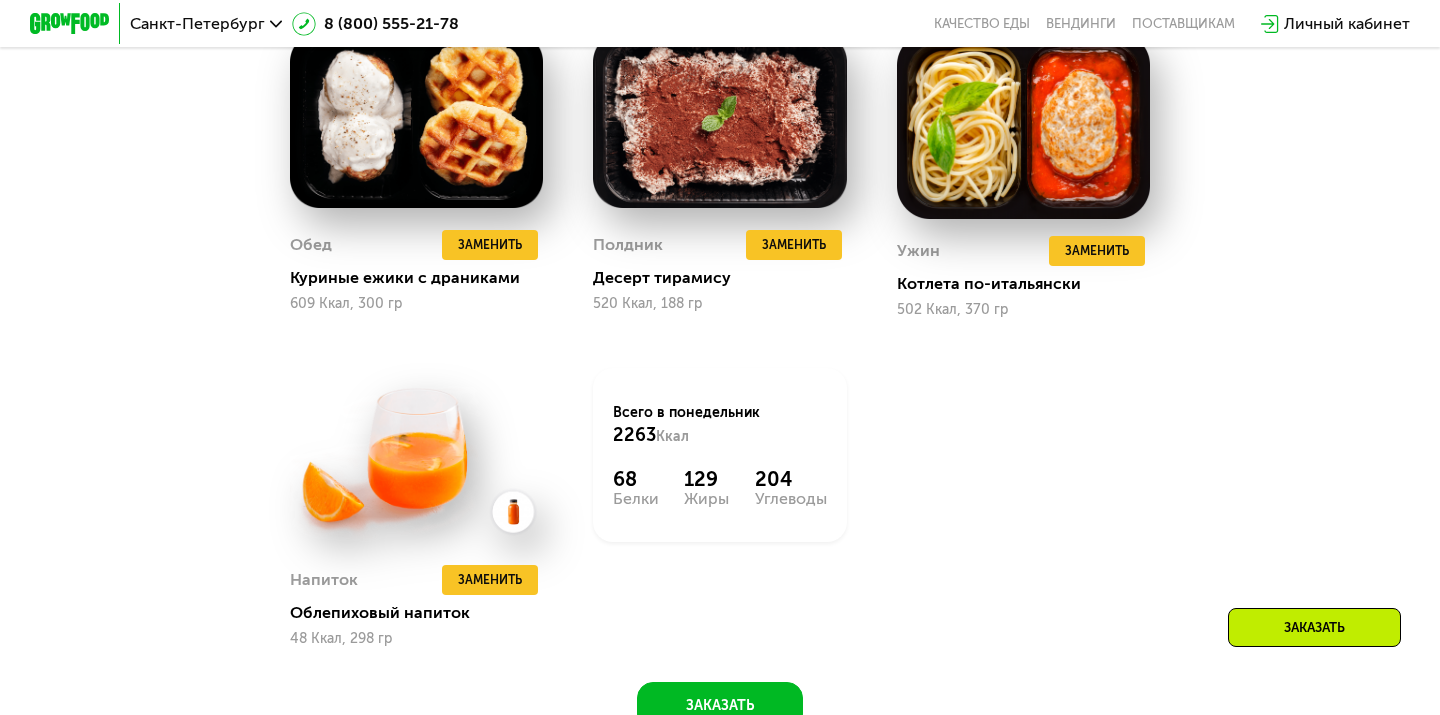 scroll, scrollTop: 1737, scrollLeft: 0, axis: vertical 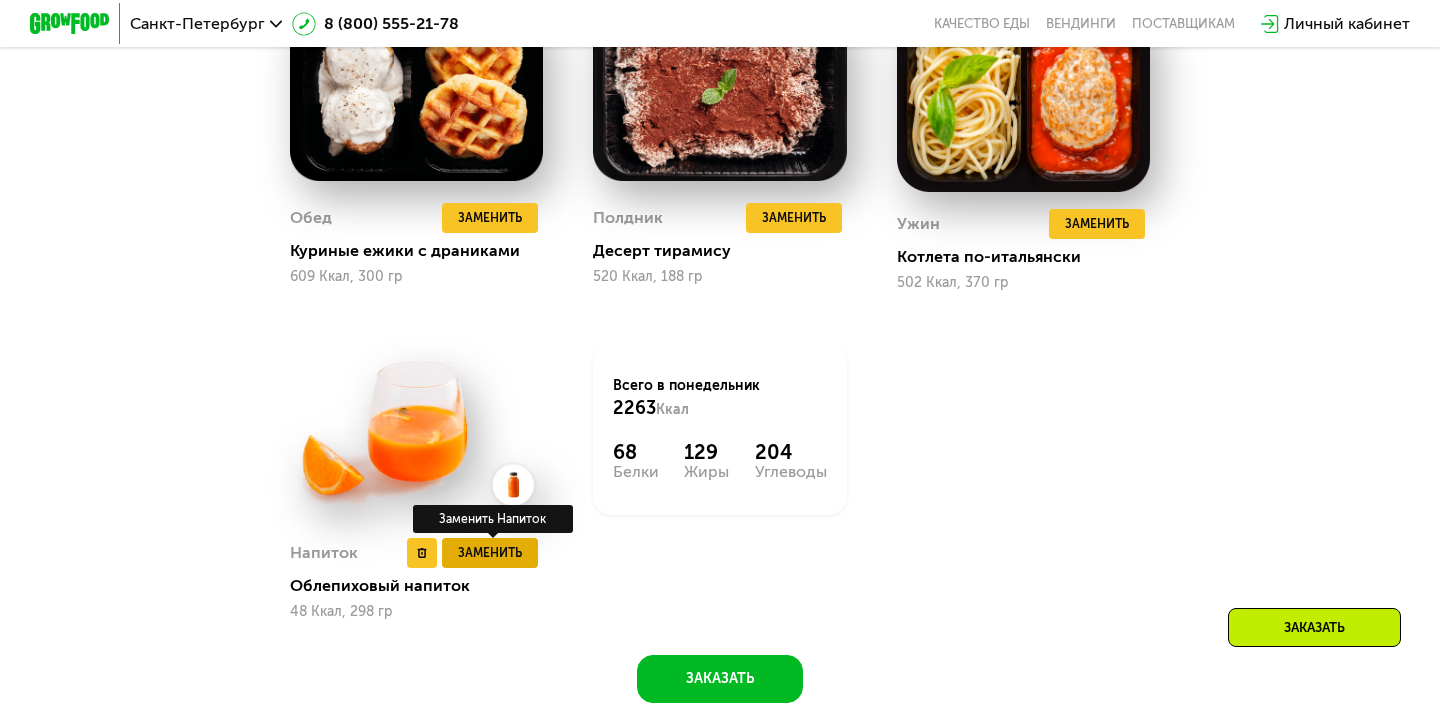 click on "Заменить" at bounding box center (490, 553) 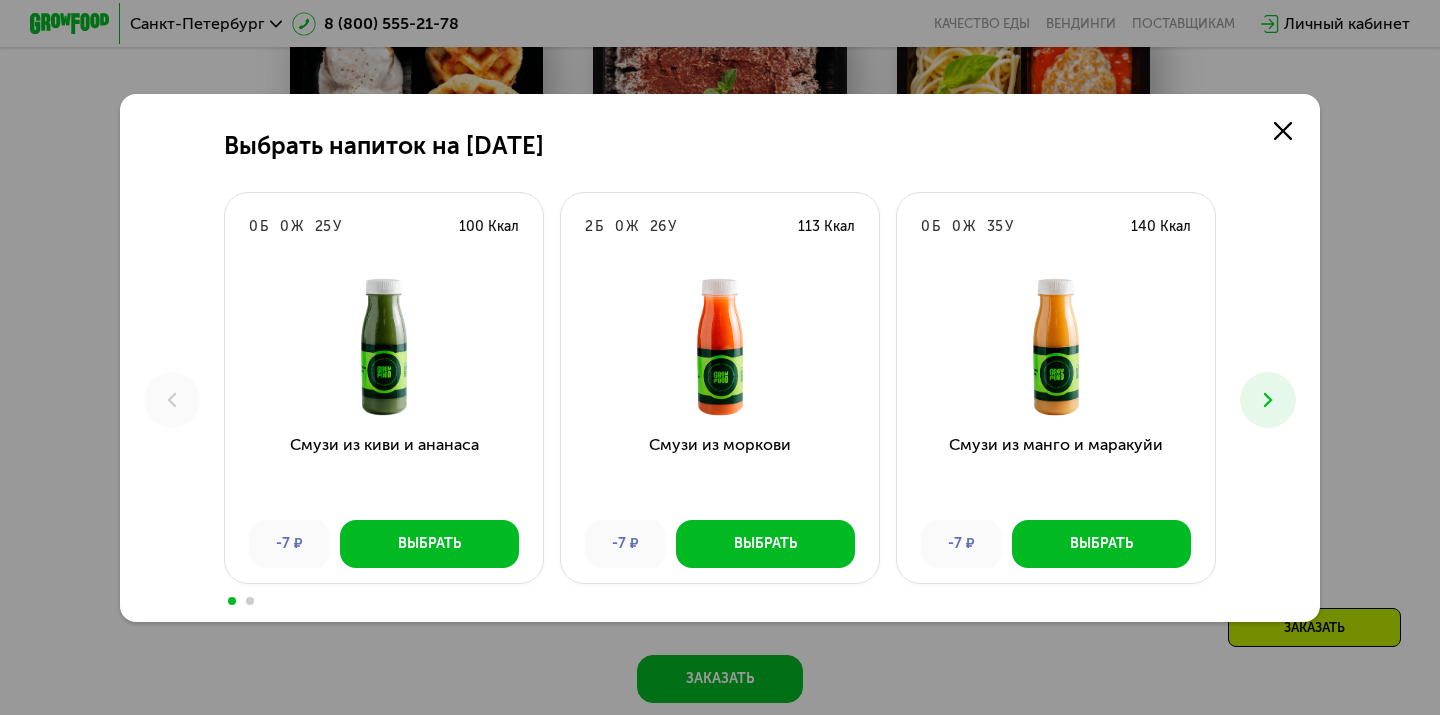 click at bounding box center [1268, 400] 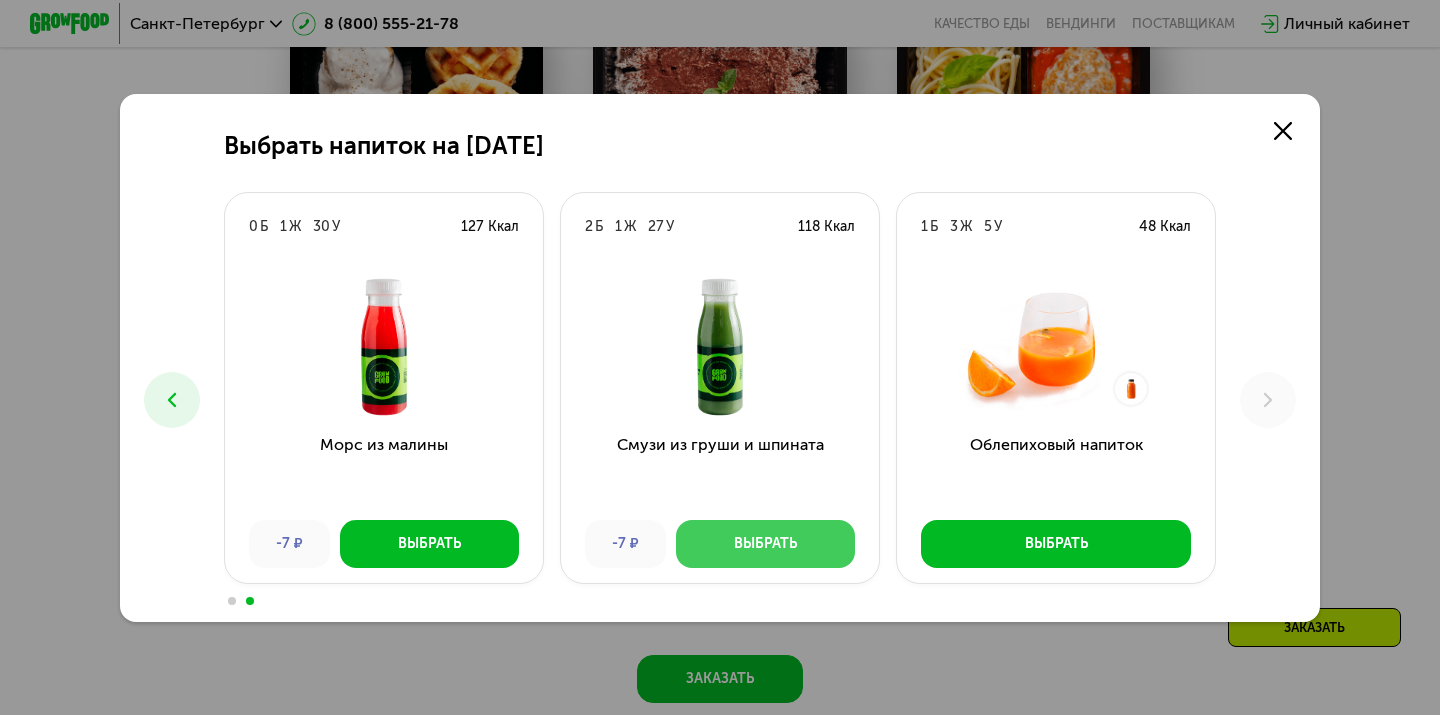 click on "Выбрать" at bounding box center (765, 544) 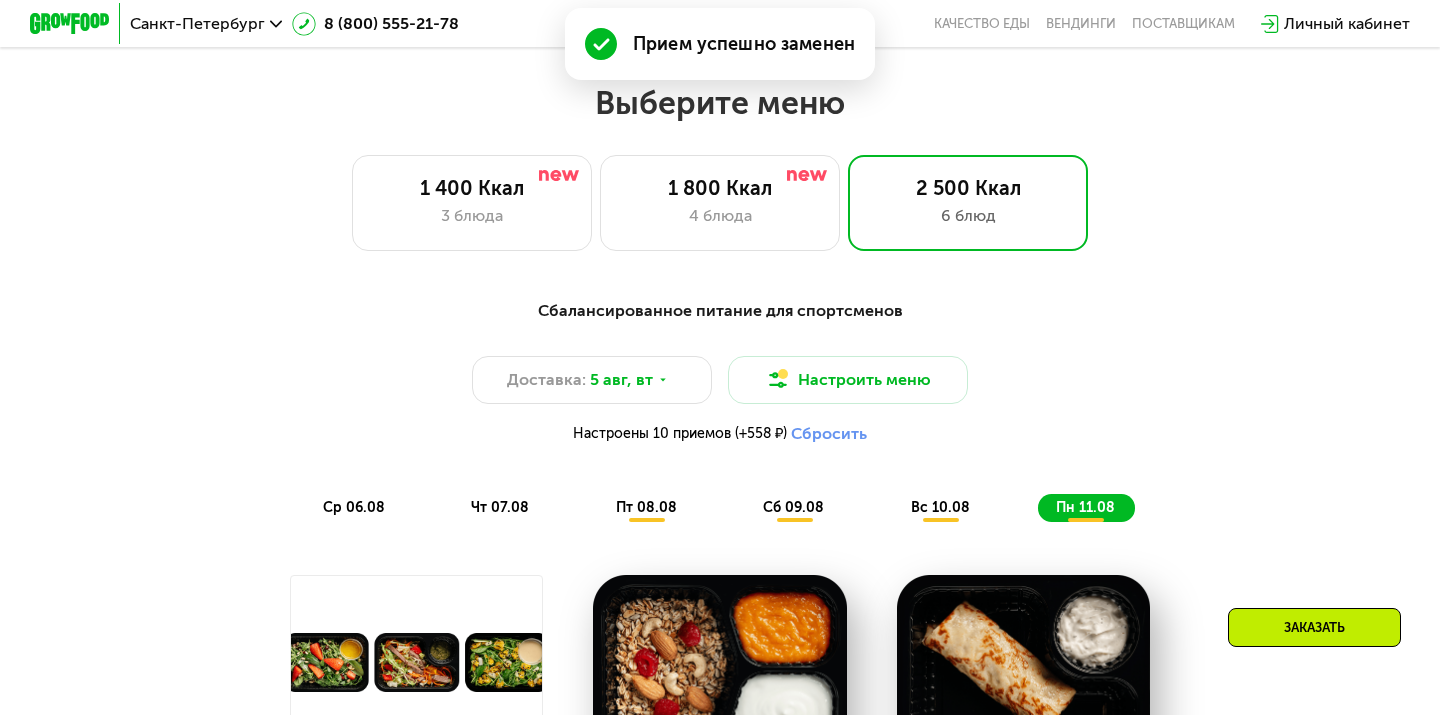 scroll, scrollTop: 820, scrollLeft: 0, axis: vertical 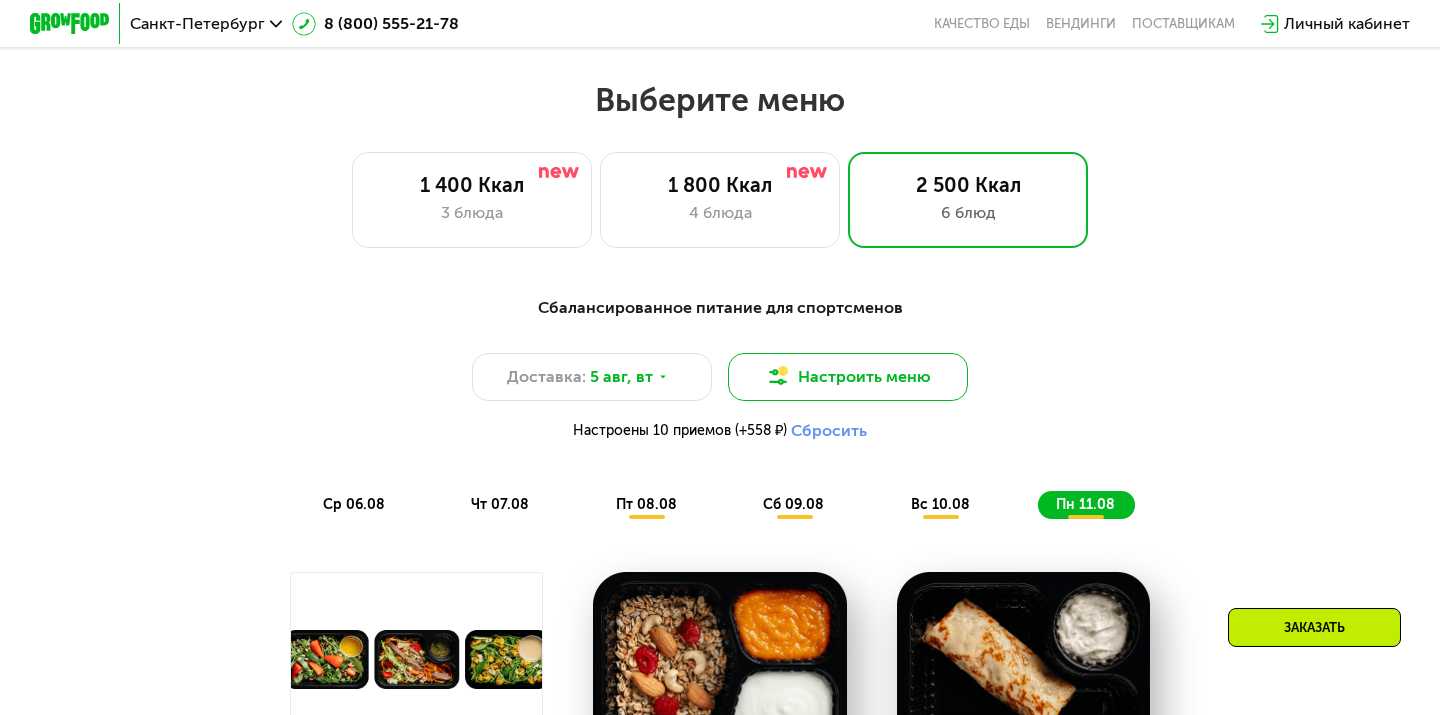 click at bounding box center (778, 377) 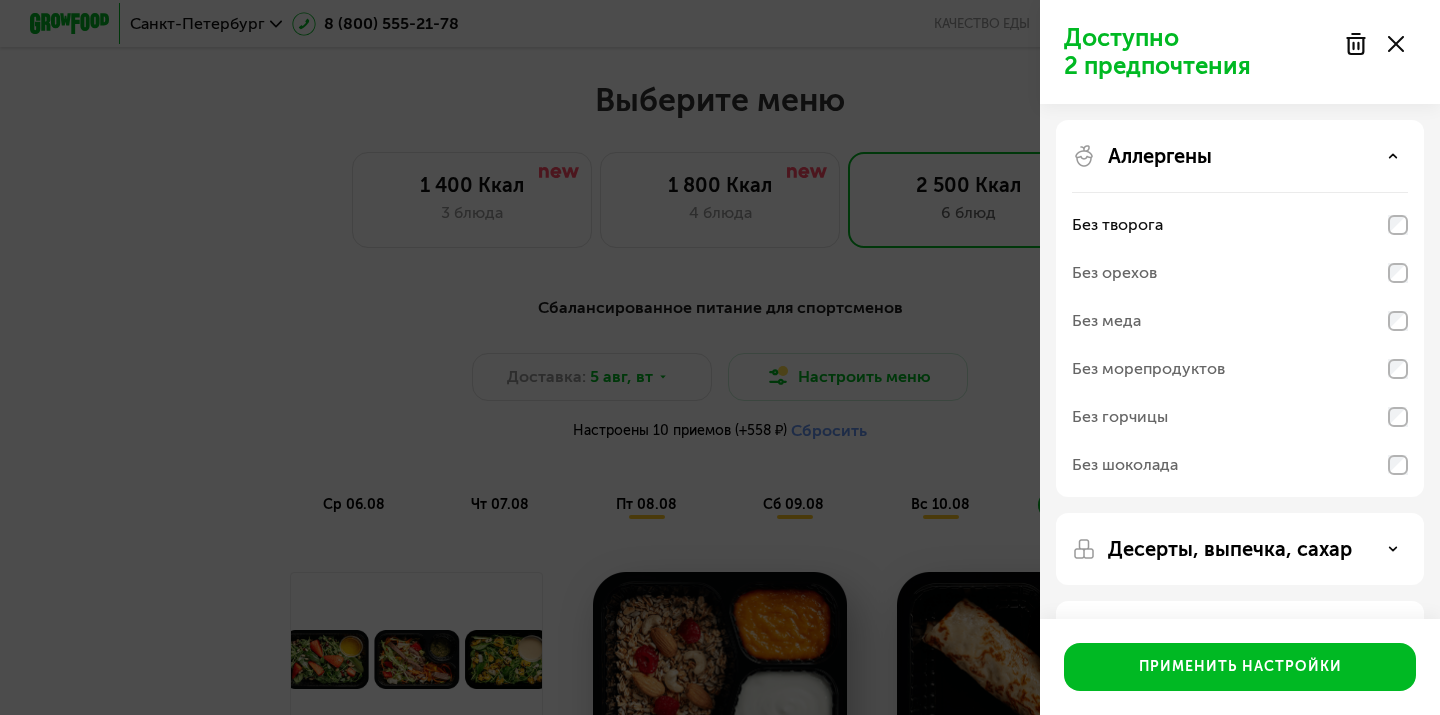 click 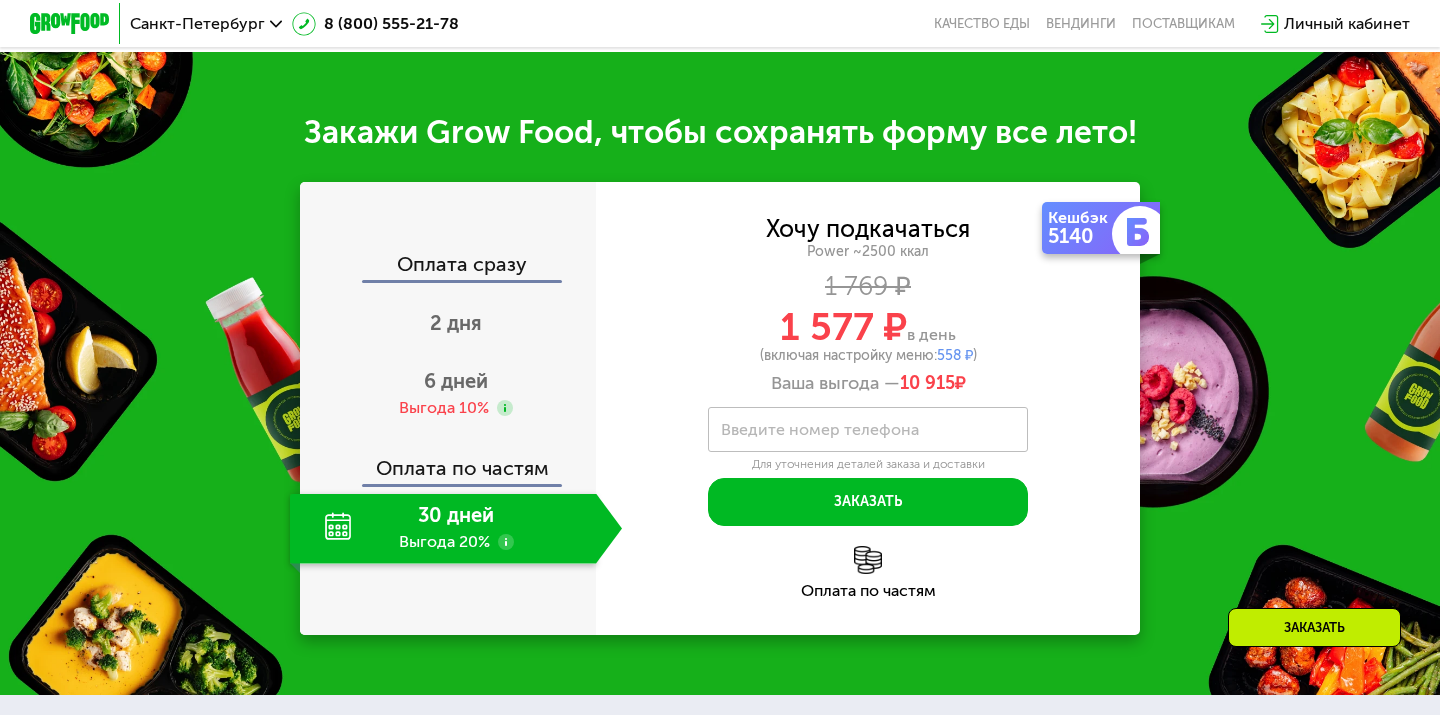 scroll, scrollTop: 2446, scrollLeft: 0, axis: vertical 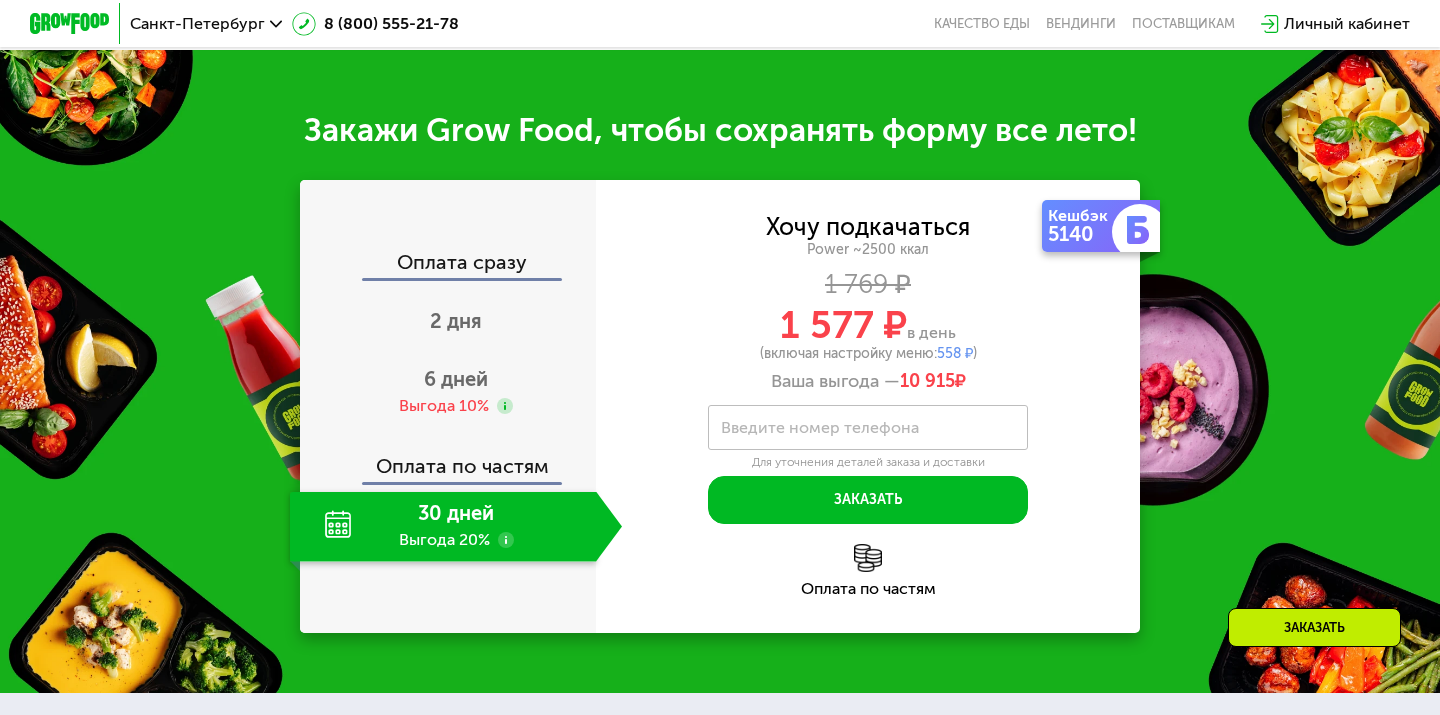 click on "Введите номер телефона" at bounding box center [820, 427] 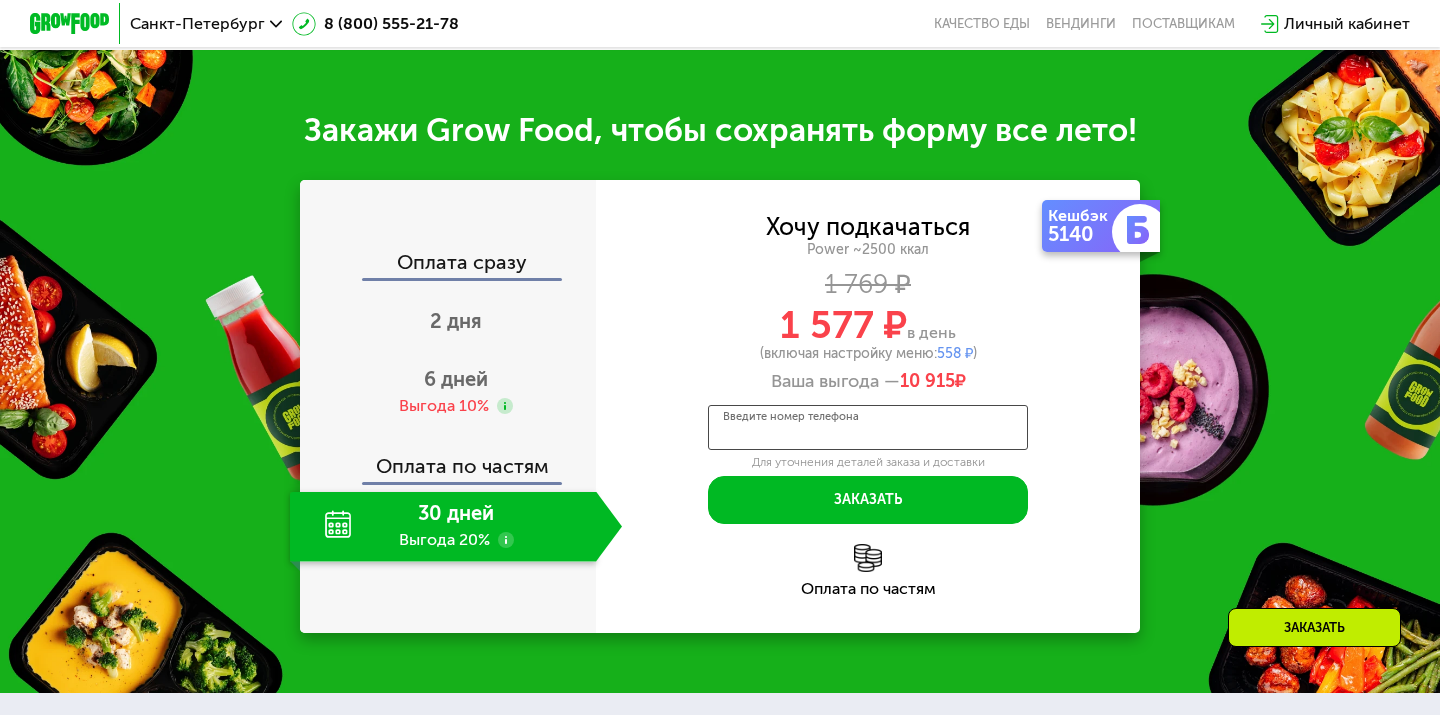 click on "Введите номер телефона" at bounding box center (868, 427) 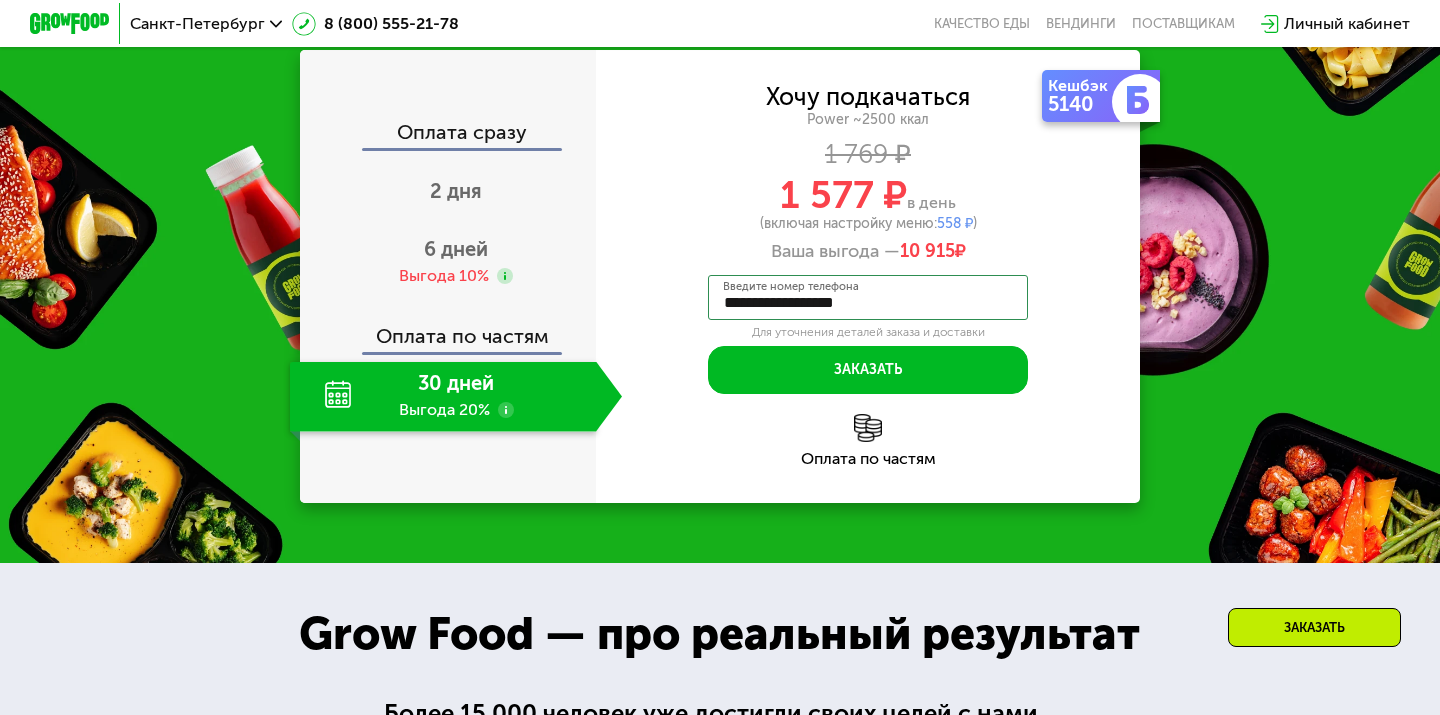 scroll, scrollTop: 2572, scrollLeft: 0, axis: vertical 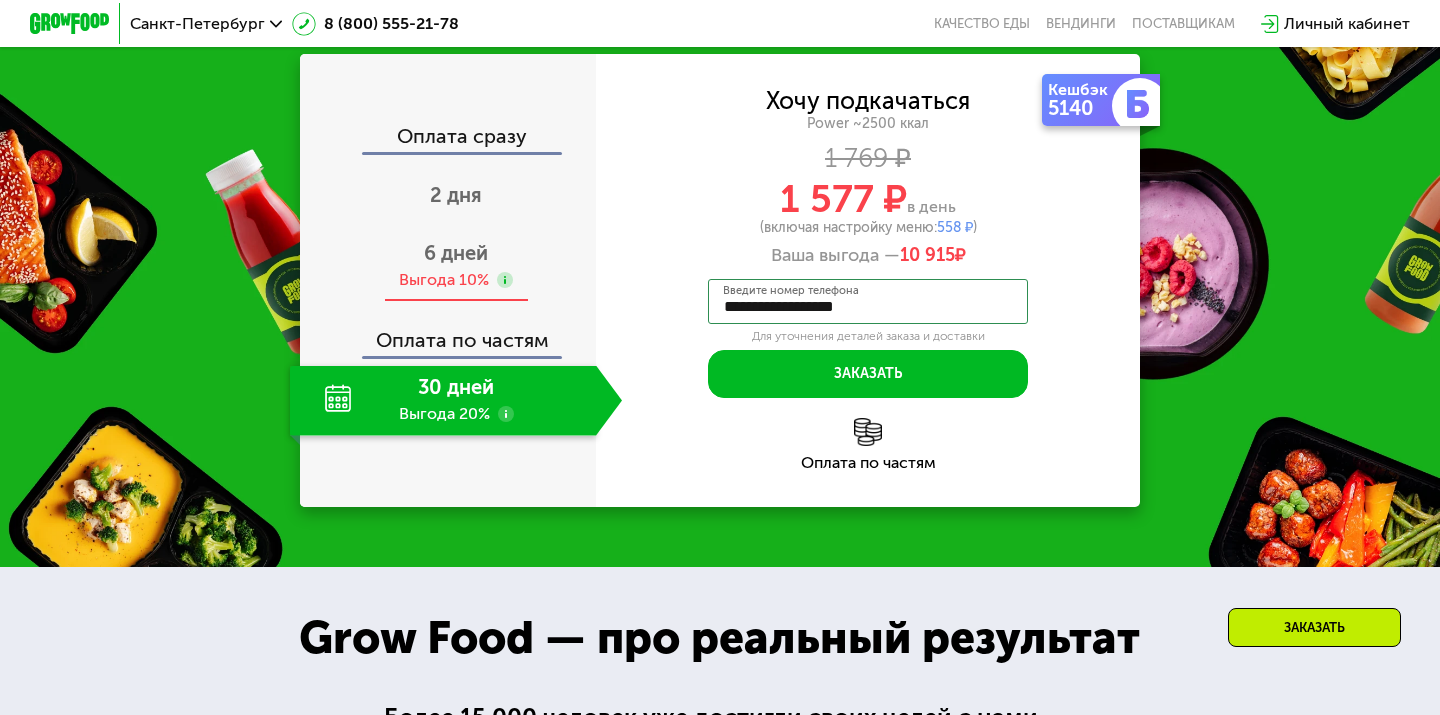 type on "**********" 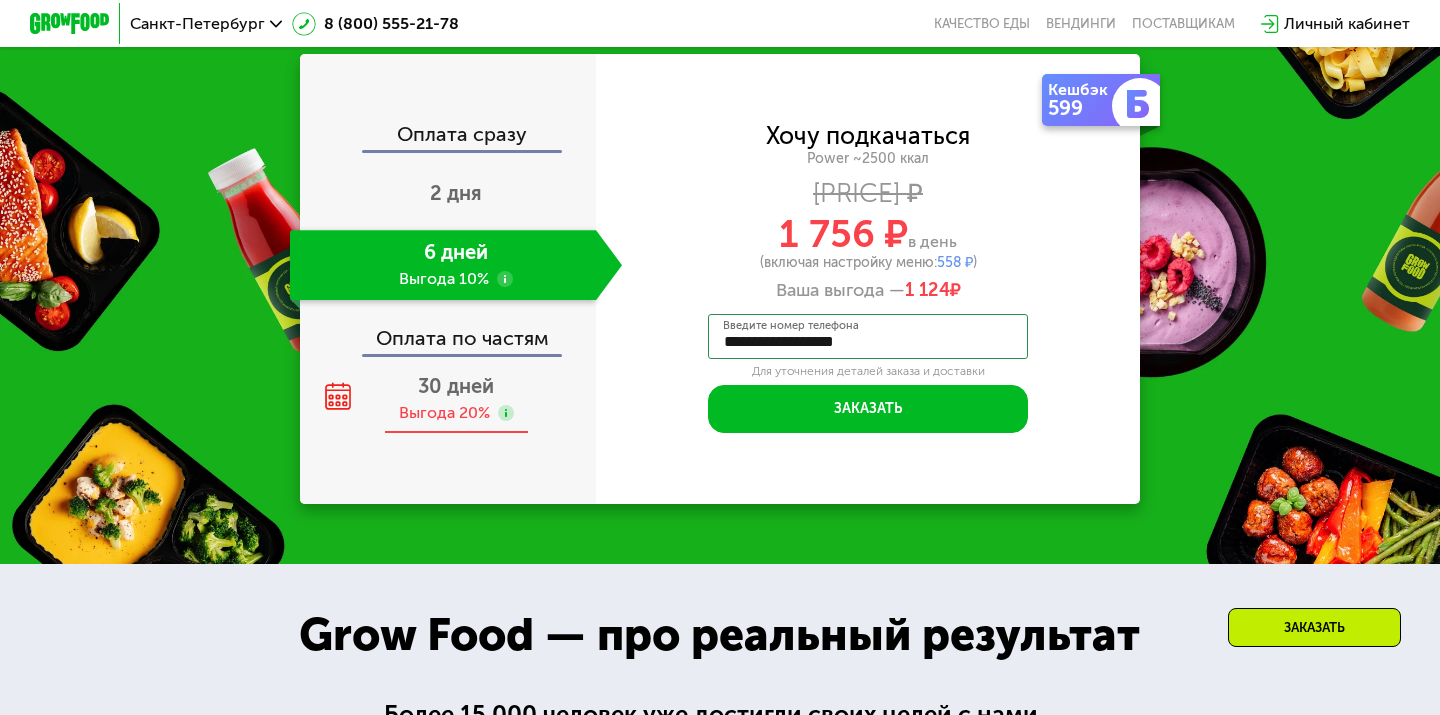 click on "30 дней Выгода 20%" at bounding box center [456, 399] 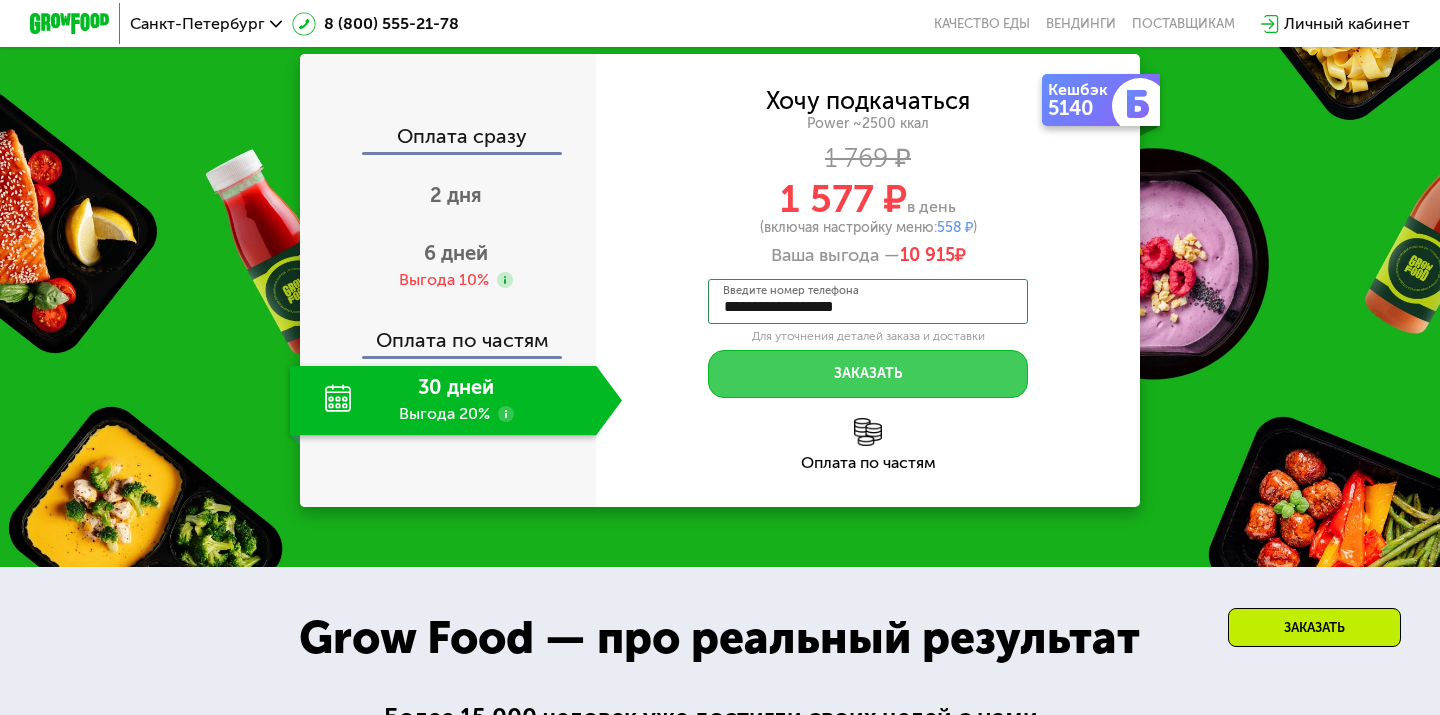 click on "Заказать" at bounding box center (868, 374) 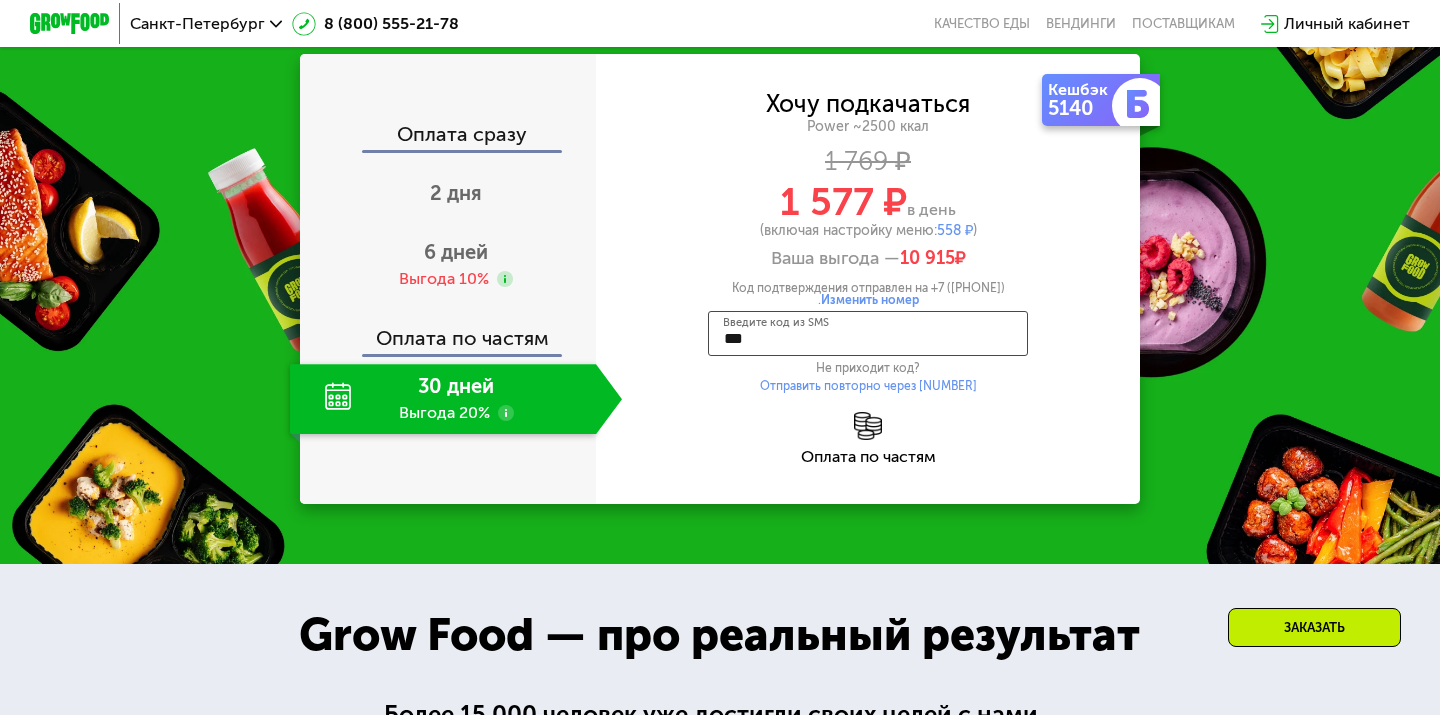 type on "****" 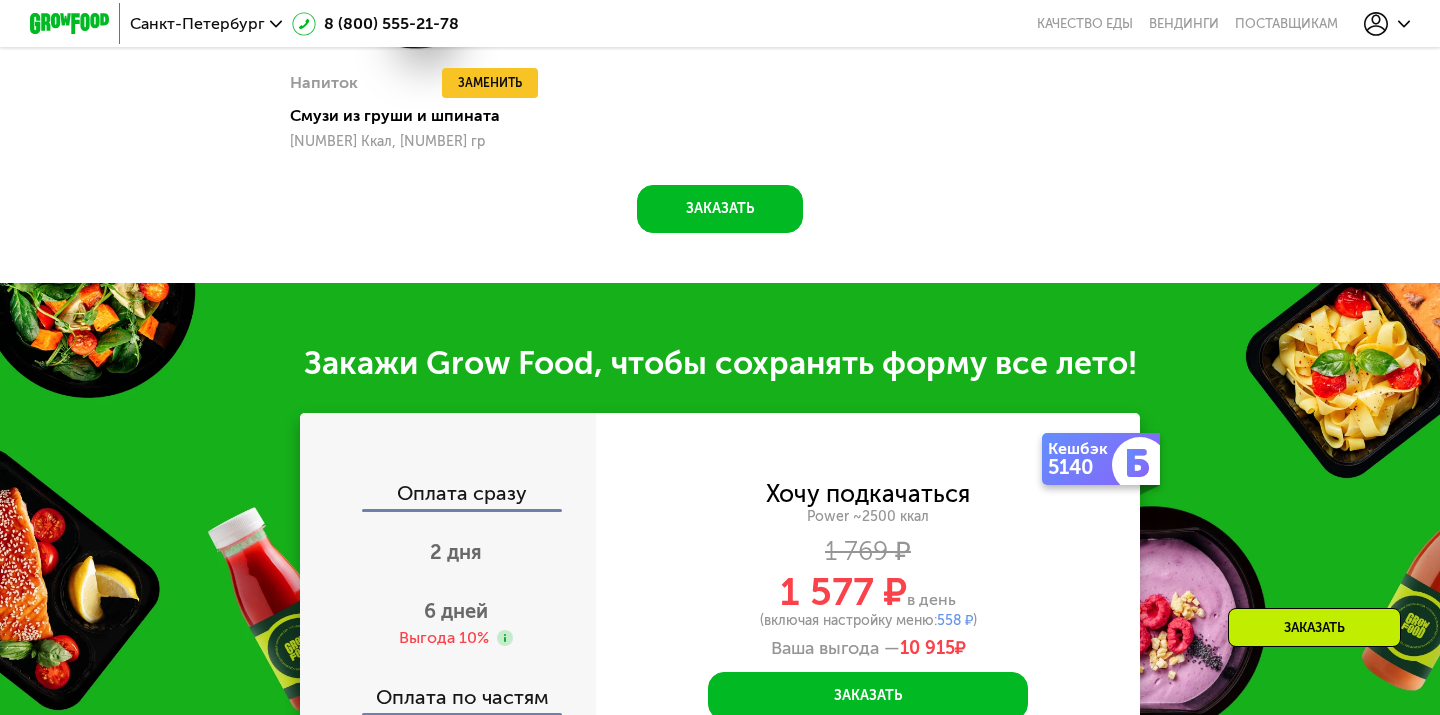 scroll, scrollTop: 2572, scrollLeft: 0, axis: vertical 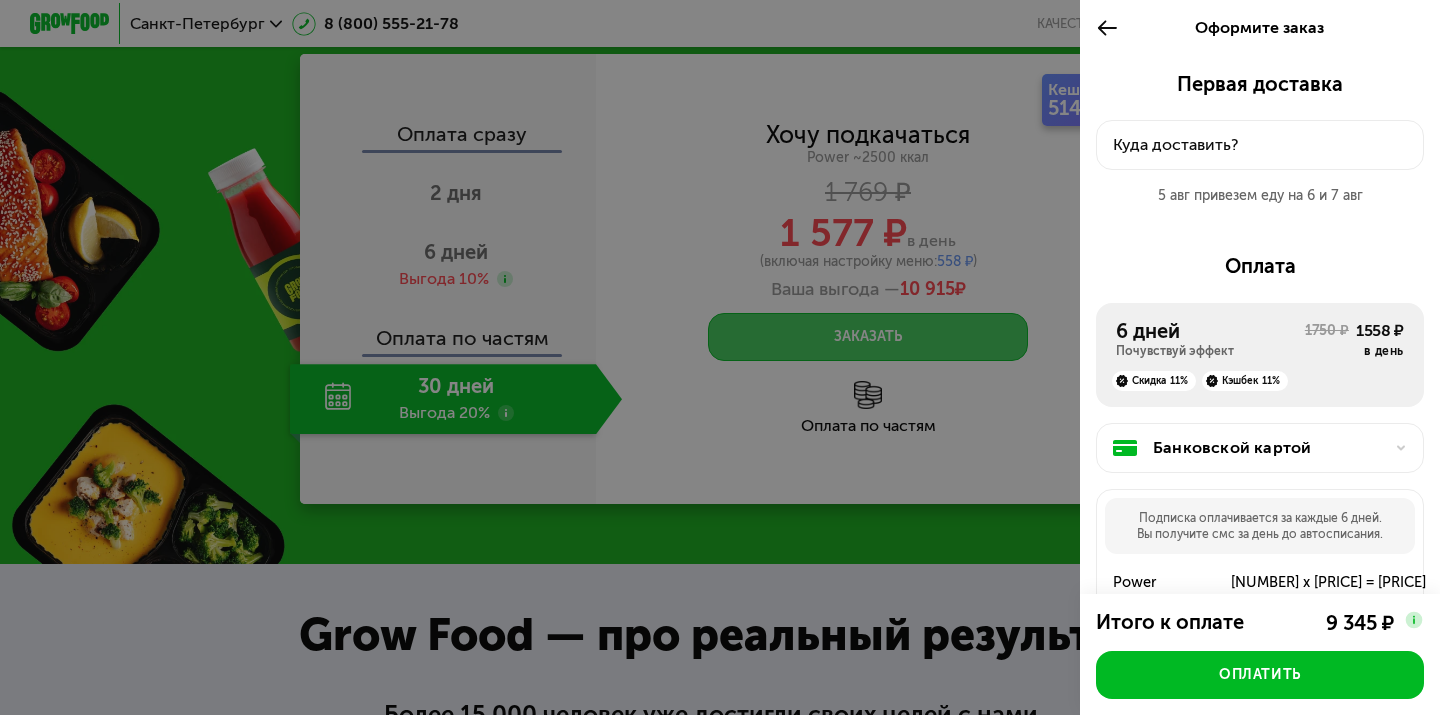 click at bounding box center (720, 357) 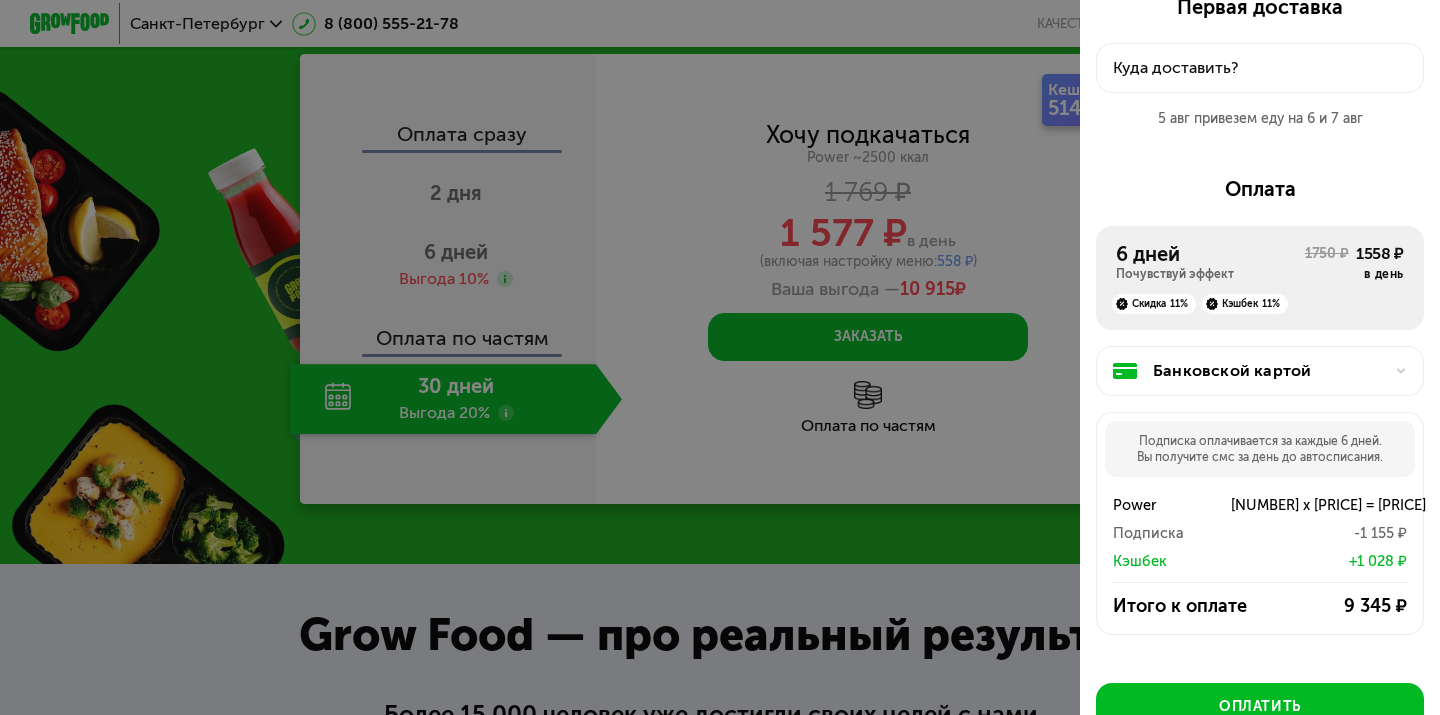 scroll, scrollTop: 0, scrollLeft: 0, axis: both 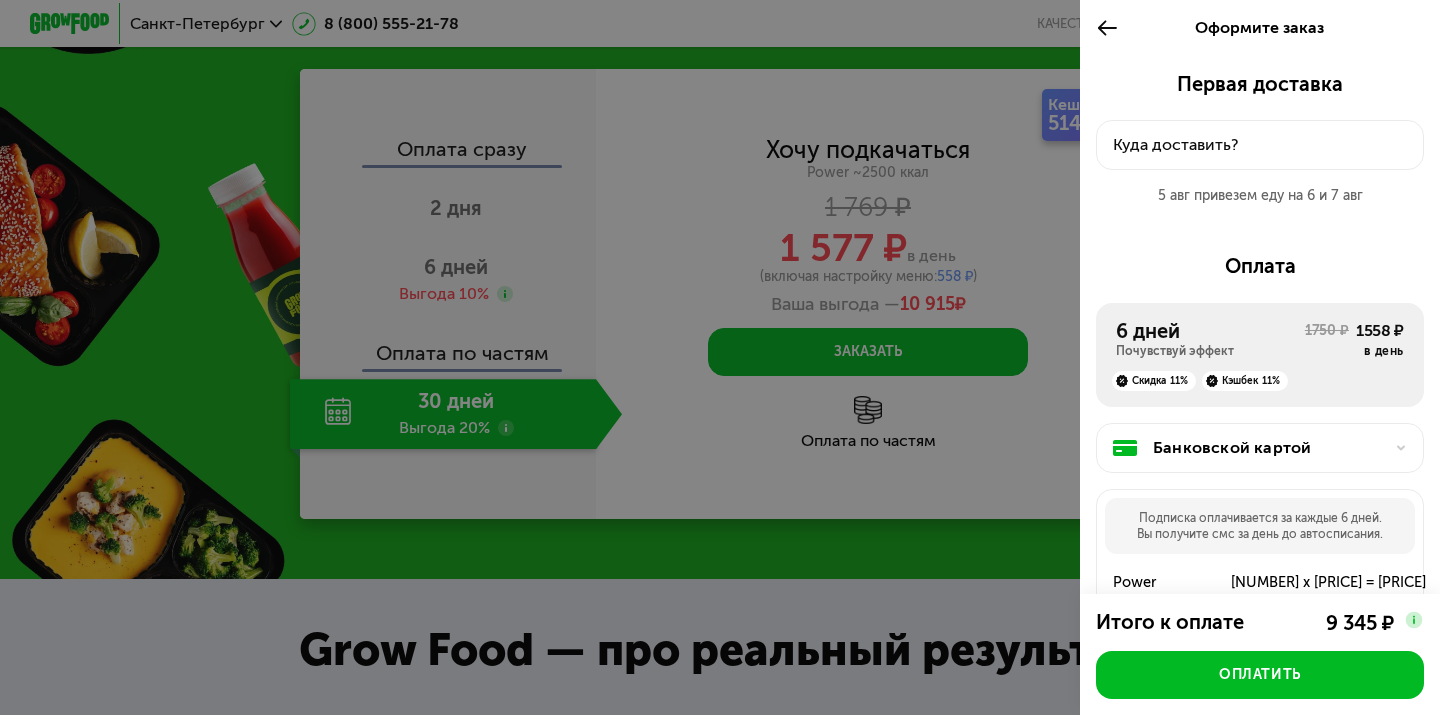 click 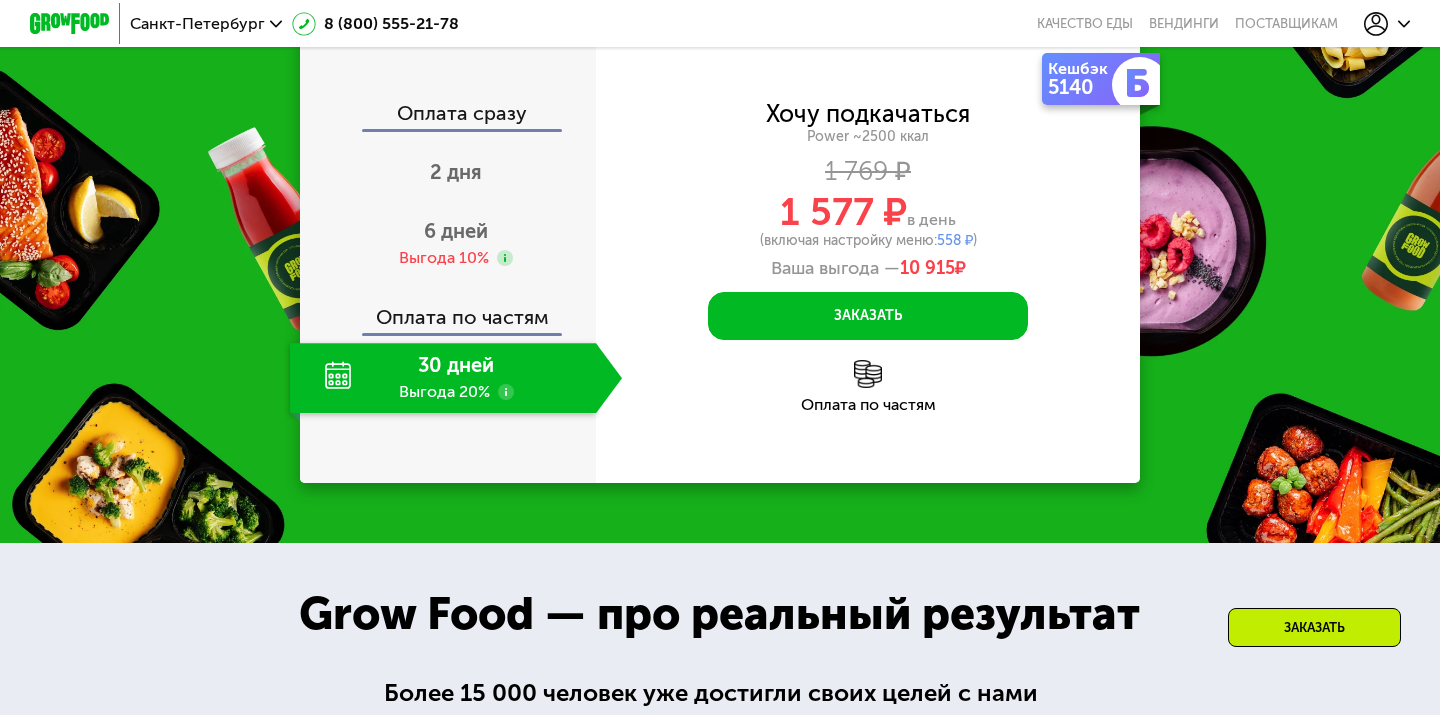 scroll, scrollTop: 2594, scrollLeft: 0, axis: vertical 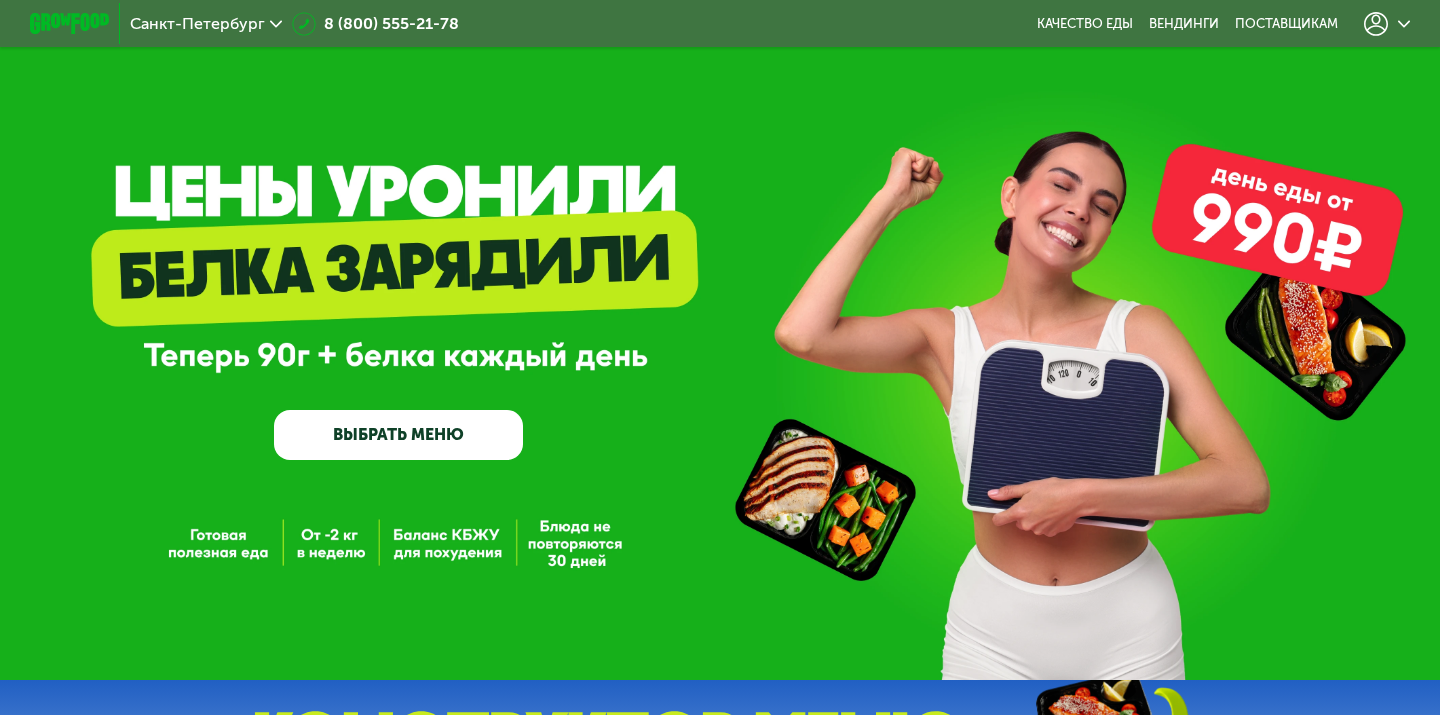 click 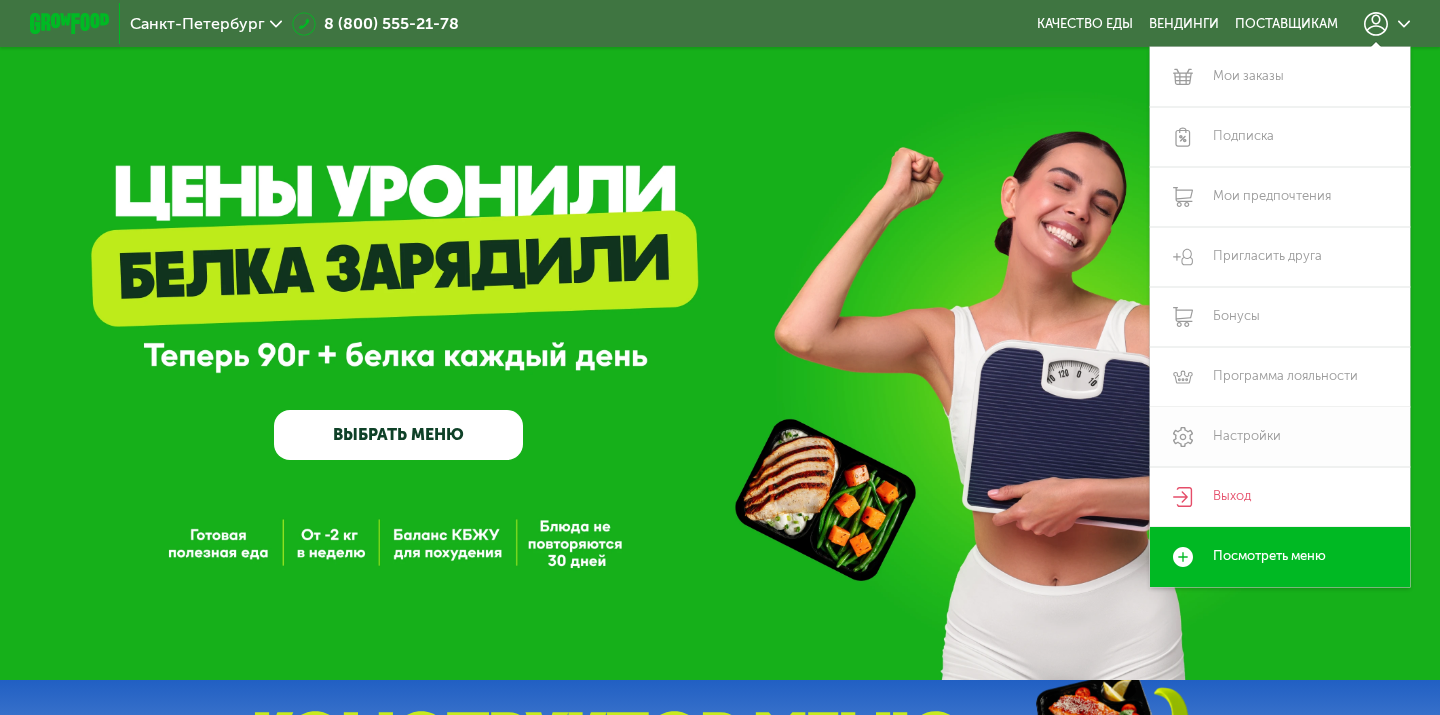 click on "Настройки" at bounding box center [1280, 437] 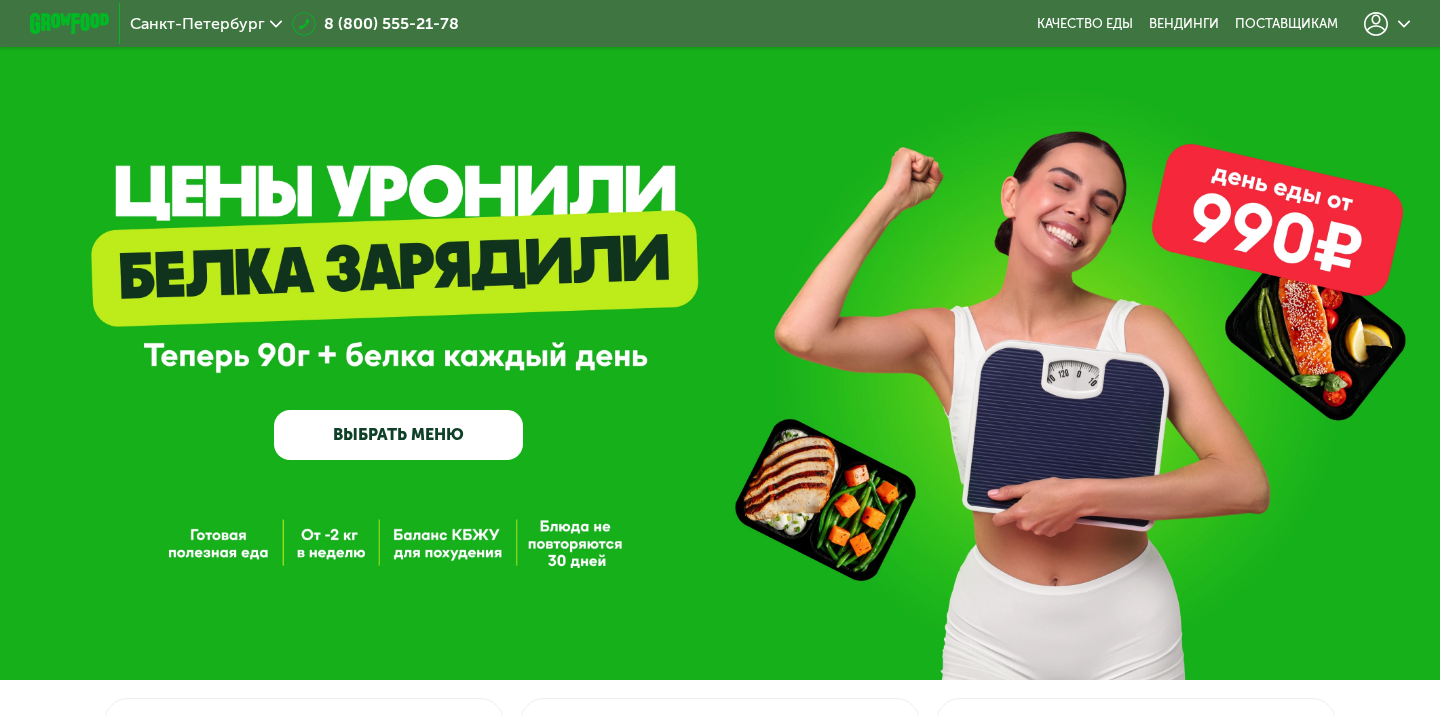 scroll, scrollTop: 0, scrollLeft: 0, axis: both 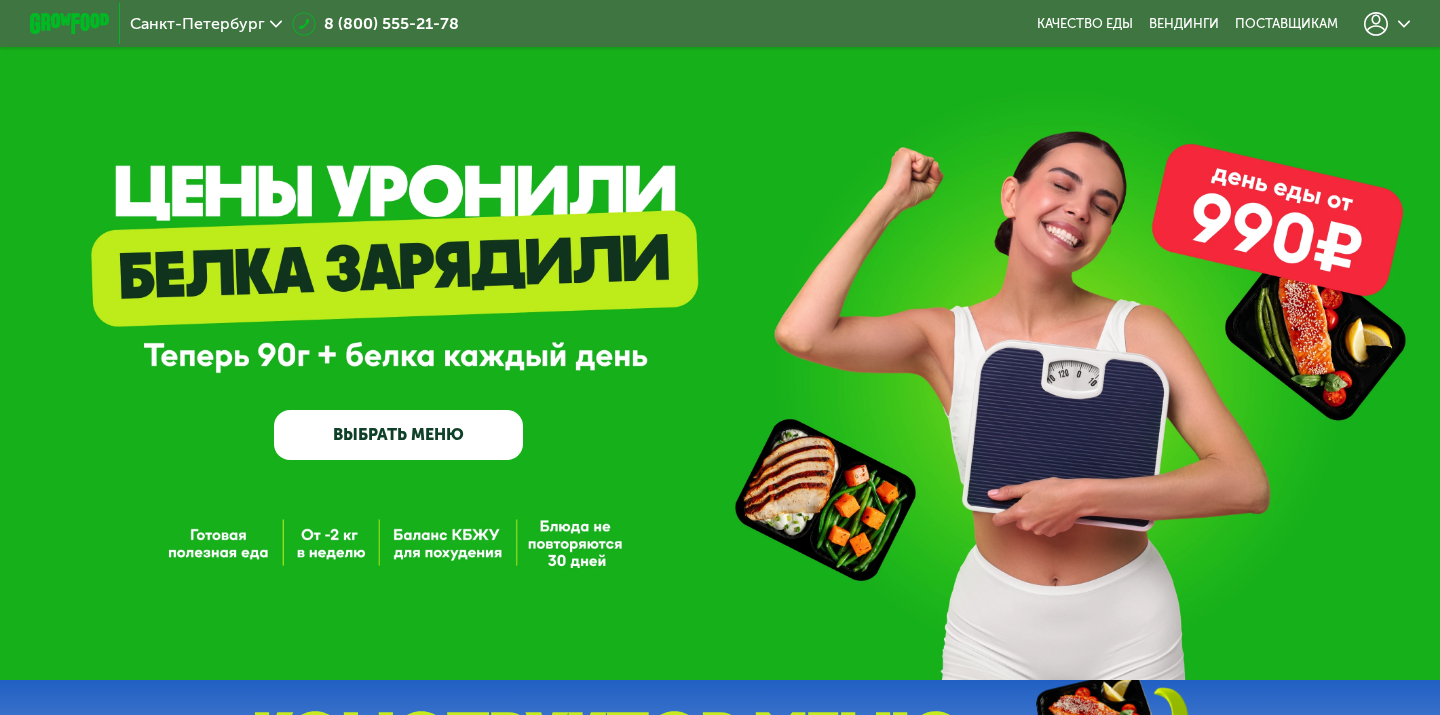 click 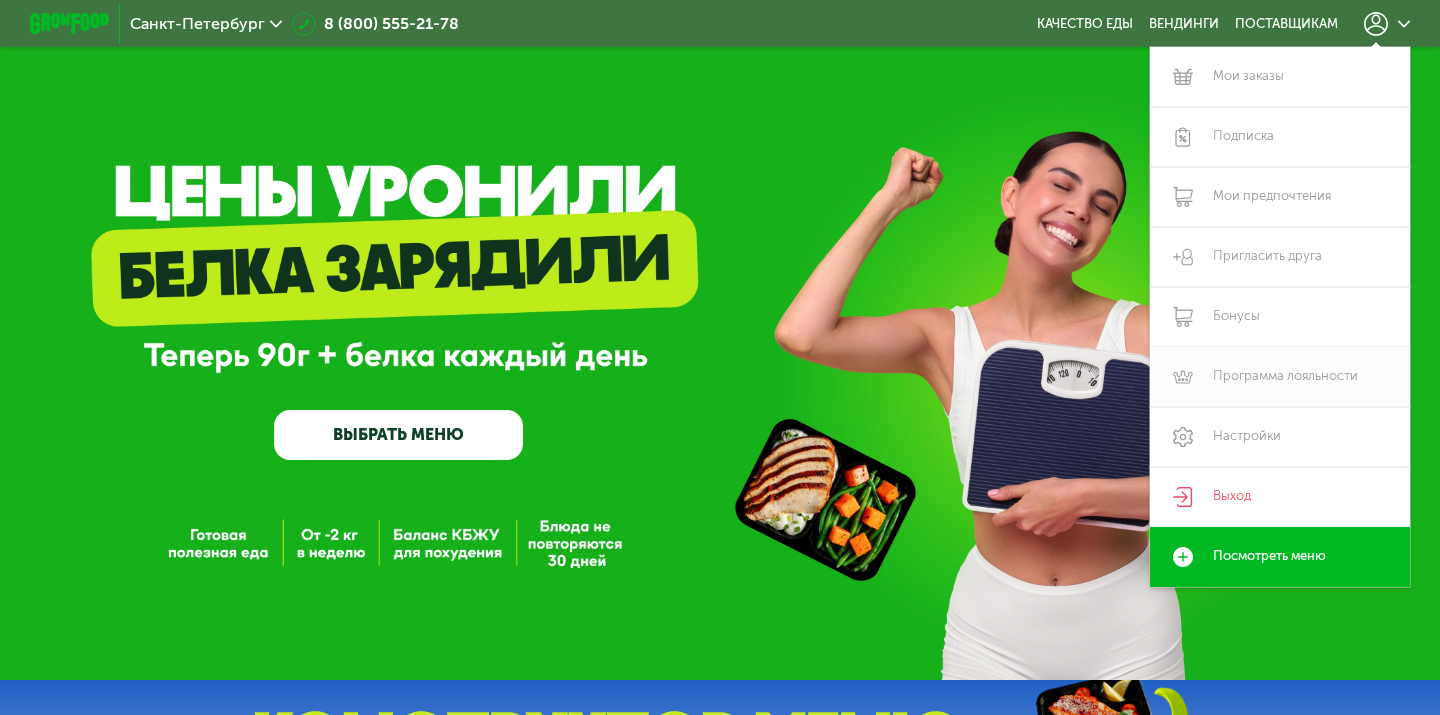click on "Программа лояльности" at bounding box center [1280, 377] 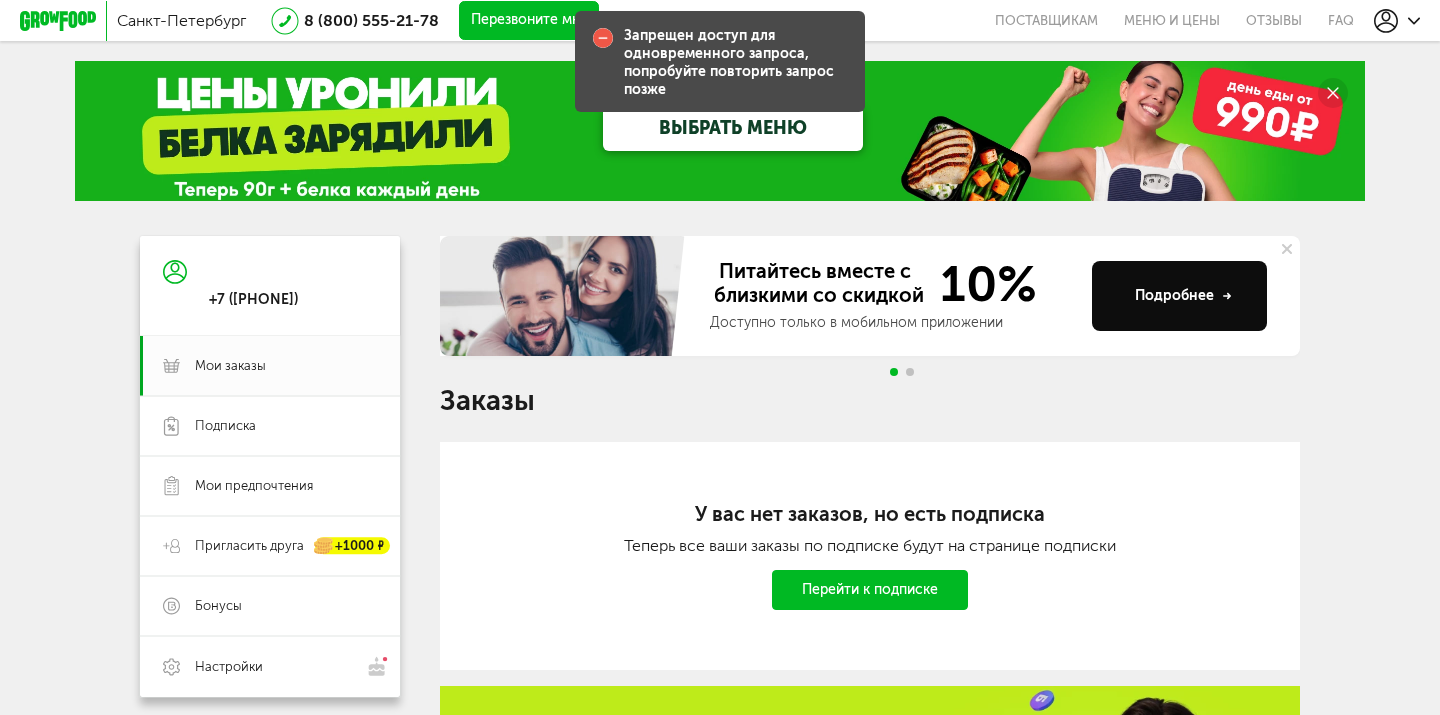 scroll, scrollTop: 0, scrollLeft: 0, axis: both 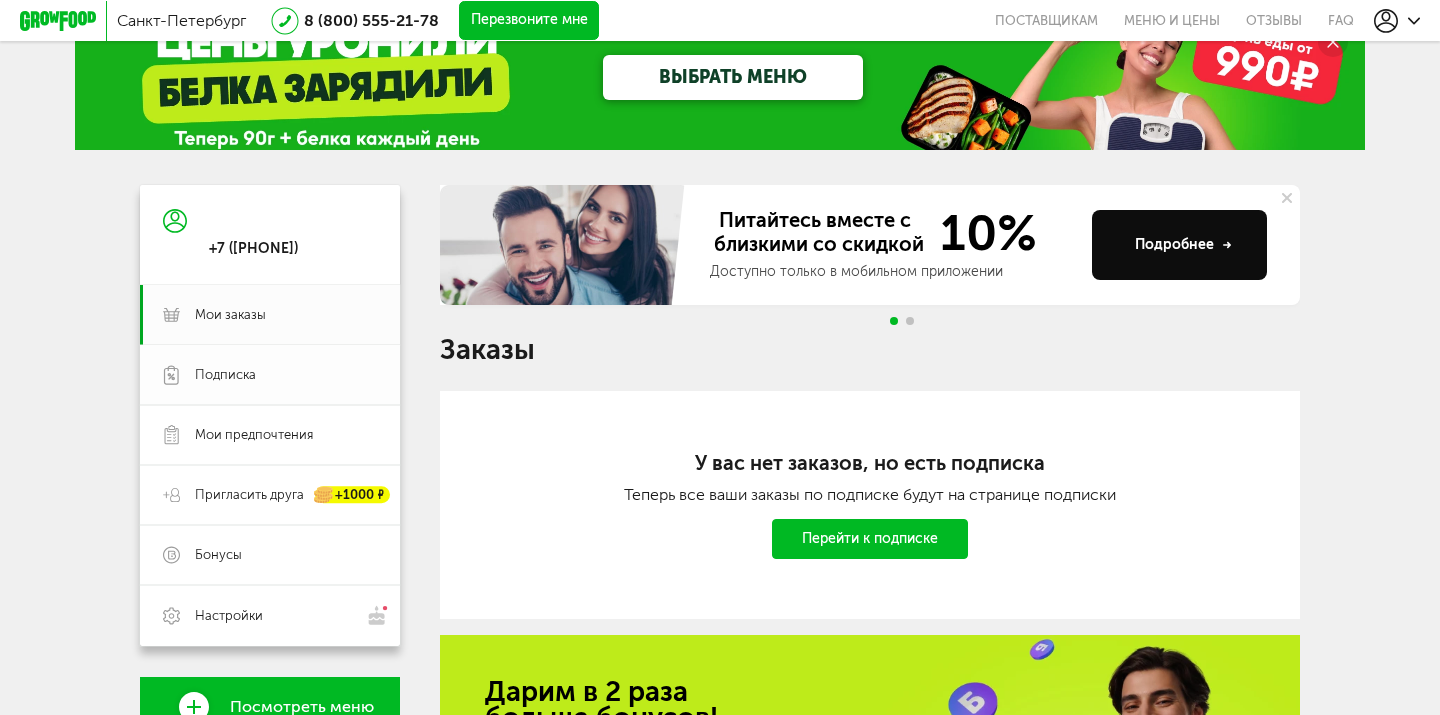 click on "Подписка" at bounding box center [270, 375] 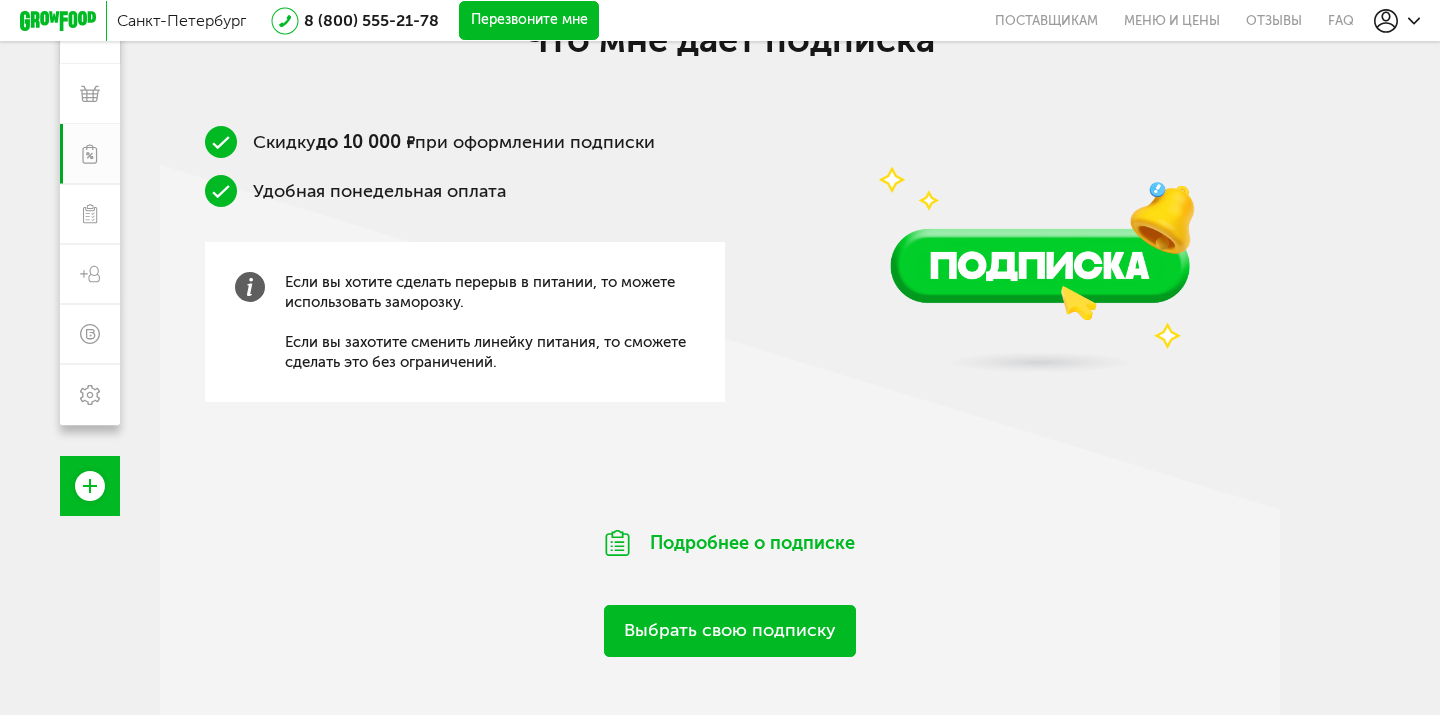 scroll, scrollTop: 305, scrollLeft: 0, axis: vertical 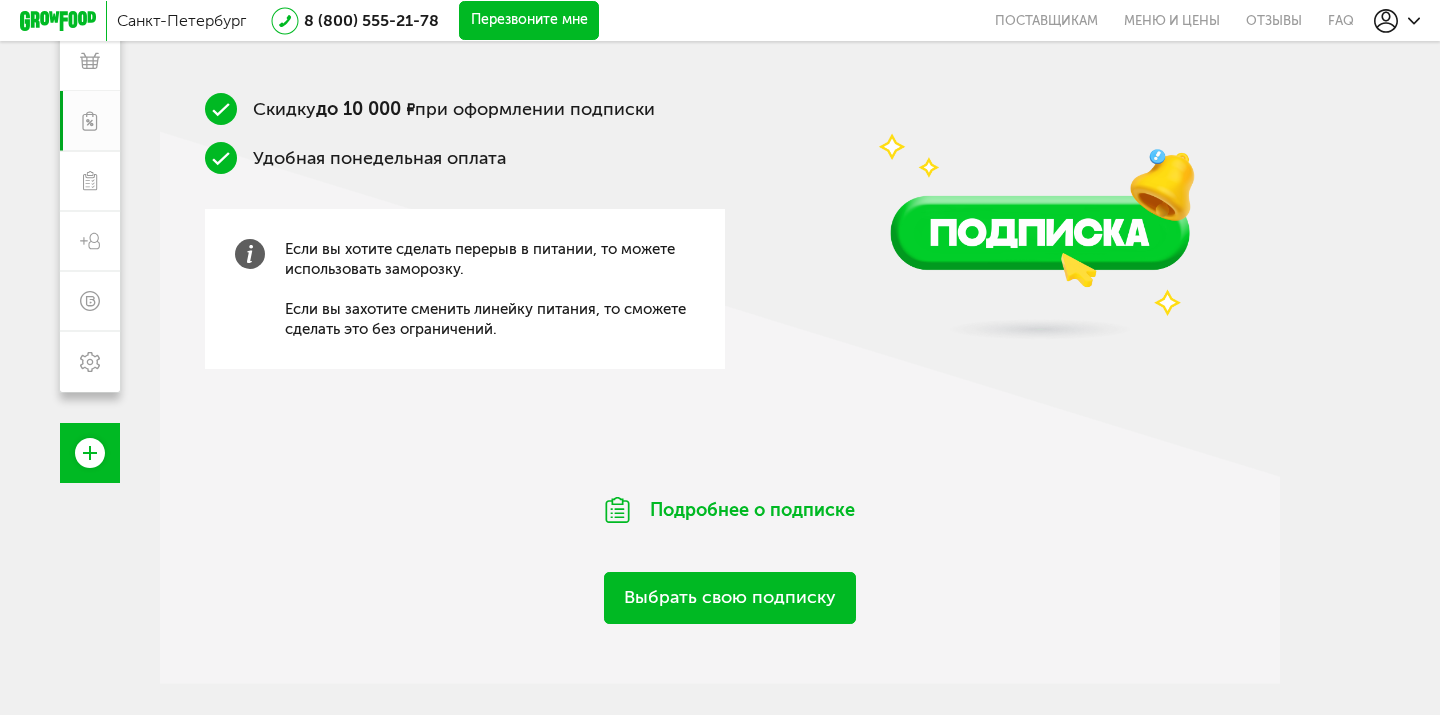 click on "Выбрать свою подписку" at bounding box center [730, 597] 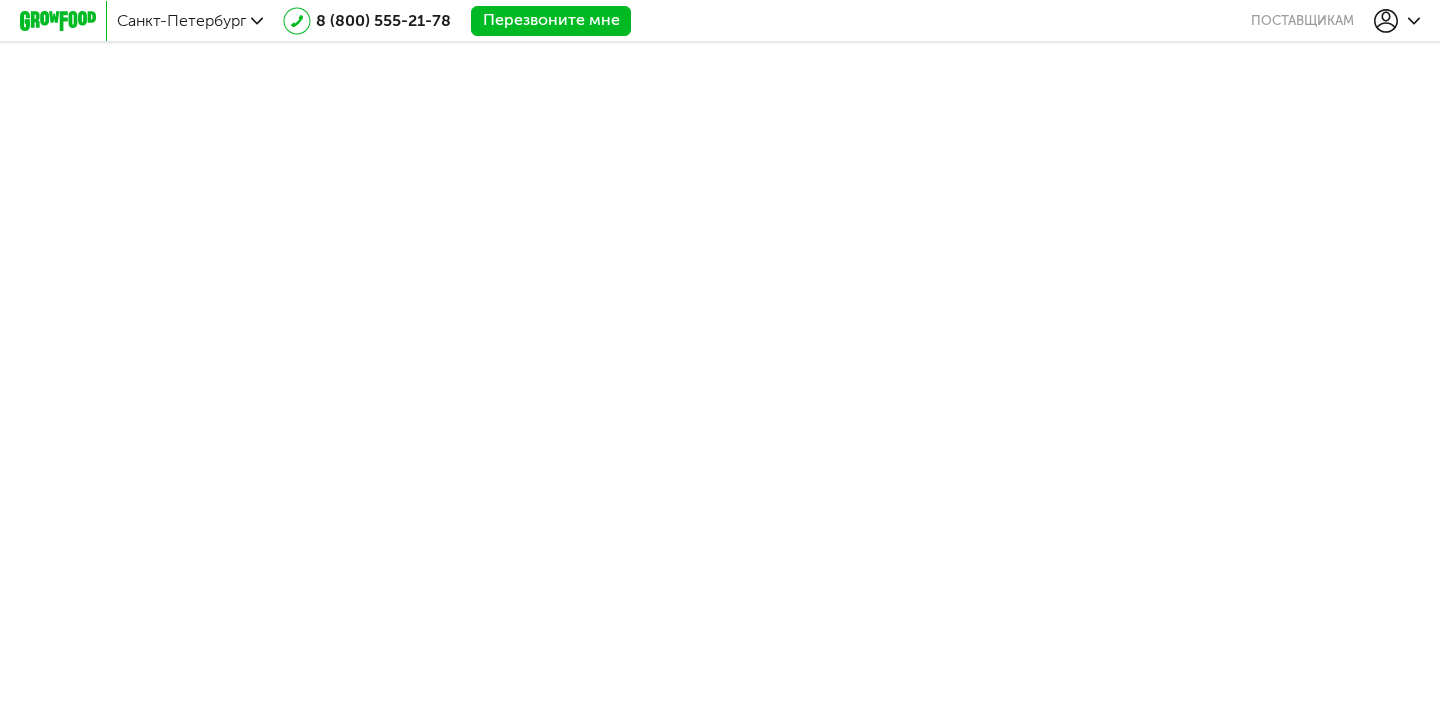 scroll, scrollTop: 0, scrollLeft: 0, axis: both 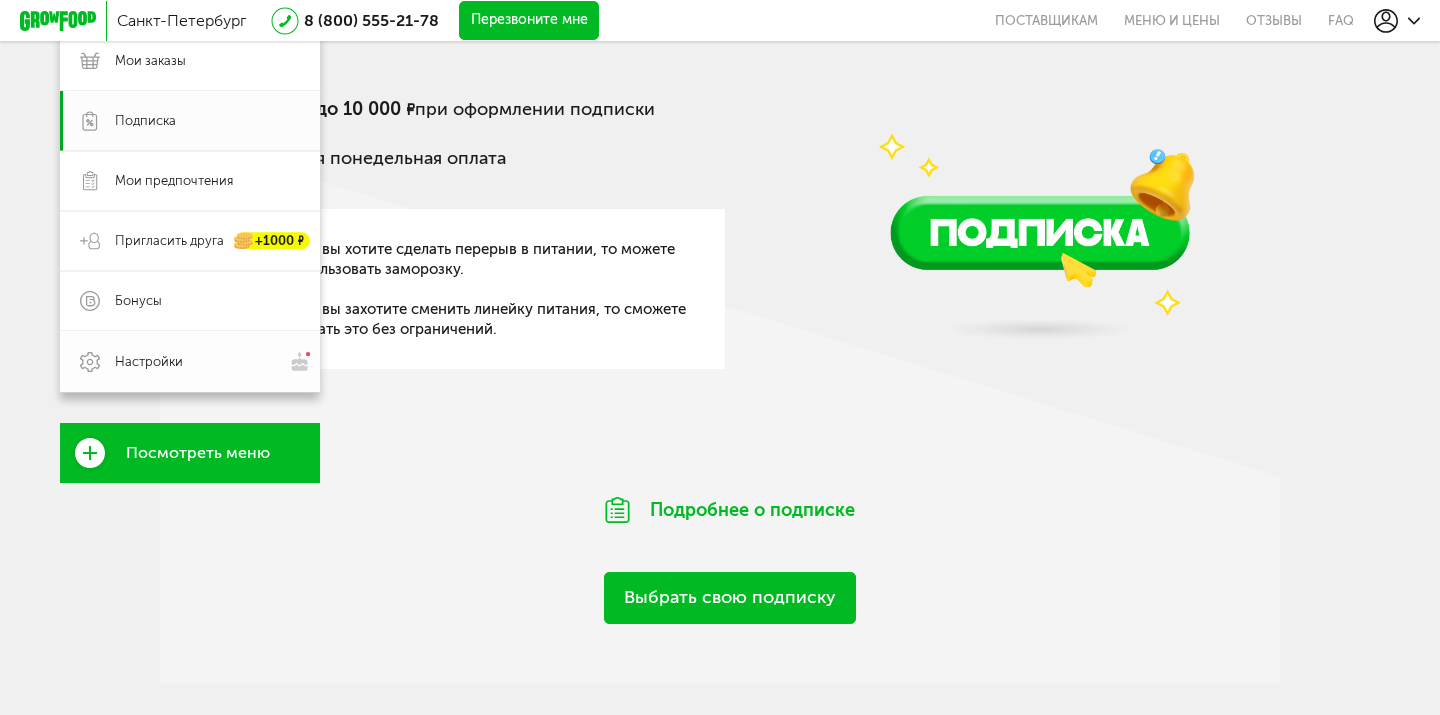 click on "Настройки" at bounding box center [149, 362] 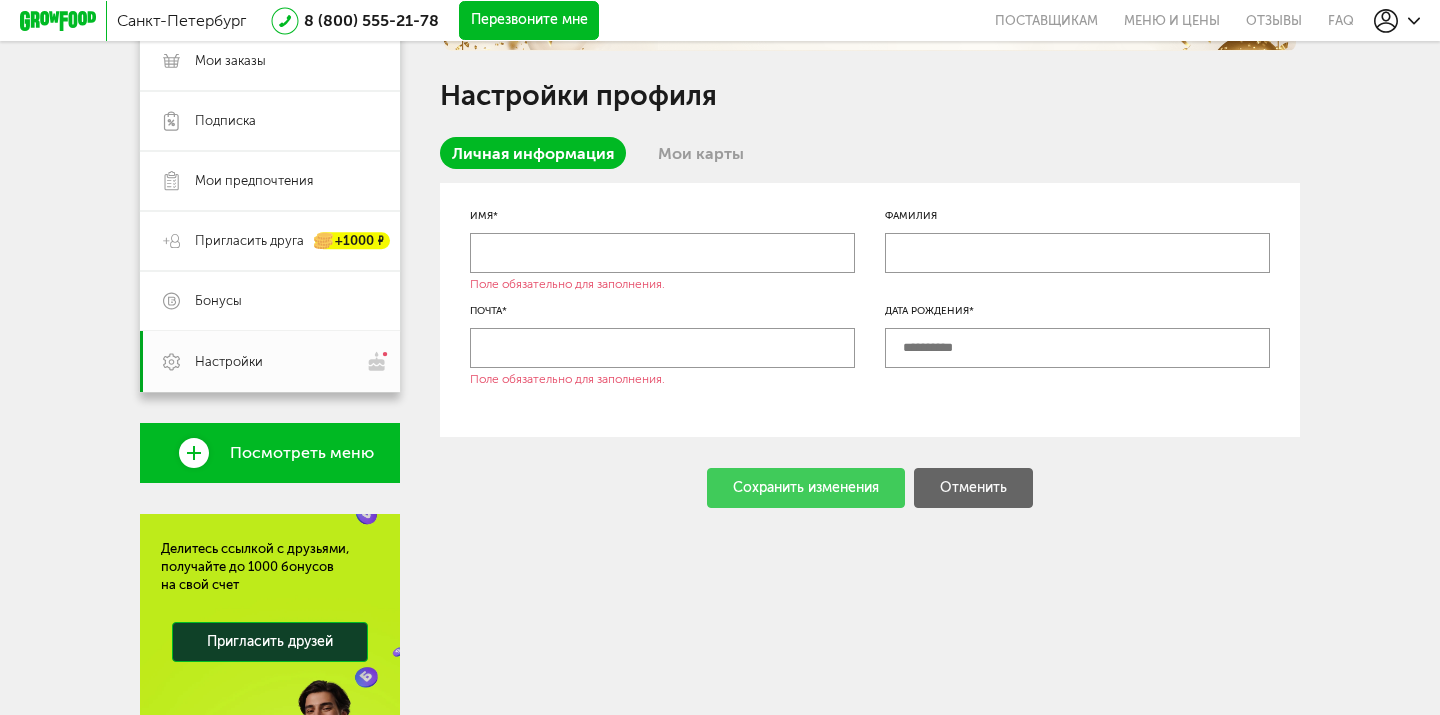 click at bounding box center [662, 253] 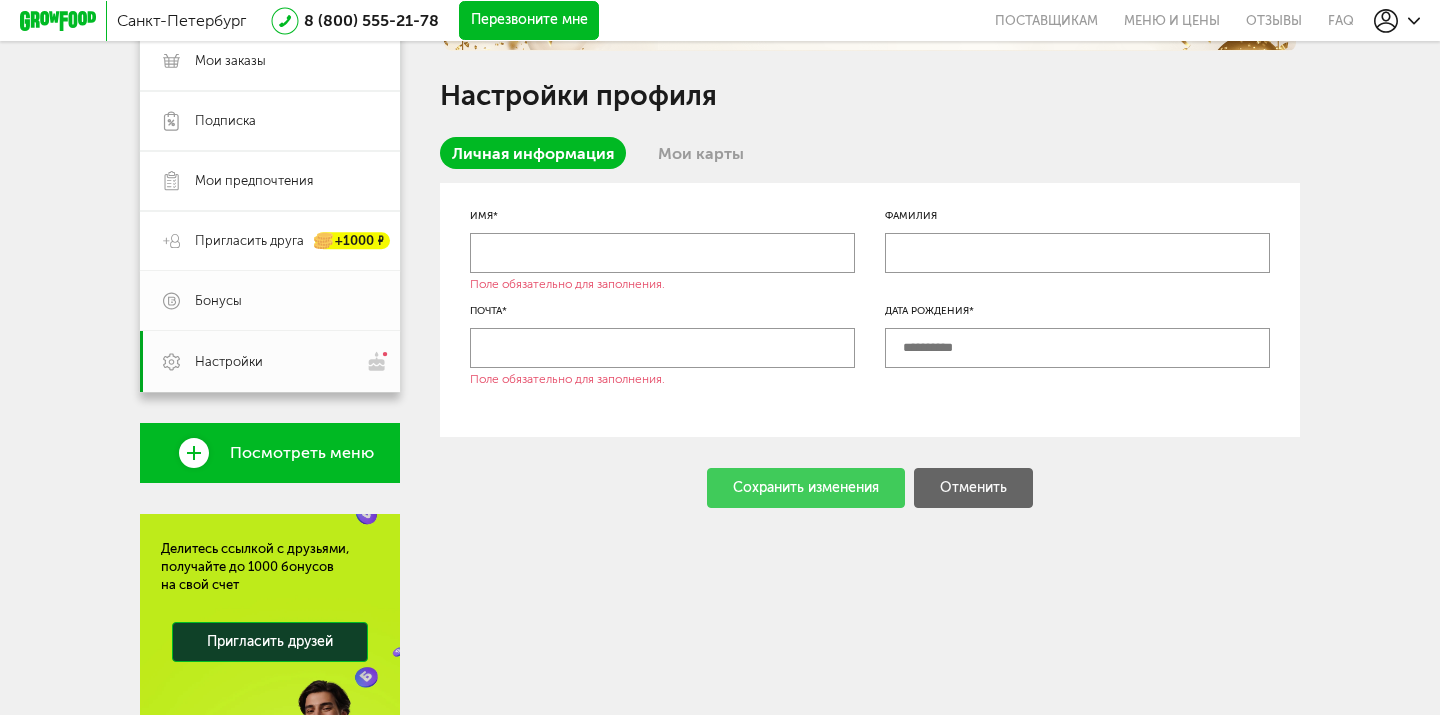 click on "Бонусы" at bounding box center [270, 301] 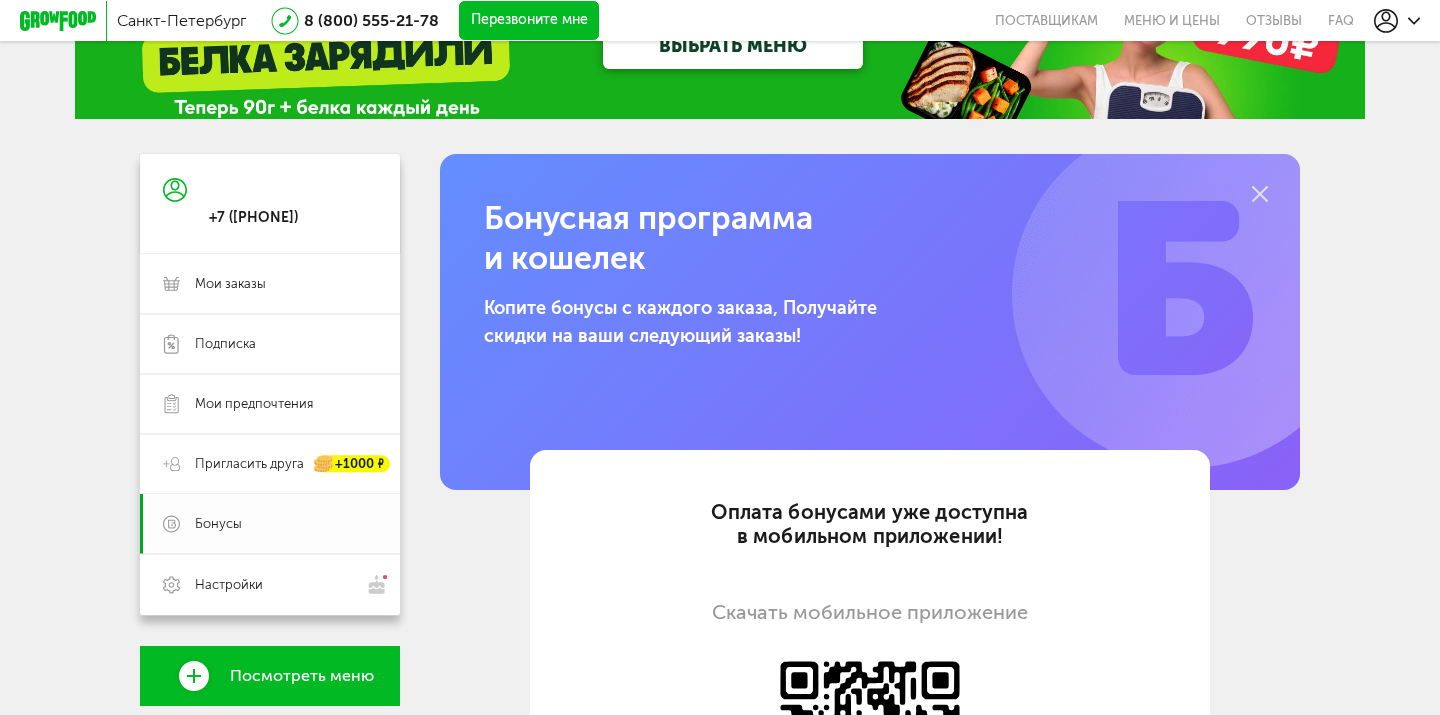 scroll, scrollTop: 95, scrollLeft: 0, axis: vertical 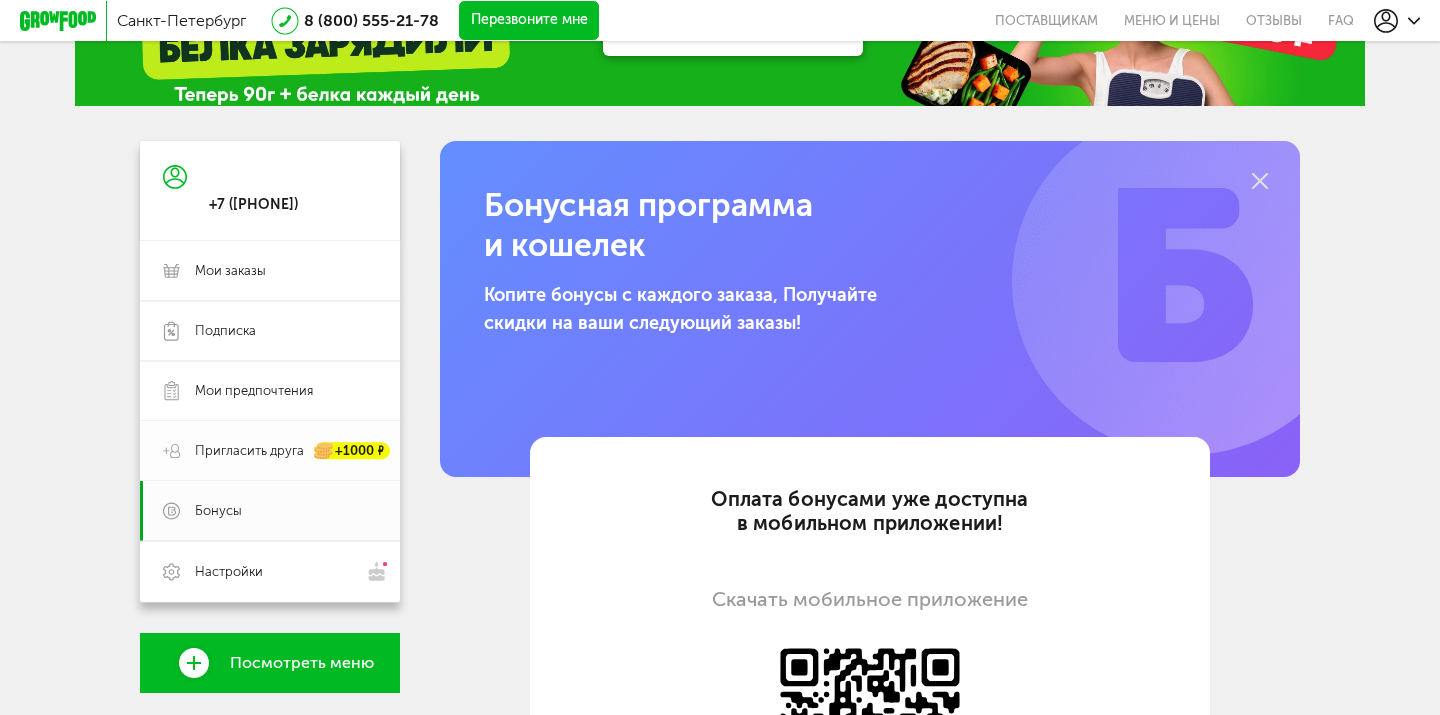 click on "Пригласить друга" at bounding box center (249, 451) 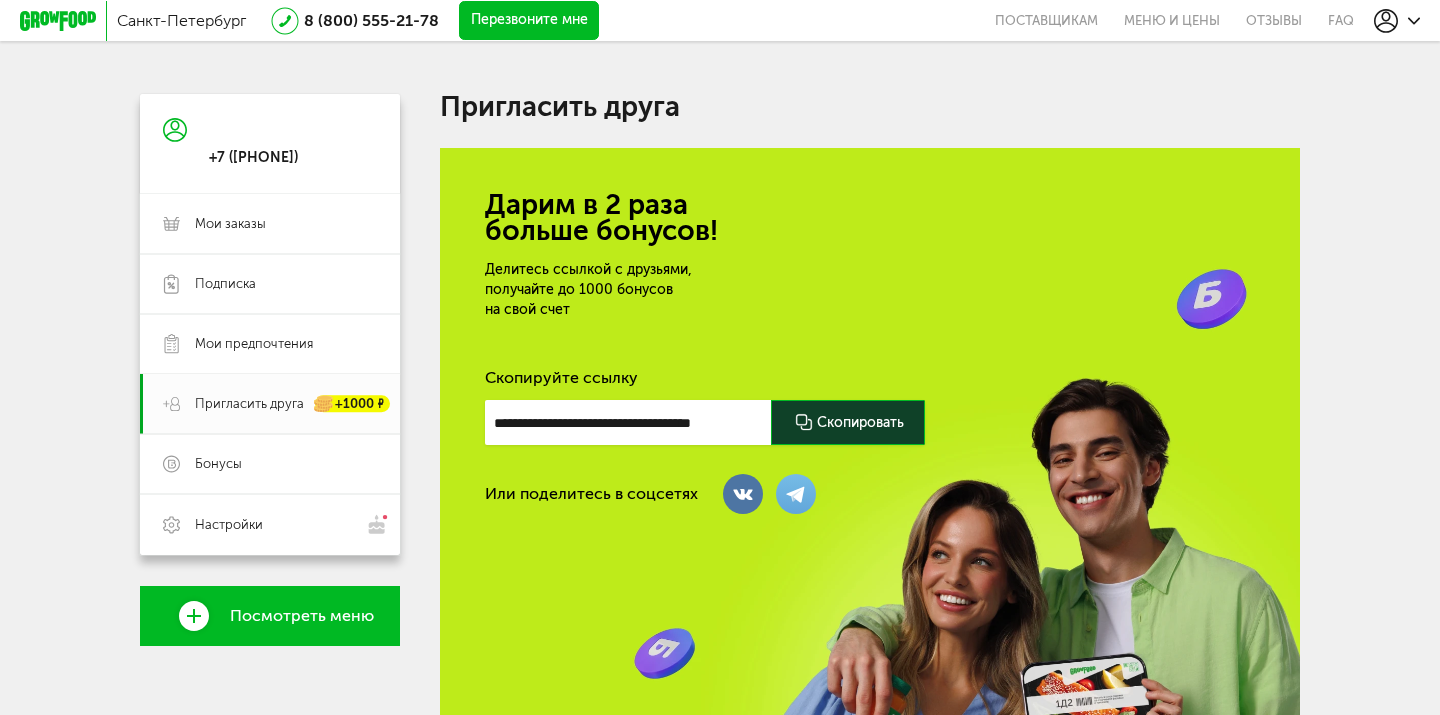 scroll, scrollTop: 0, scrollLeft: 0, axis: both 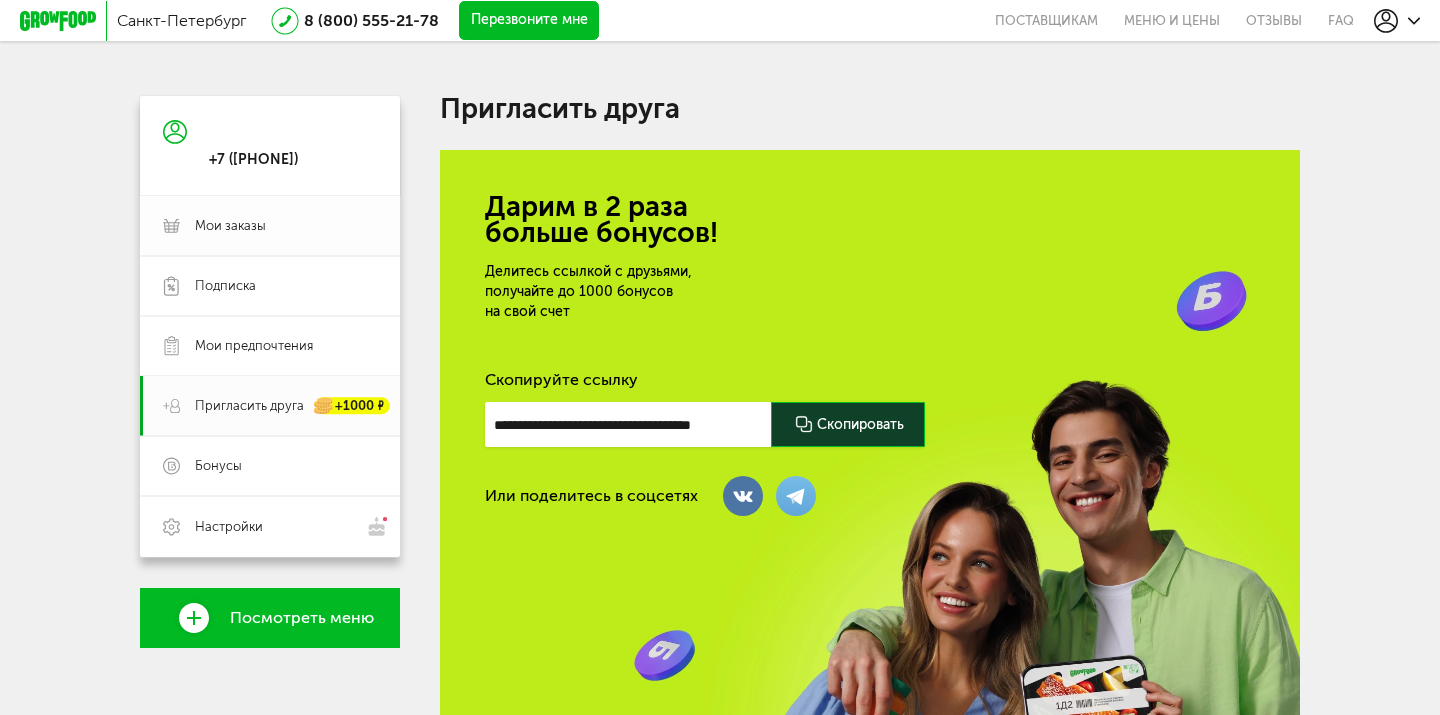 click on "Мои заказы" at bounding box center [270, 226] 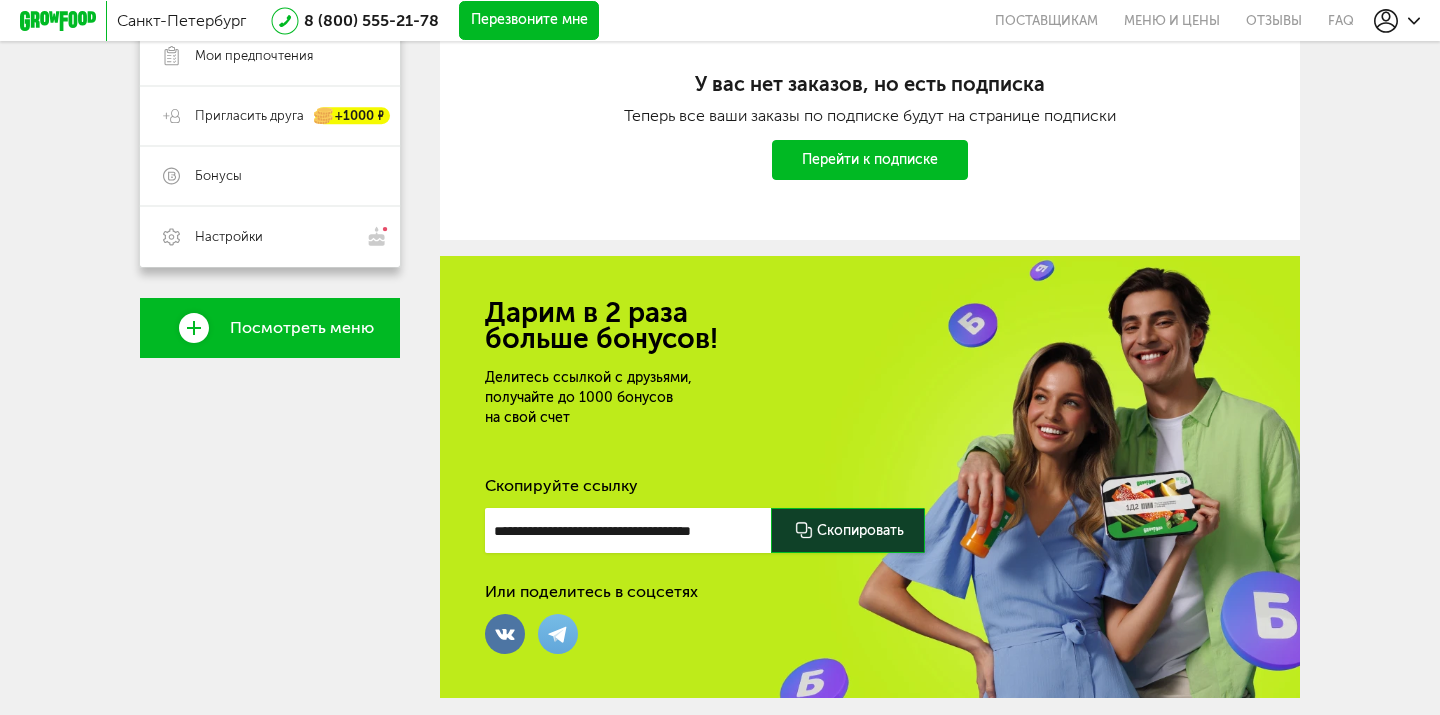 scroll, scrollTop: 493, scrollLeft: 0, axis: vertical 